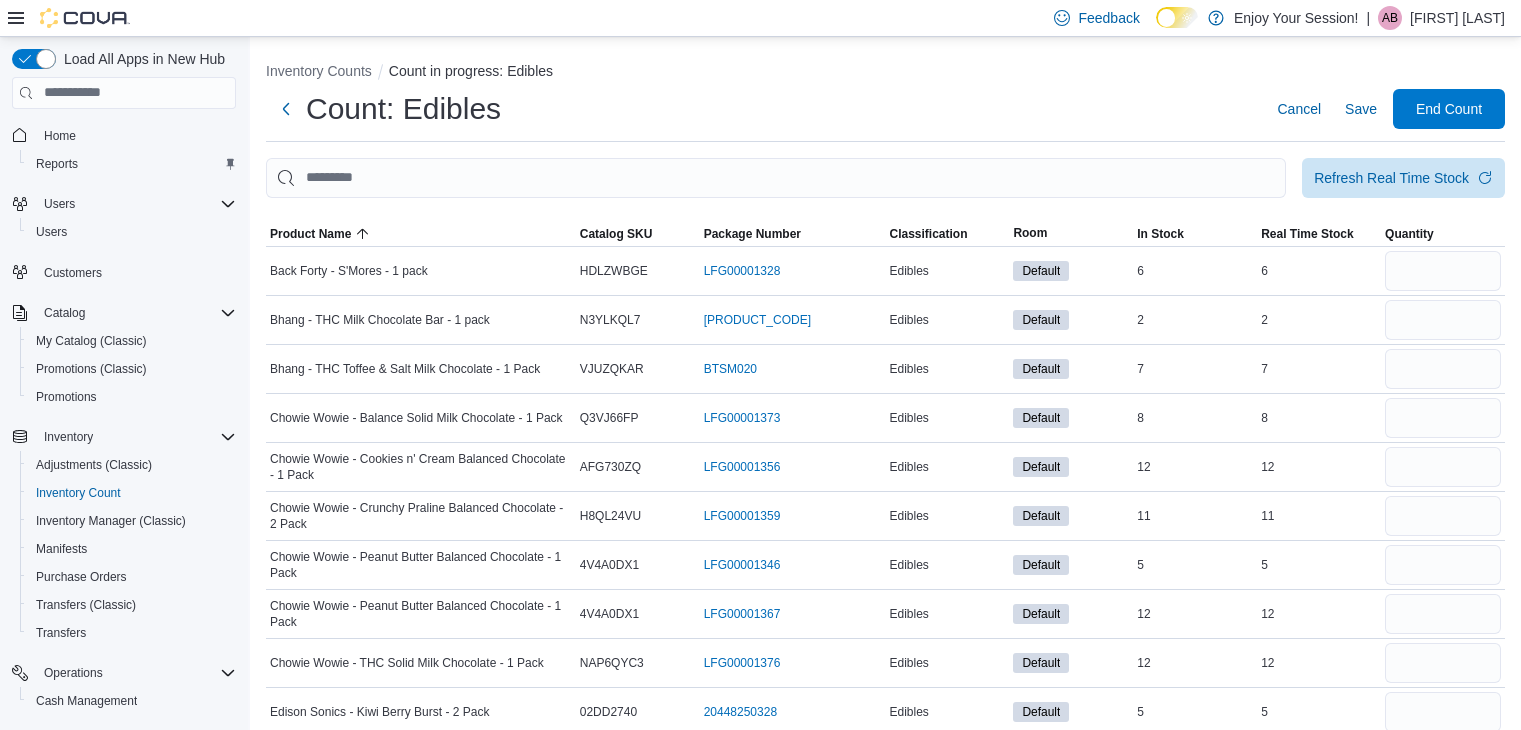 scroll, scrollTop: 2164, scrollLeft: 0, axis: vertical 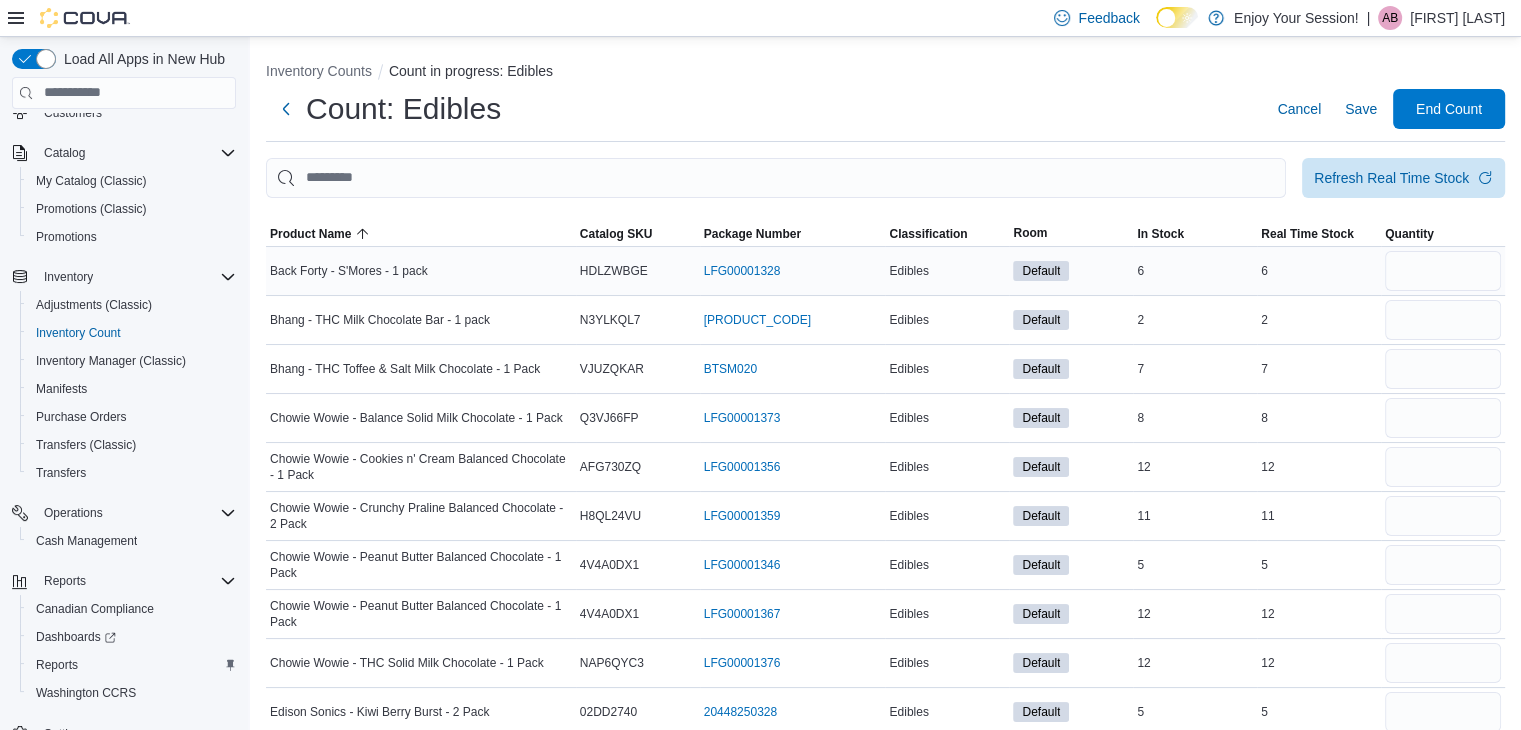 click at bounding box center [1443, 271] 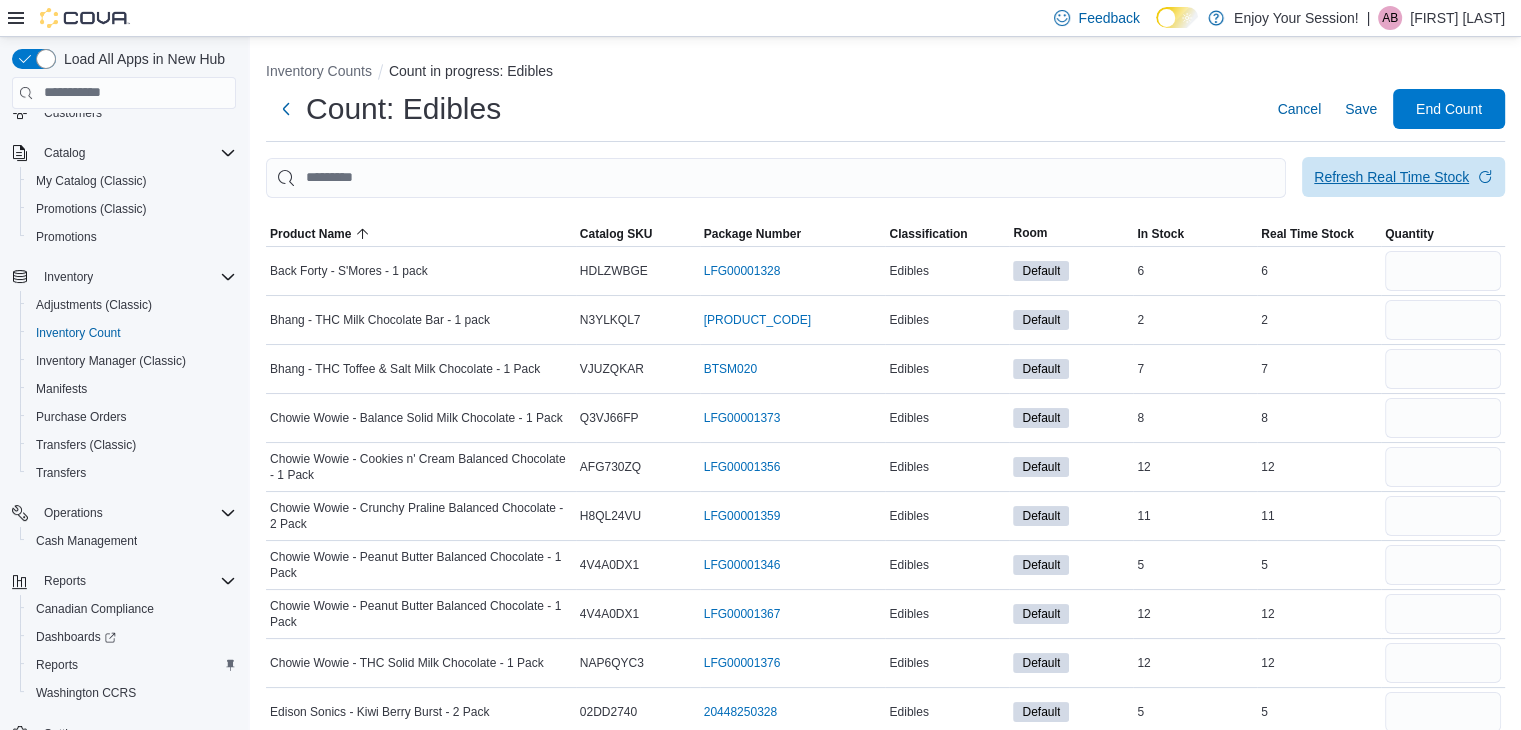 click on "Refresh Real Time Stock" at bounding box center (1403, 177) 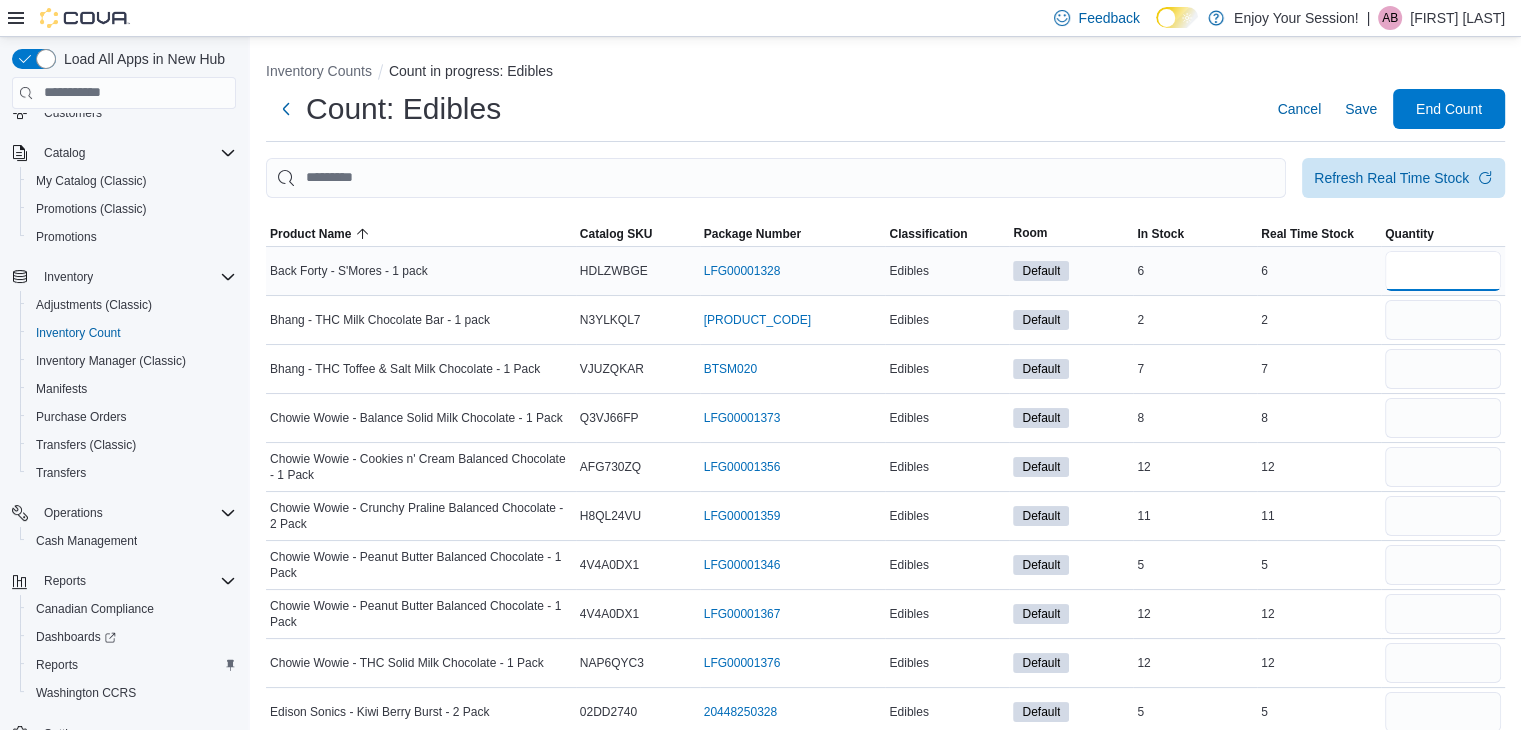 click at bounding box center [1443, 271] 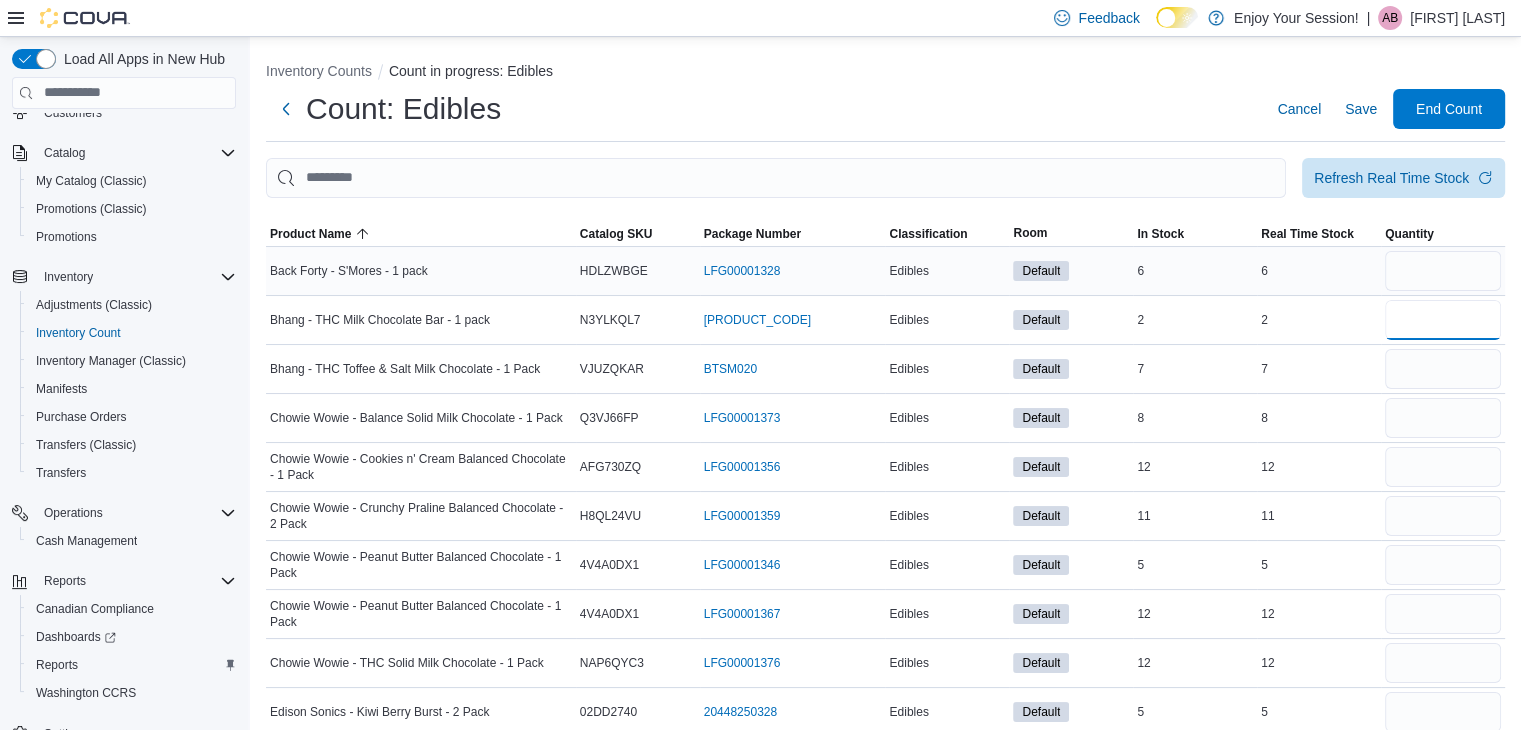 type 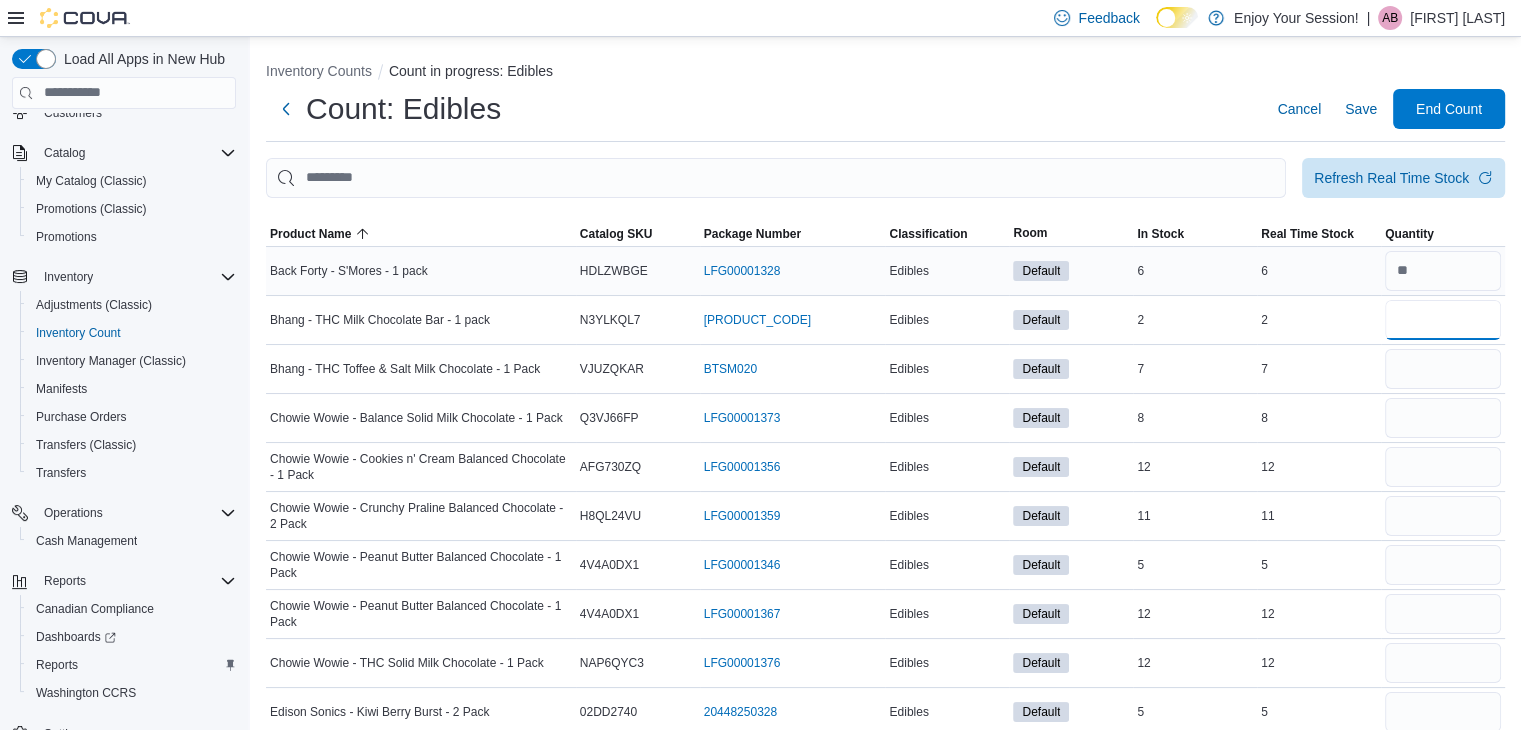 type on "*" 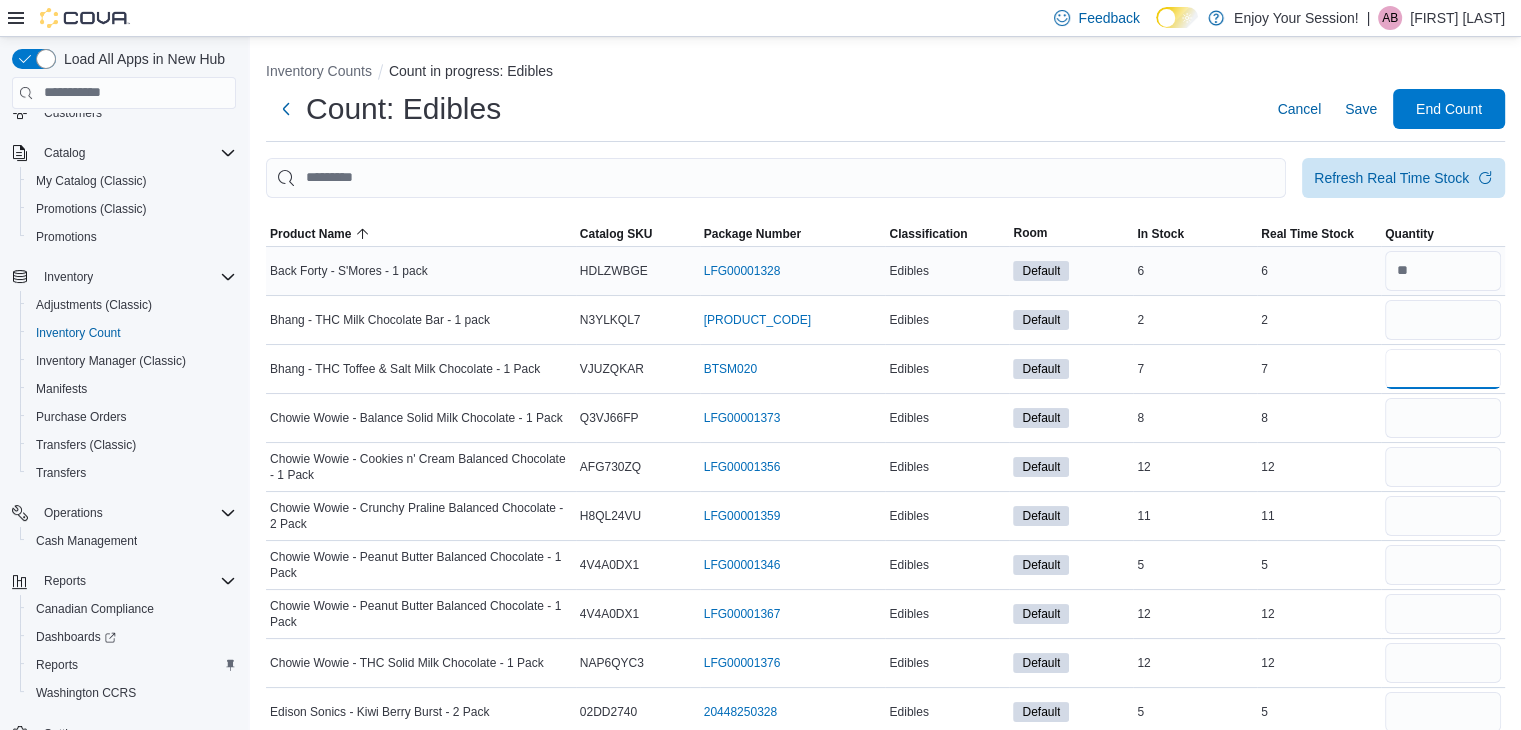 type 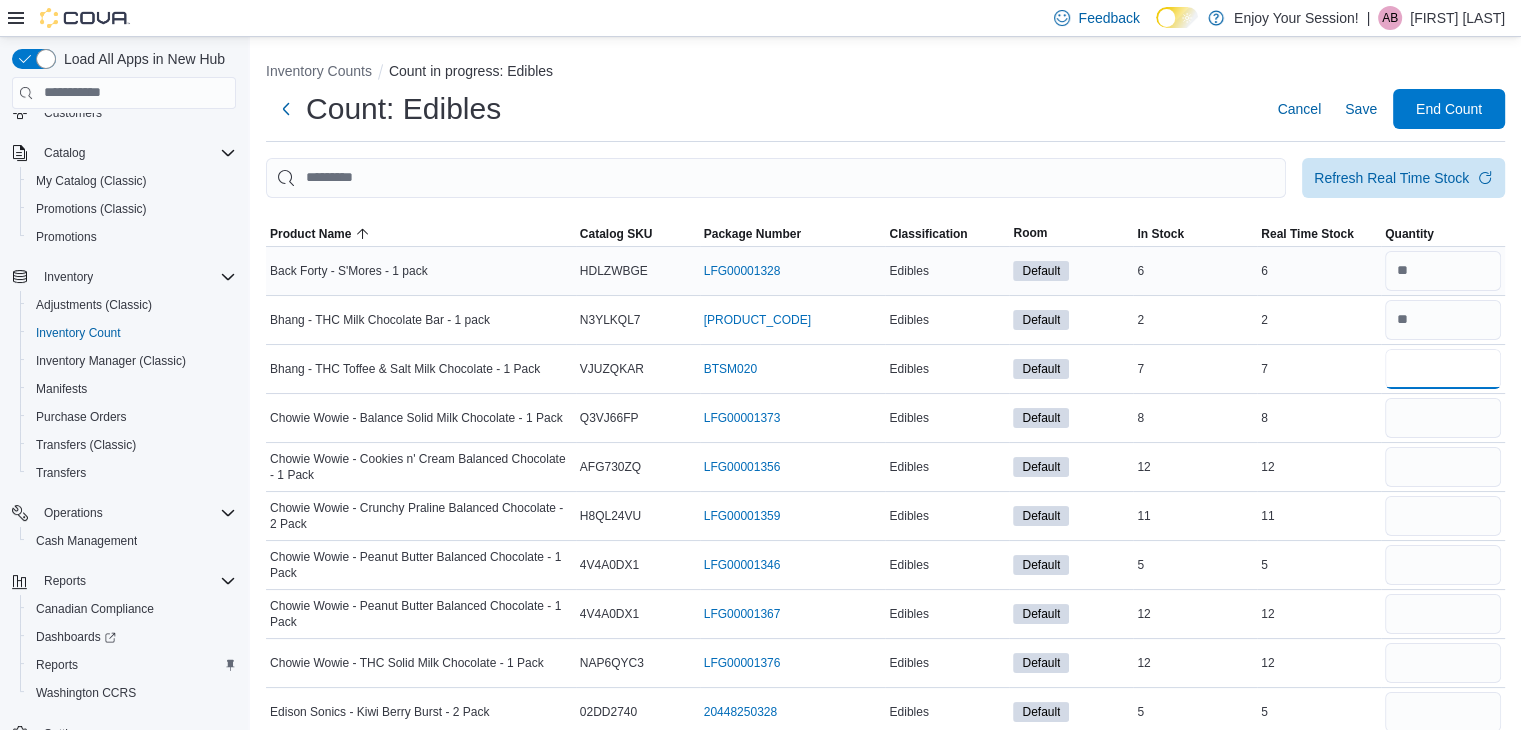 type on "*" 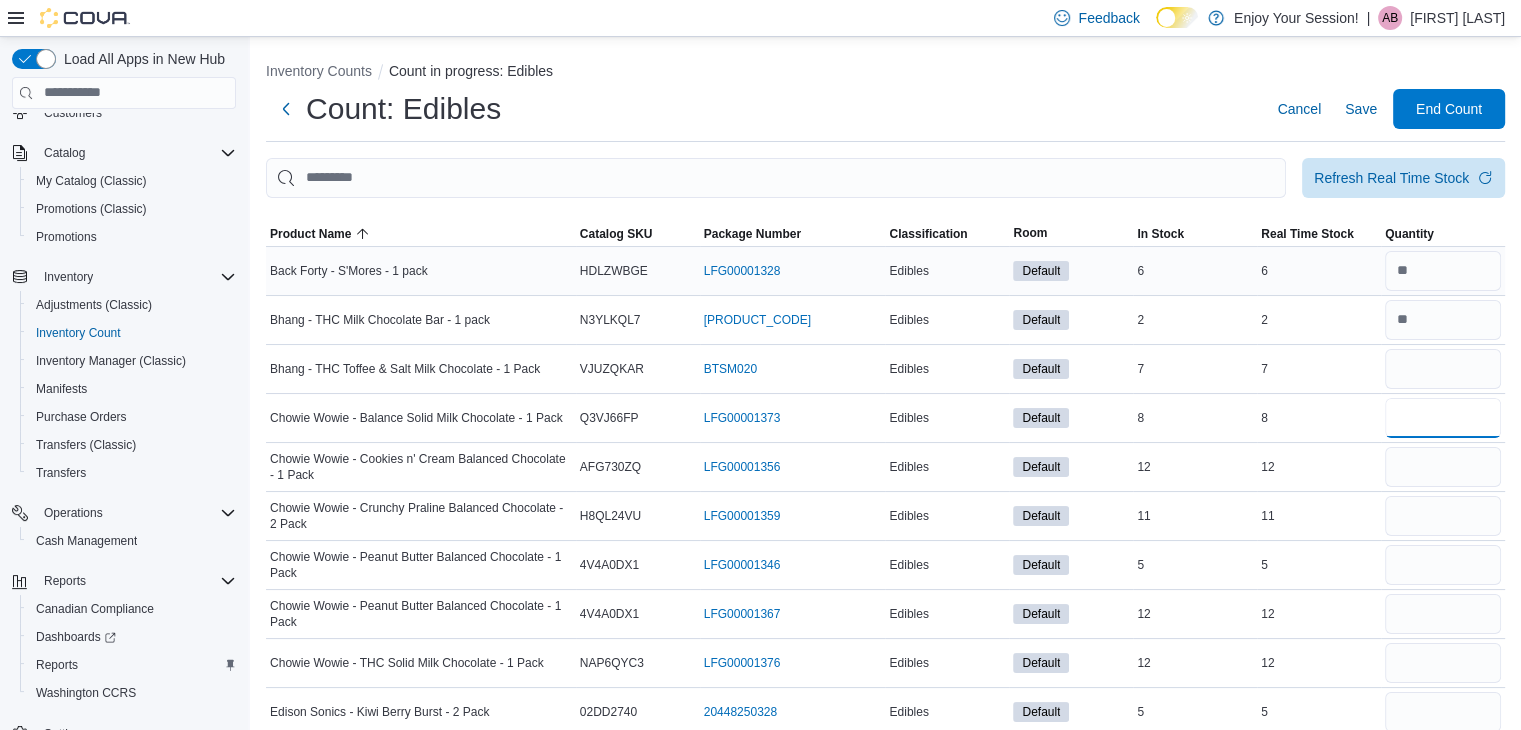 type 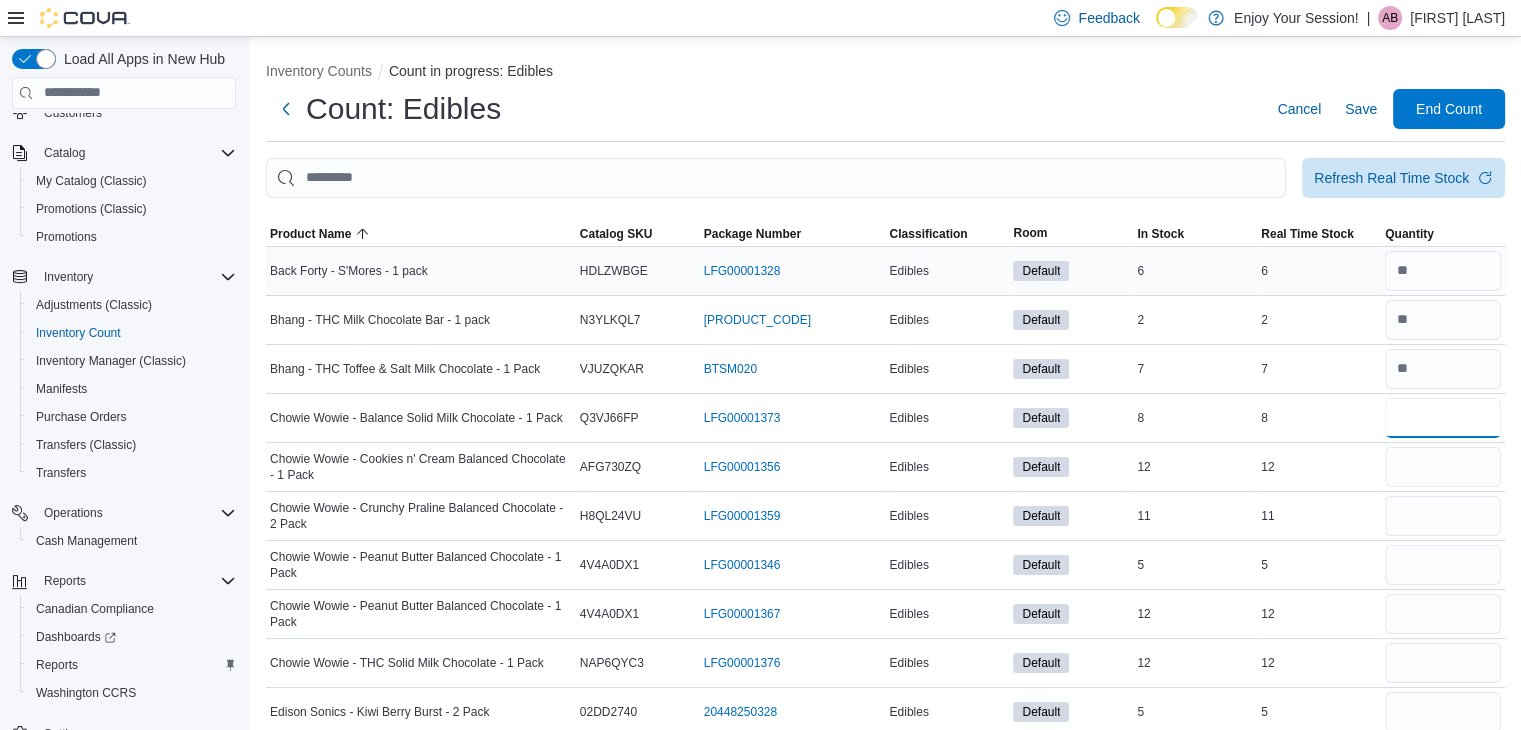 type on "*" 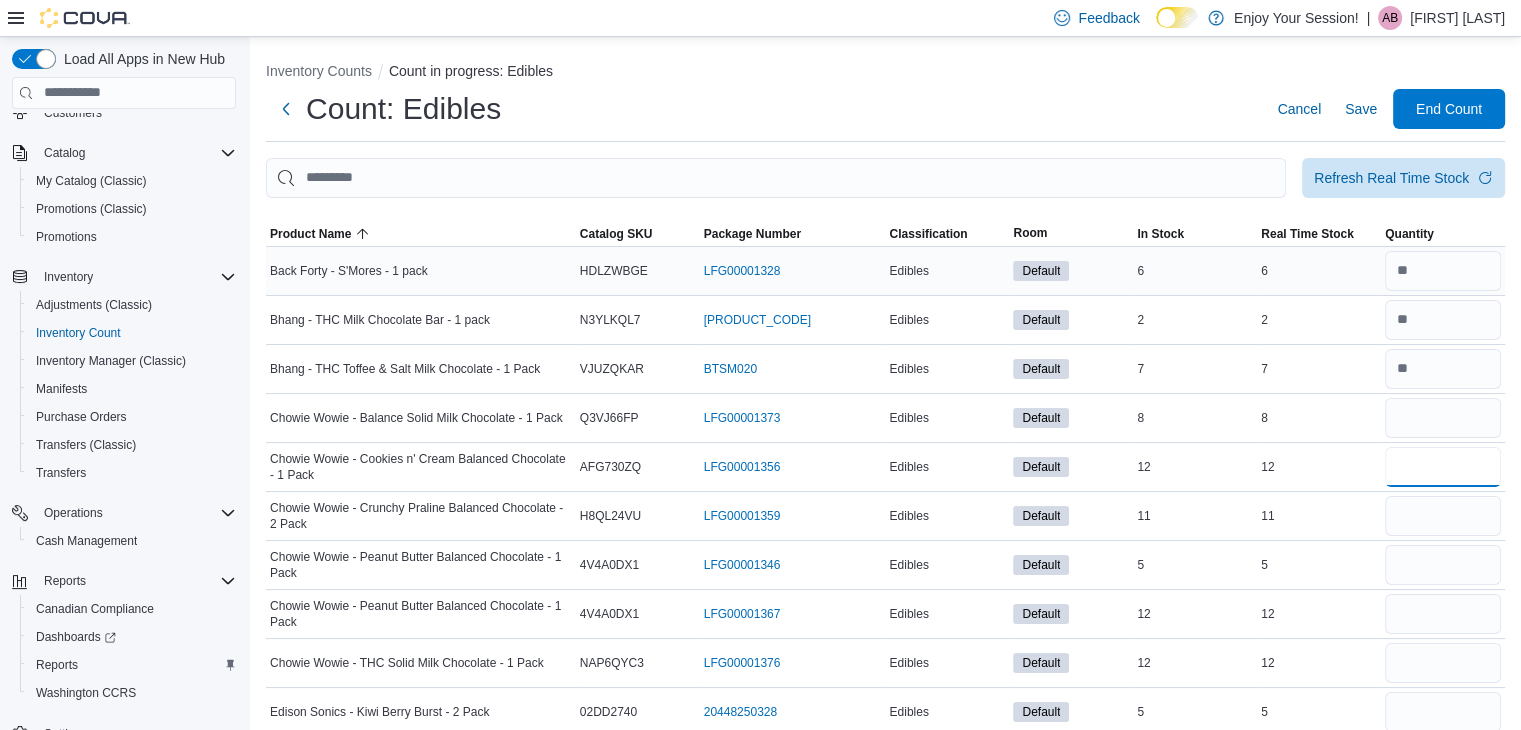 type 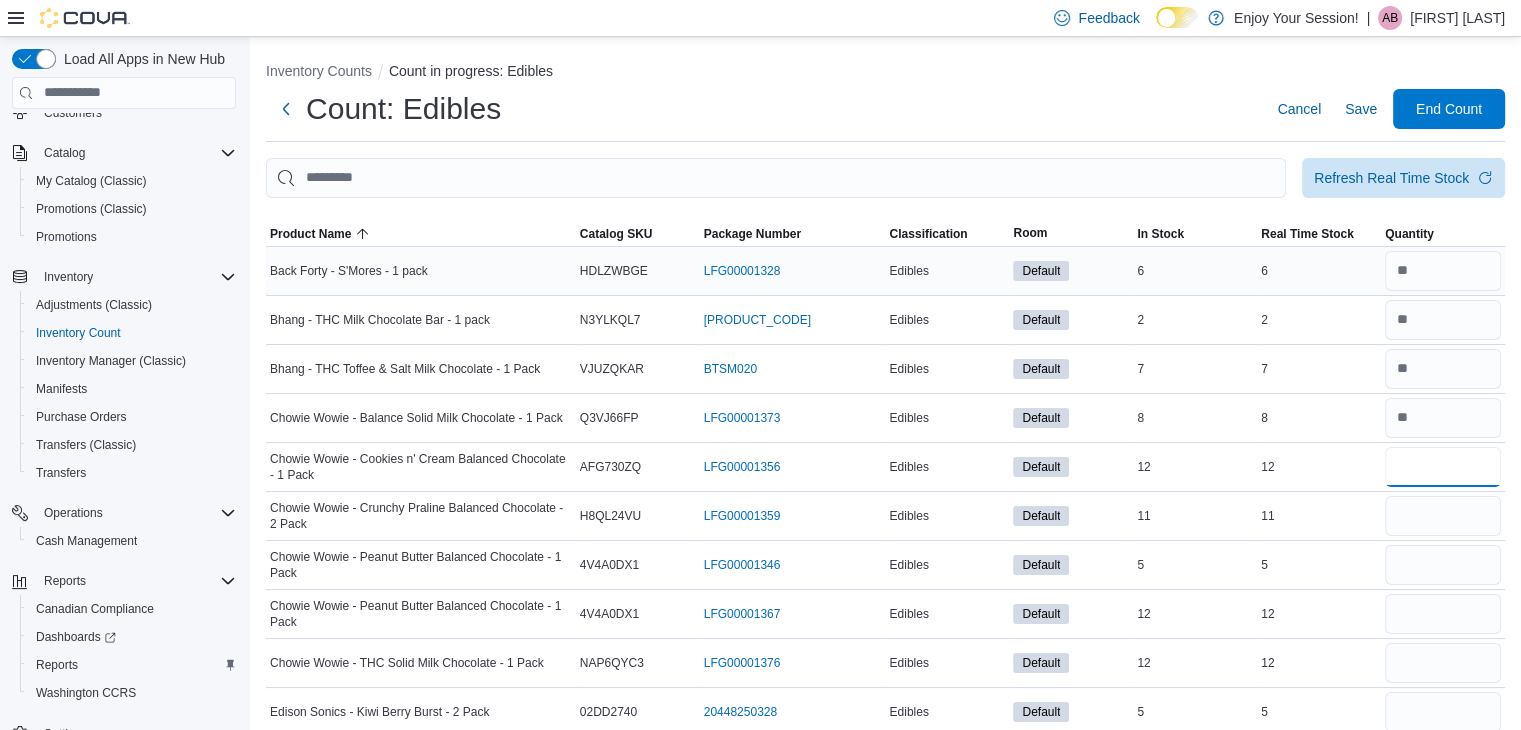 type on "**" 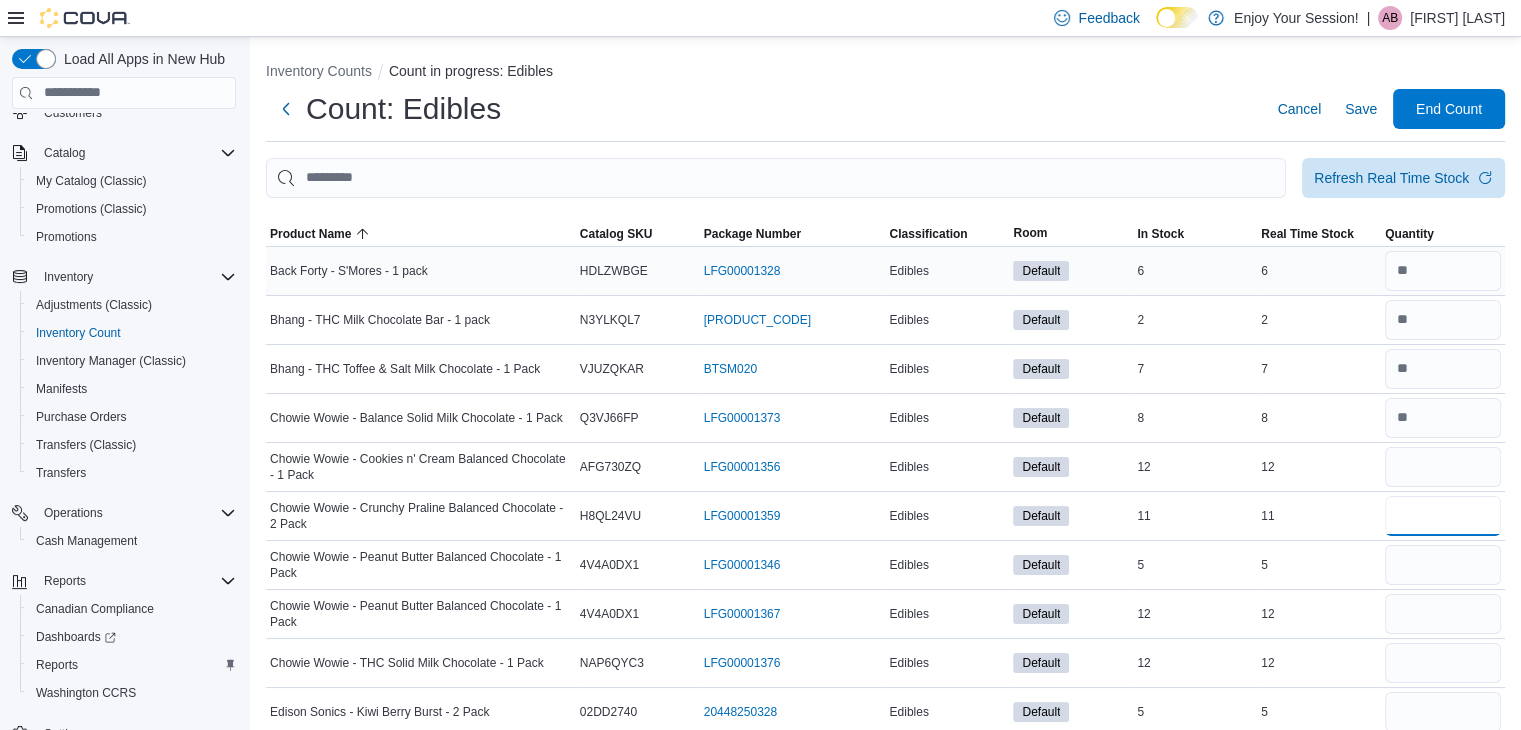type 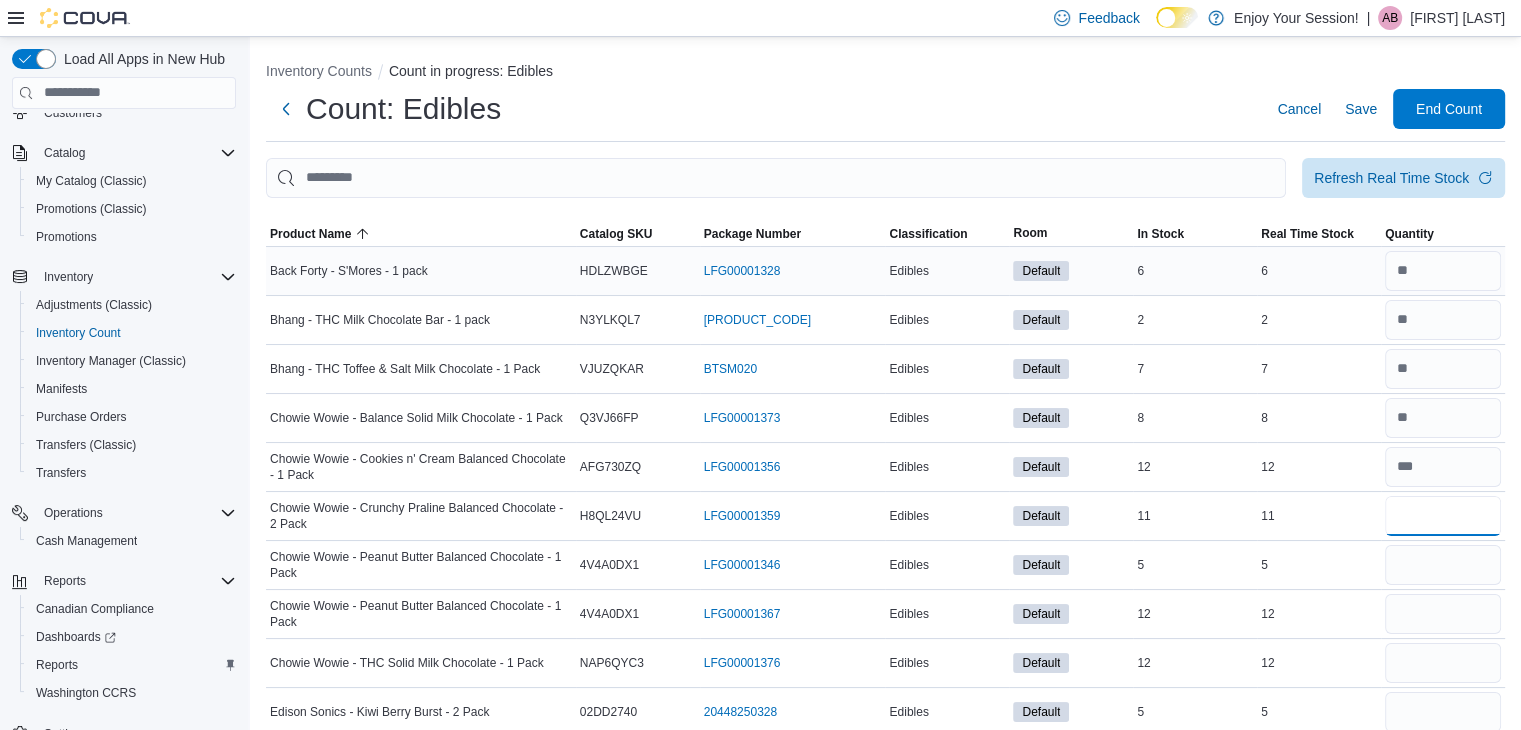 type on "**" 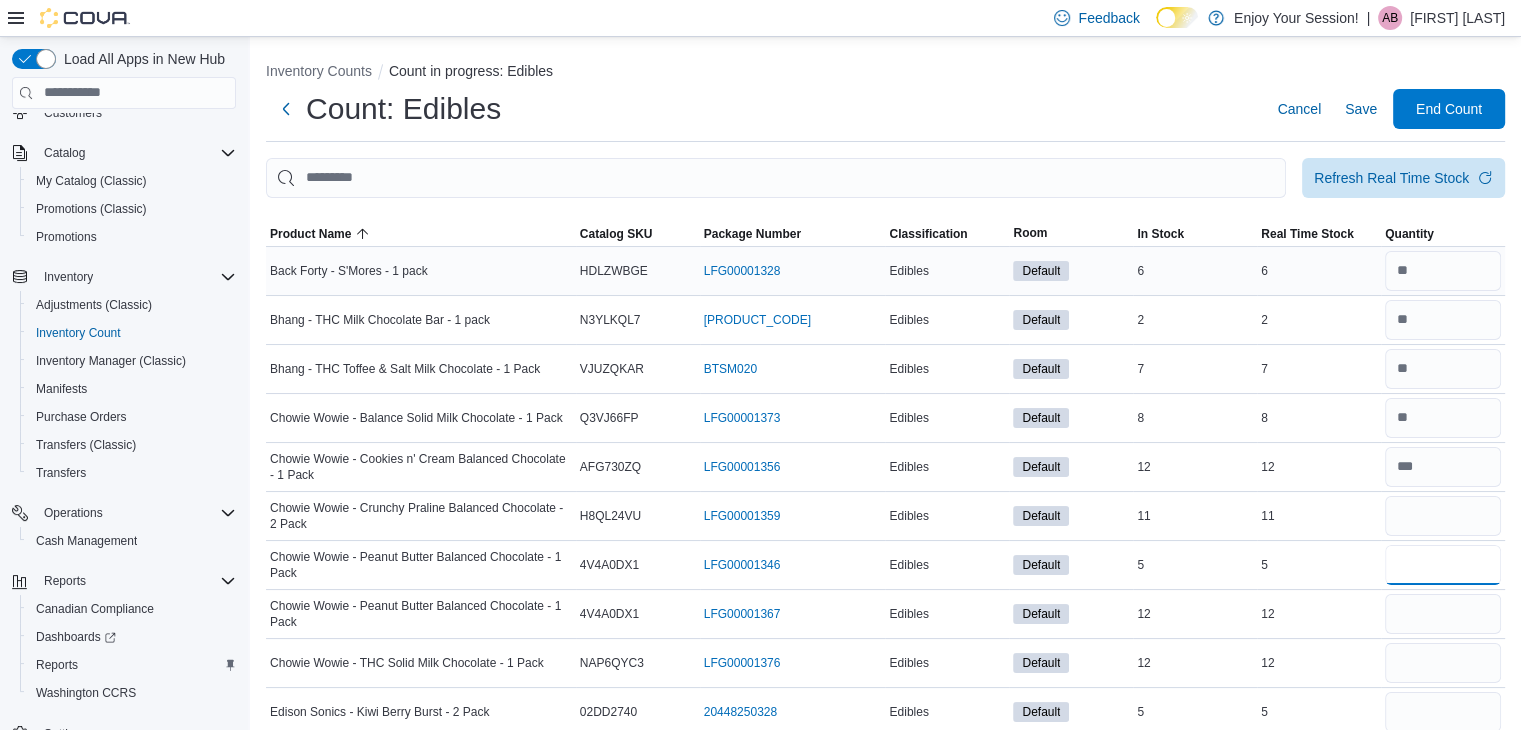 type 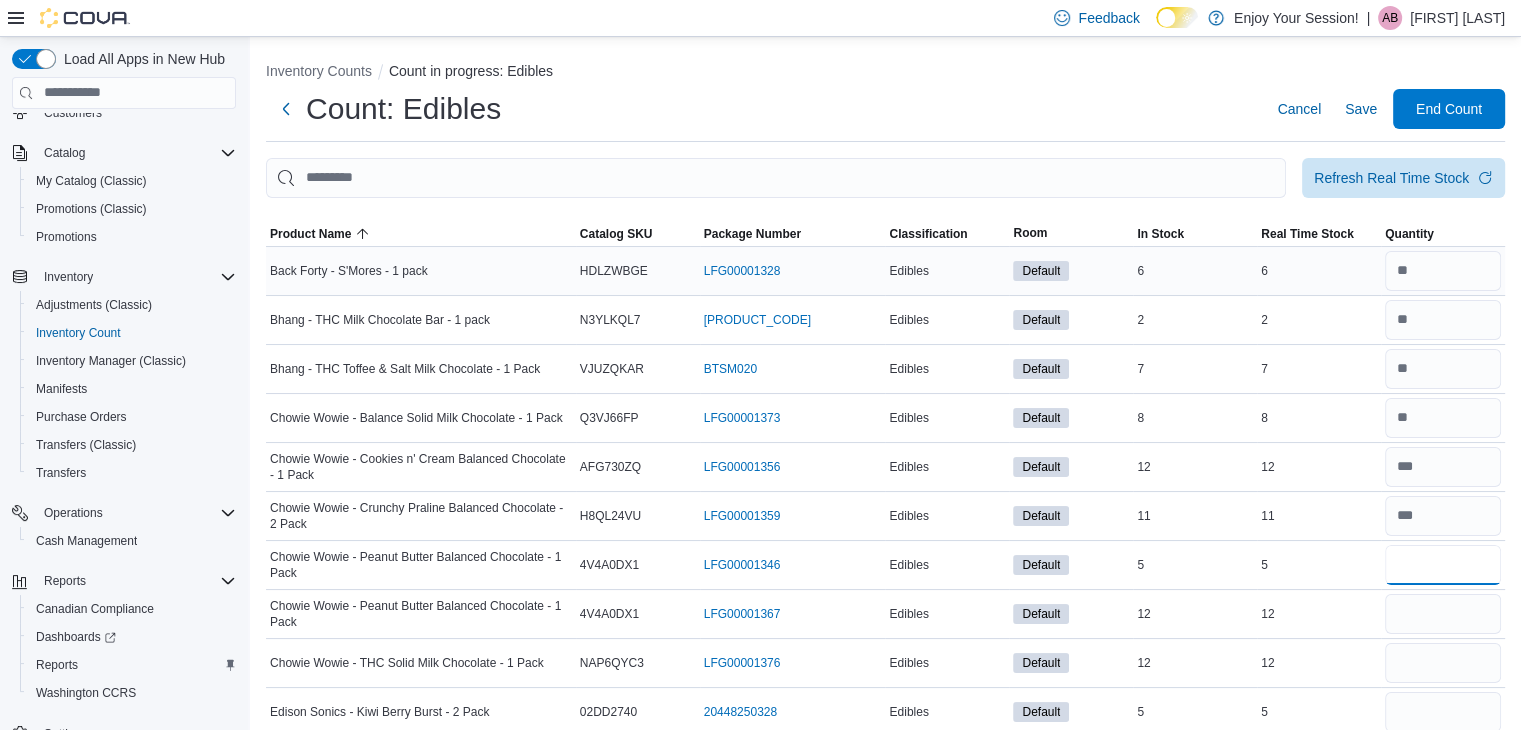 type on "*" 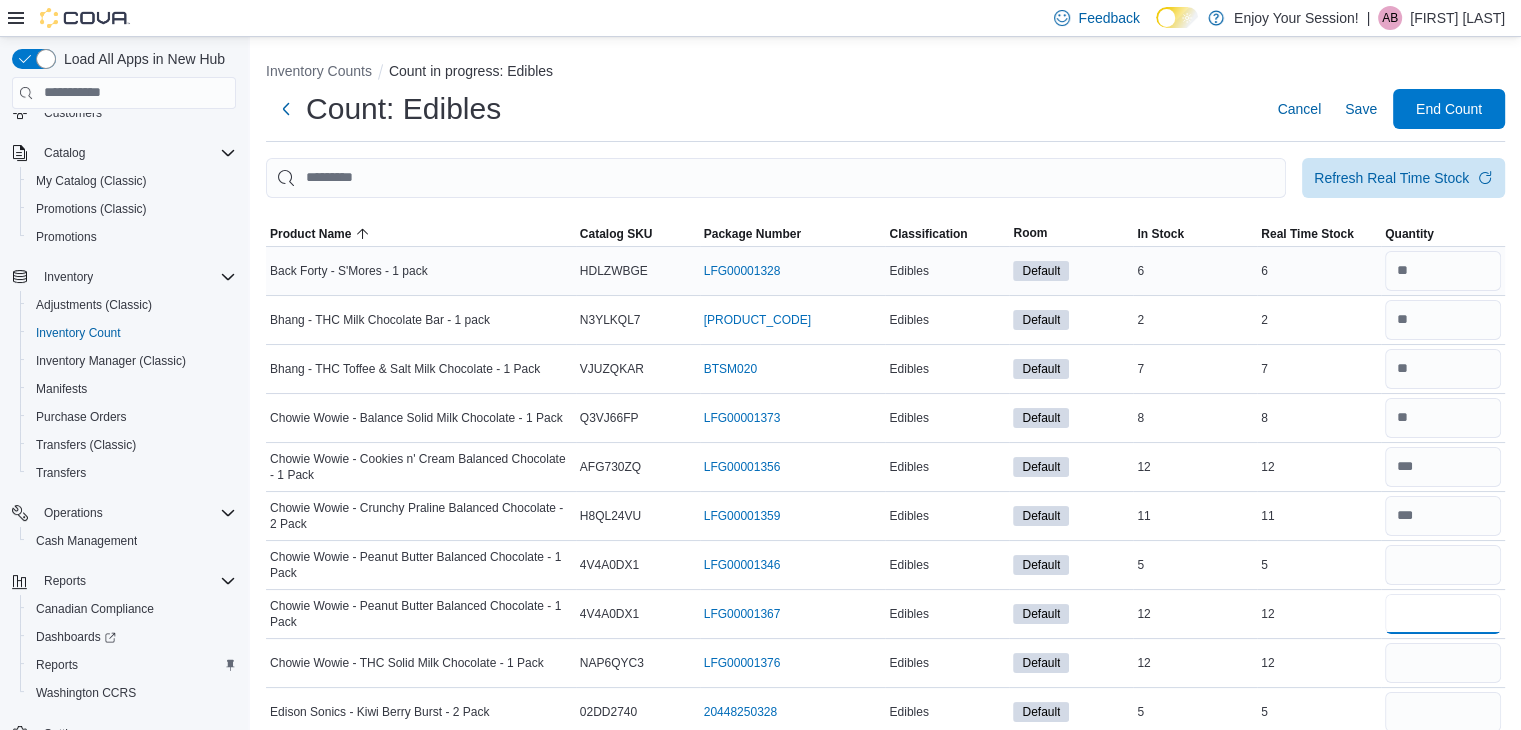 type 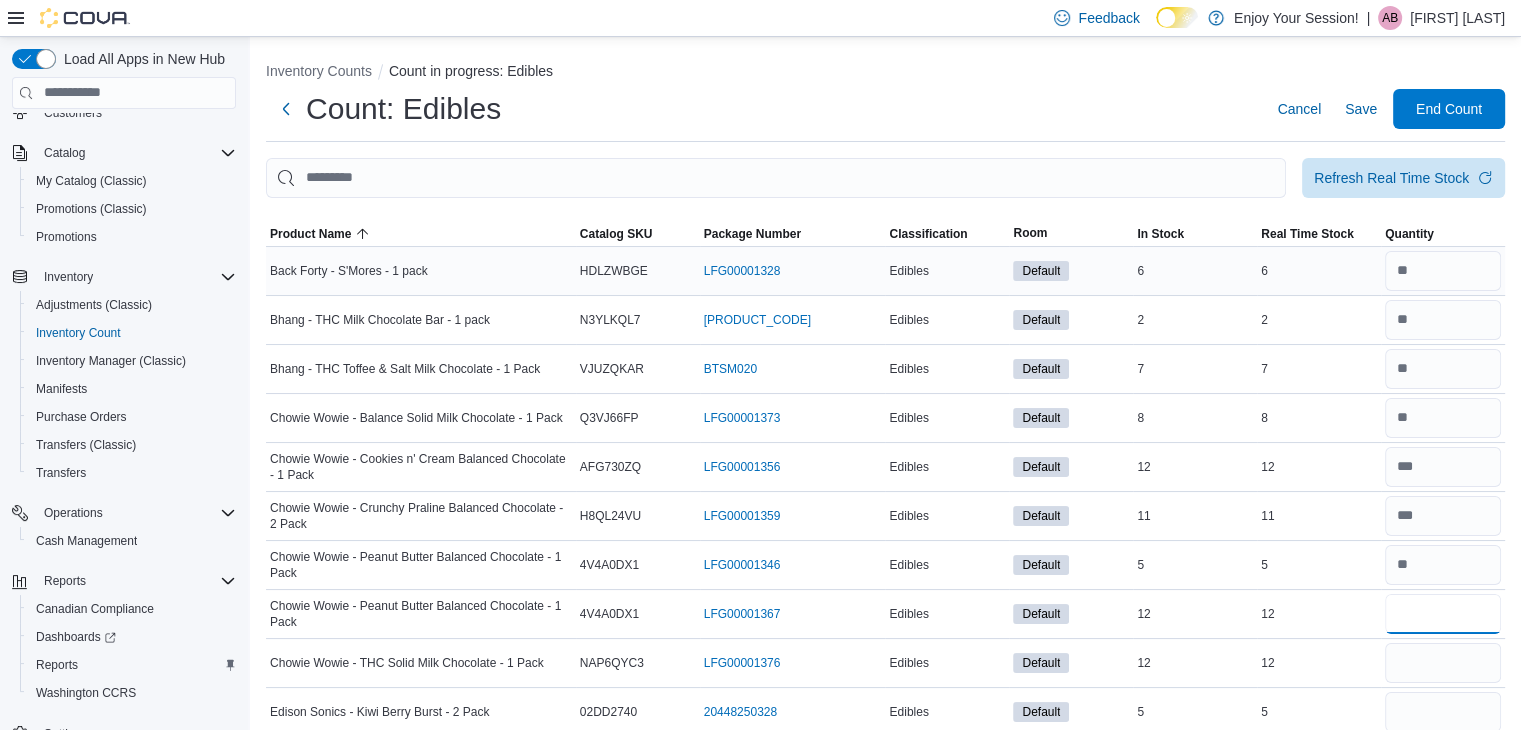 type on "**" 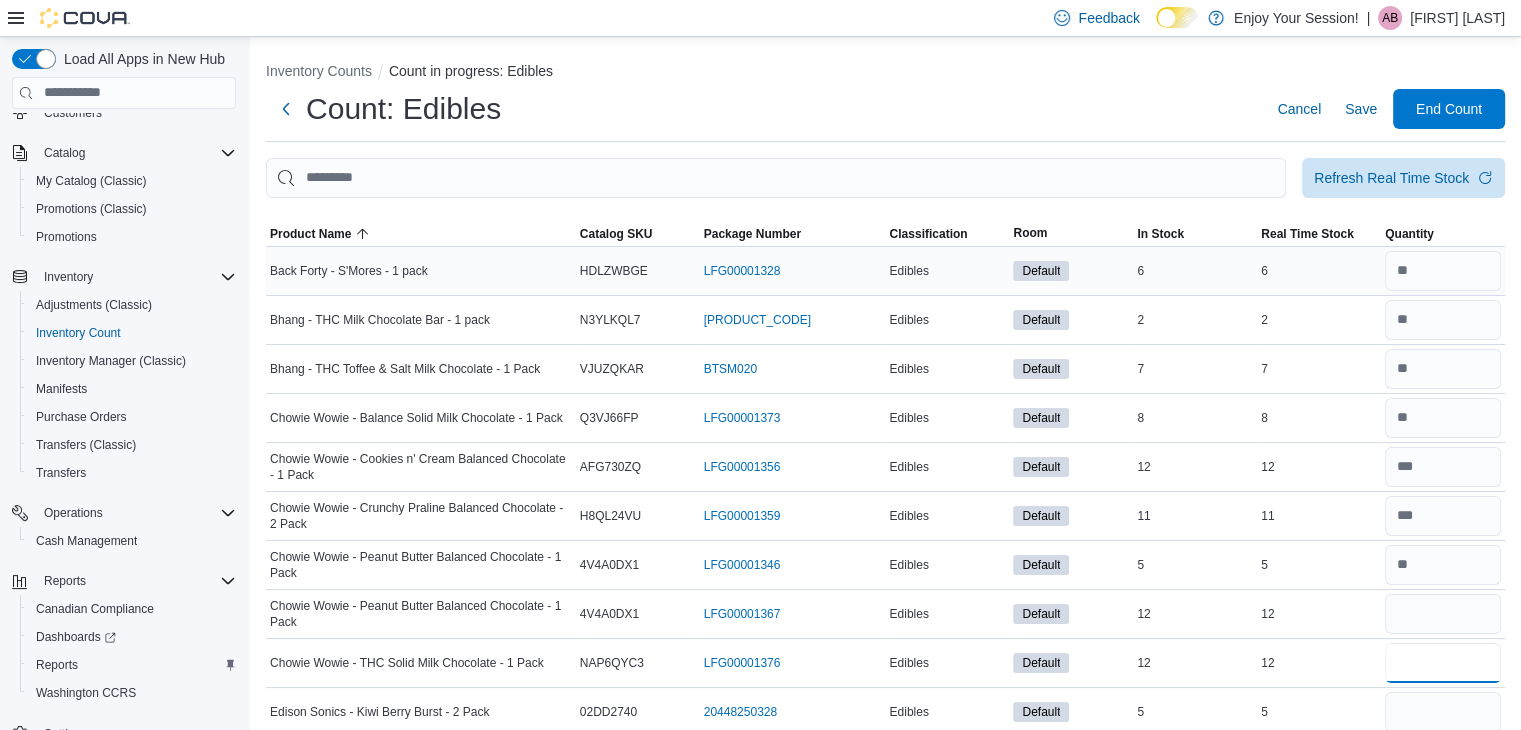 type 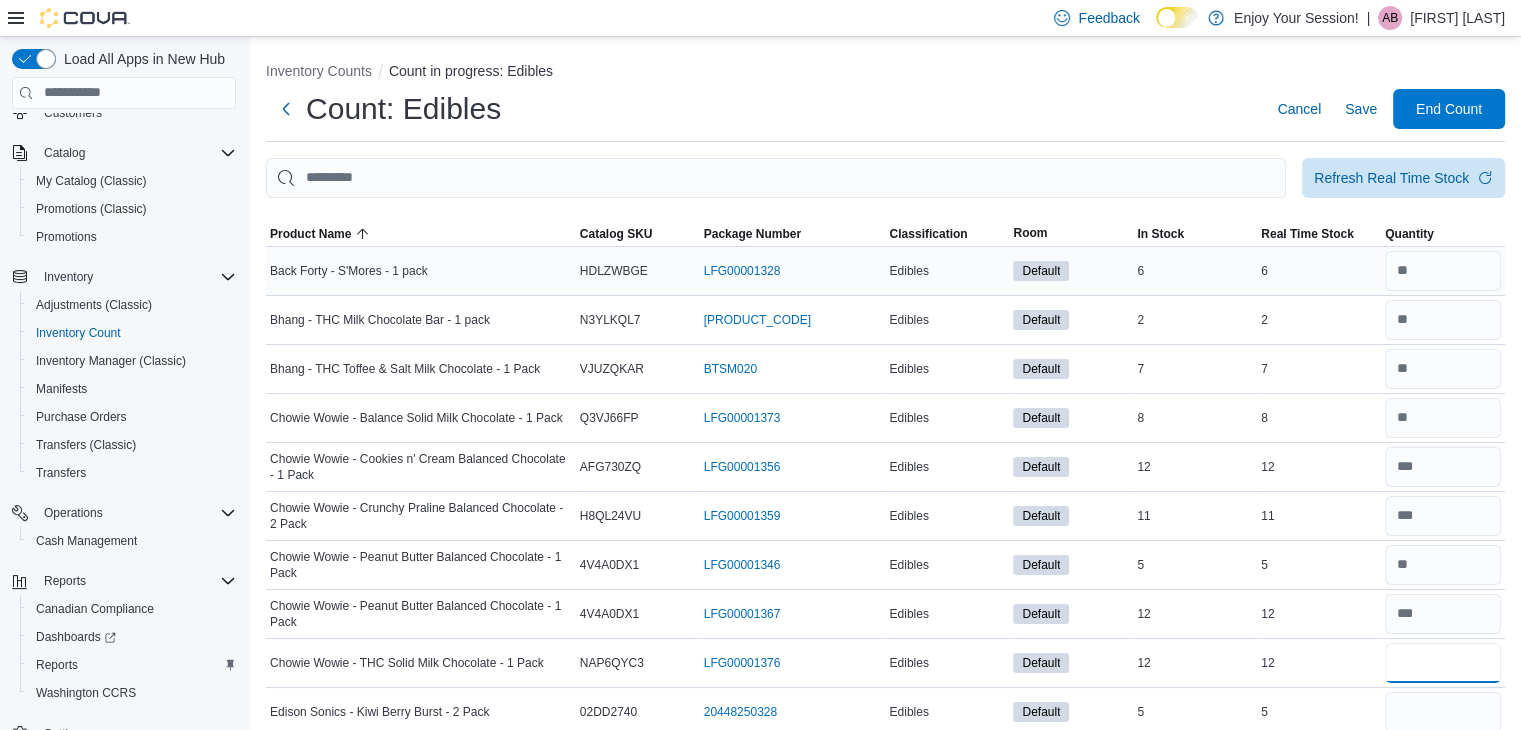 type on "**" 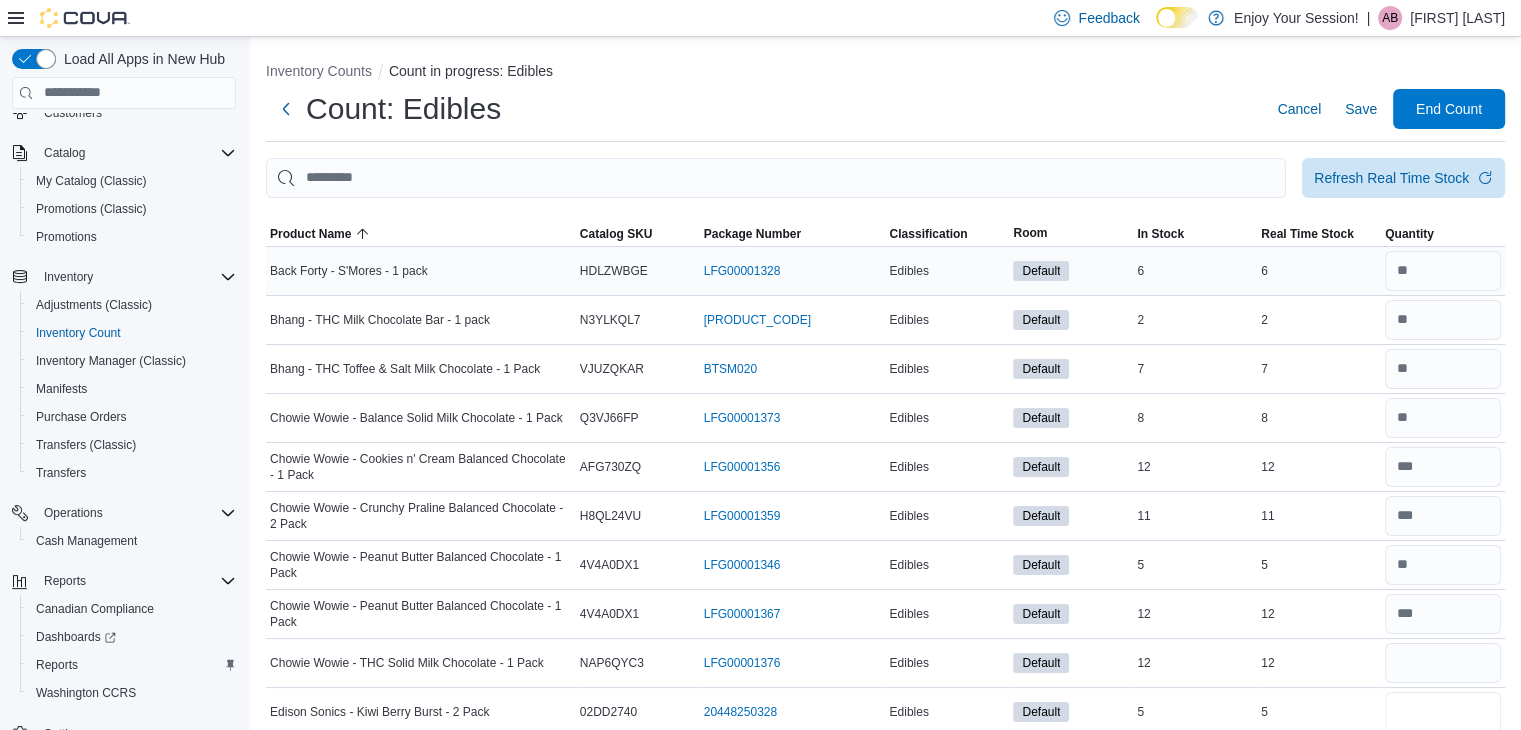 type 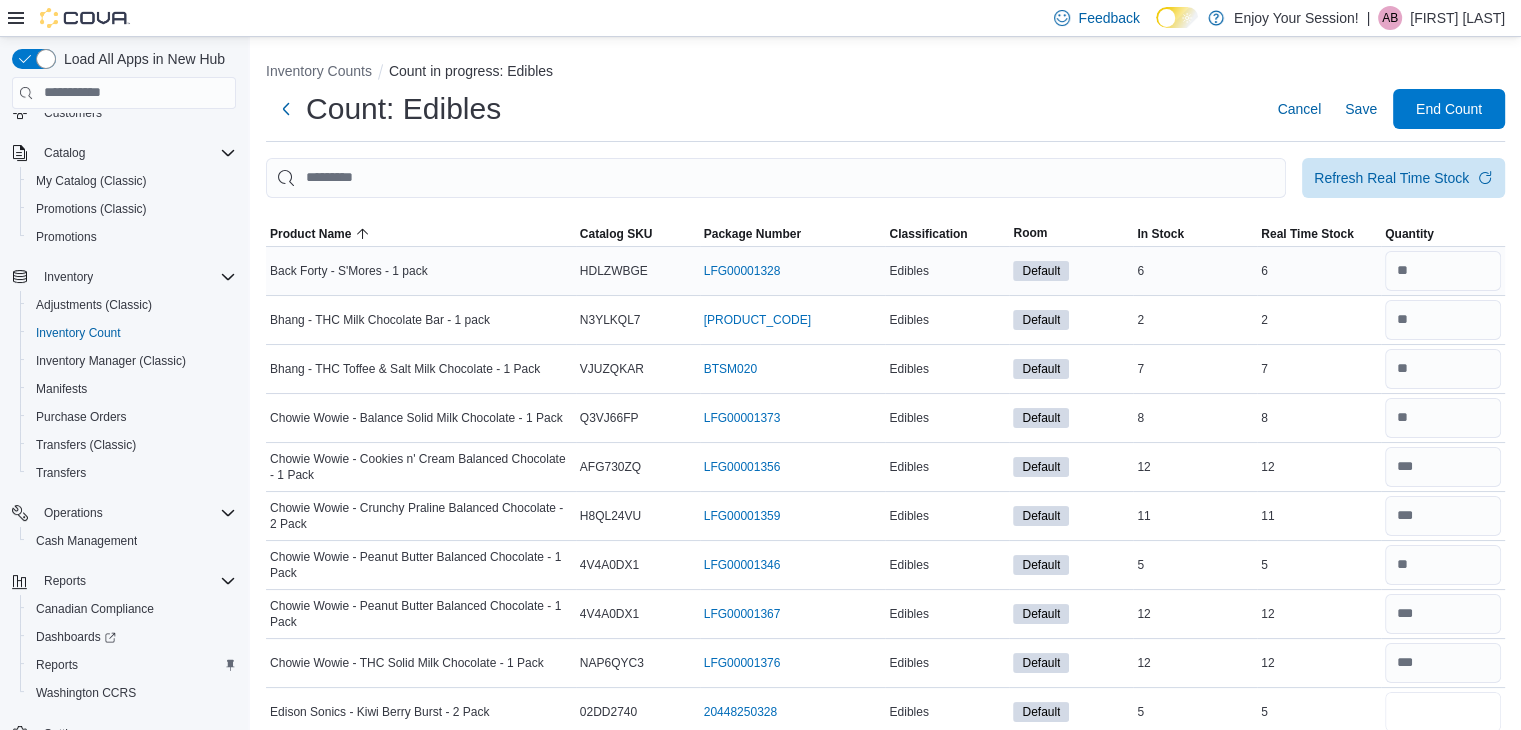 type on "*" 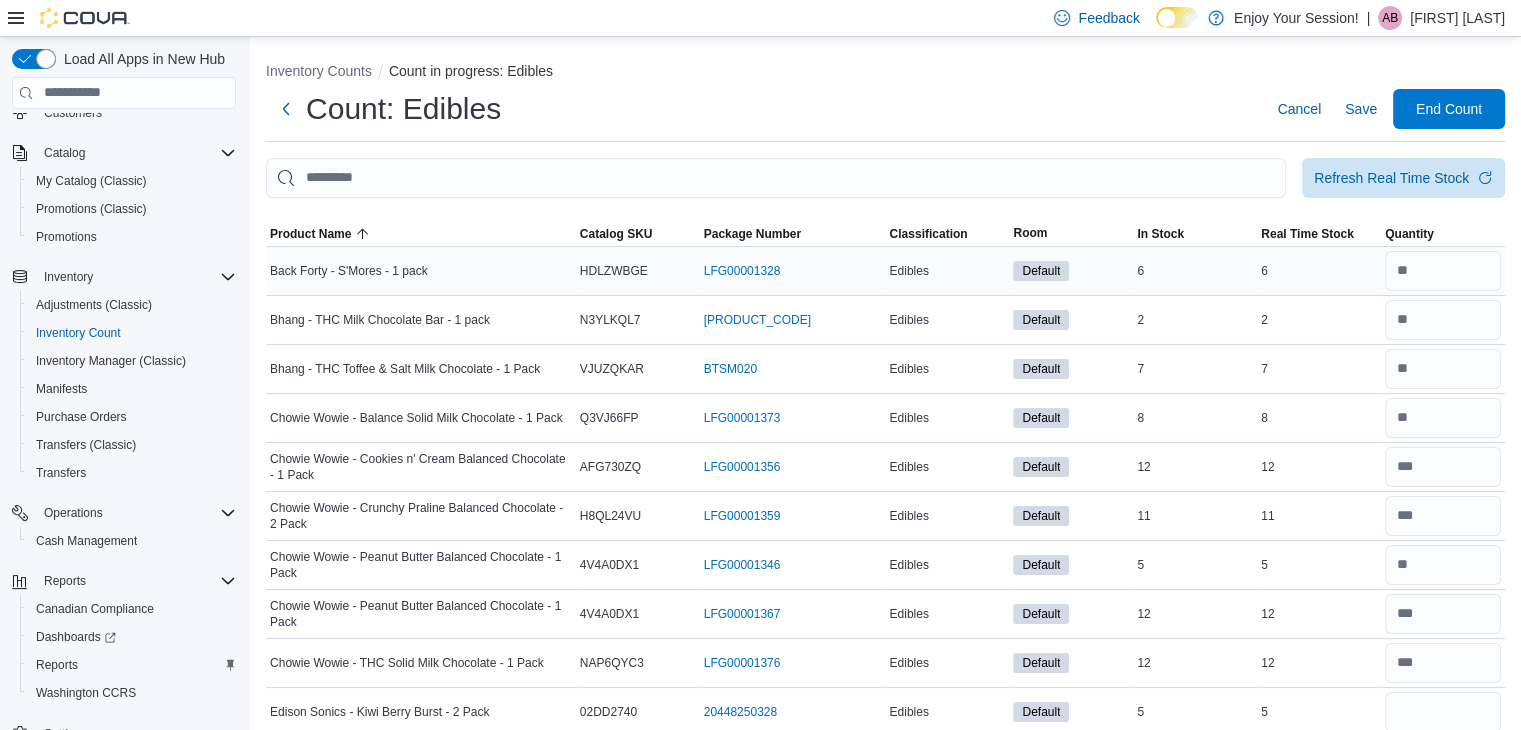 type 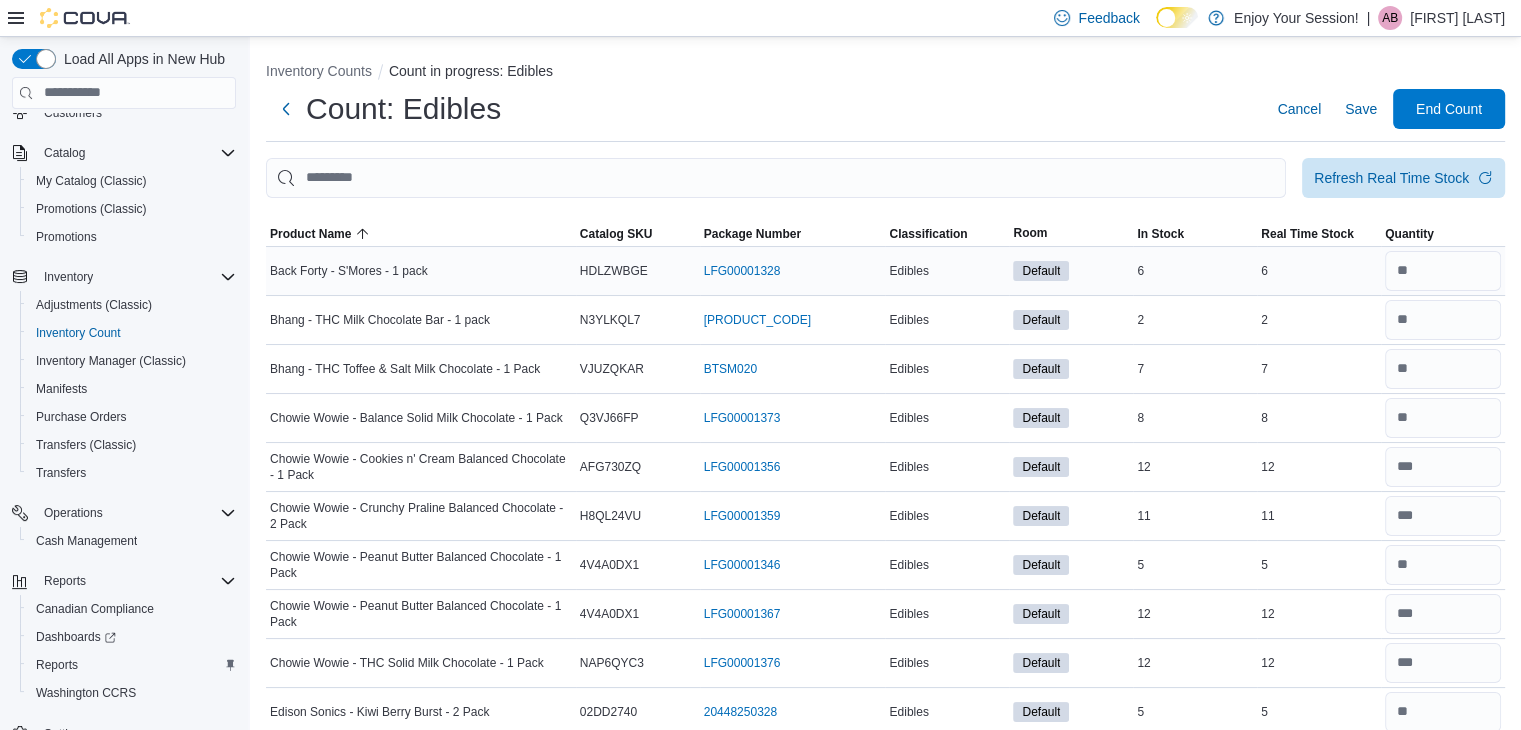 scroll, scrollTop: 393, scrollLeft: 0, axis: vertical 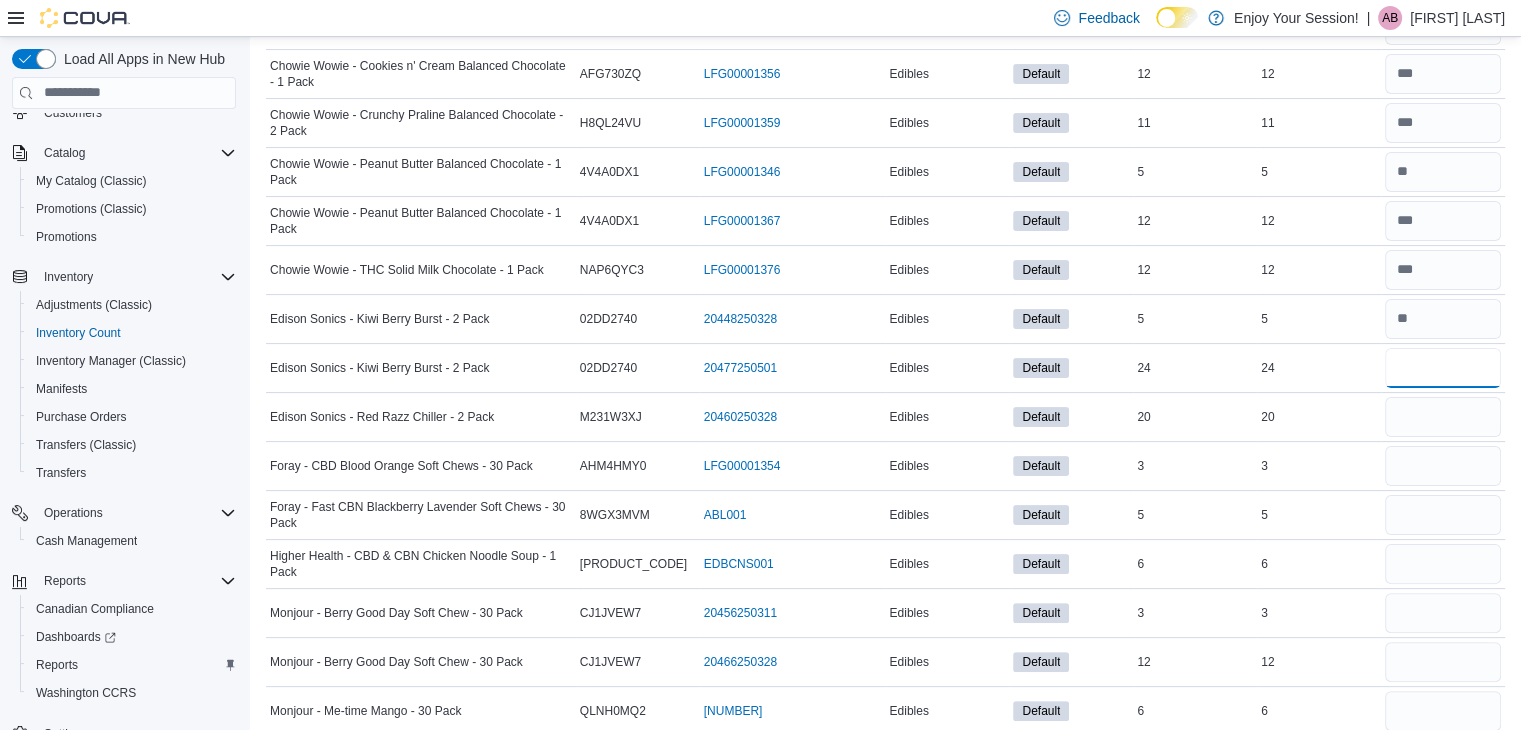 type on "**" 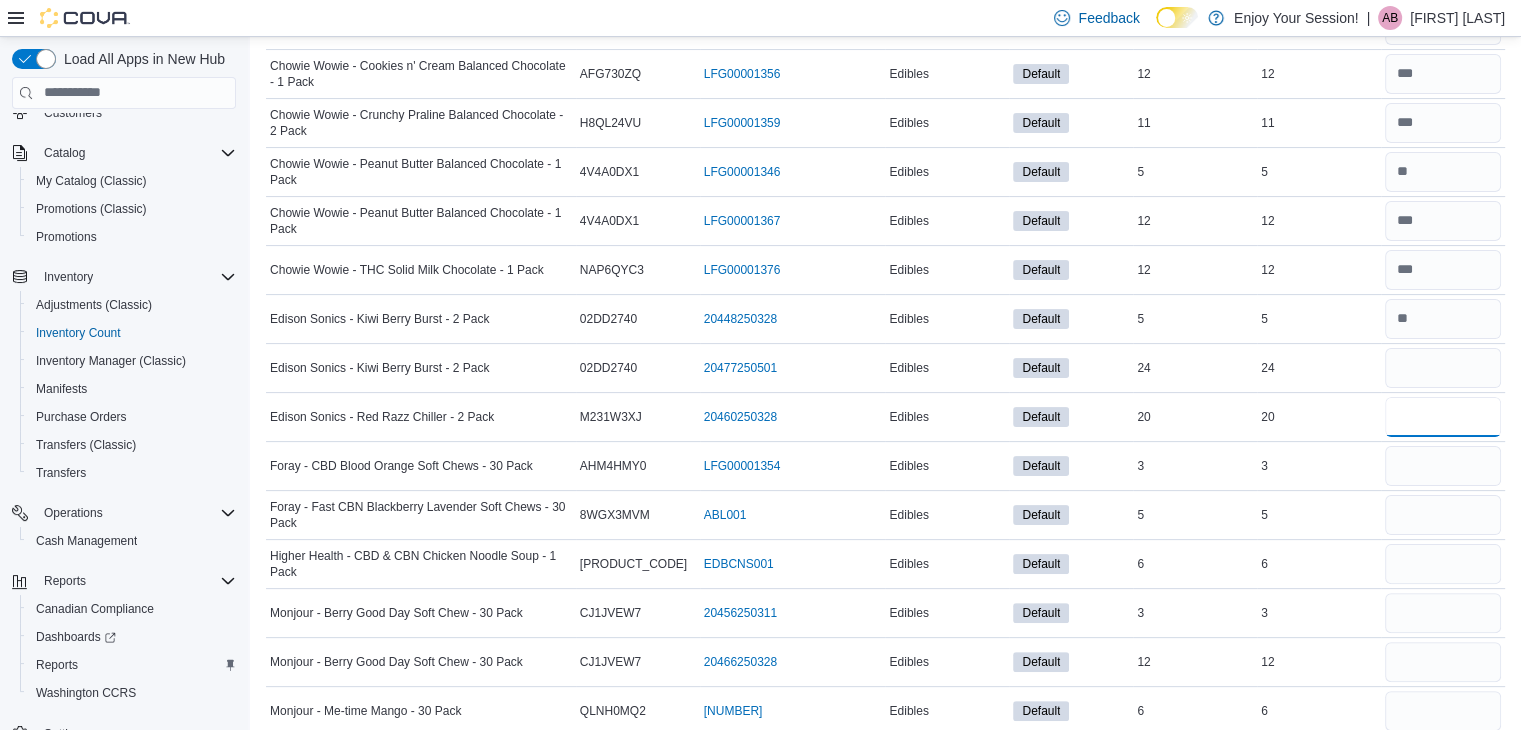 type 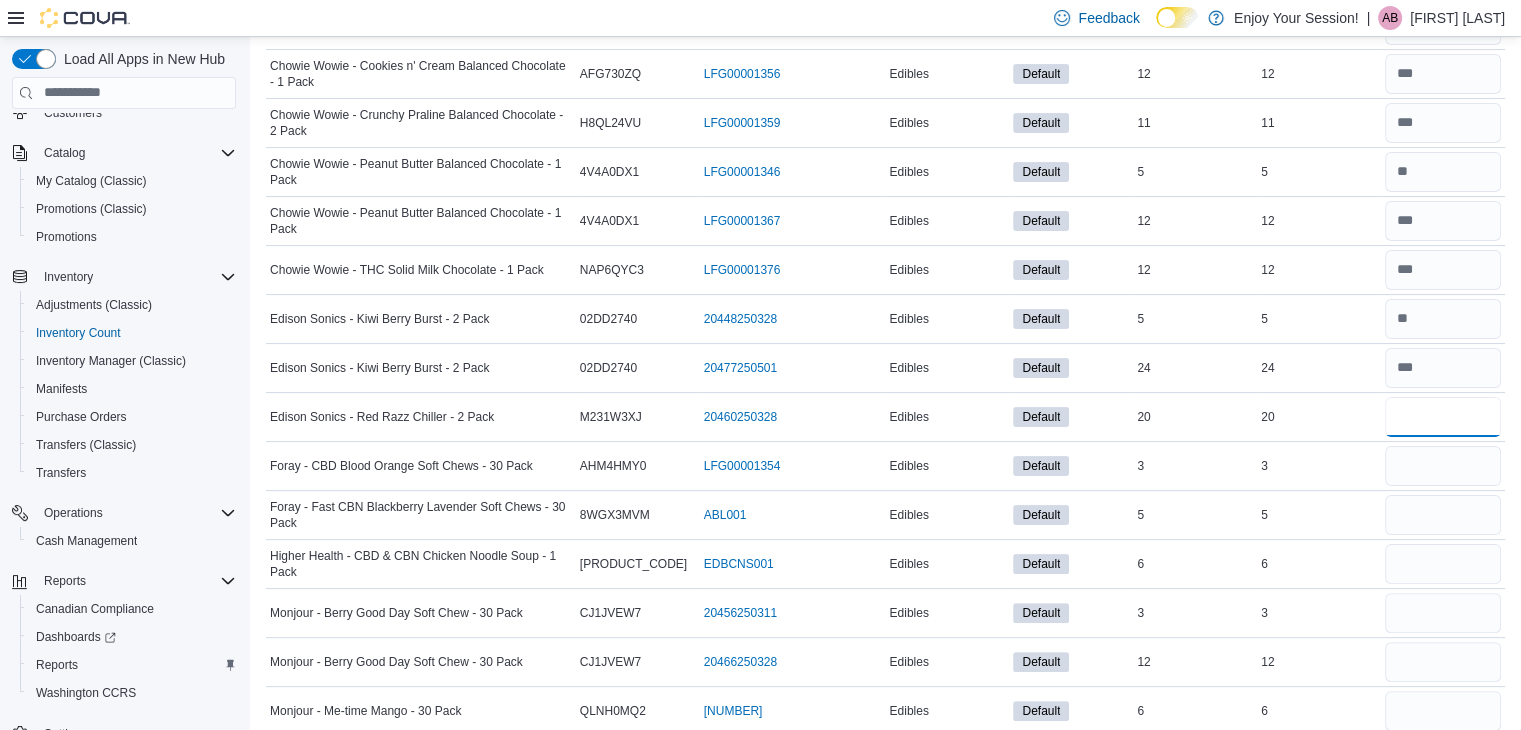 type on "**" 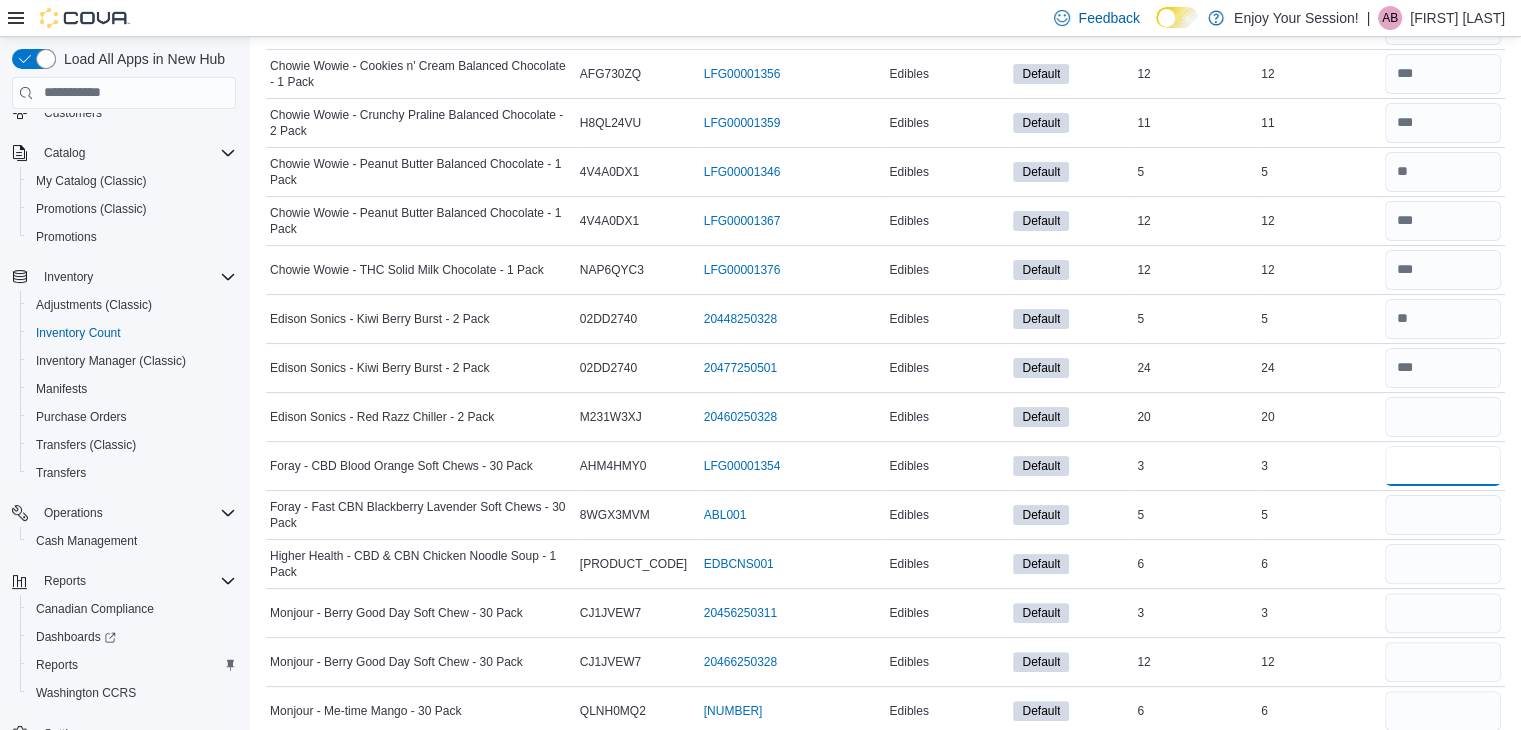 type 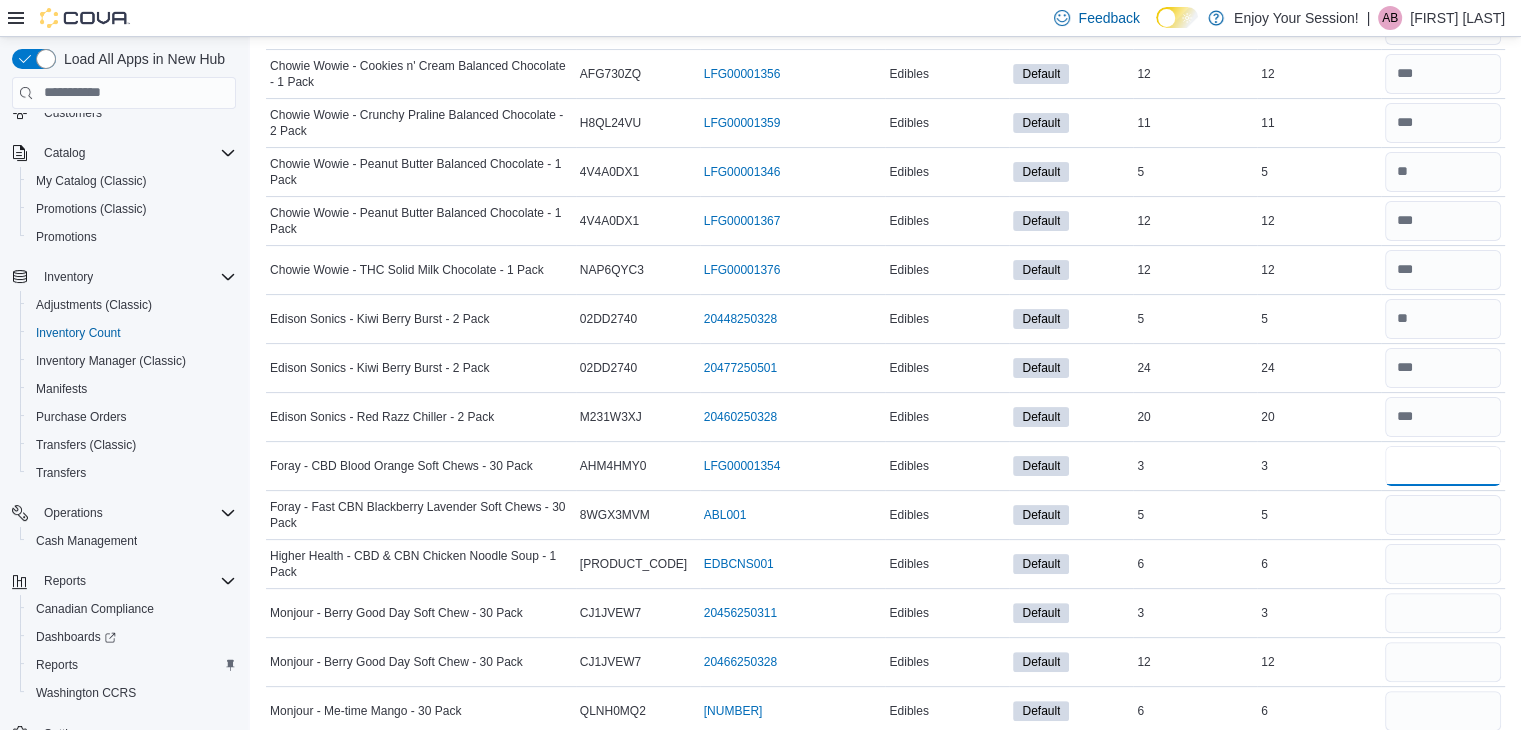 type on "*" 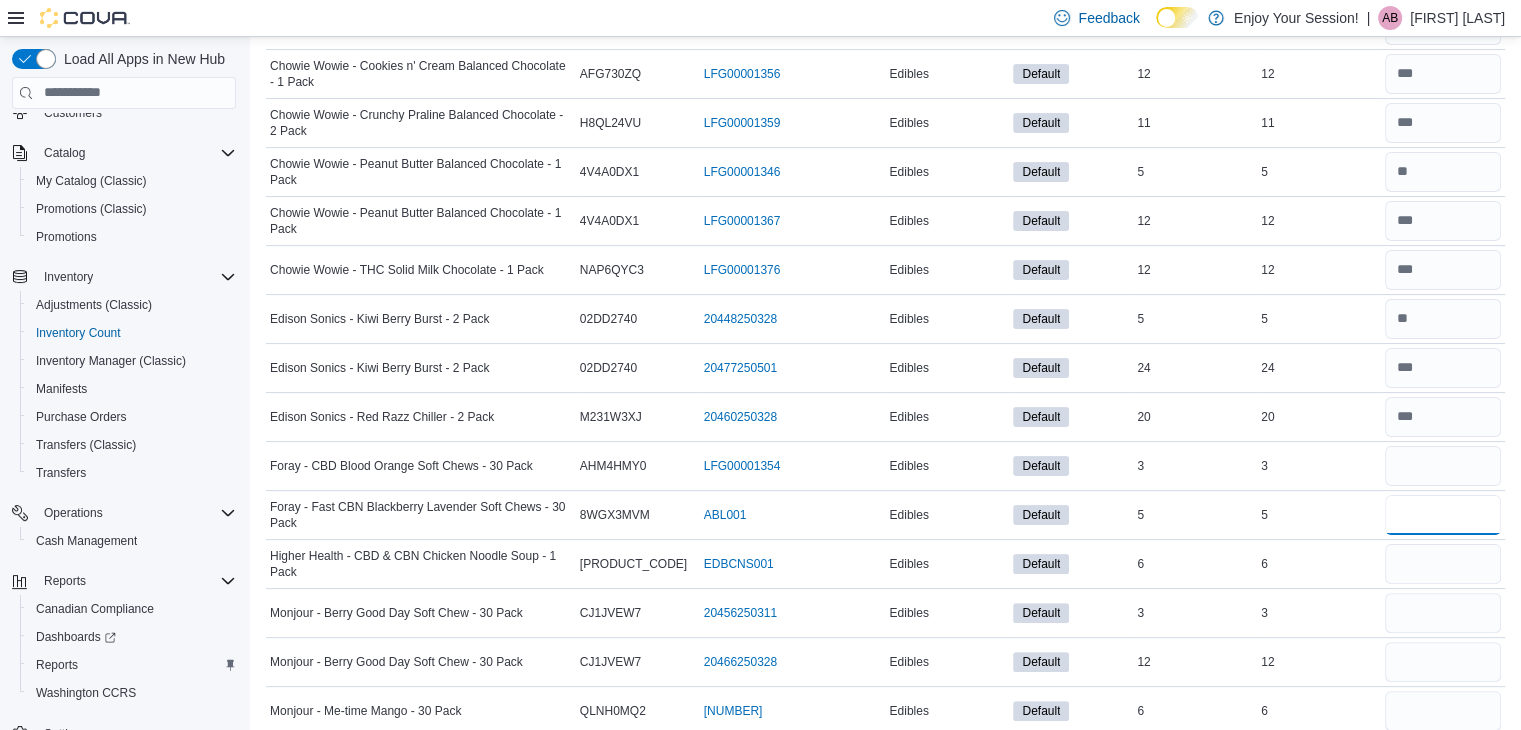 type 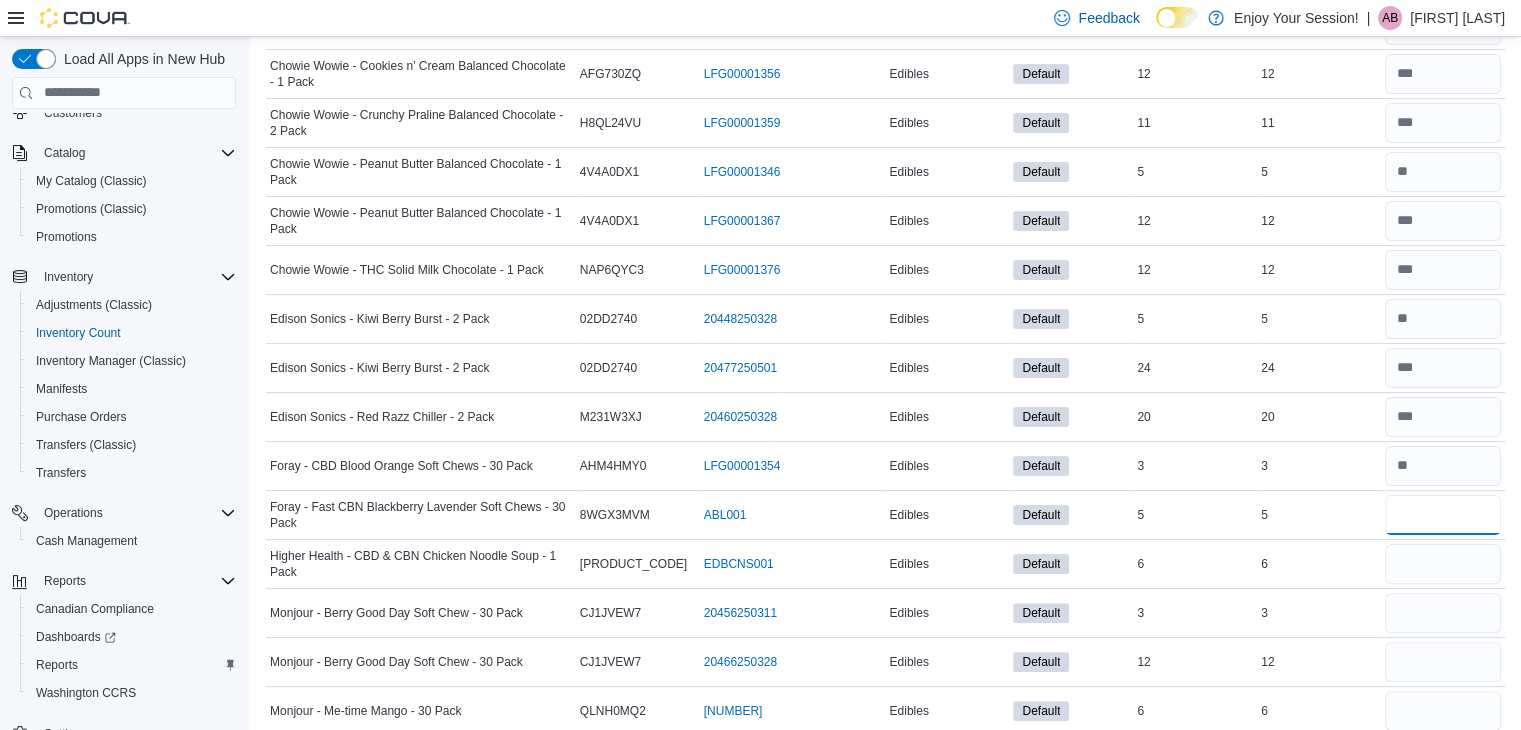type on "*" 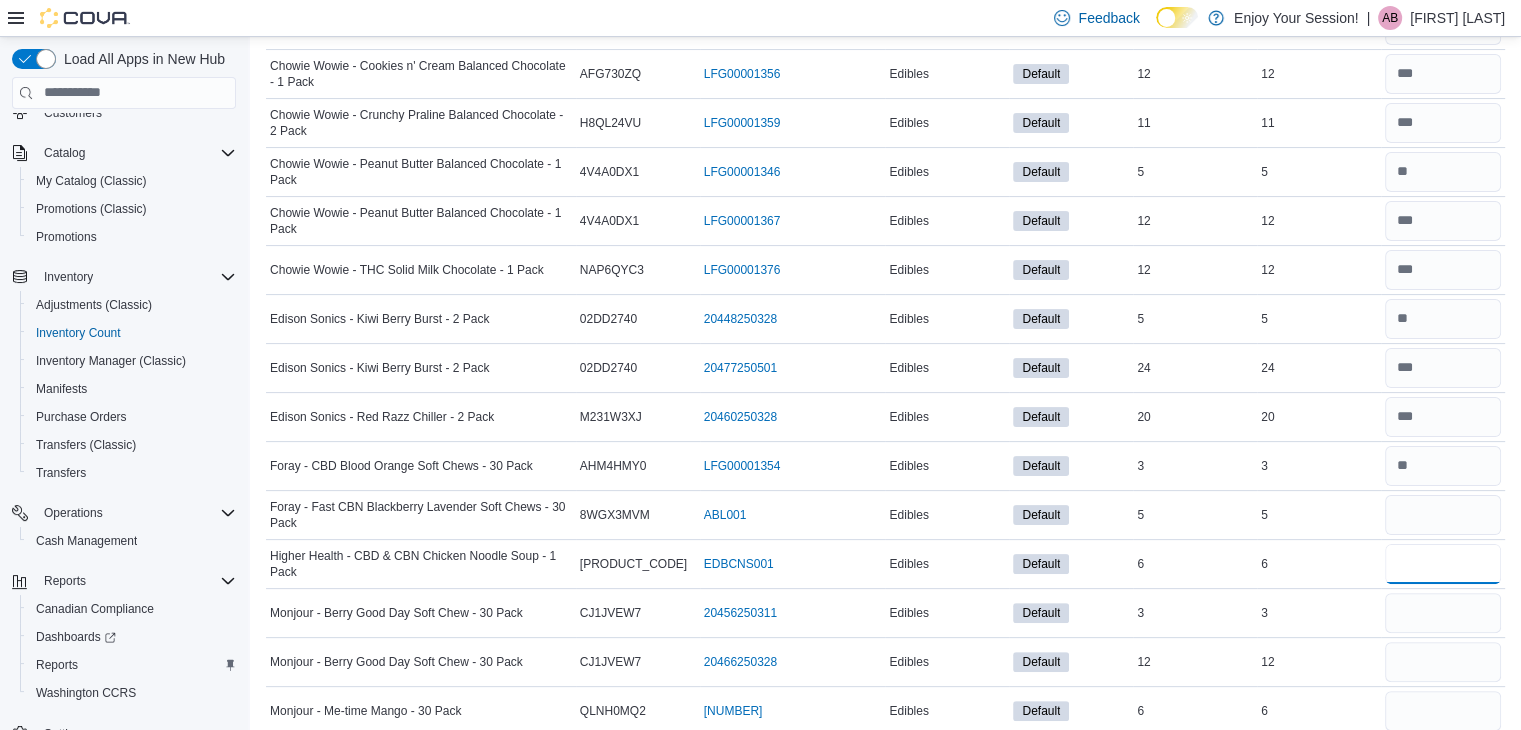 type 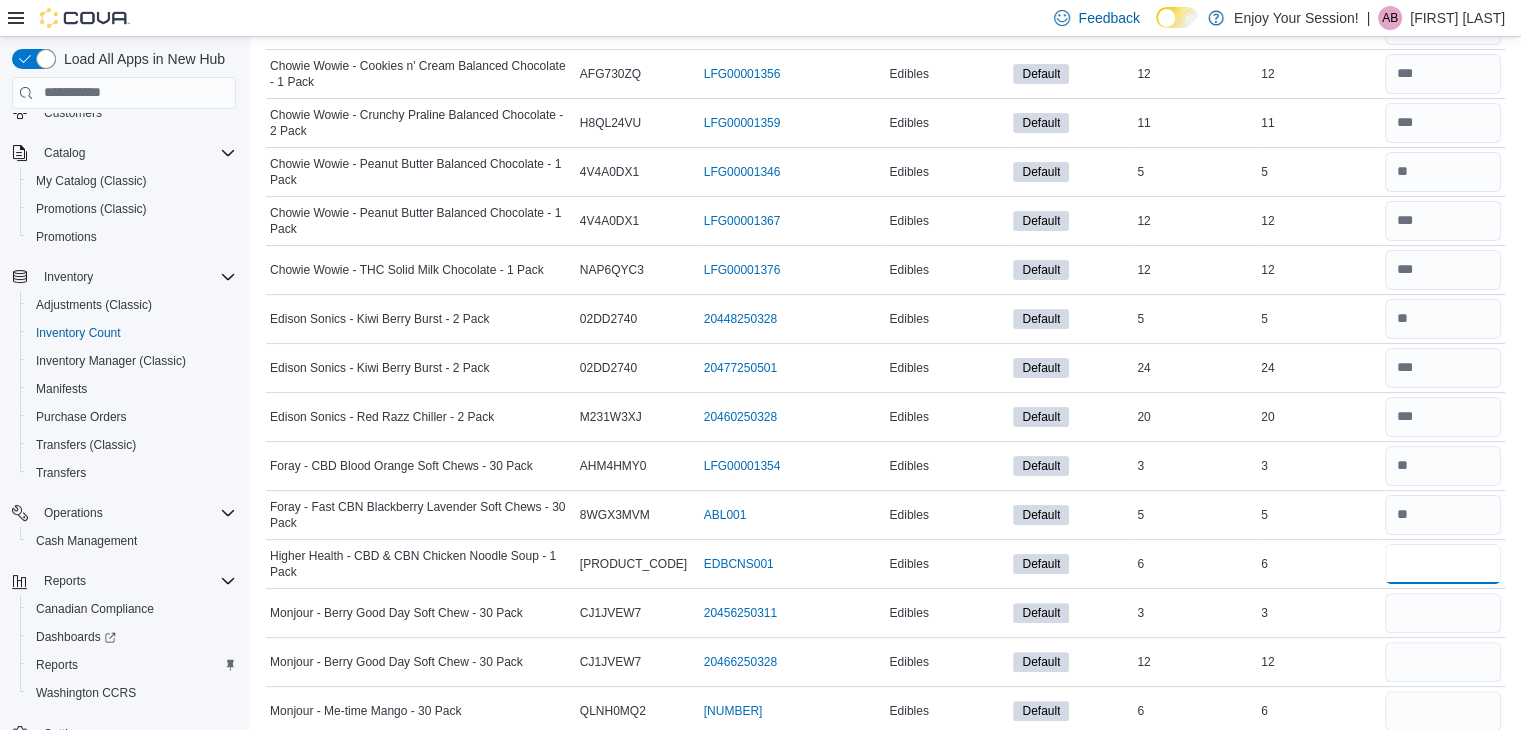 type on "*" 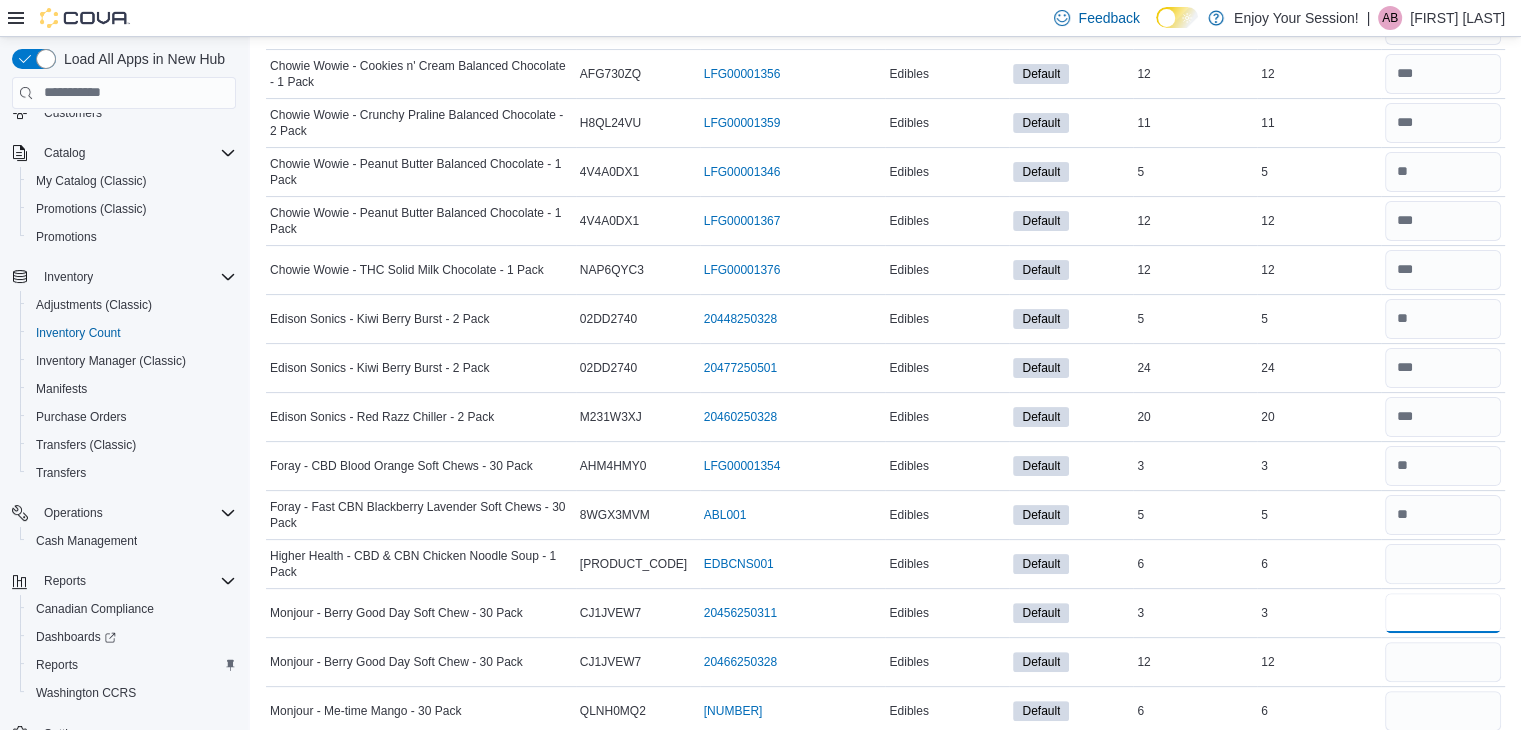 type 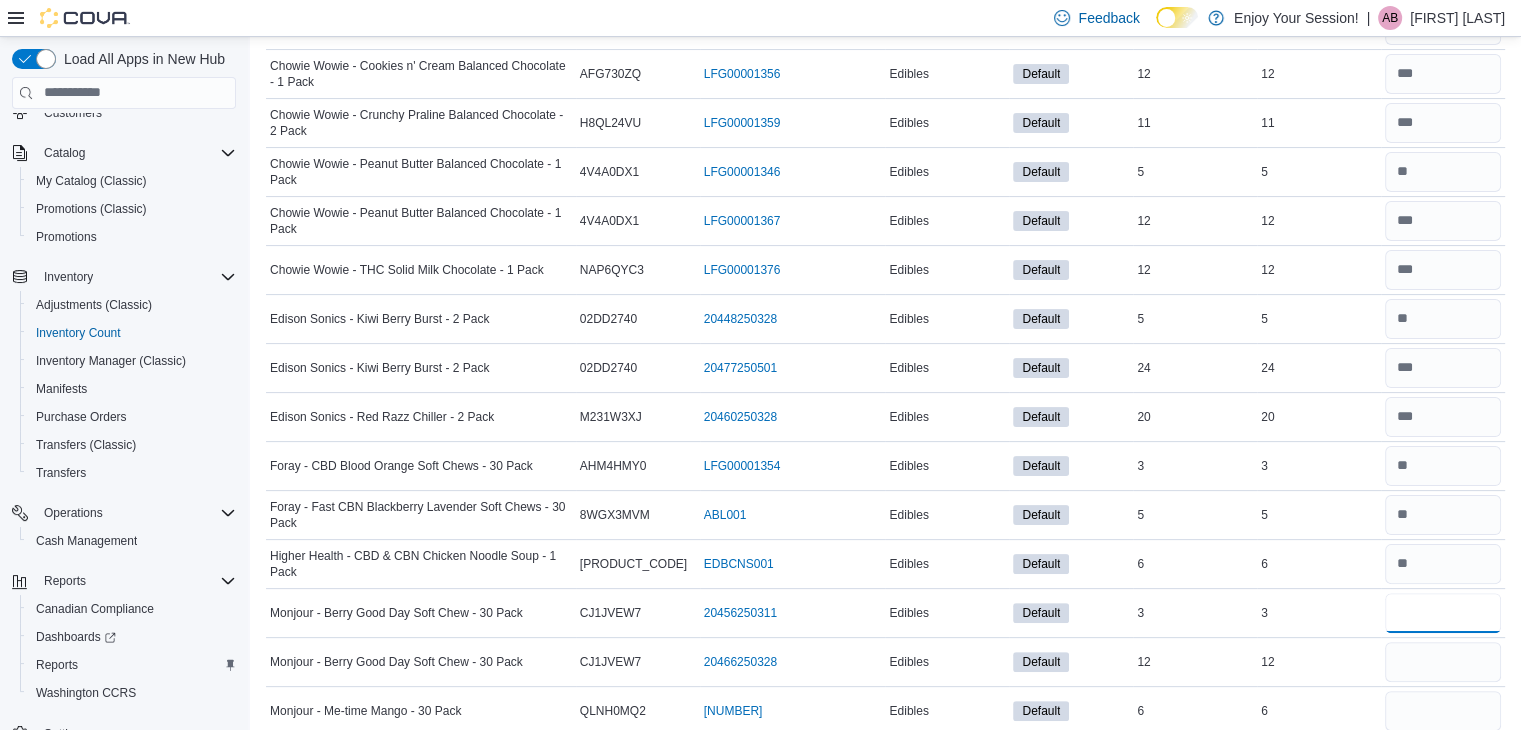 type on "*" 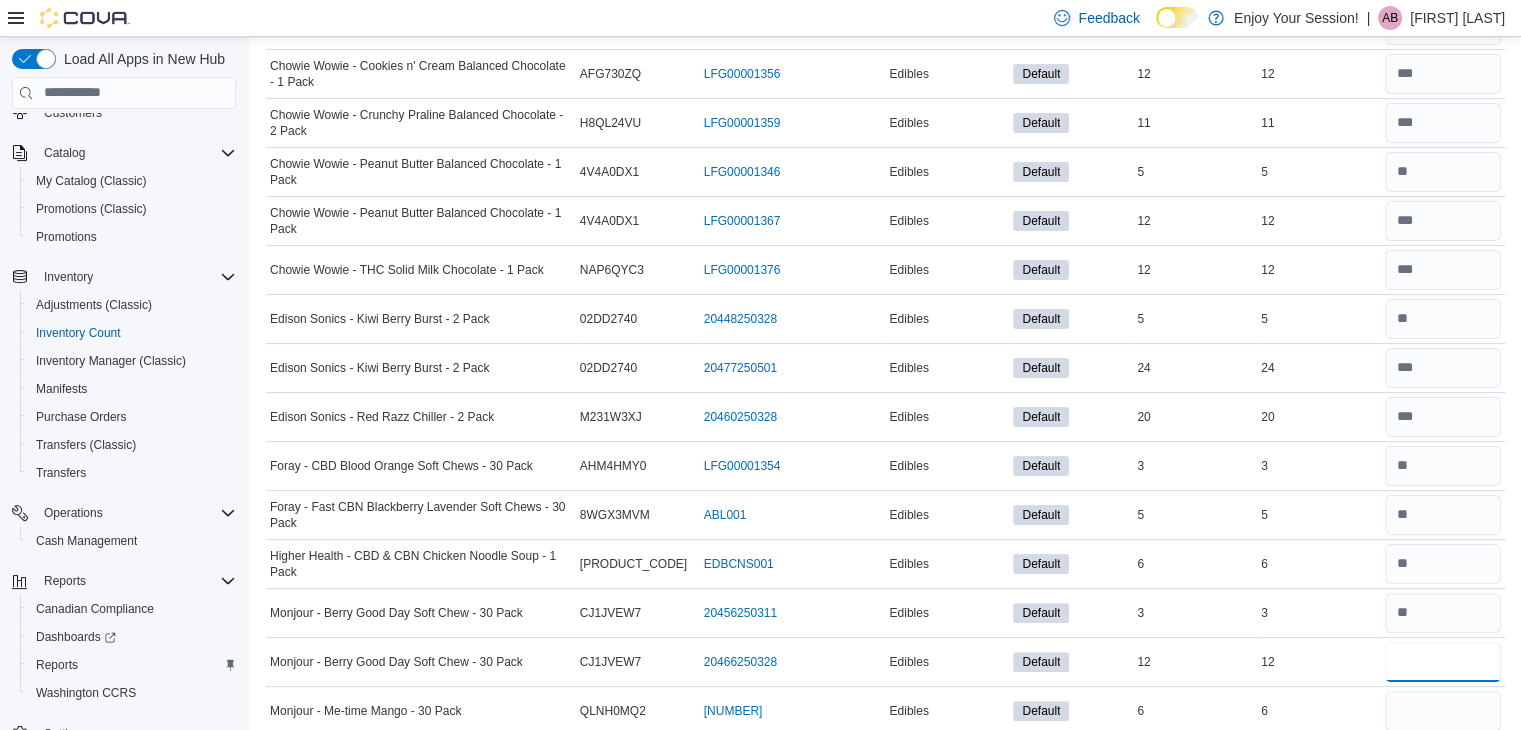 type 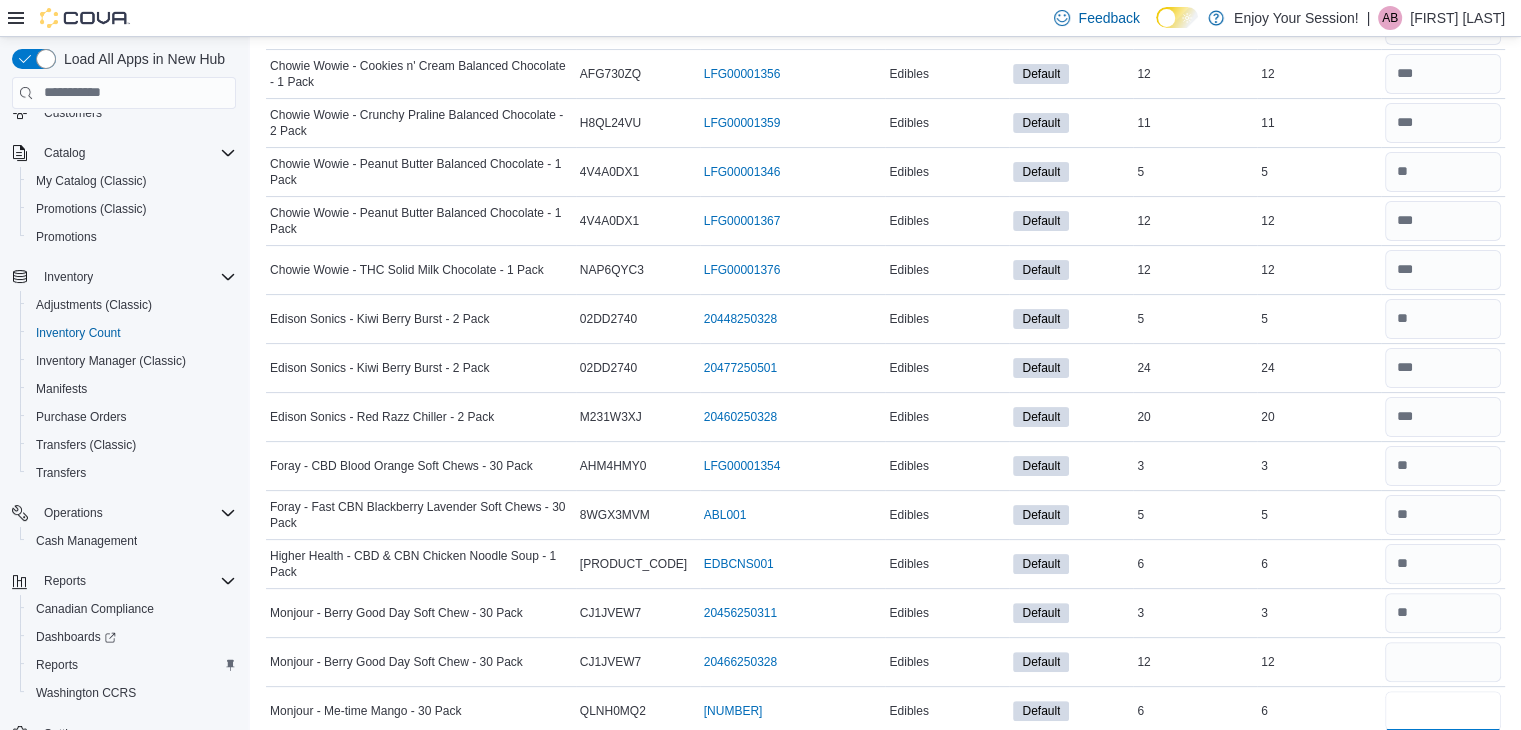 type 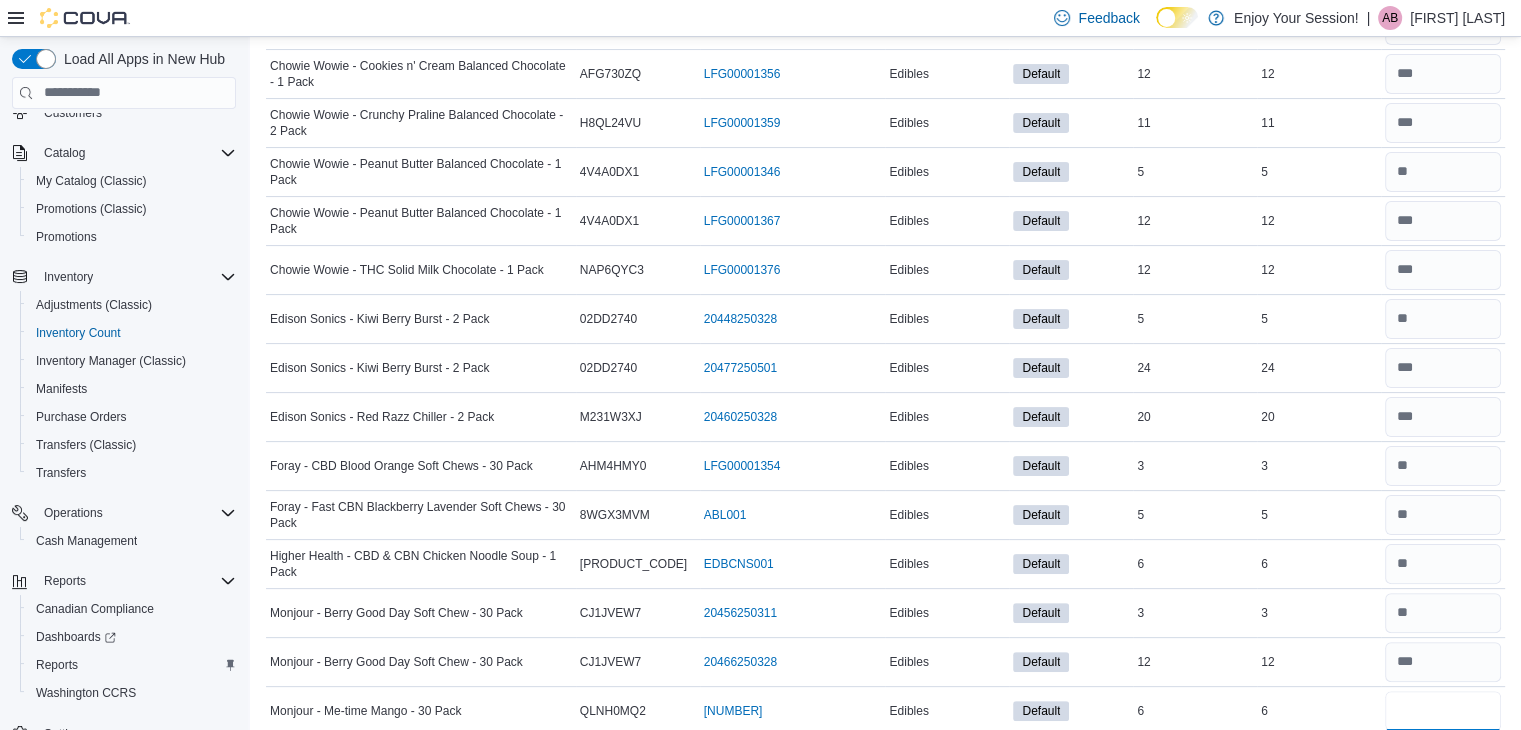 type on "*" 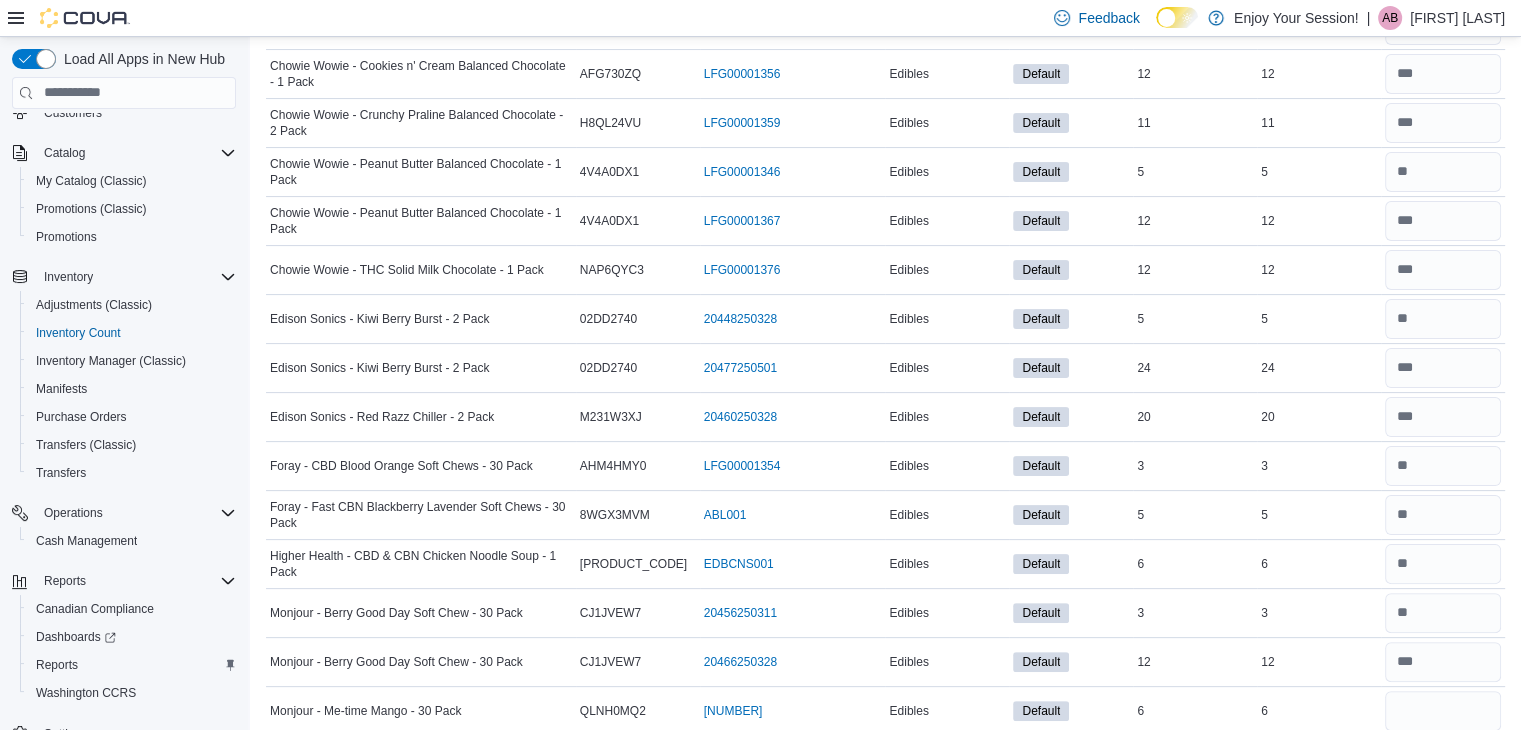 type 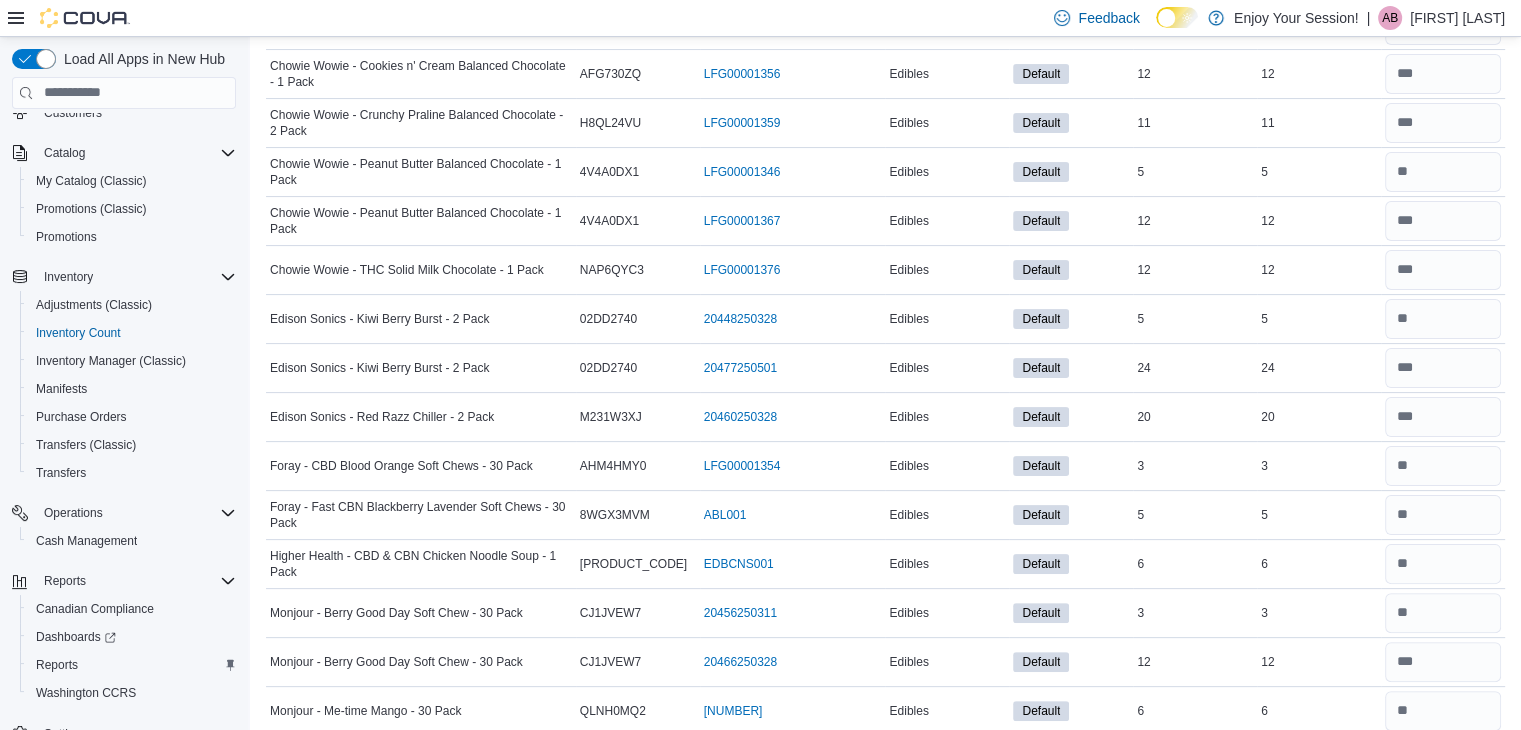 scroll, scrollTop: 784, scrollLeft: 0, axis: vertical 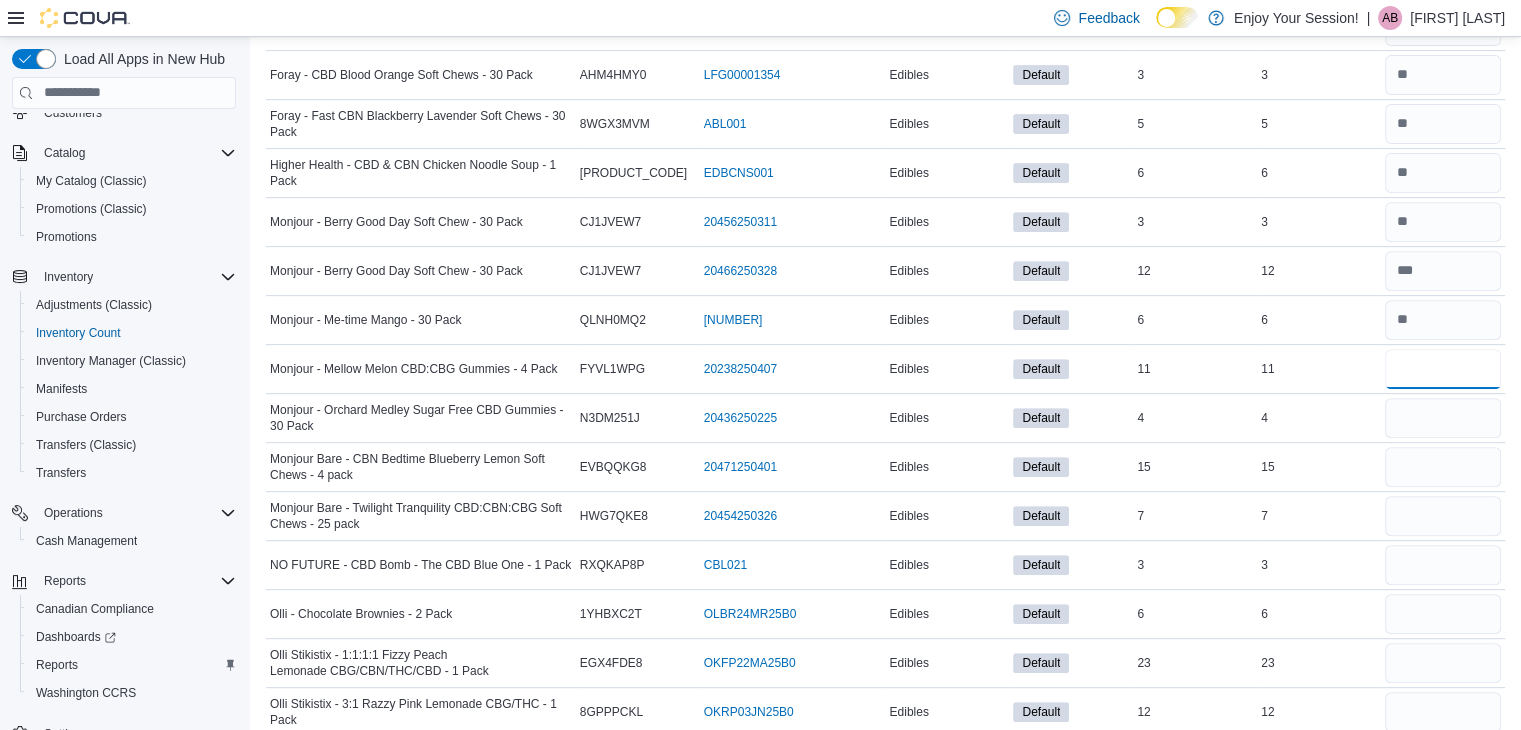type on "**" 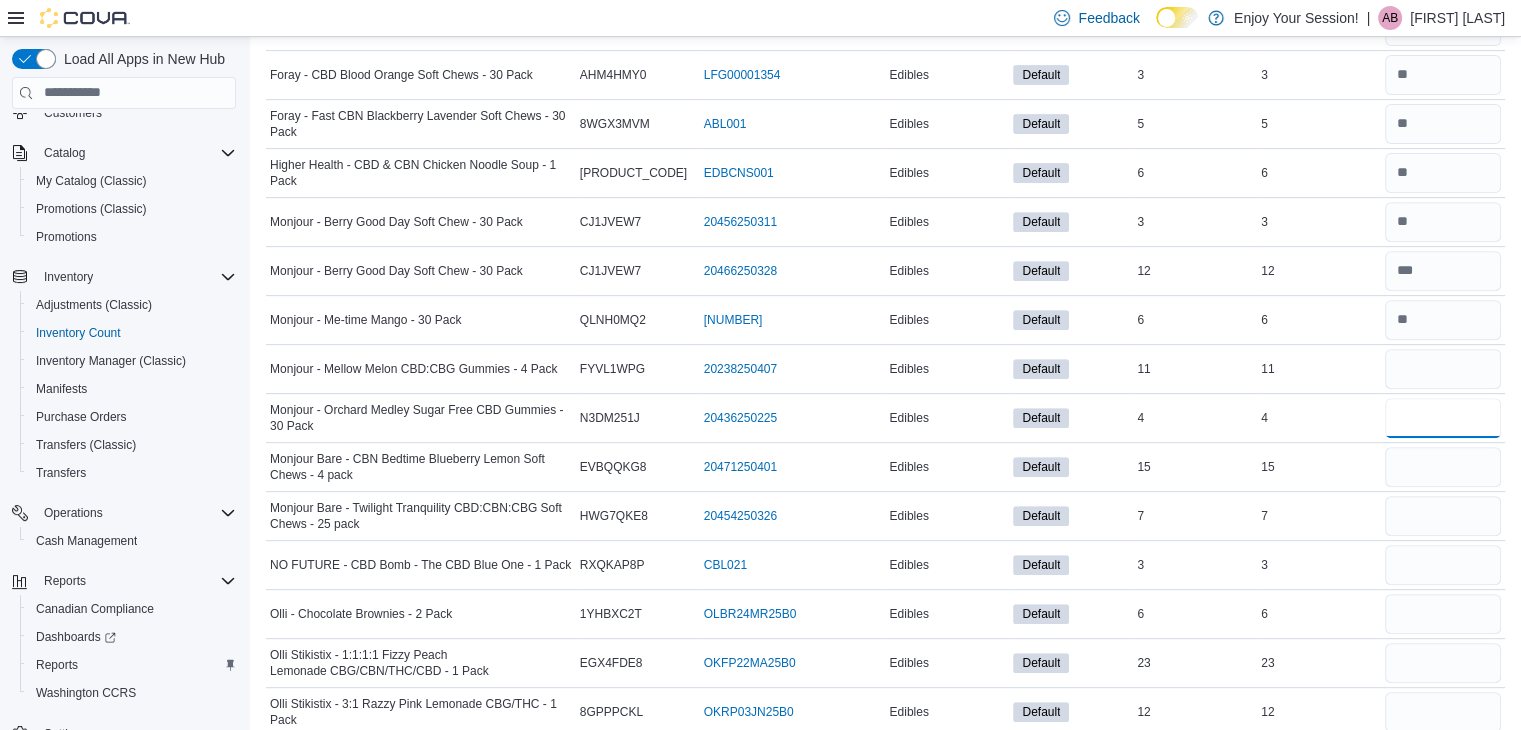 type 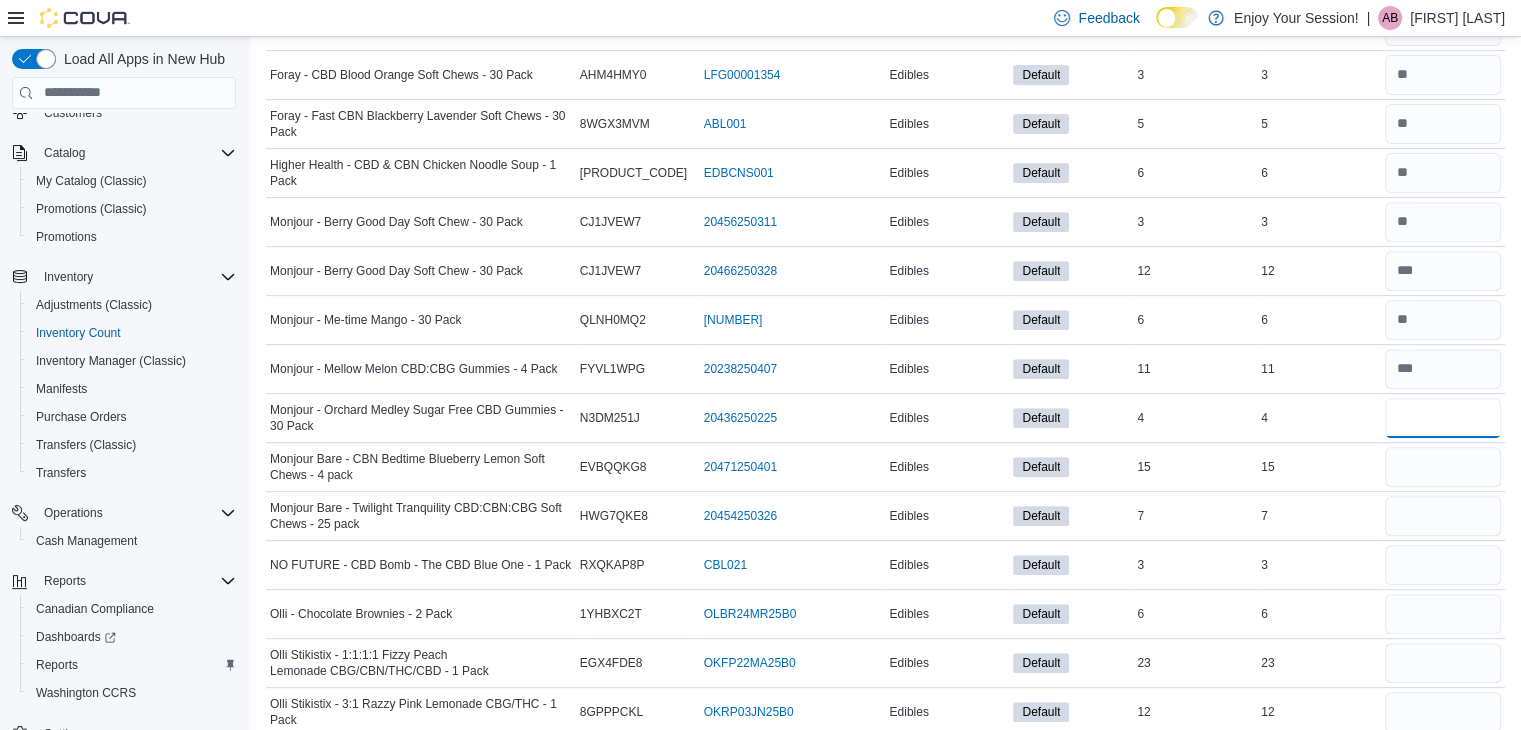 type on "*" 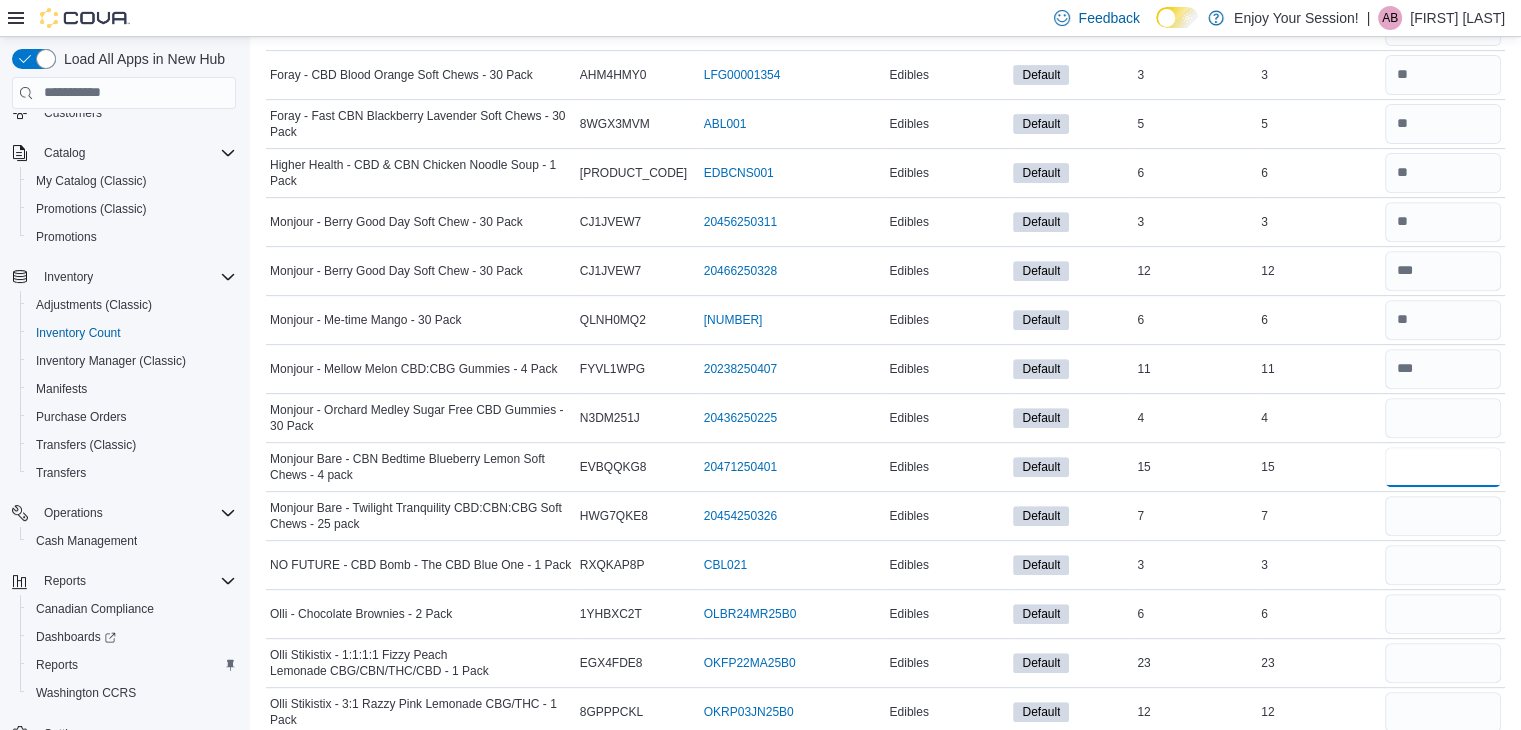 type 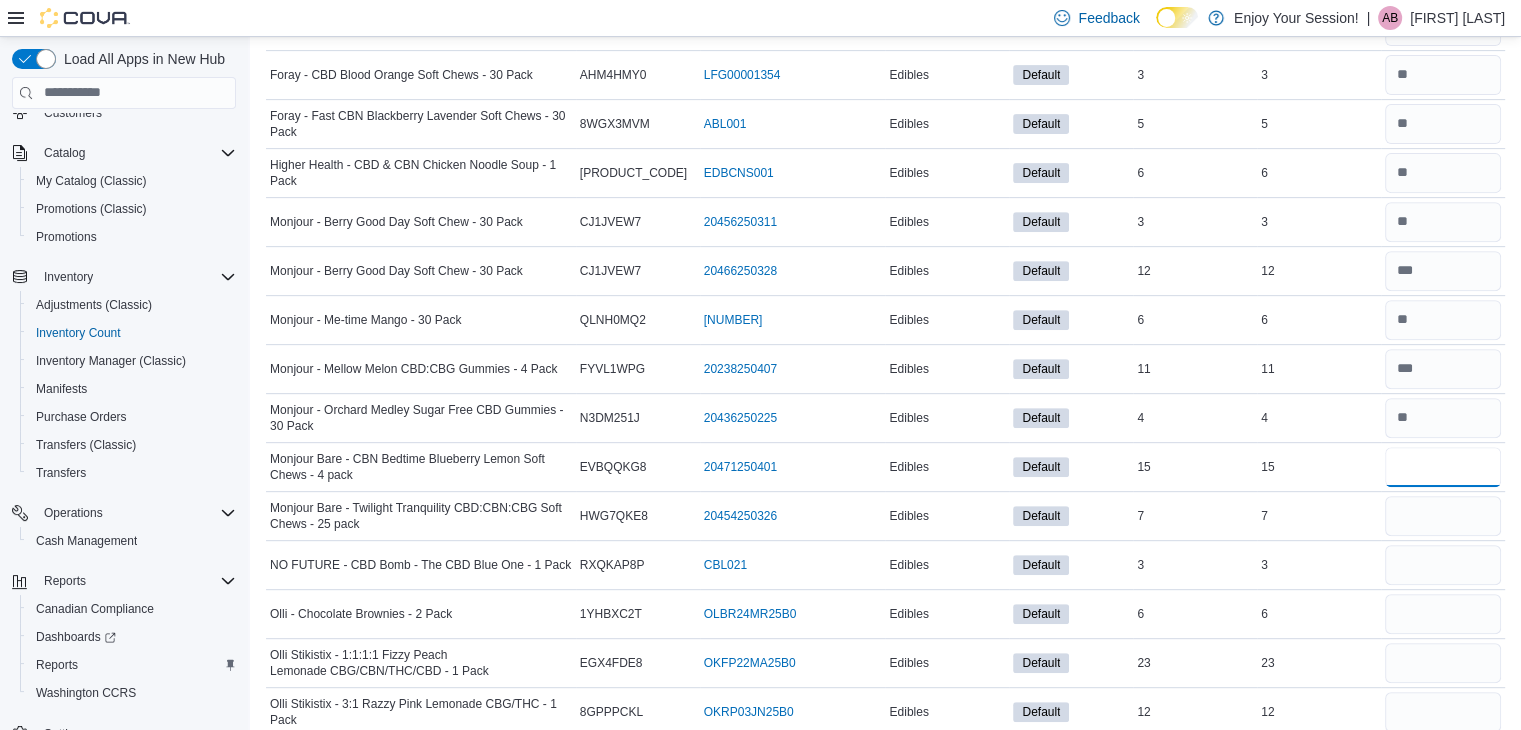 type on "**" 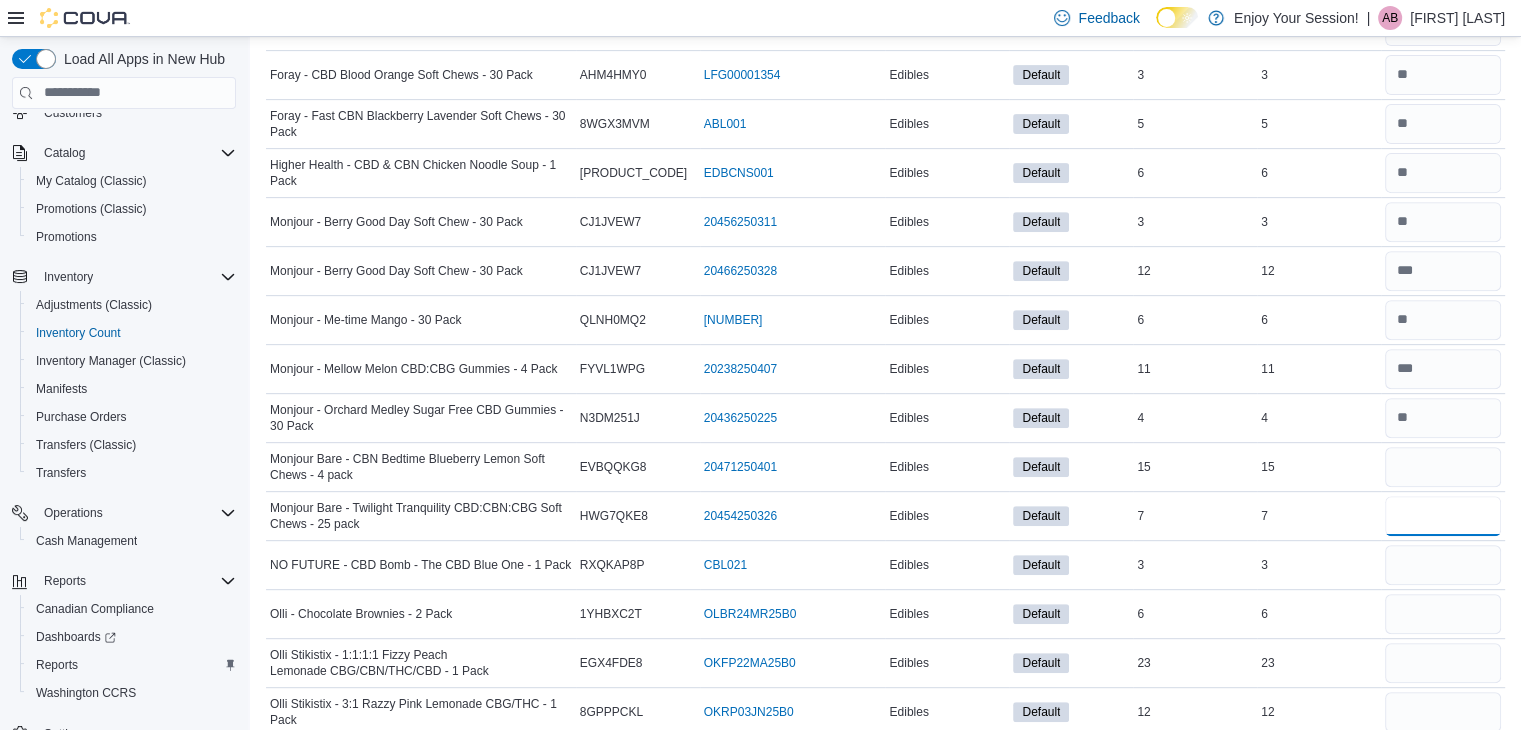 type 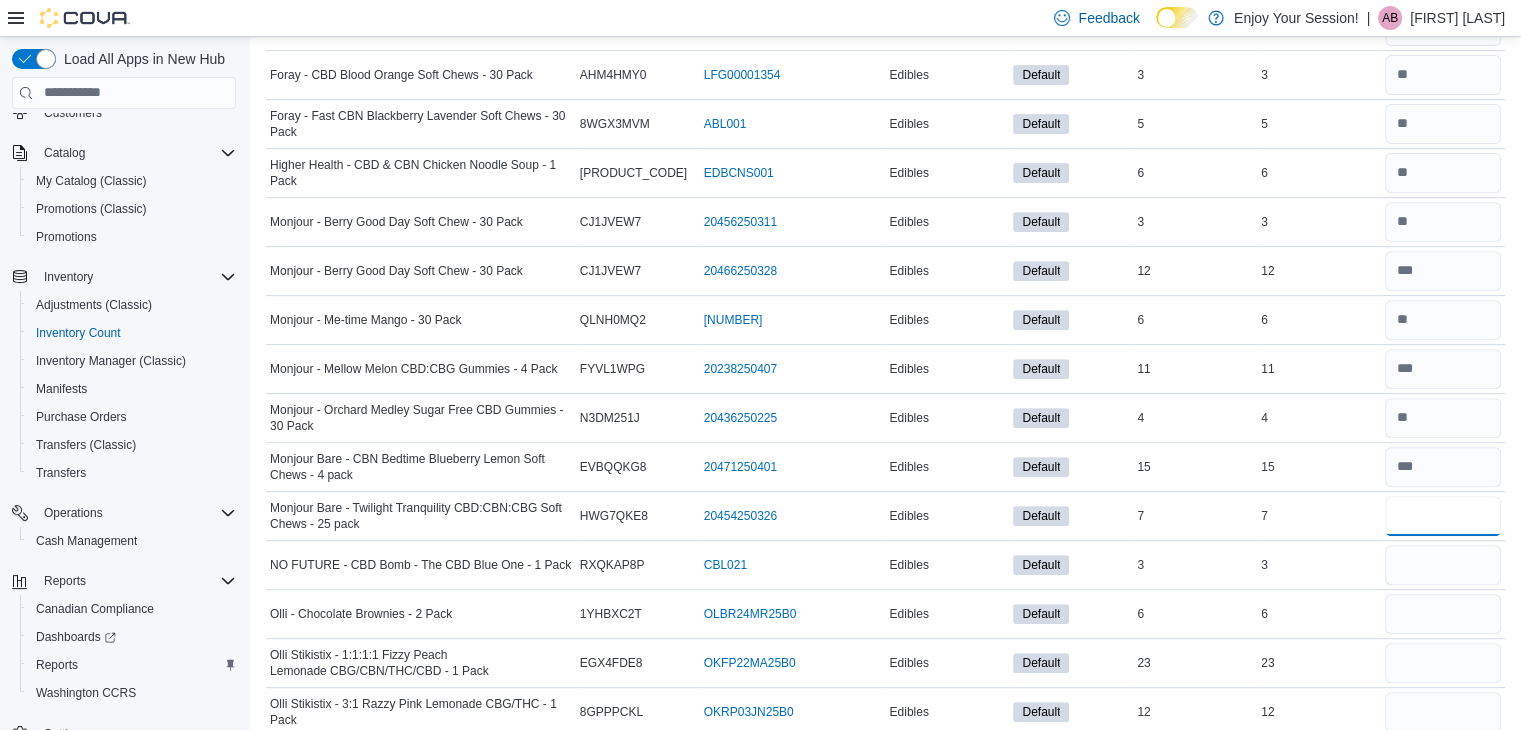 type on "*" 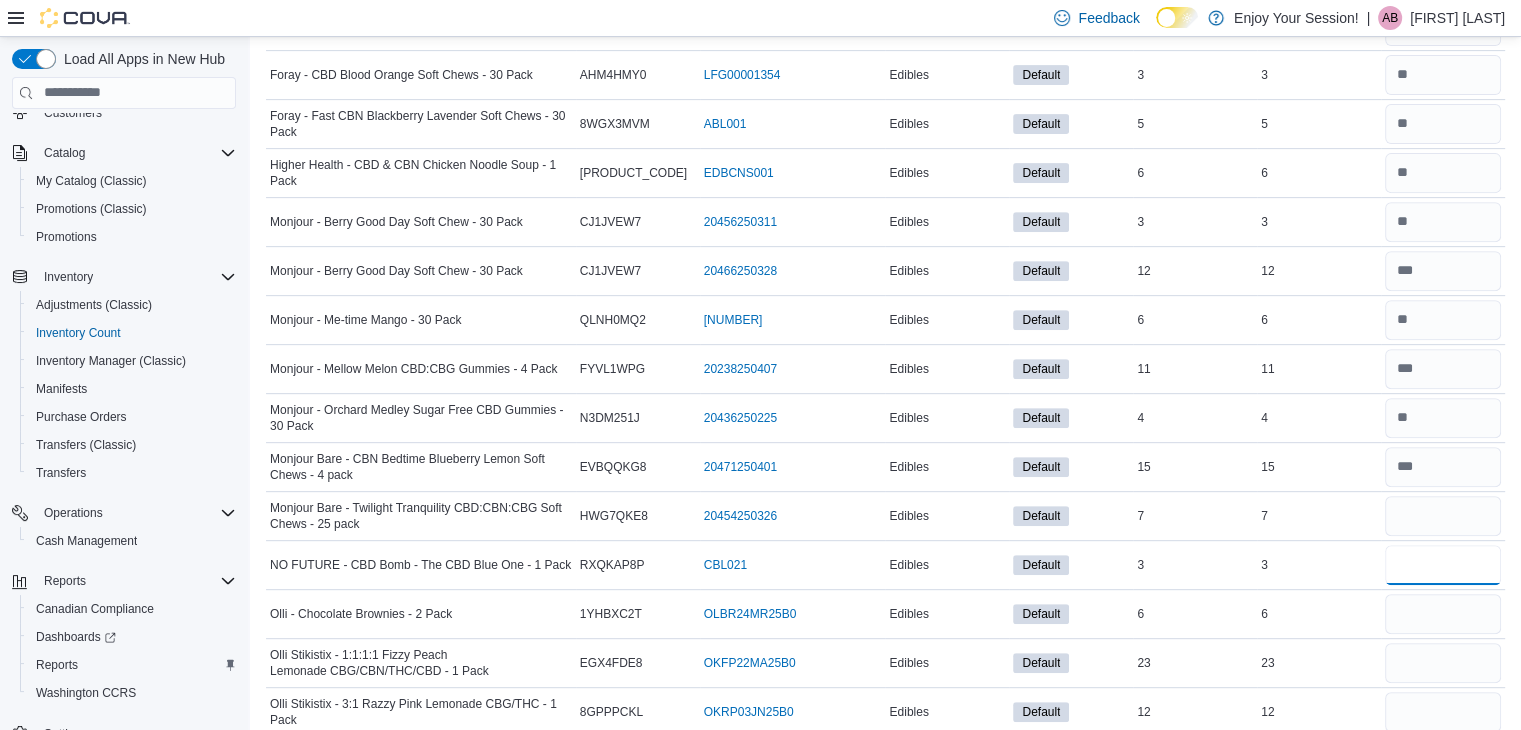 type 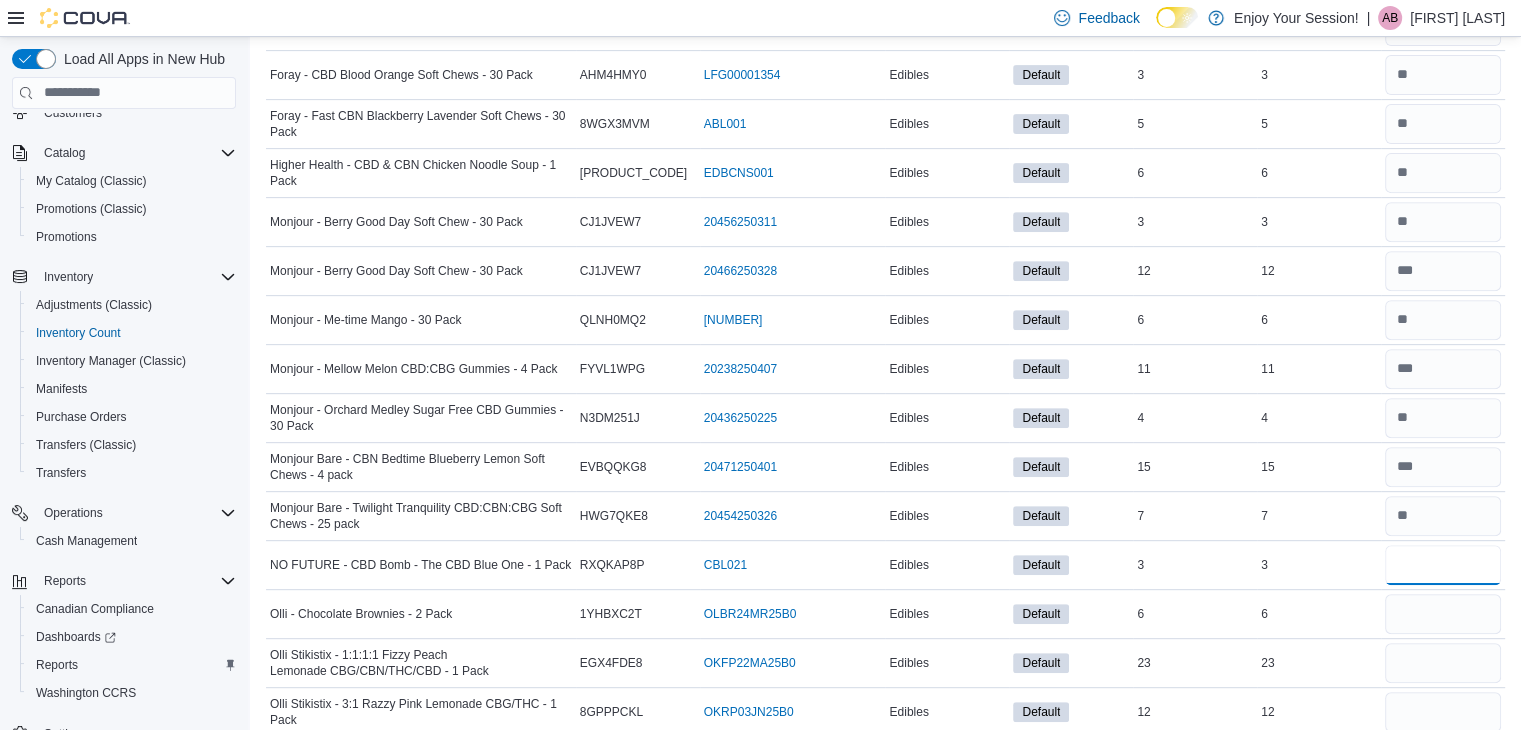 type on "*" 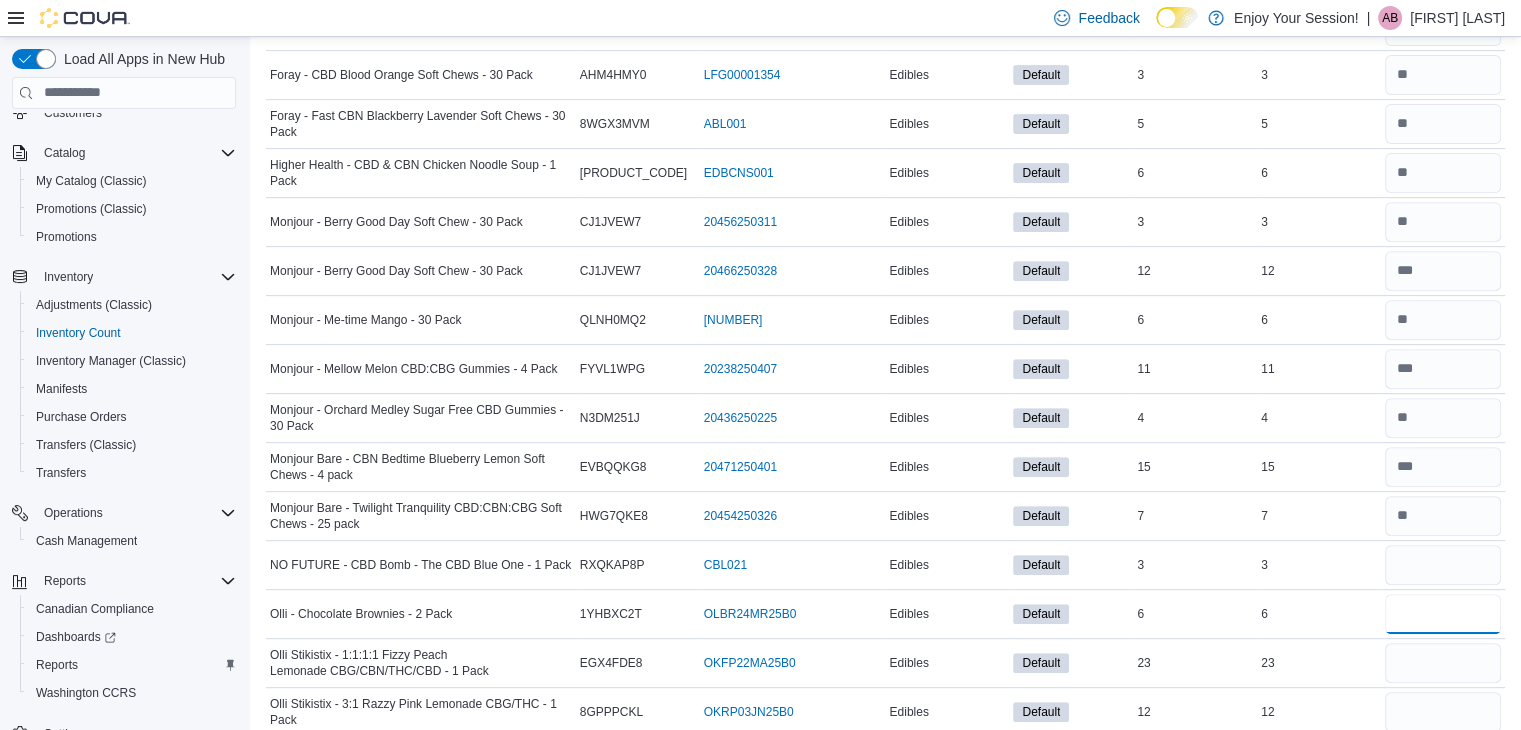 type 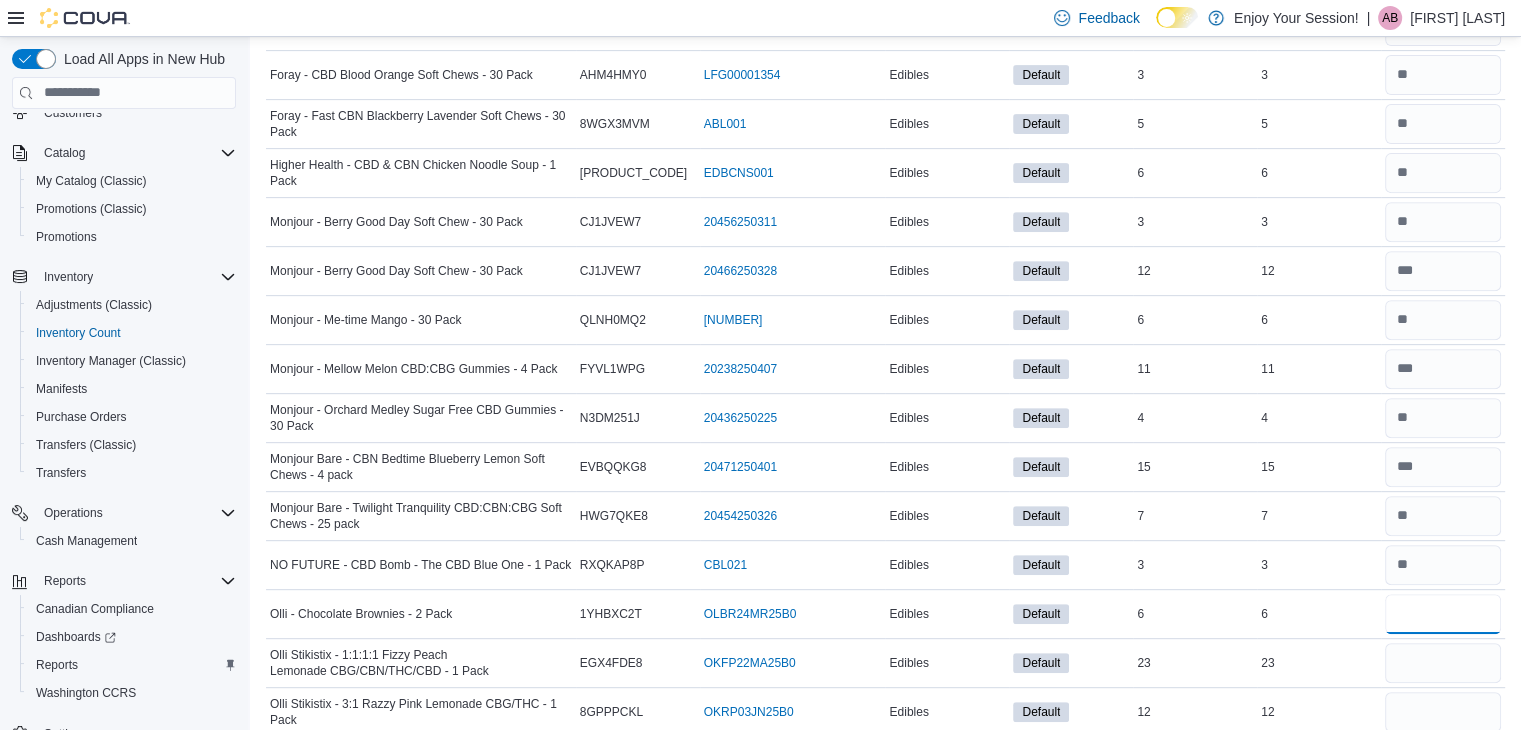 type on "*" 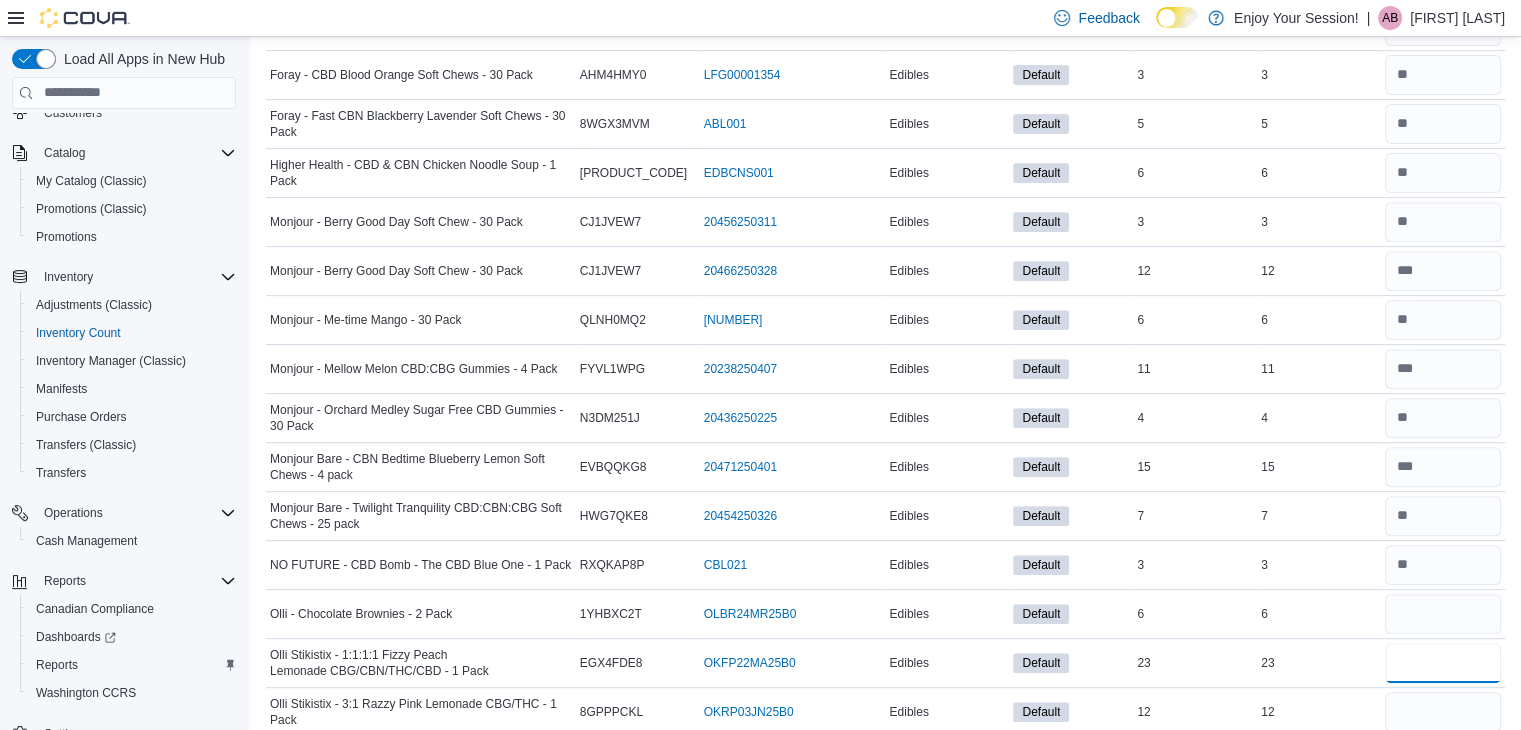 type 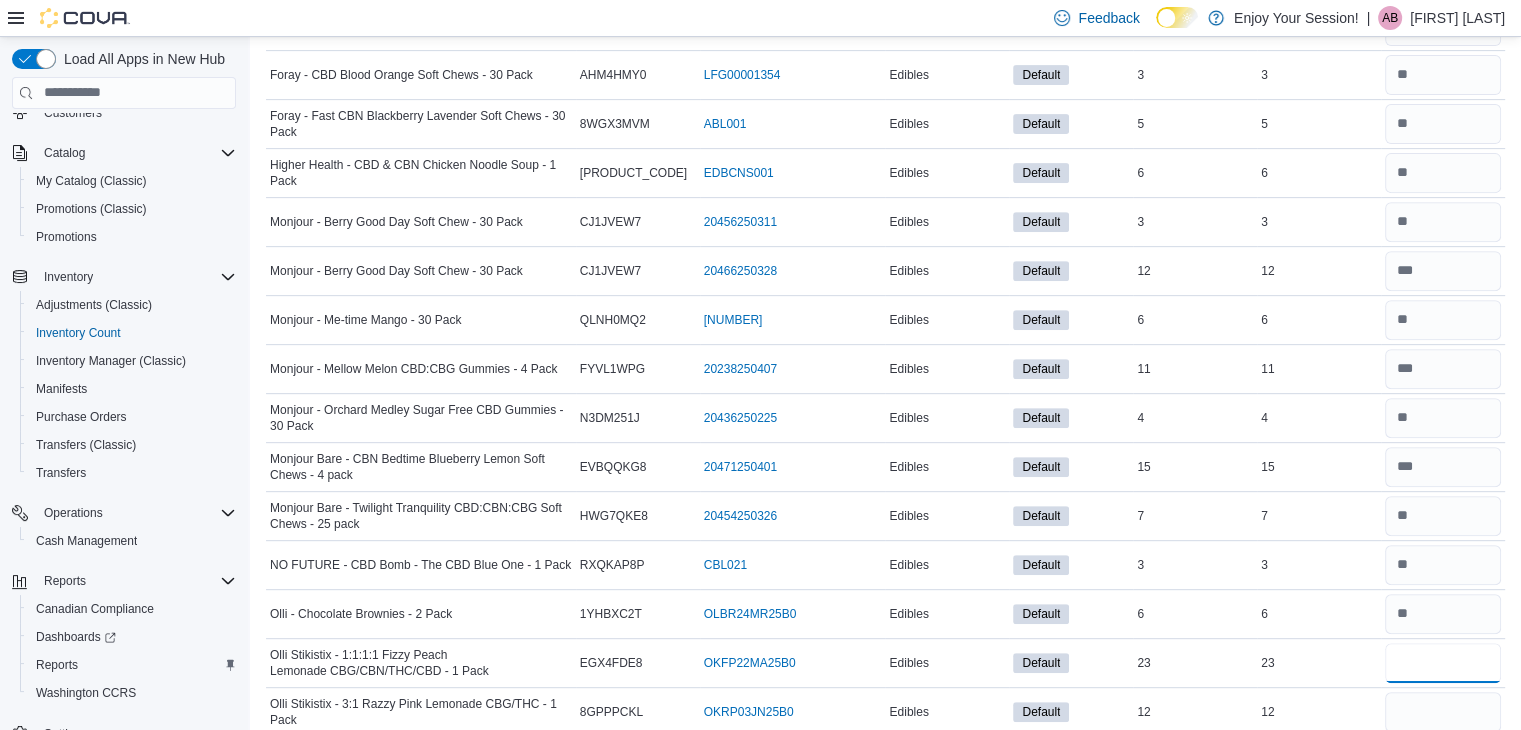 type on "**" 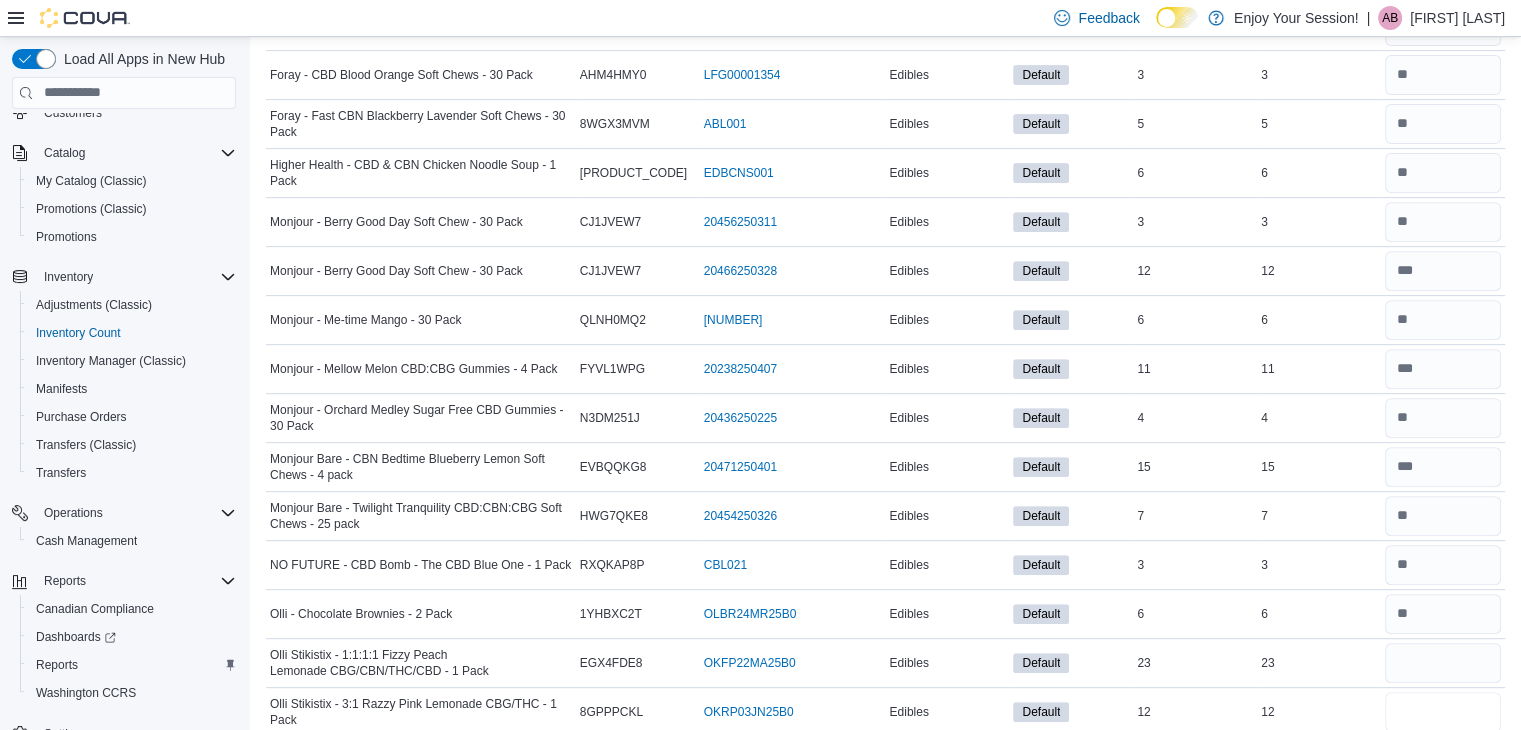 type 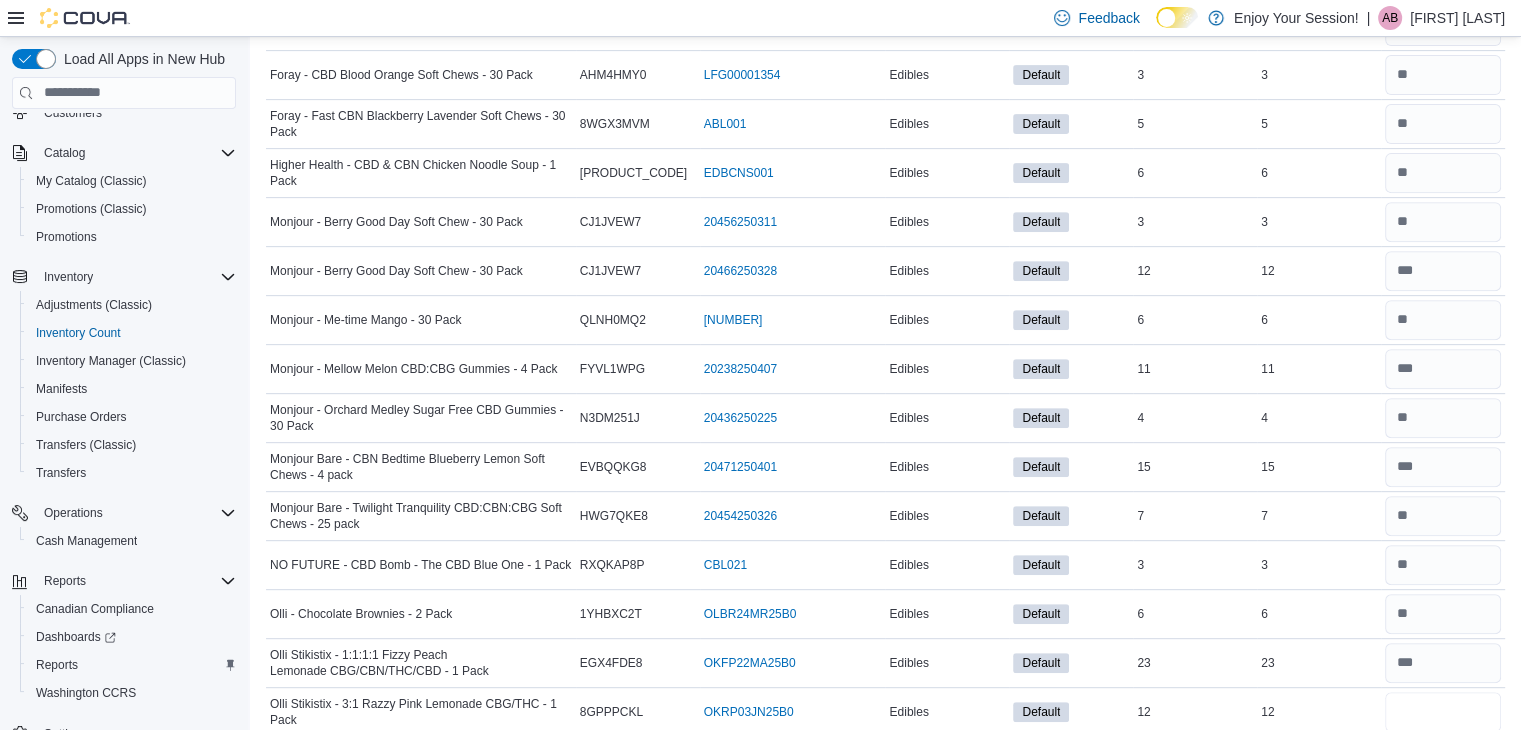 type on "**" 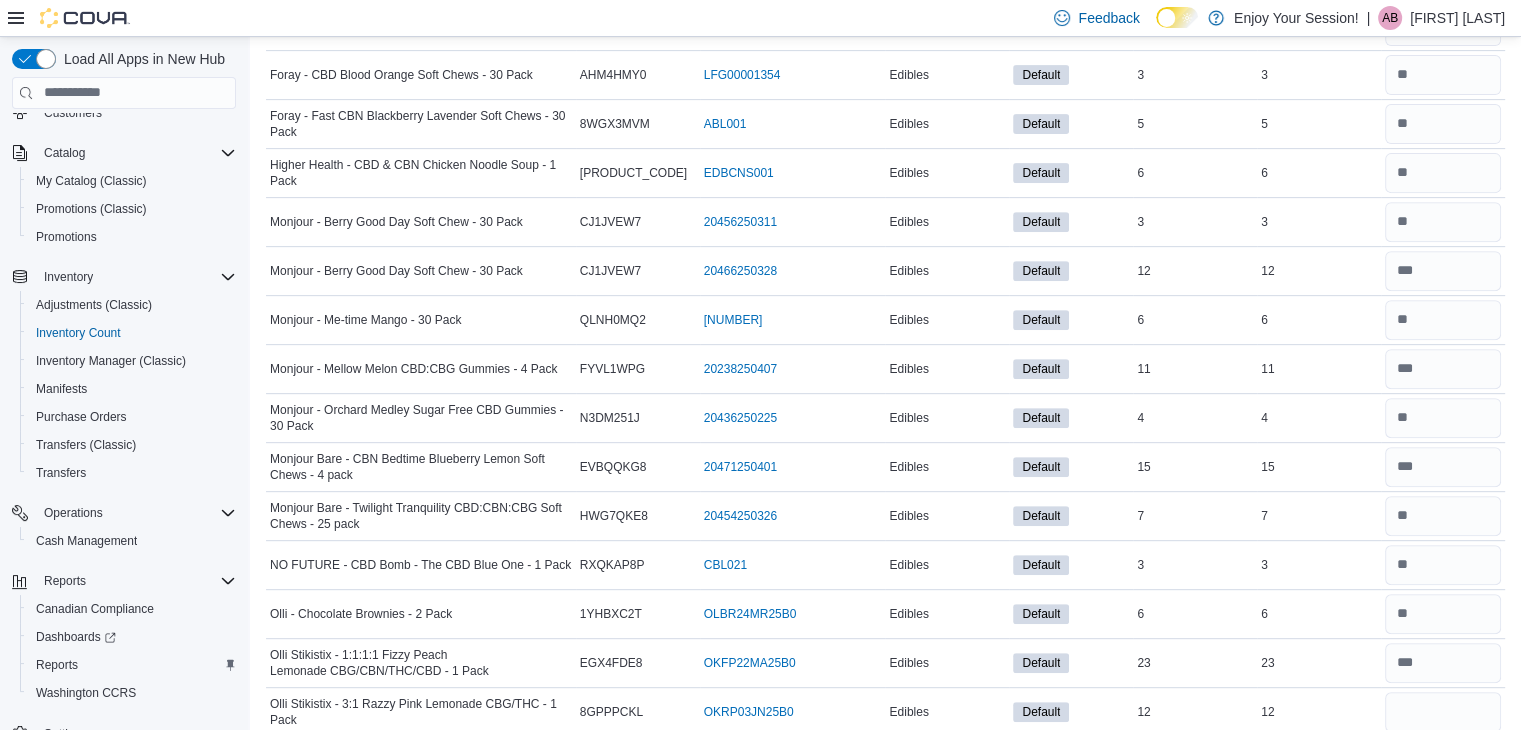 type 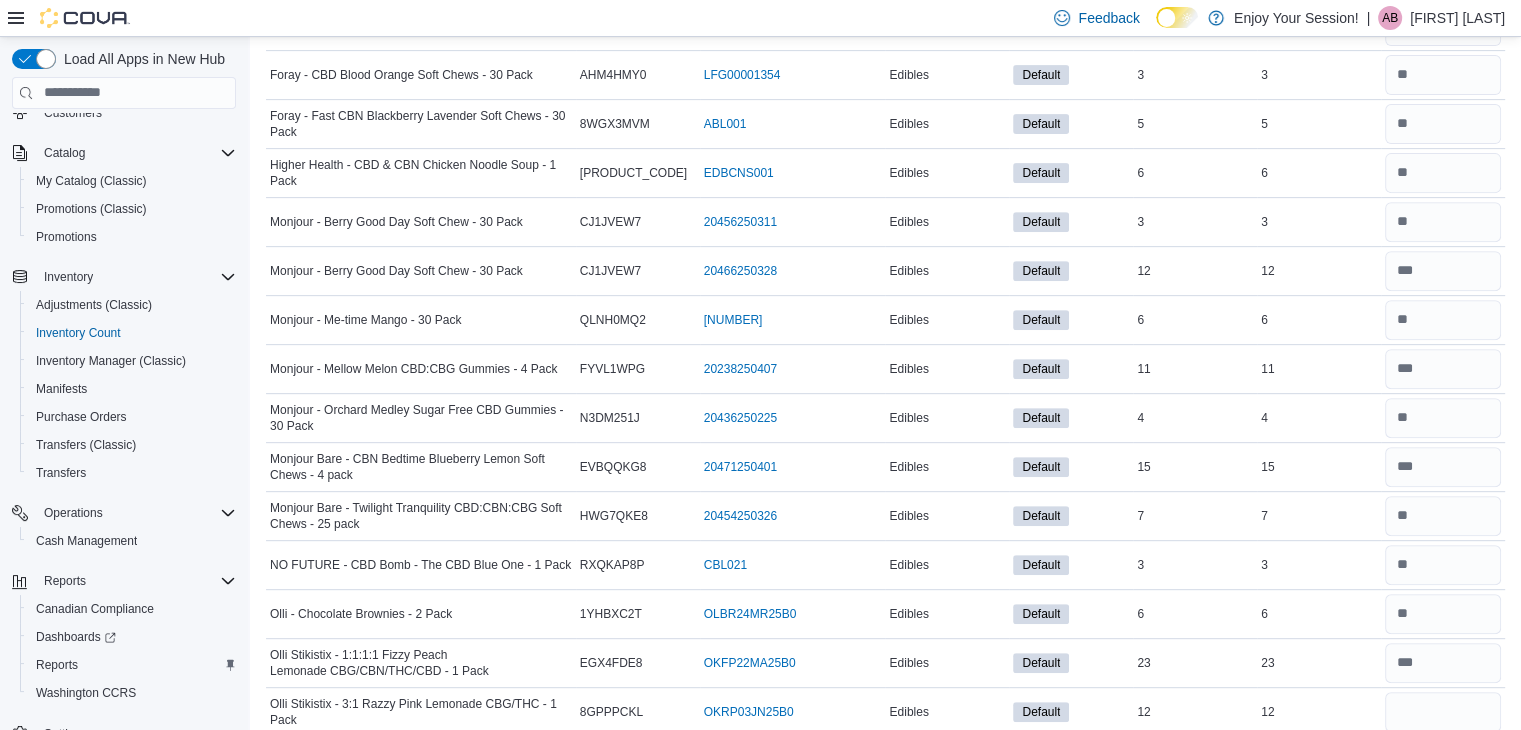 scroll, scrollTop: 1174, scrollLeft: 0, axis: vertical 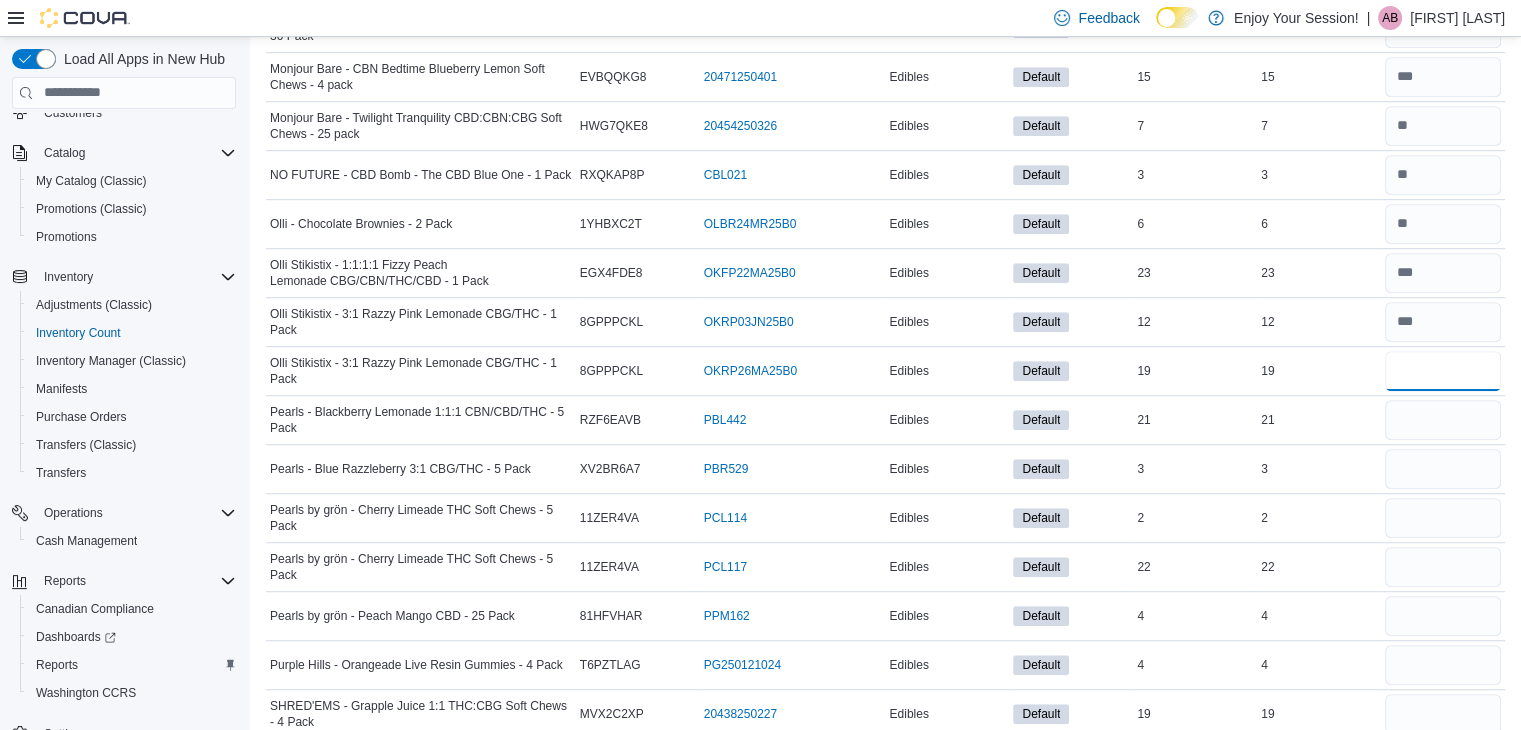 type on "**" 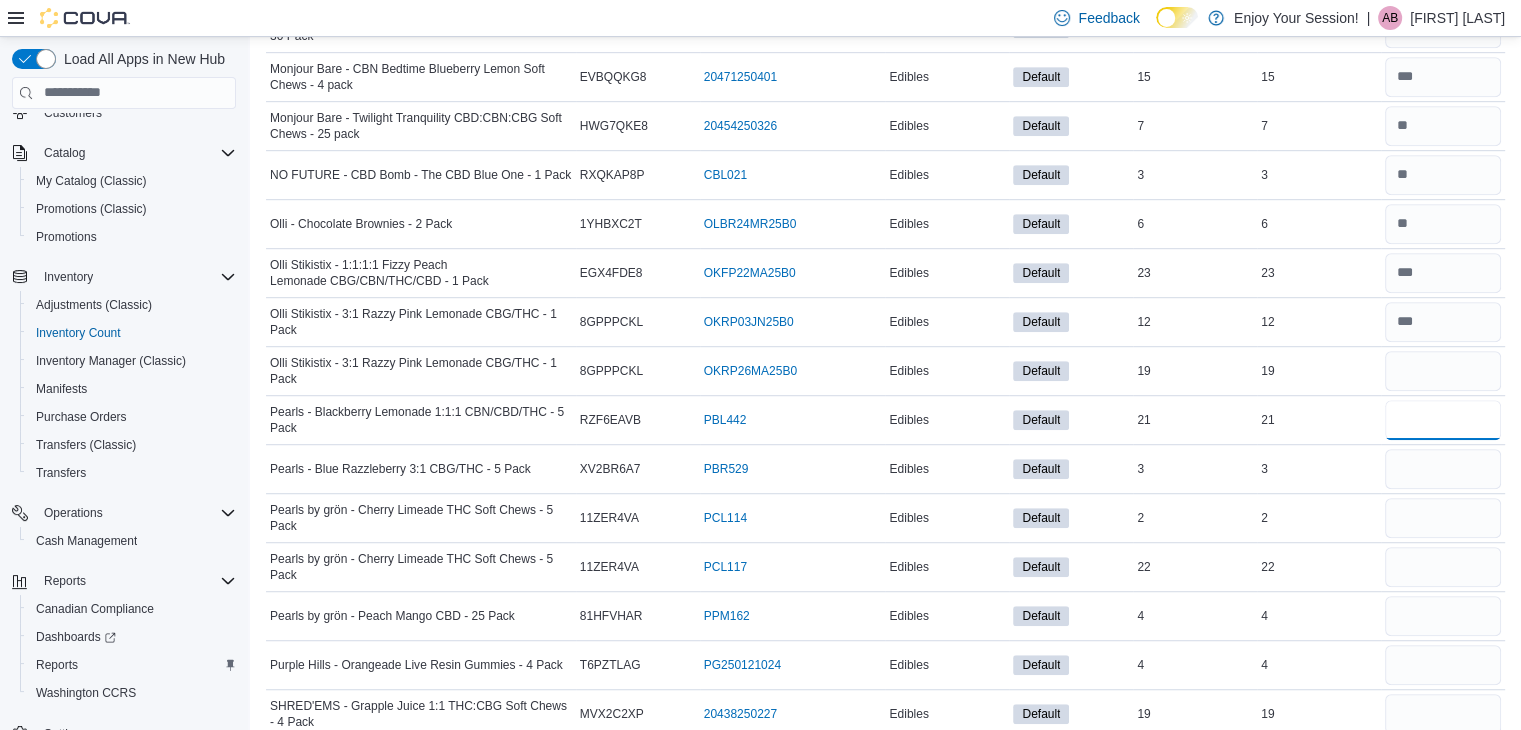 type 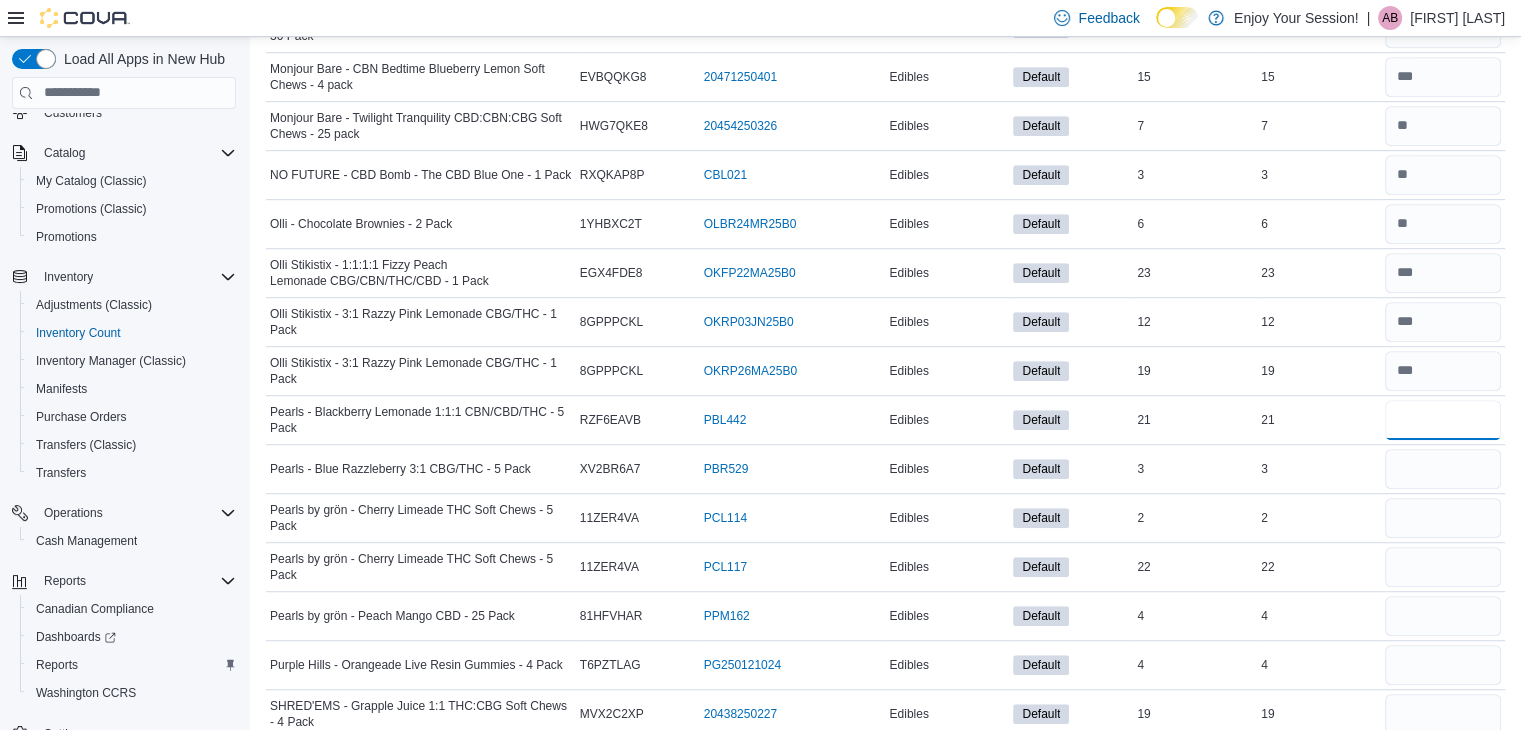 type on "**" 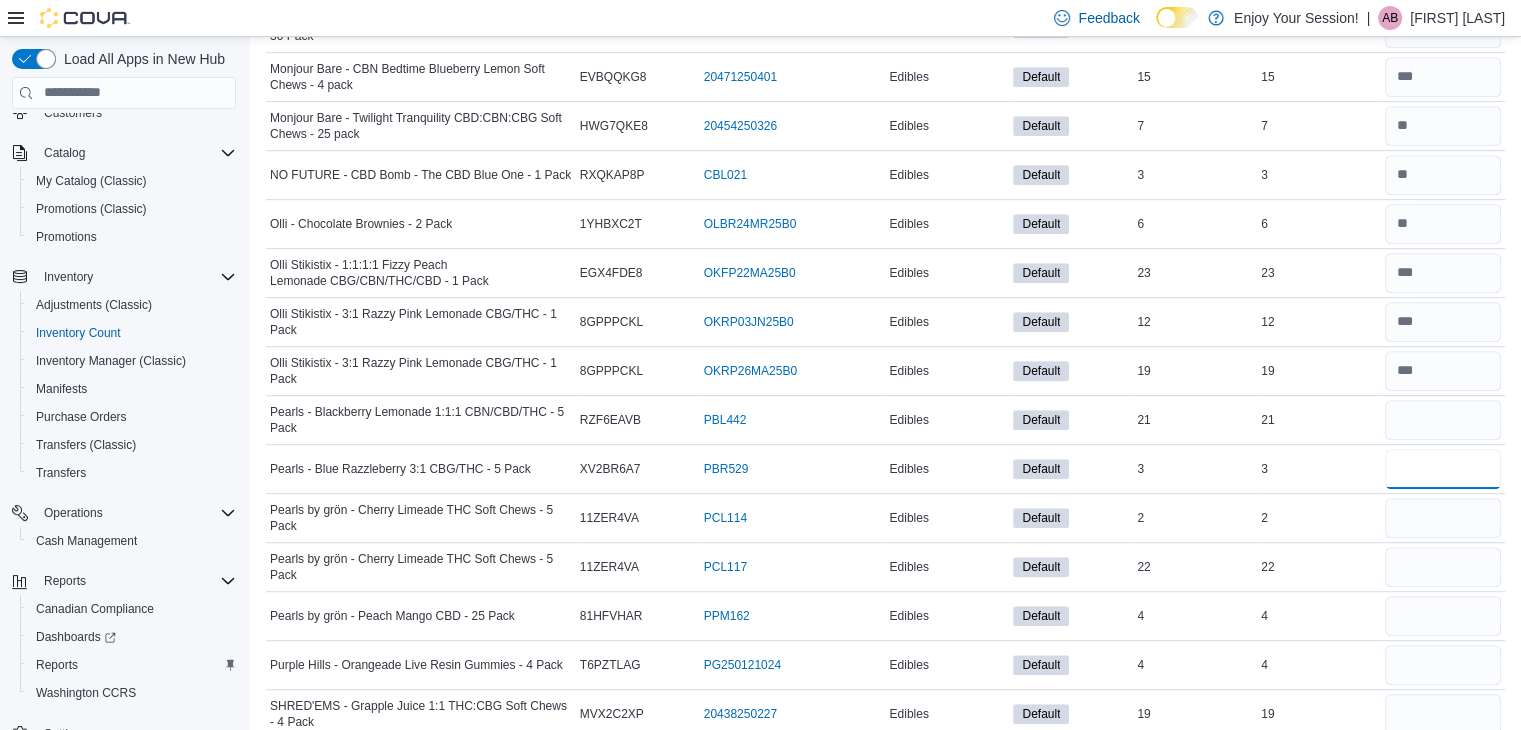 type 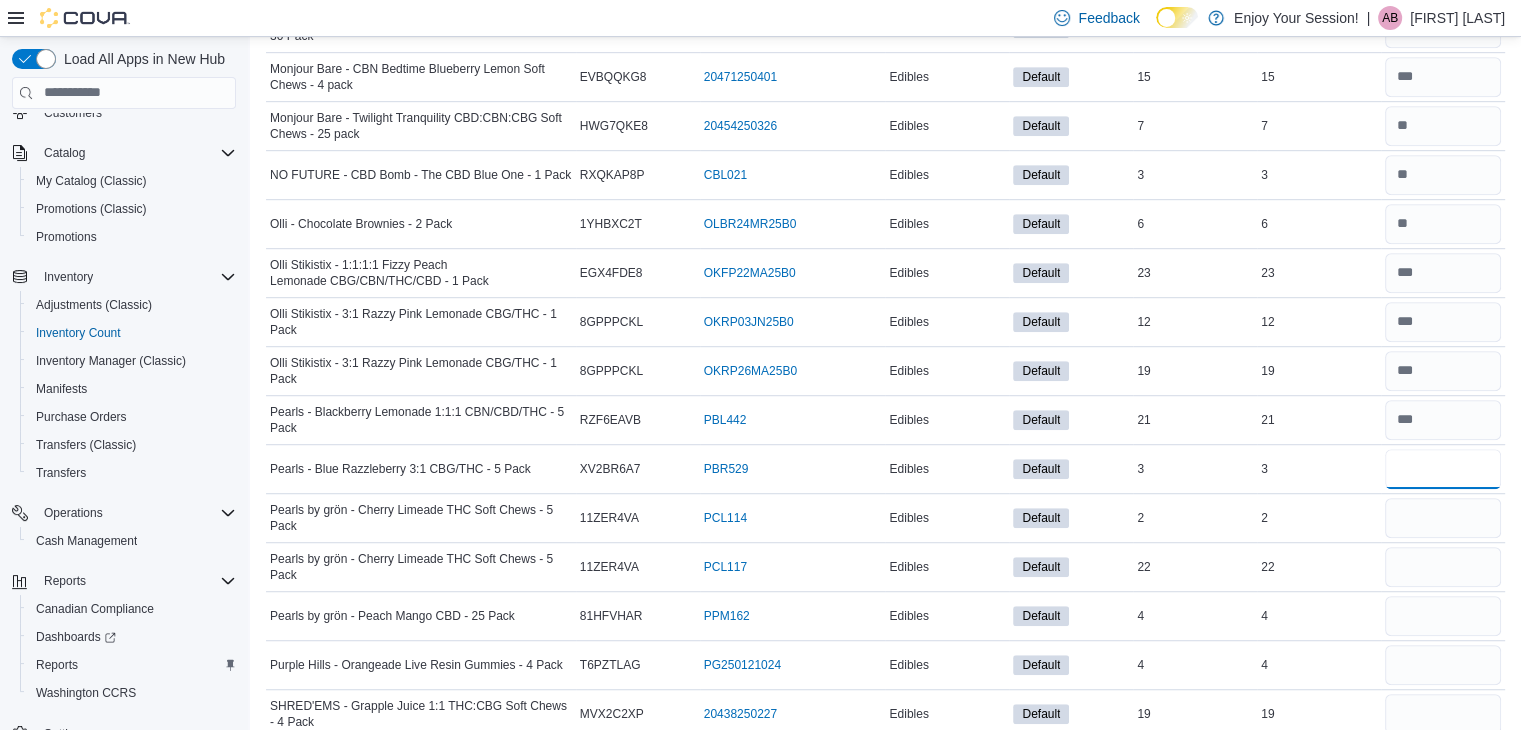 type on "*" 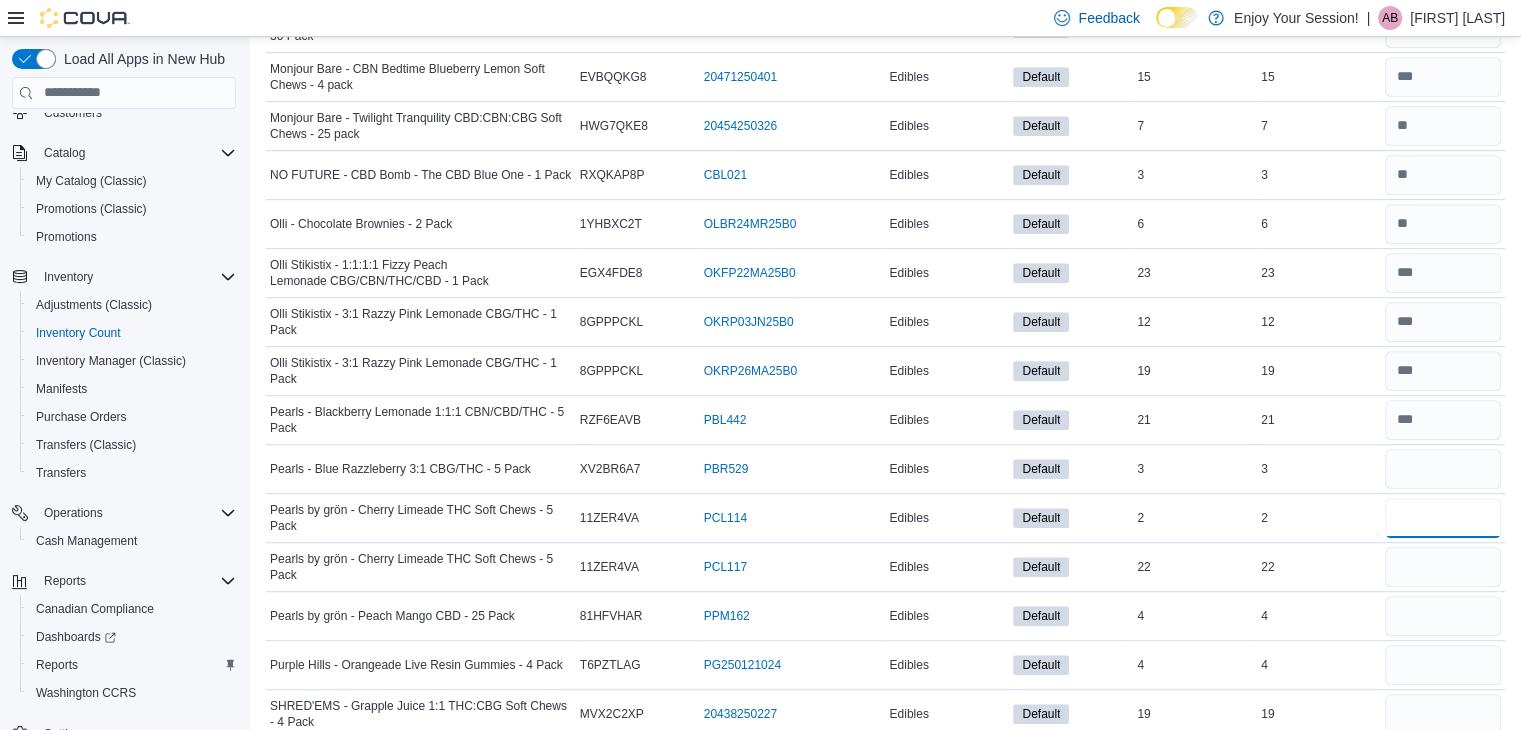 type 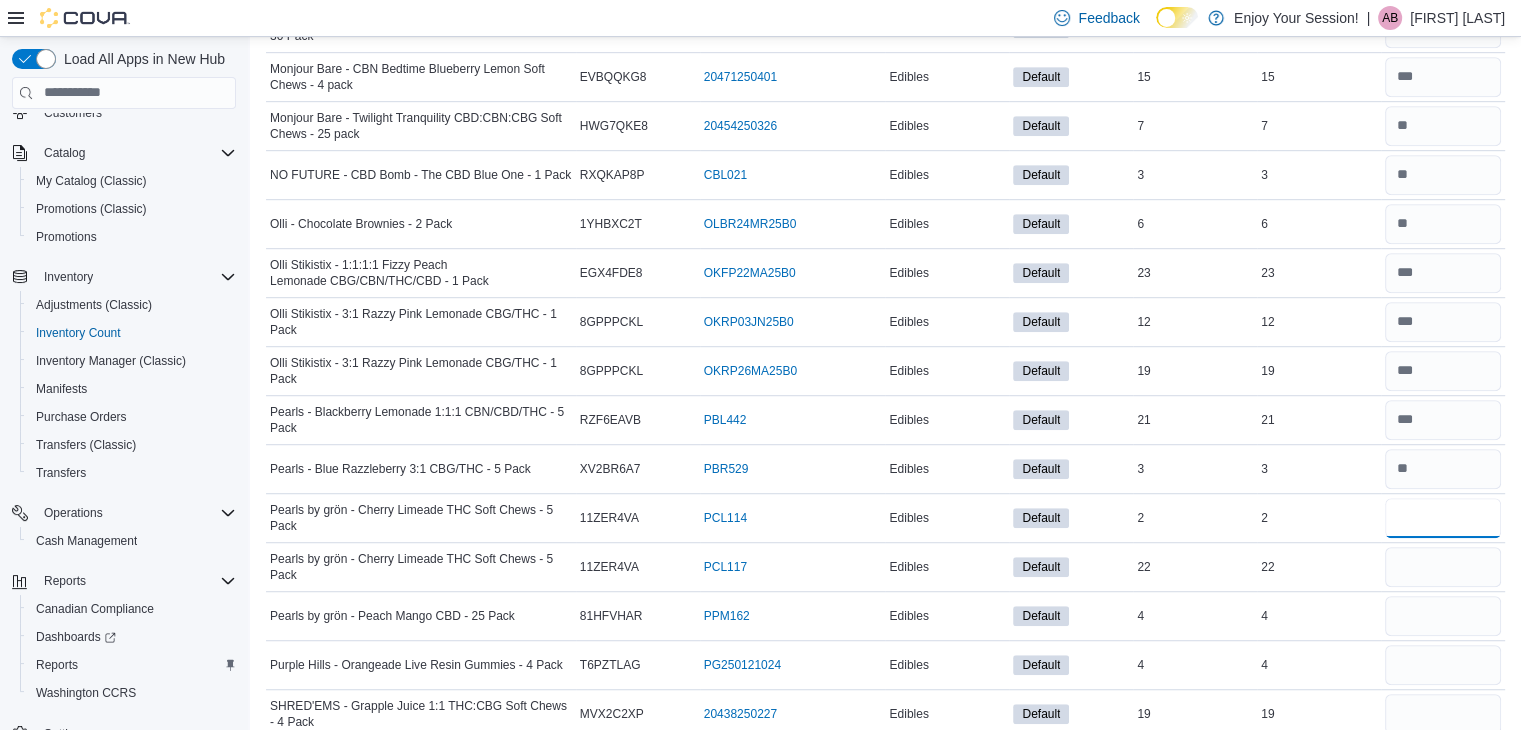 type on "*" 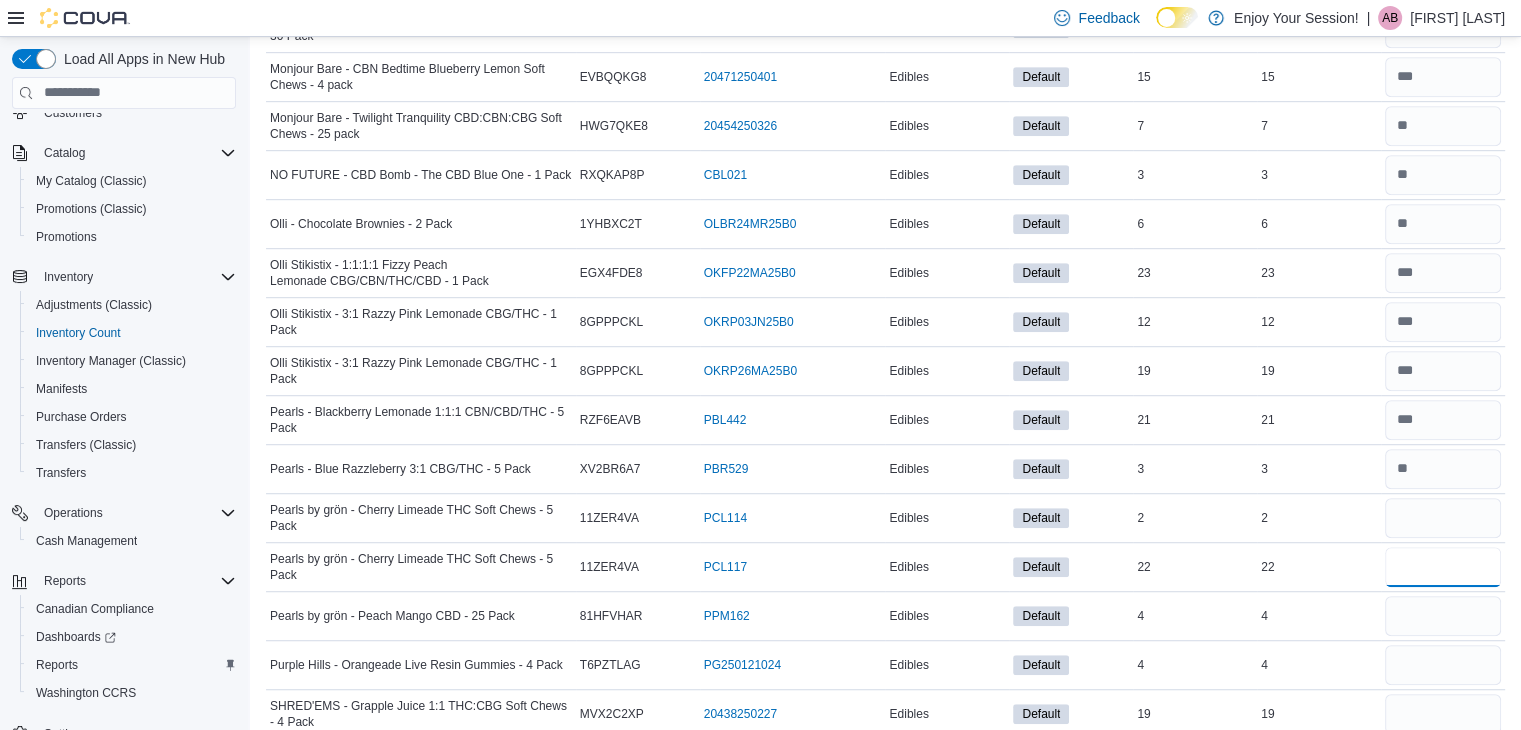 type 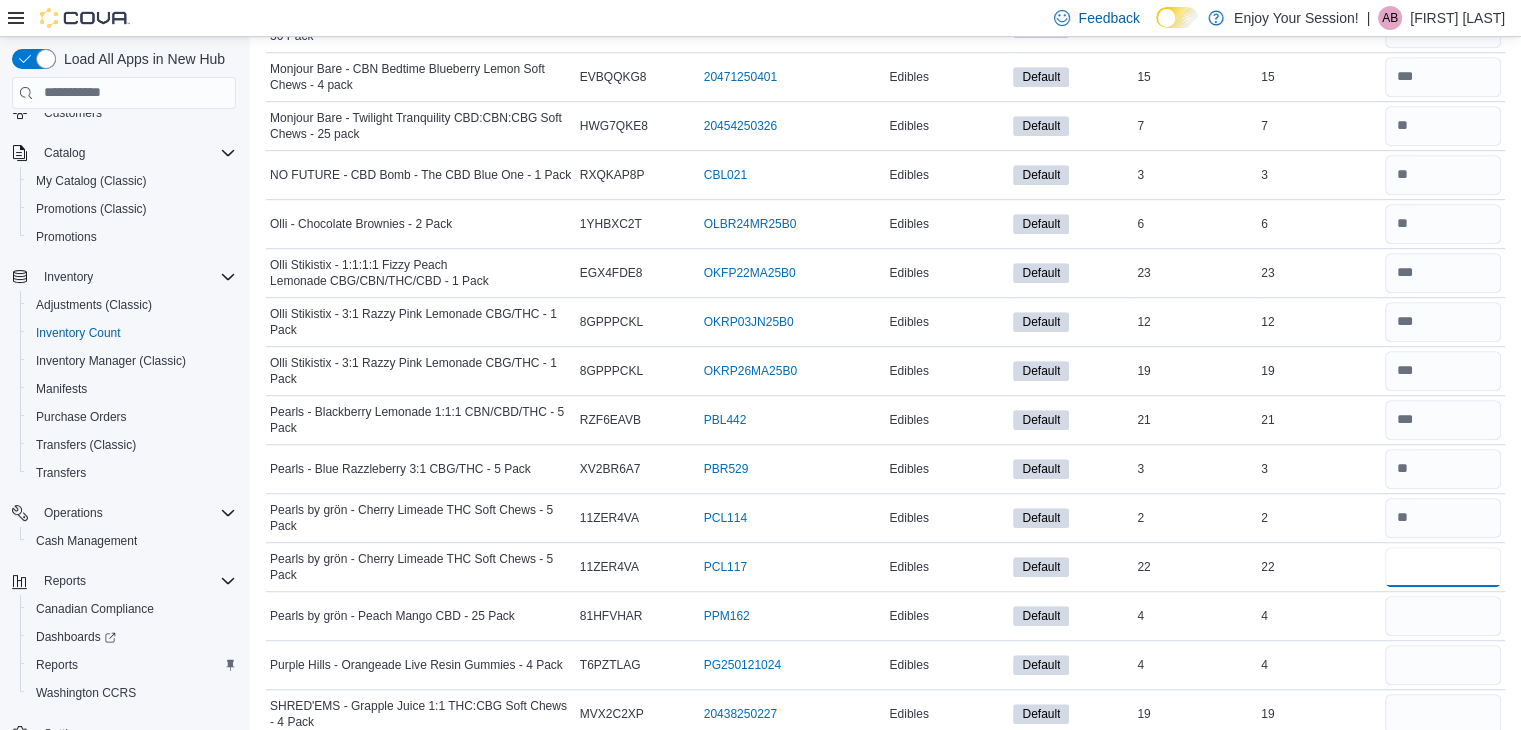 type on "**" 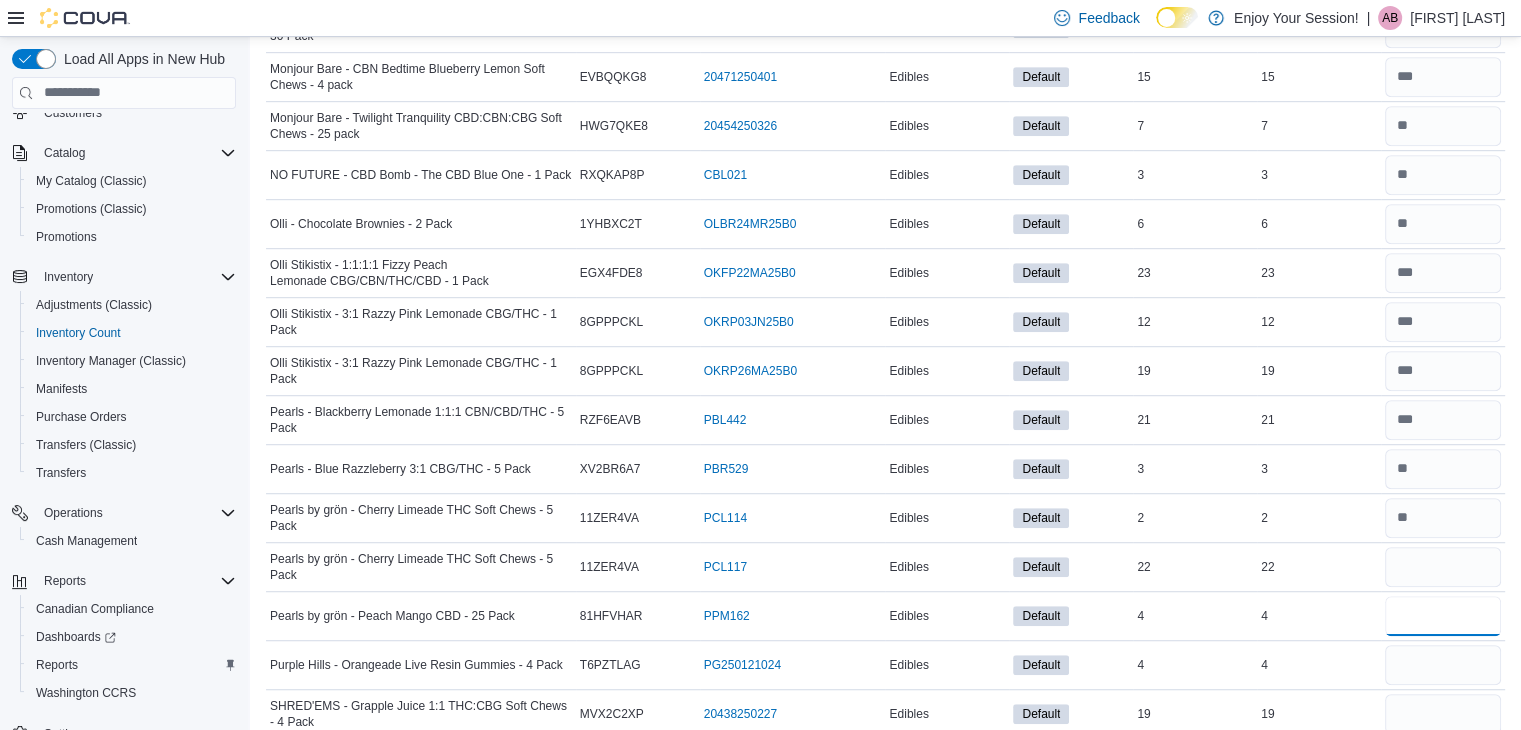 type 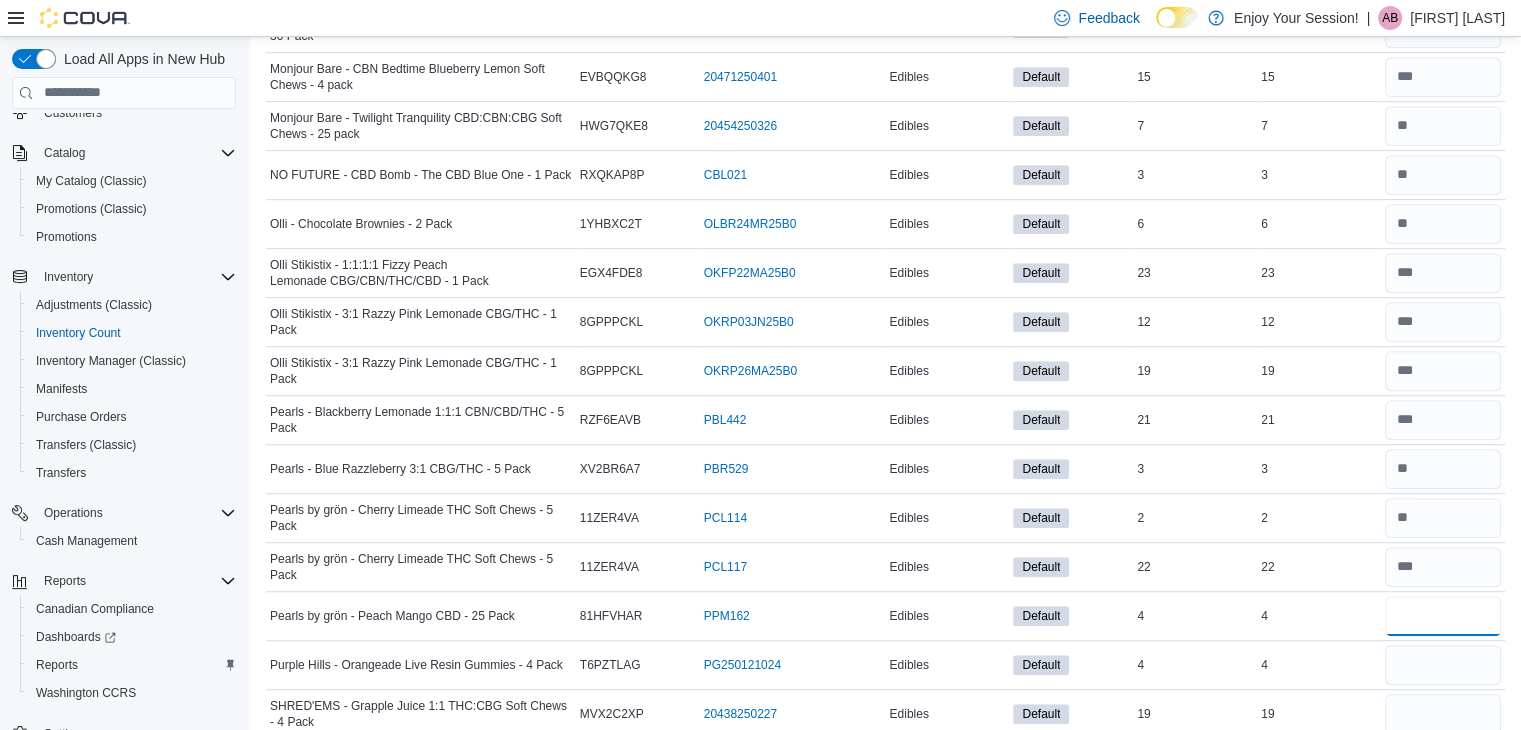 type on "*" 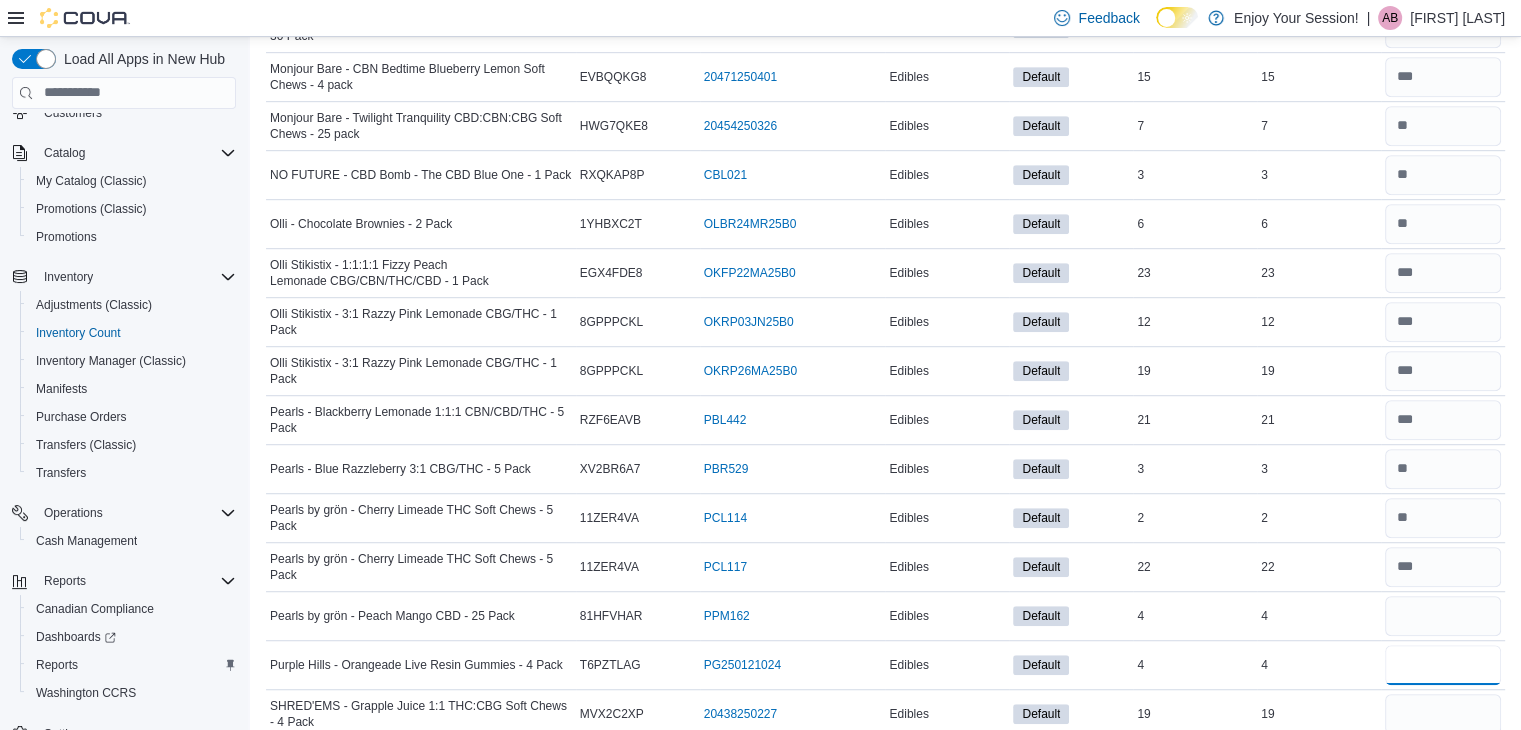 type 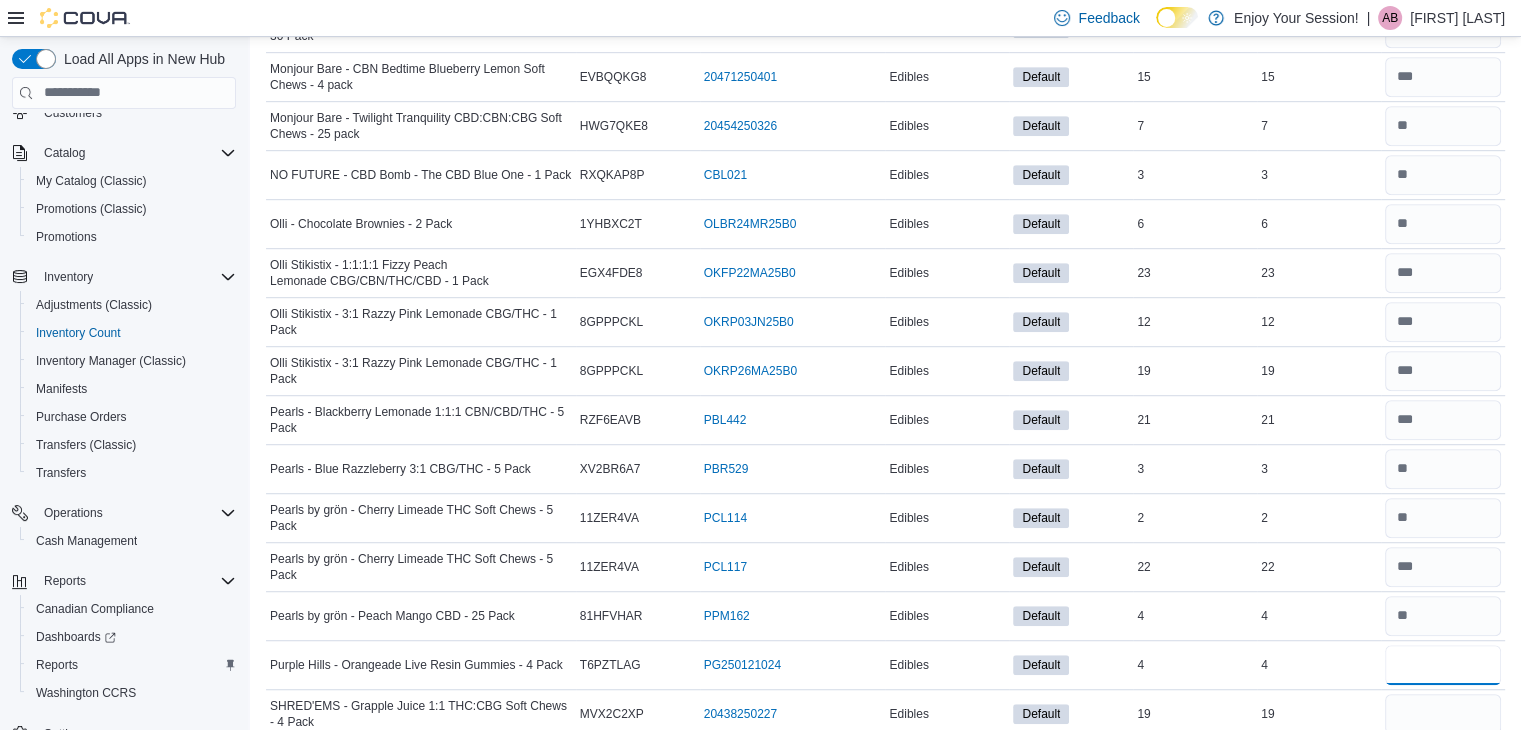 type on "*" 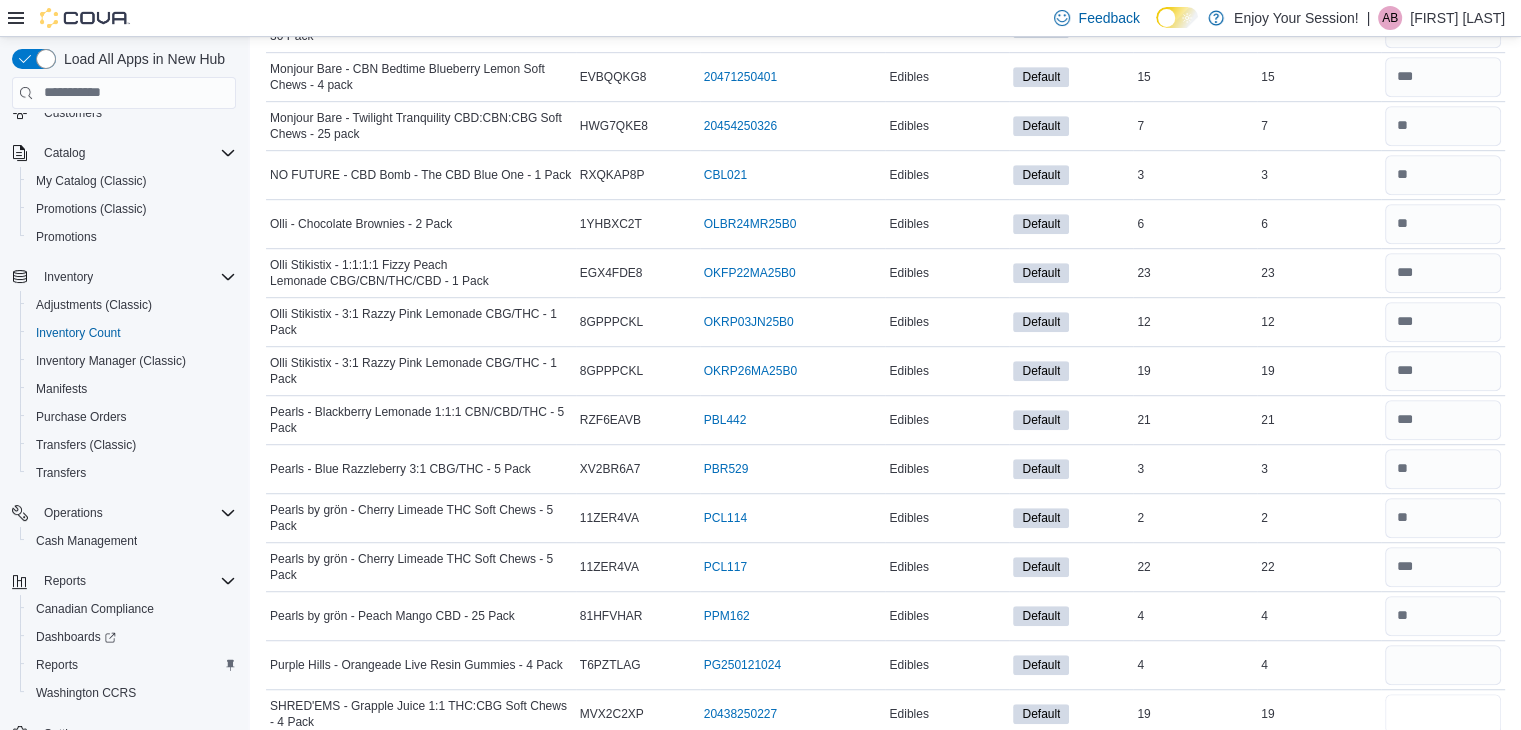 type 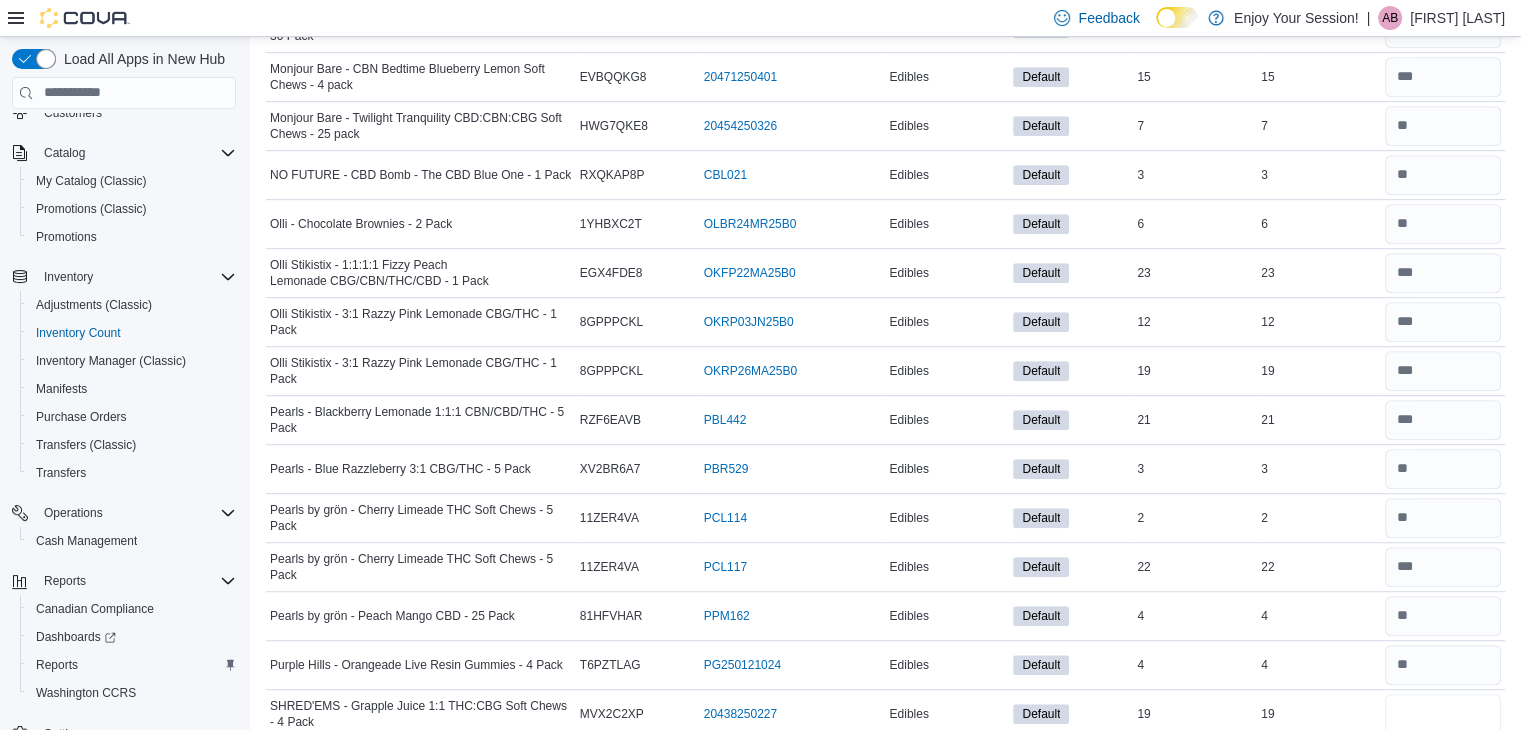 type on "**" 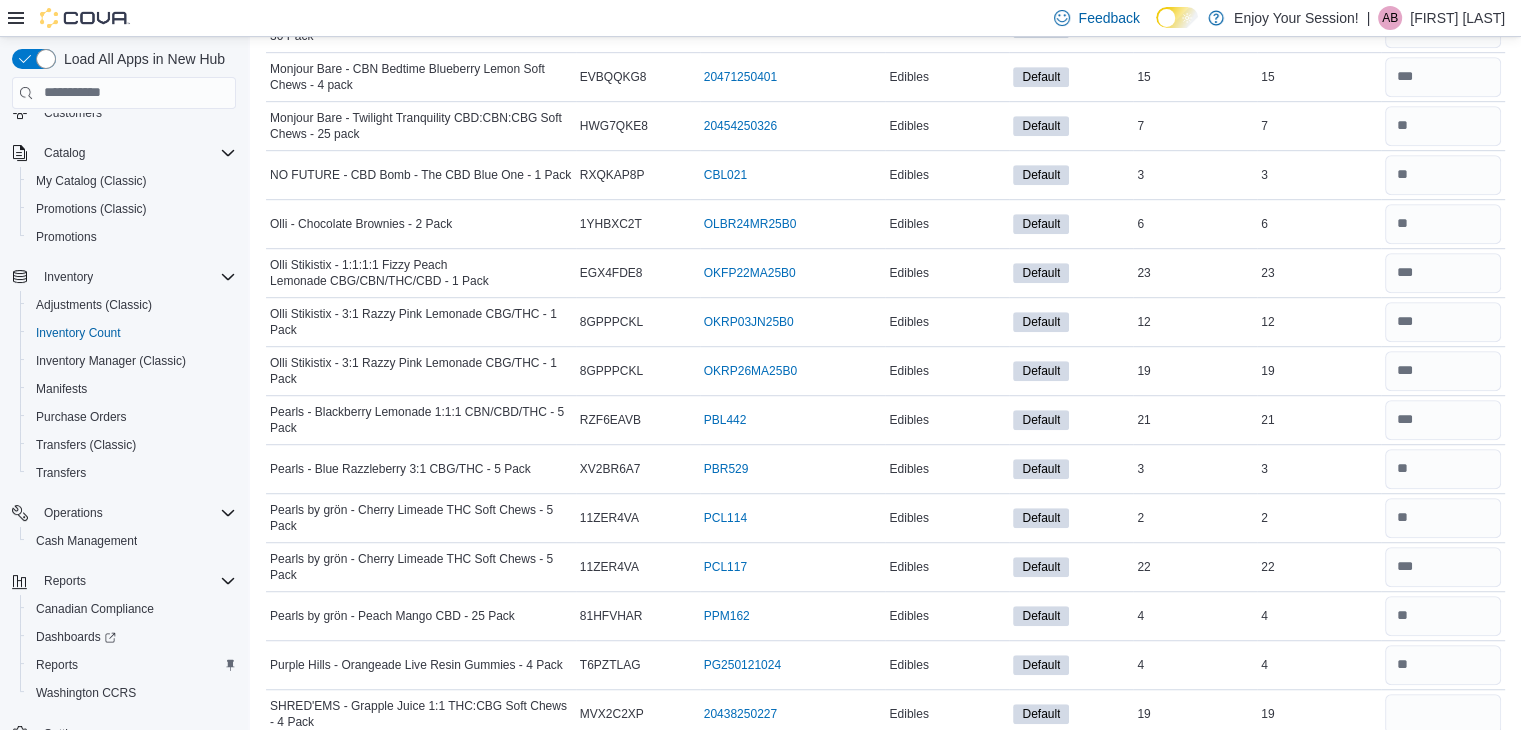 type 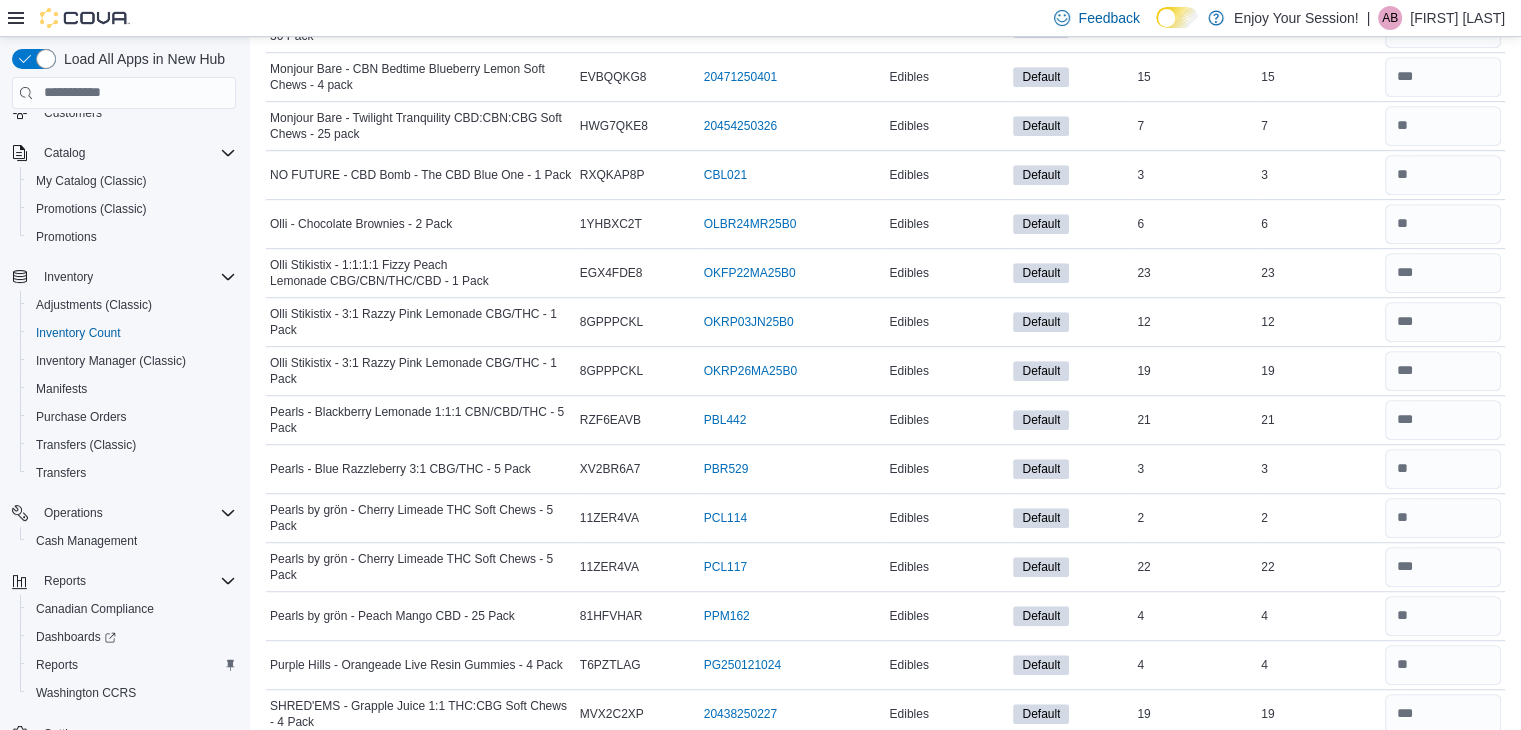 scroll, scrollTop: 1564, scrollLeft: 0, axis: vertical 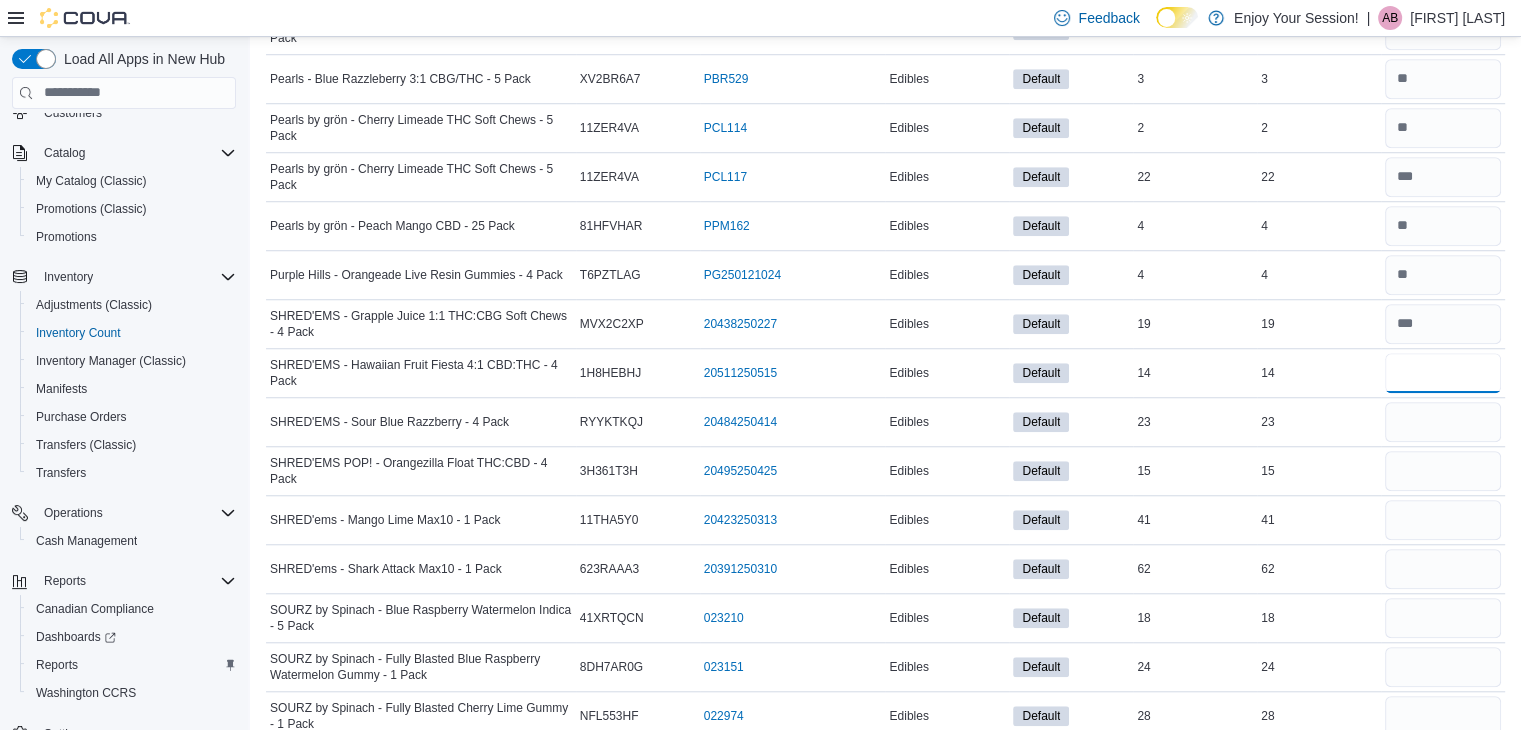 type on "**" 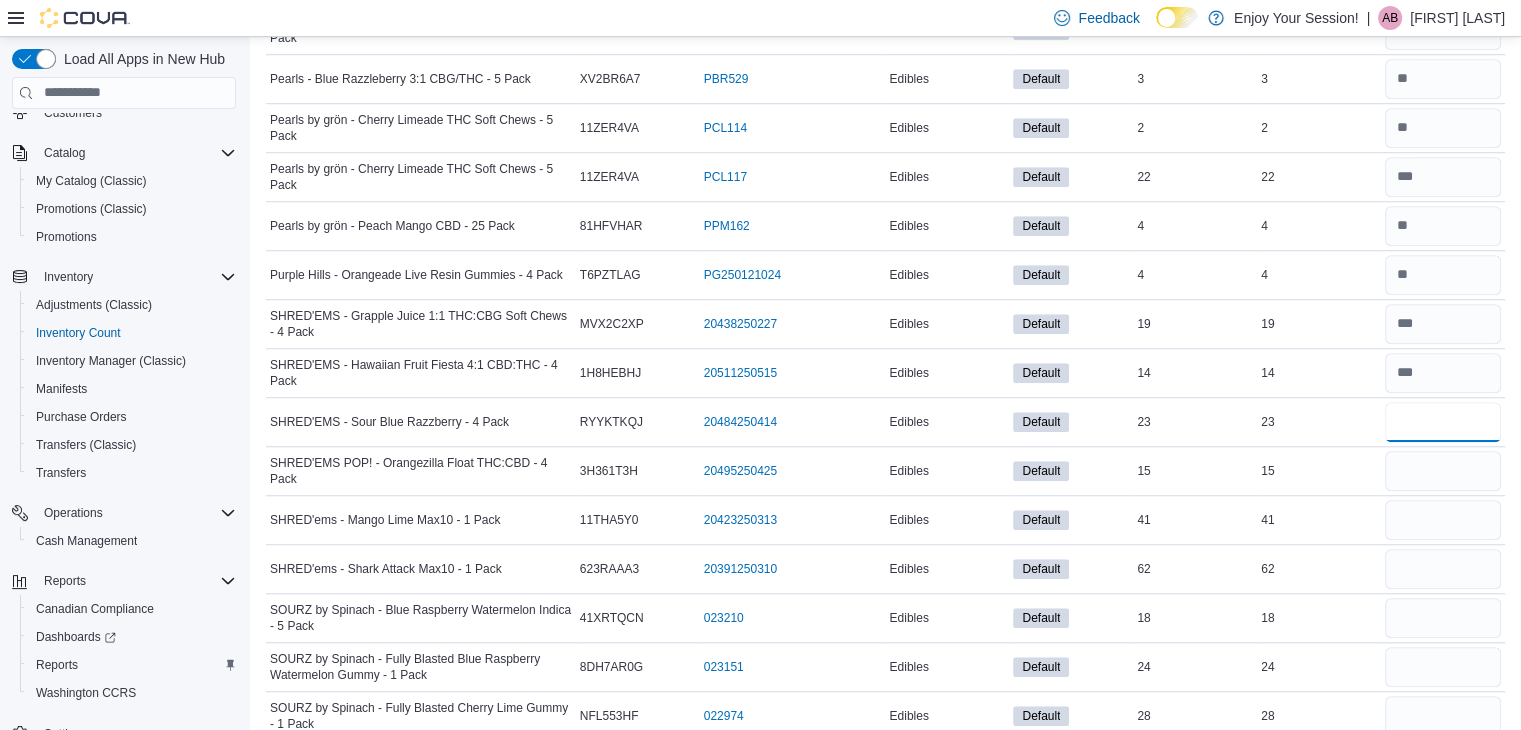 type 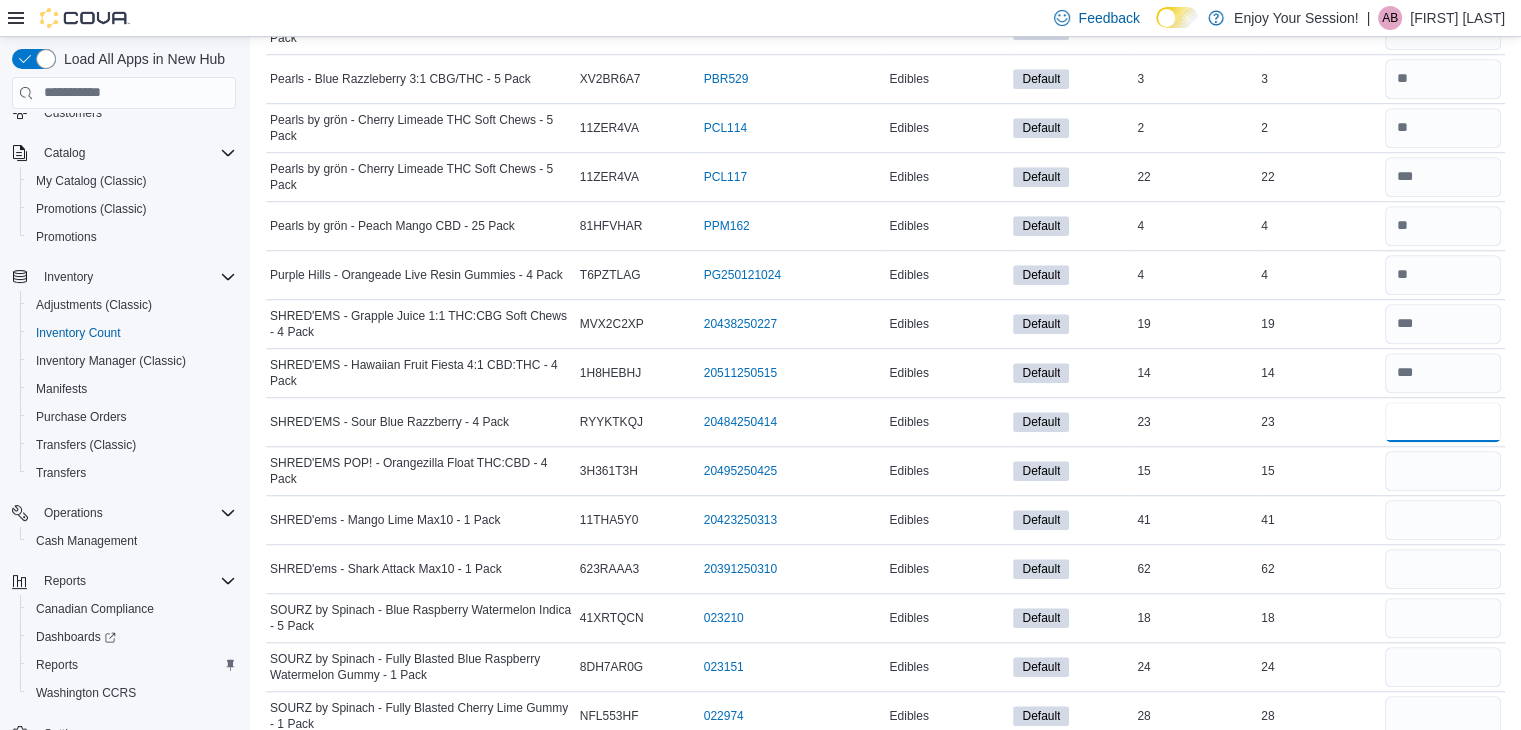 type on "**" 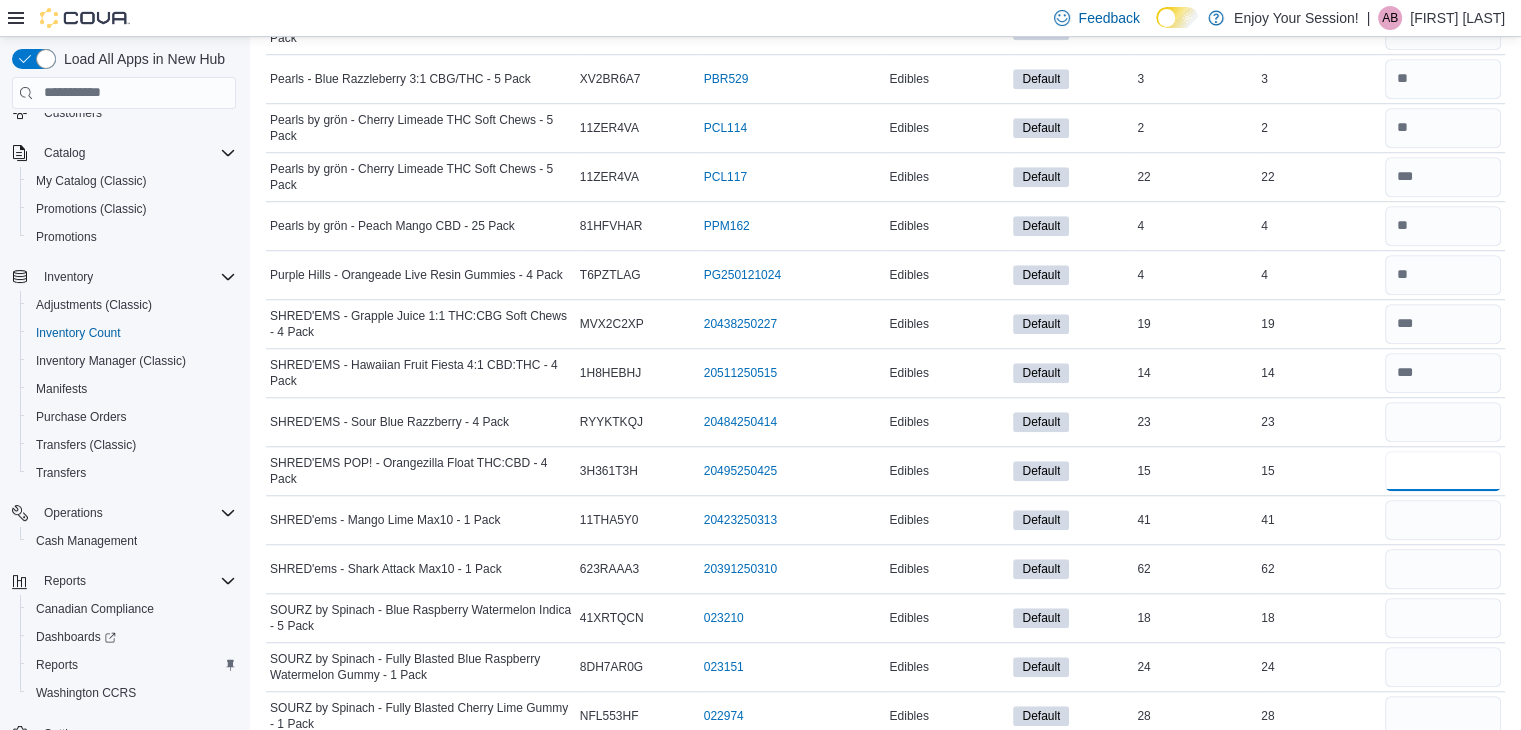 type 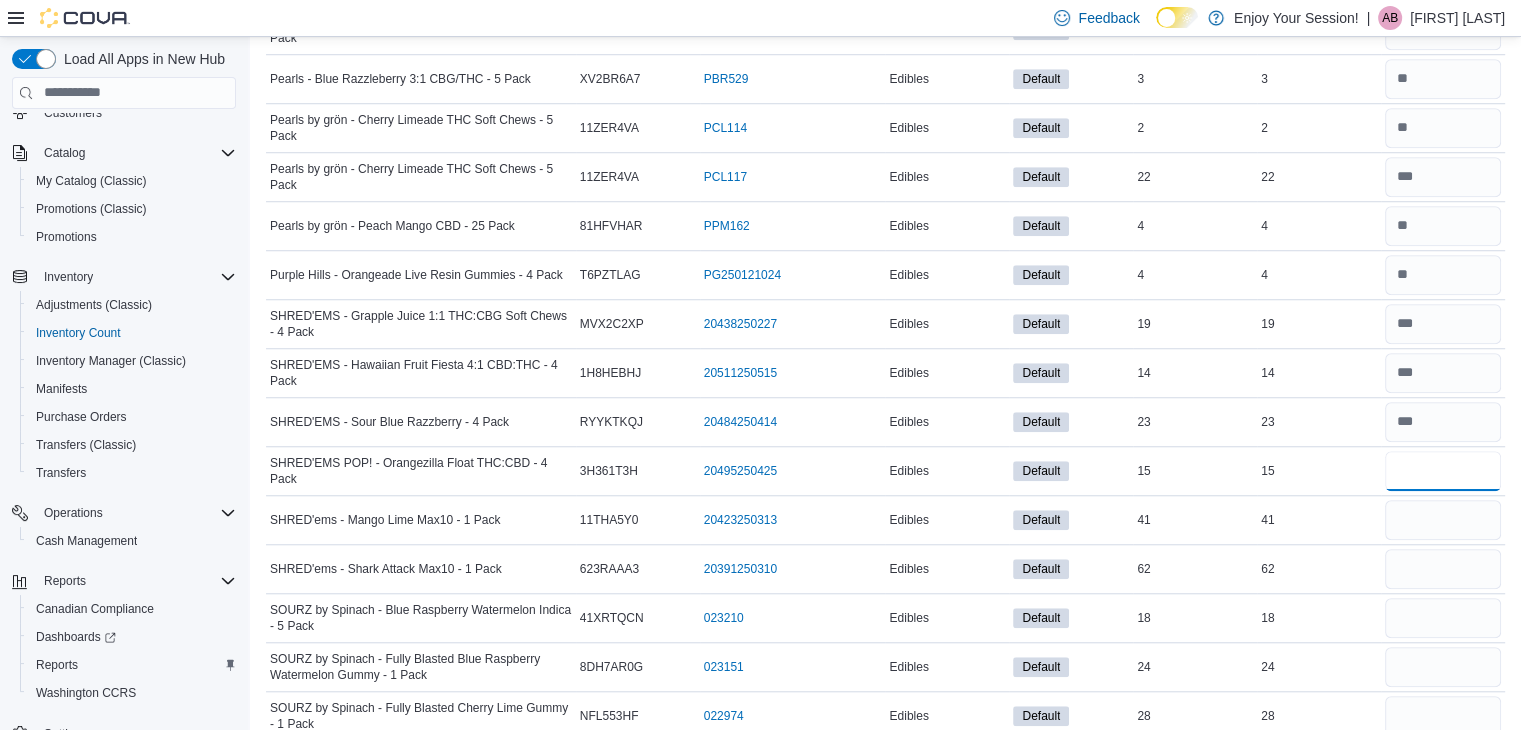 type on "**" 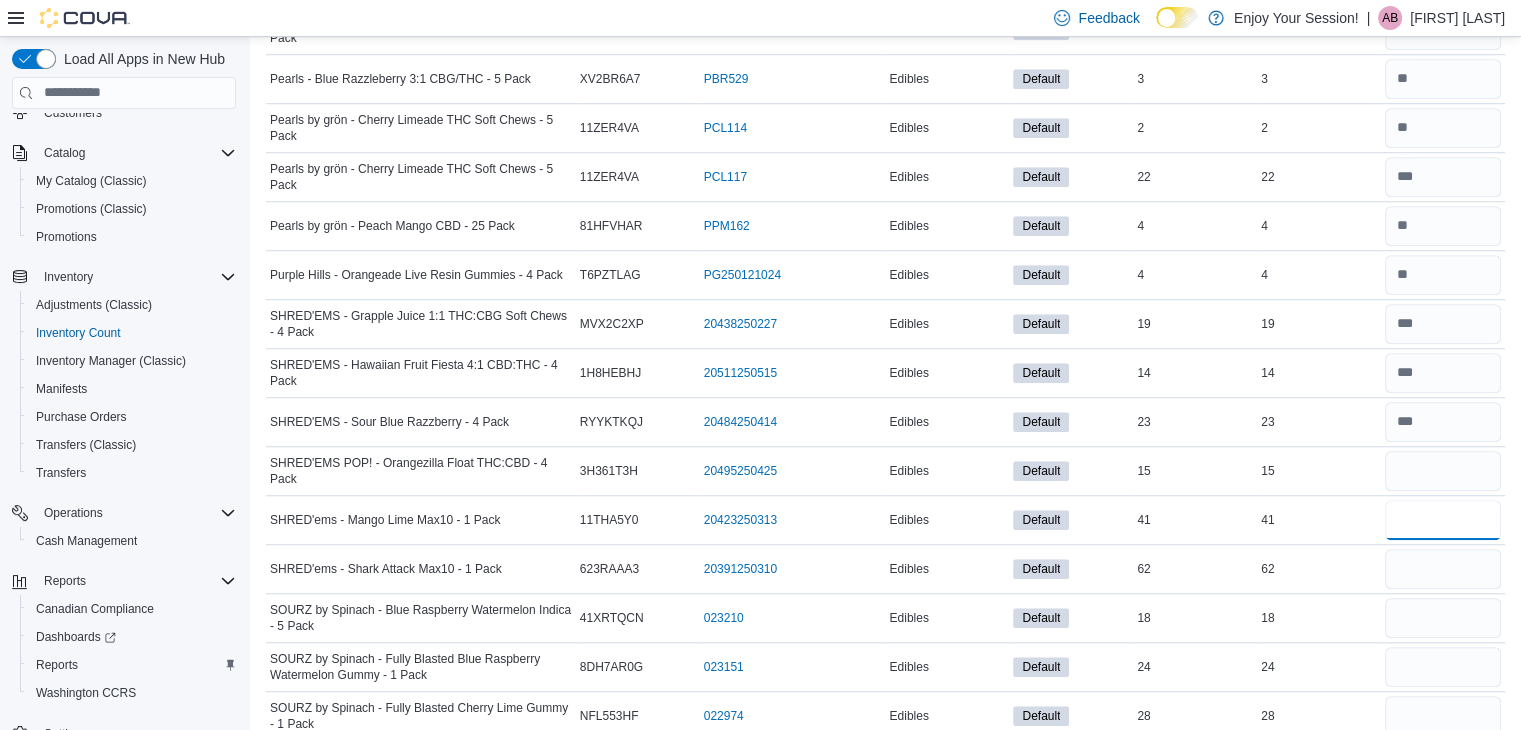 type 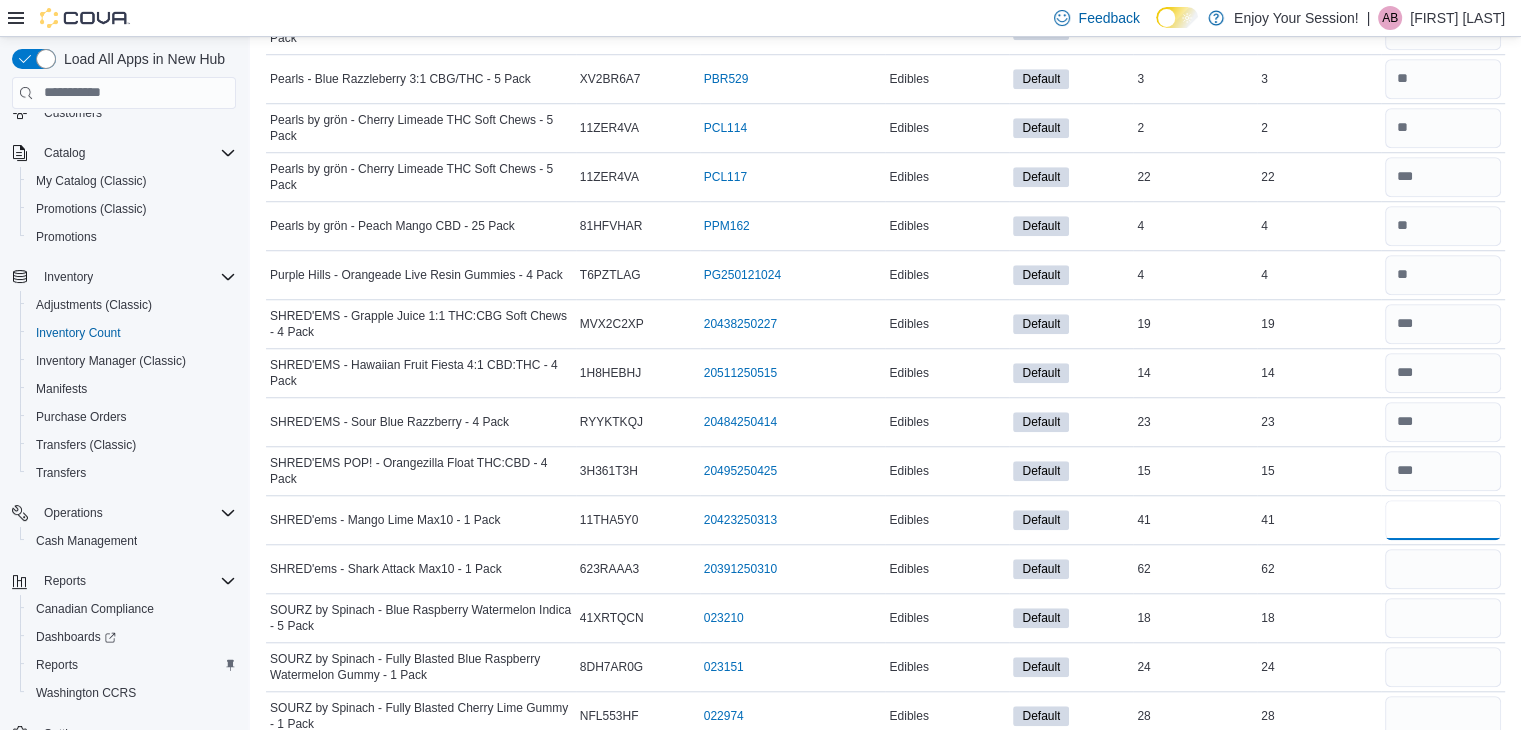type on "**" 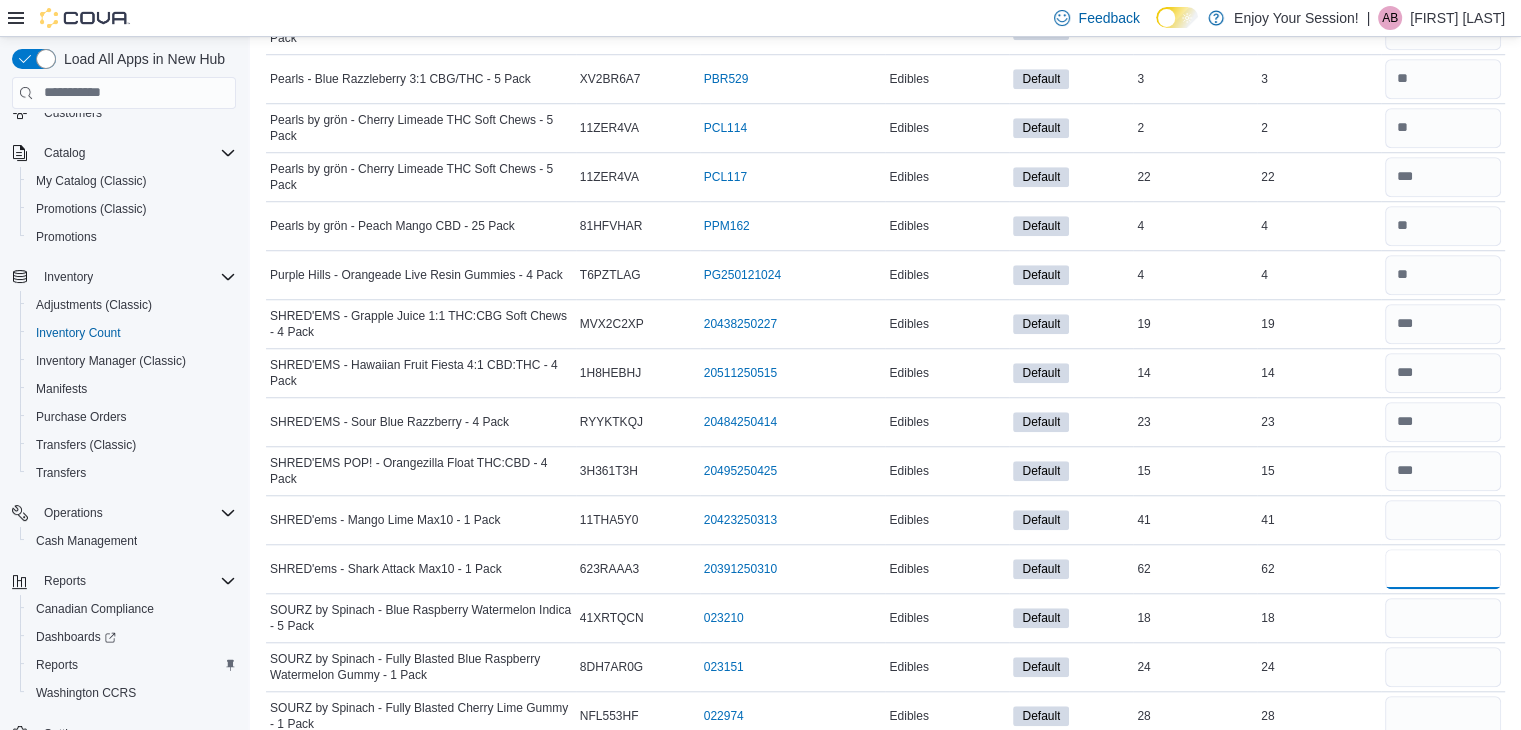 type 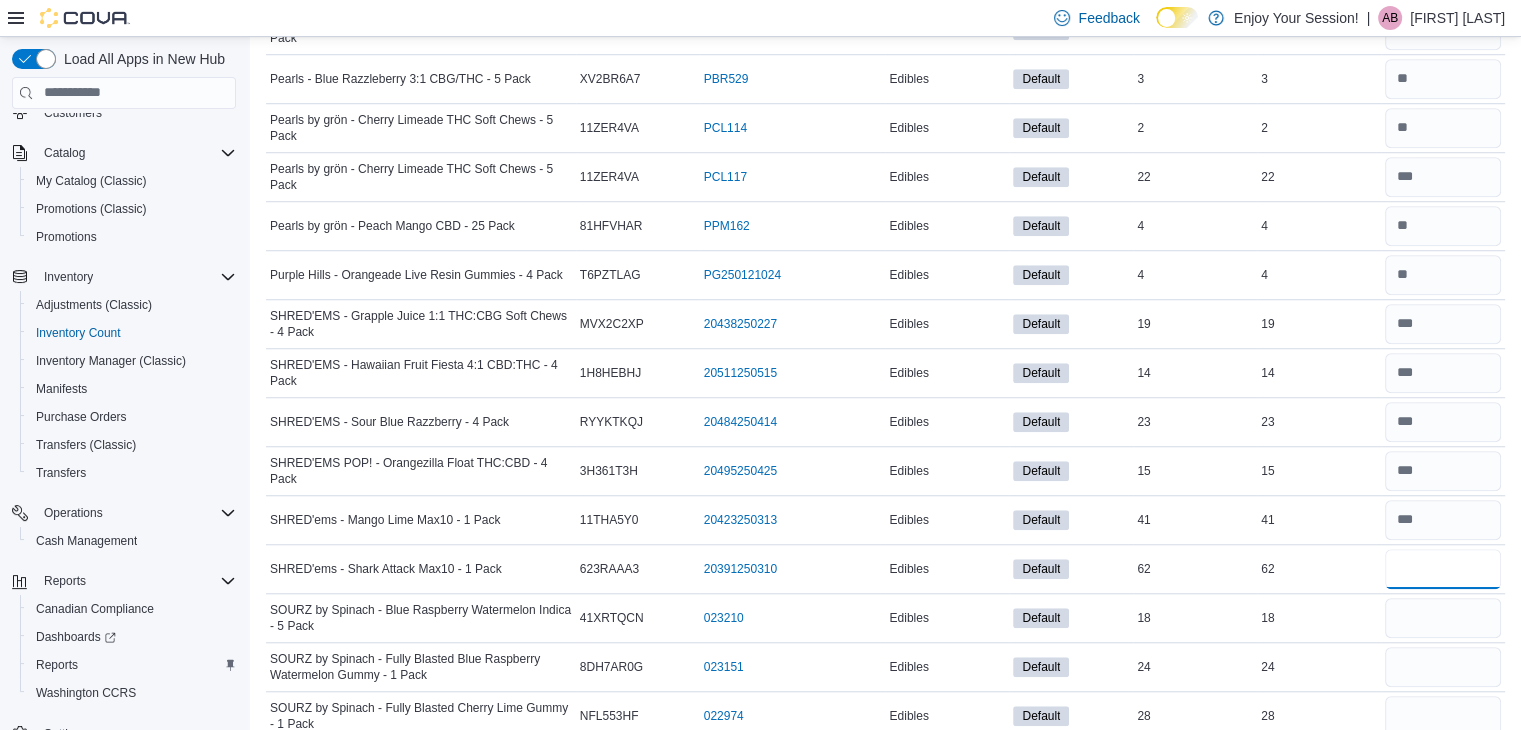 type on "**" 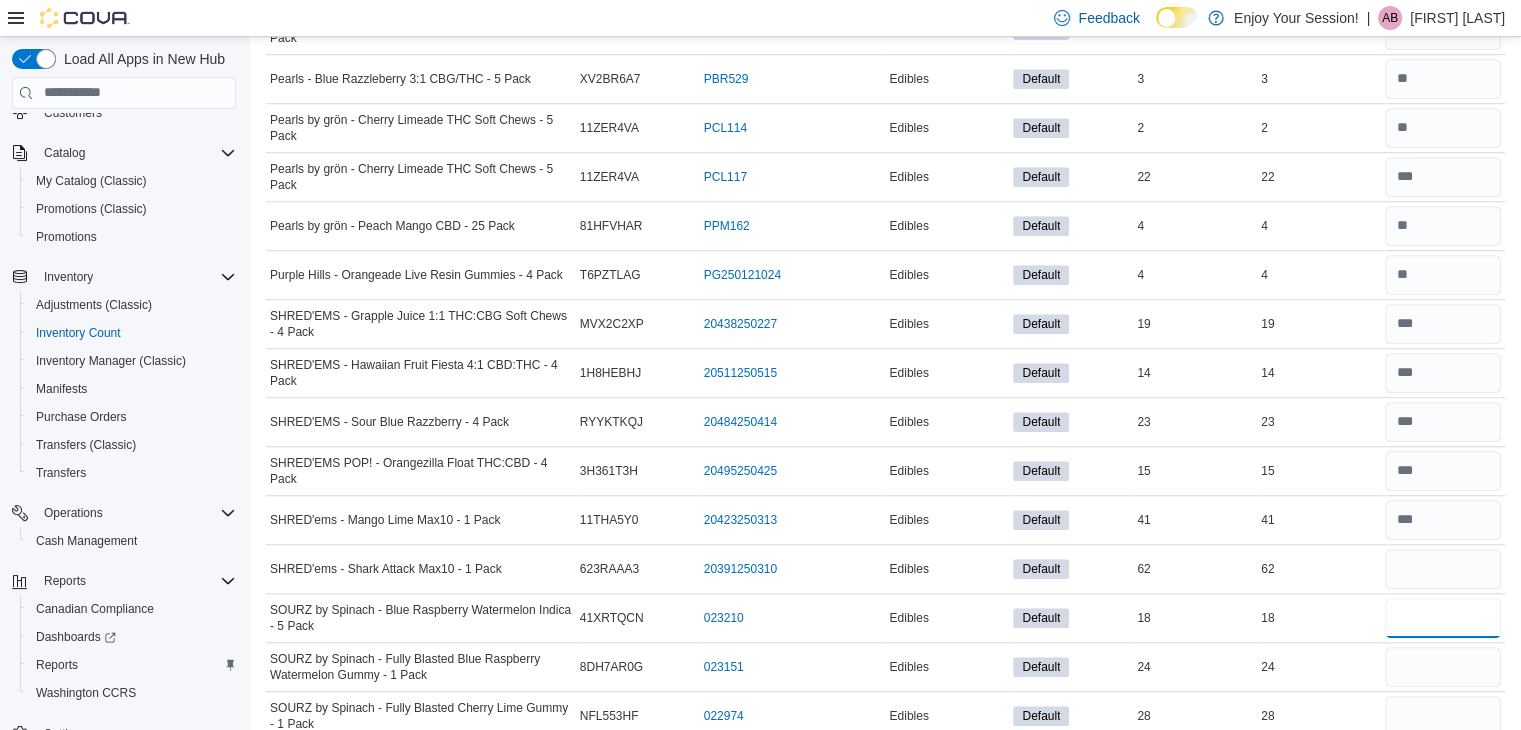 type 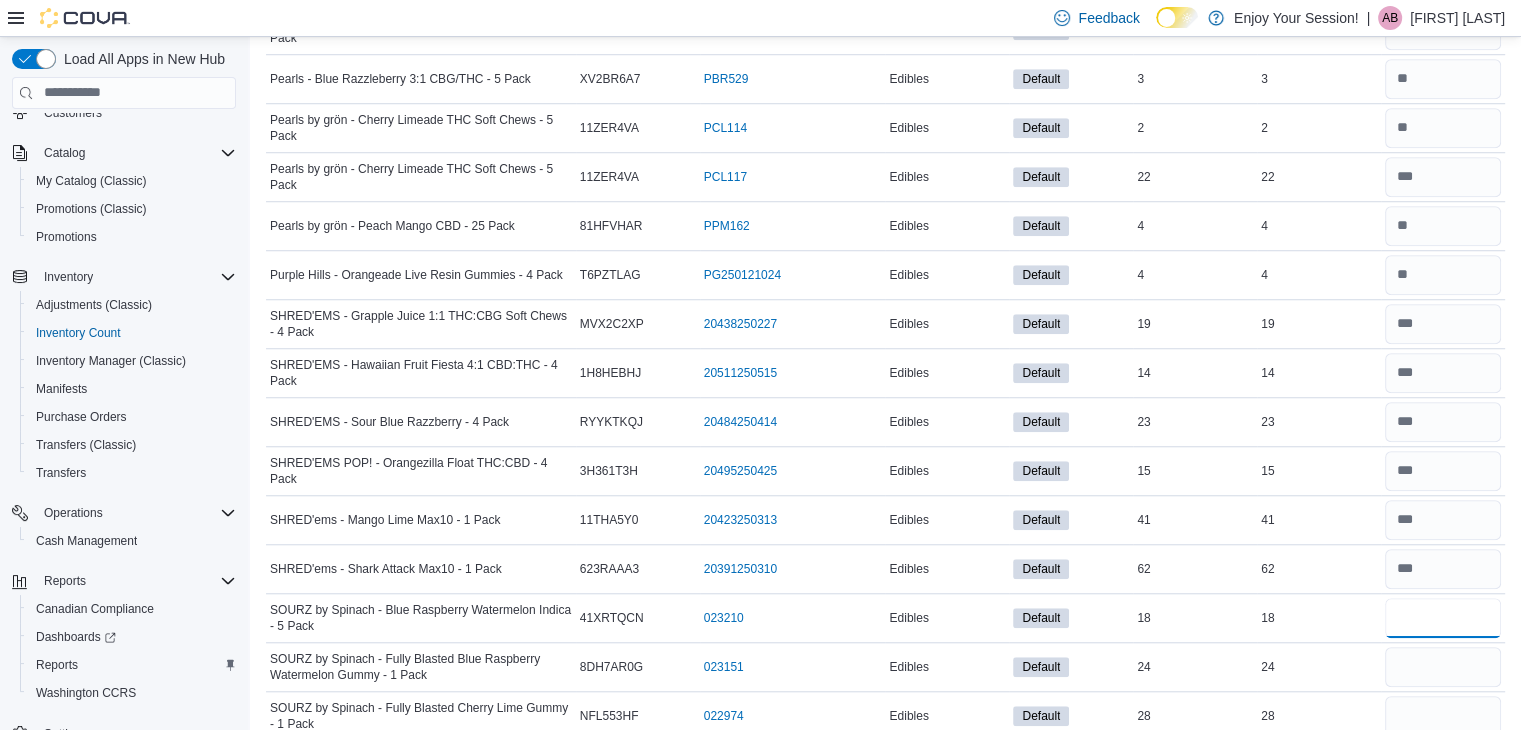 type on "**" 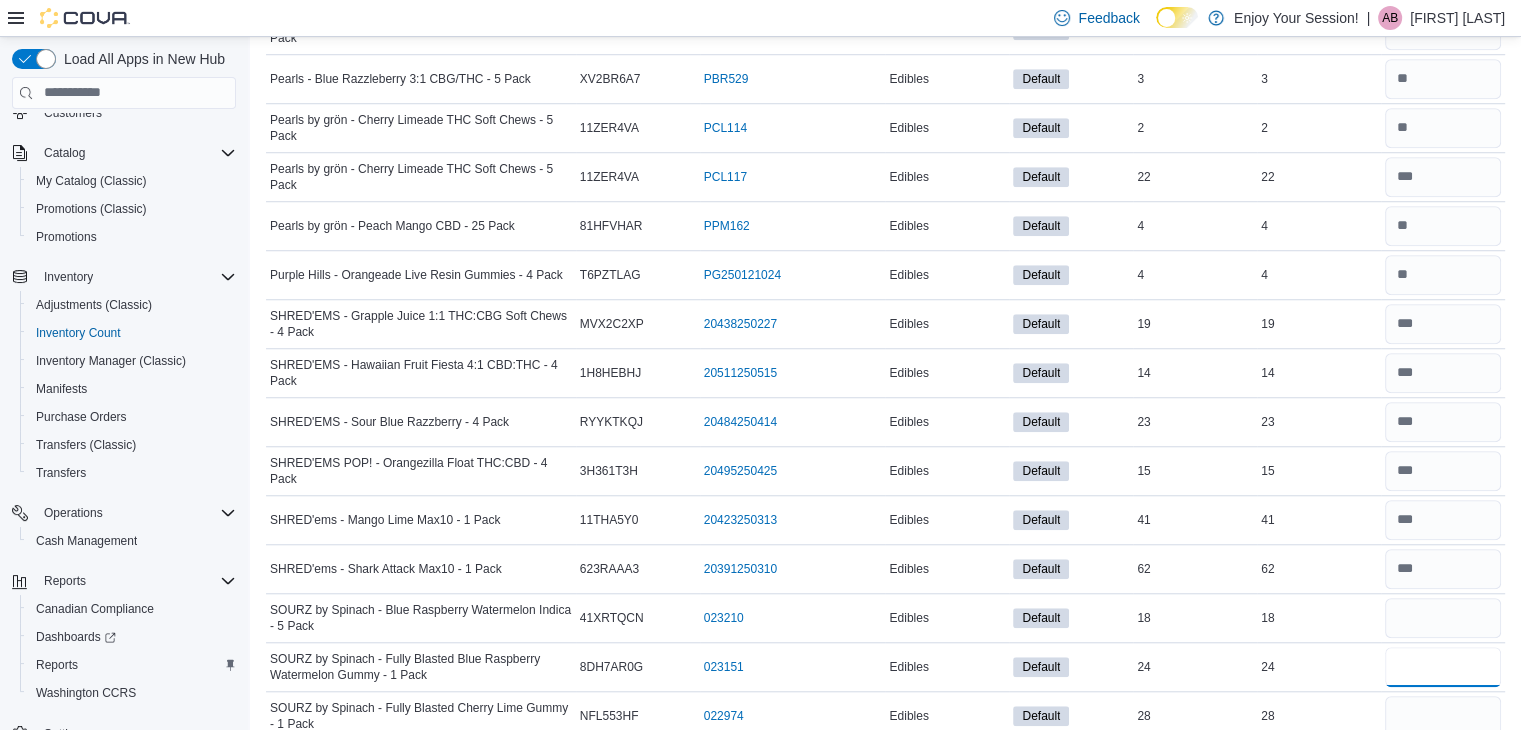 type 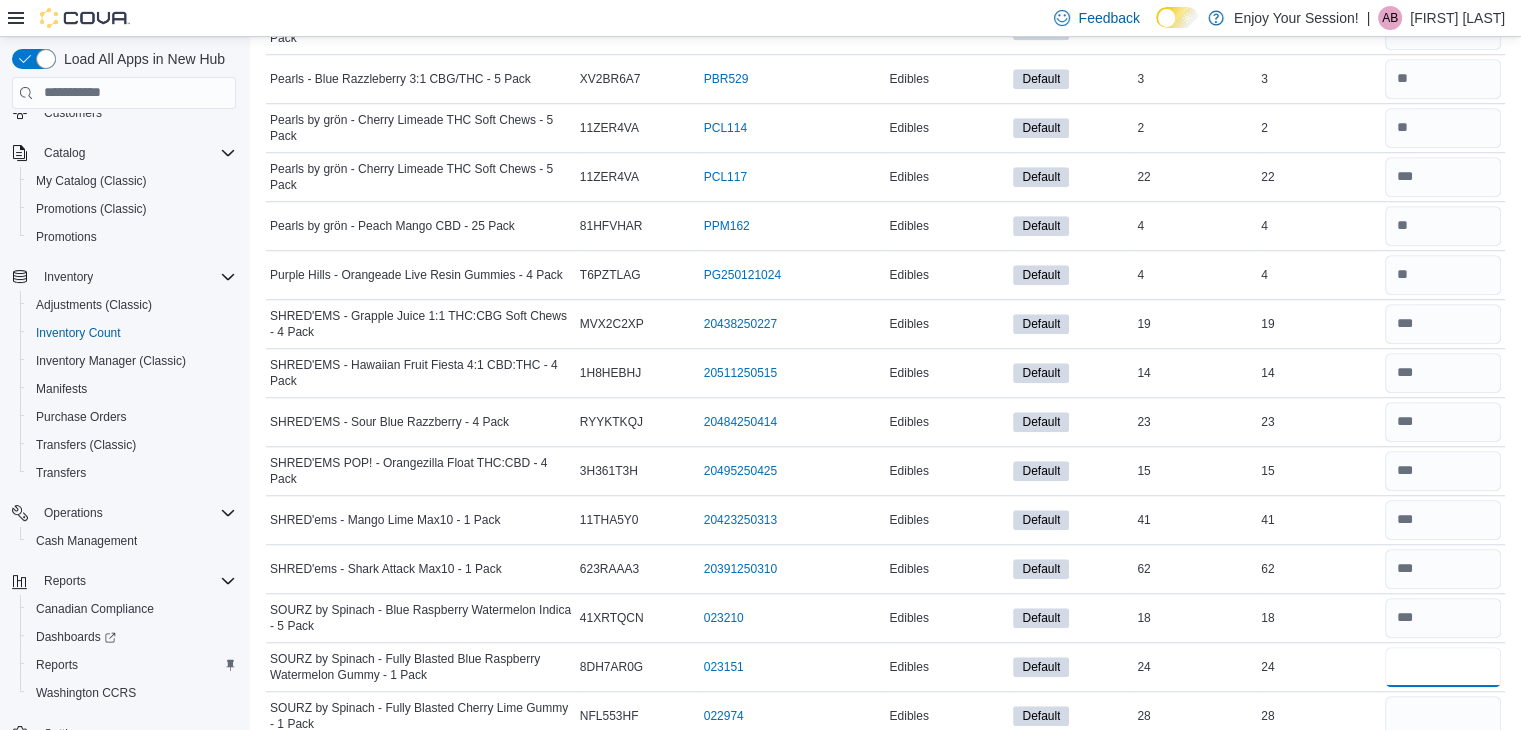 type on "**" 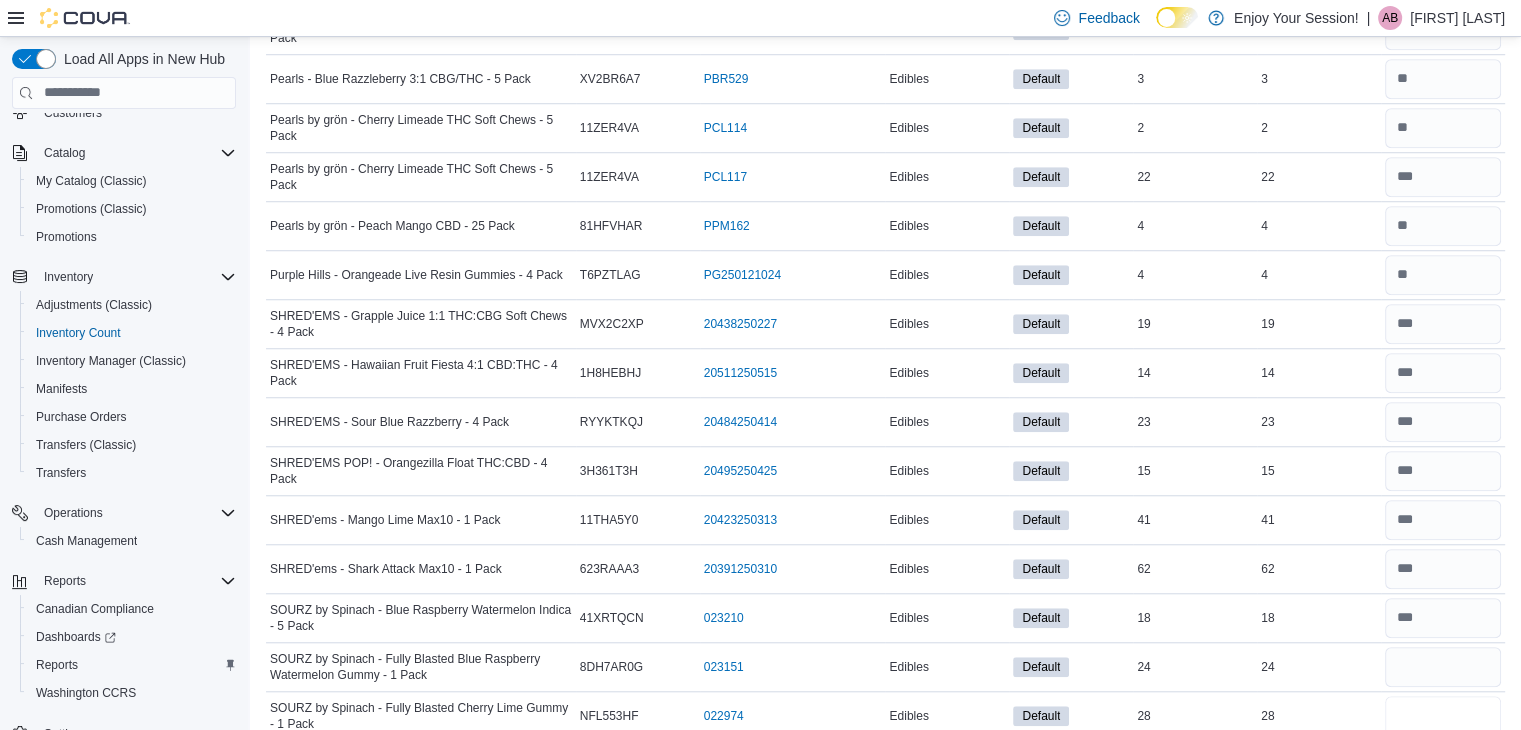 type 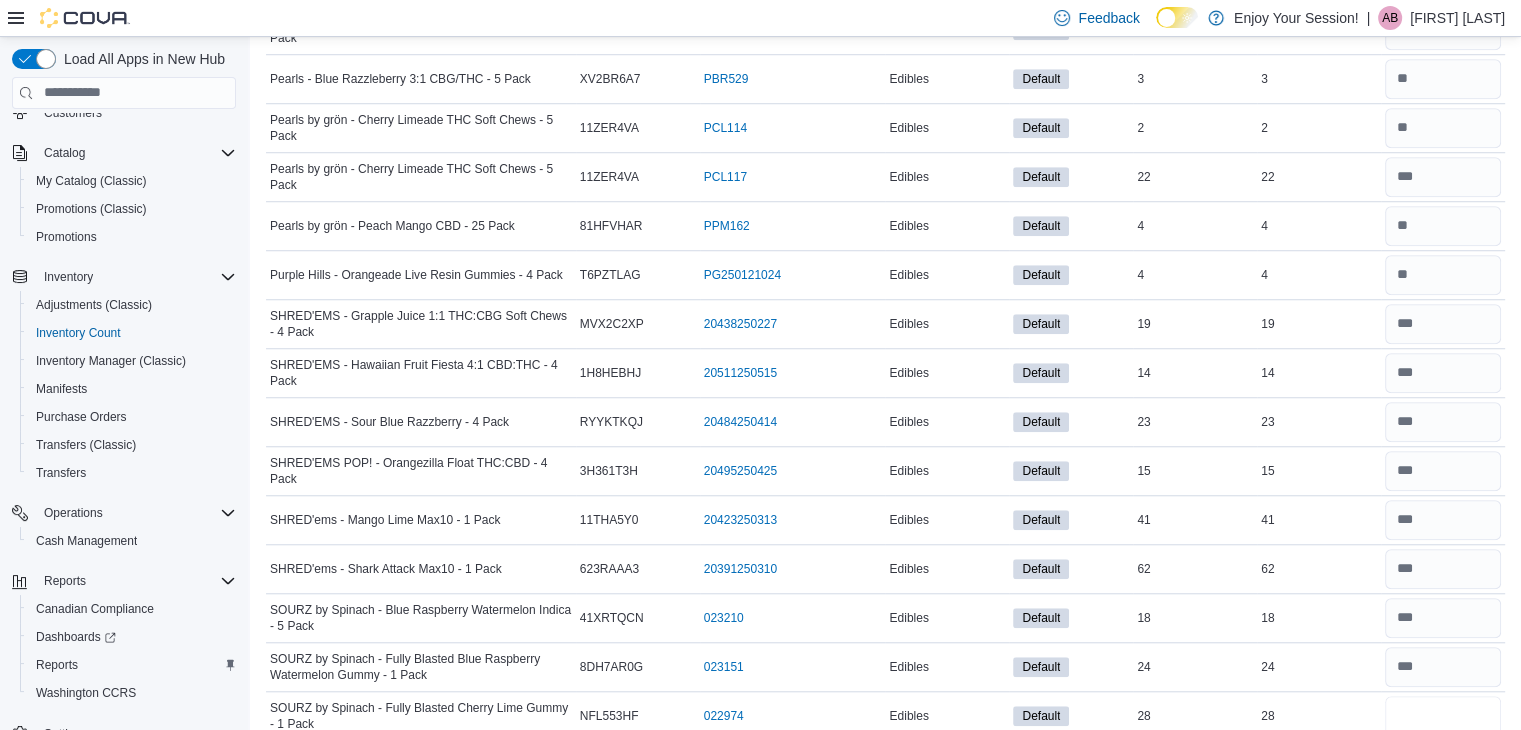 type on "**" 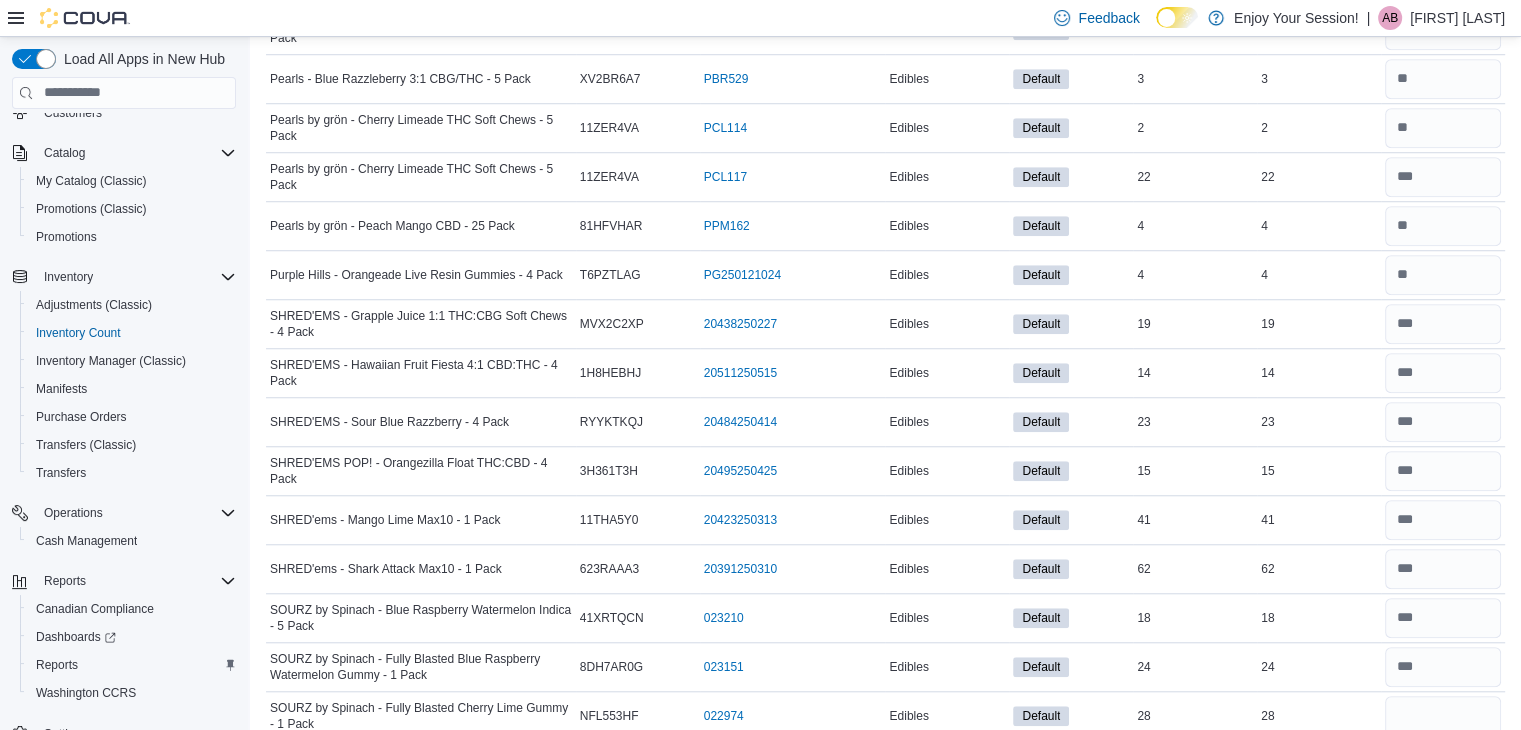 type 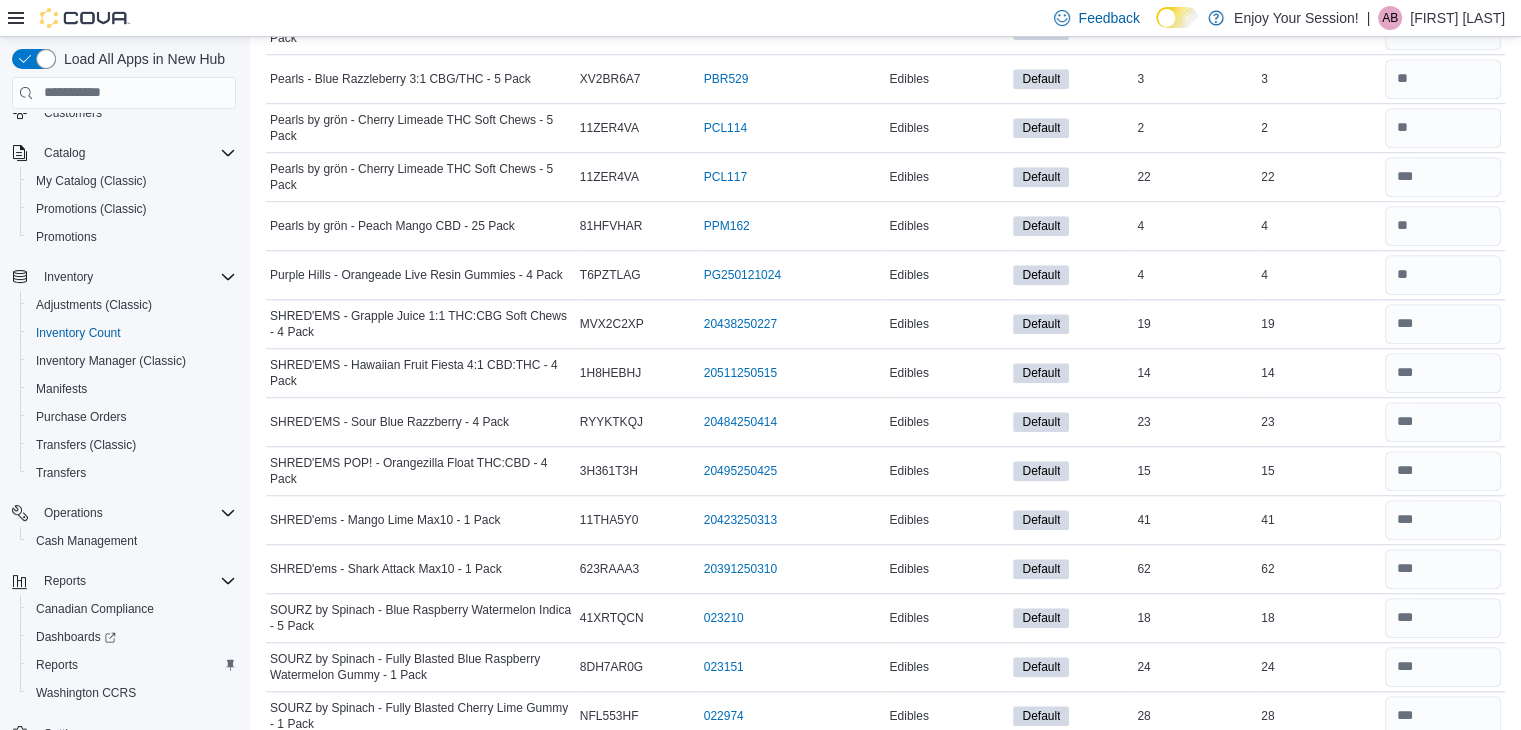 scroll, scrollTop: 1955, scrollLeft: 0, axis: vertical 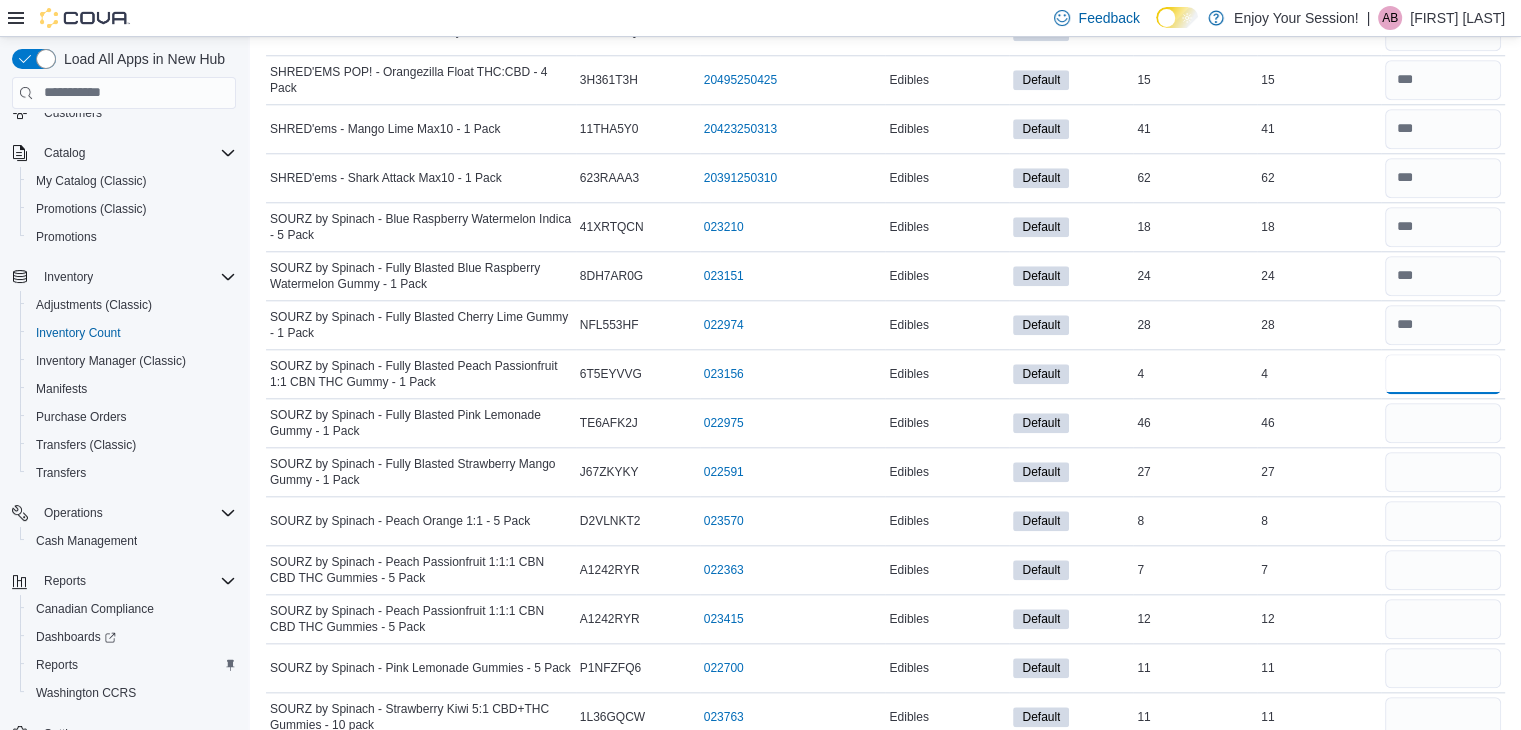 type on "*" 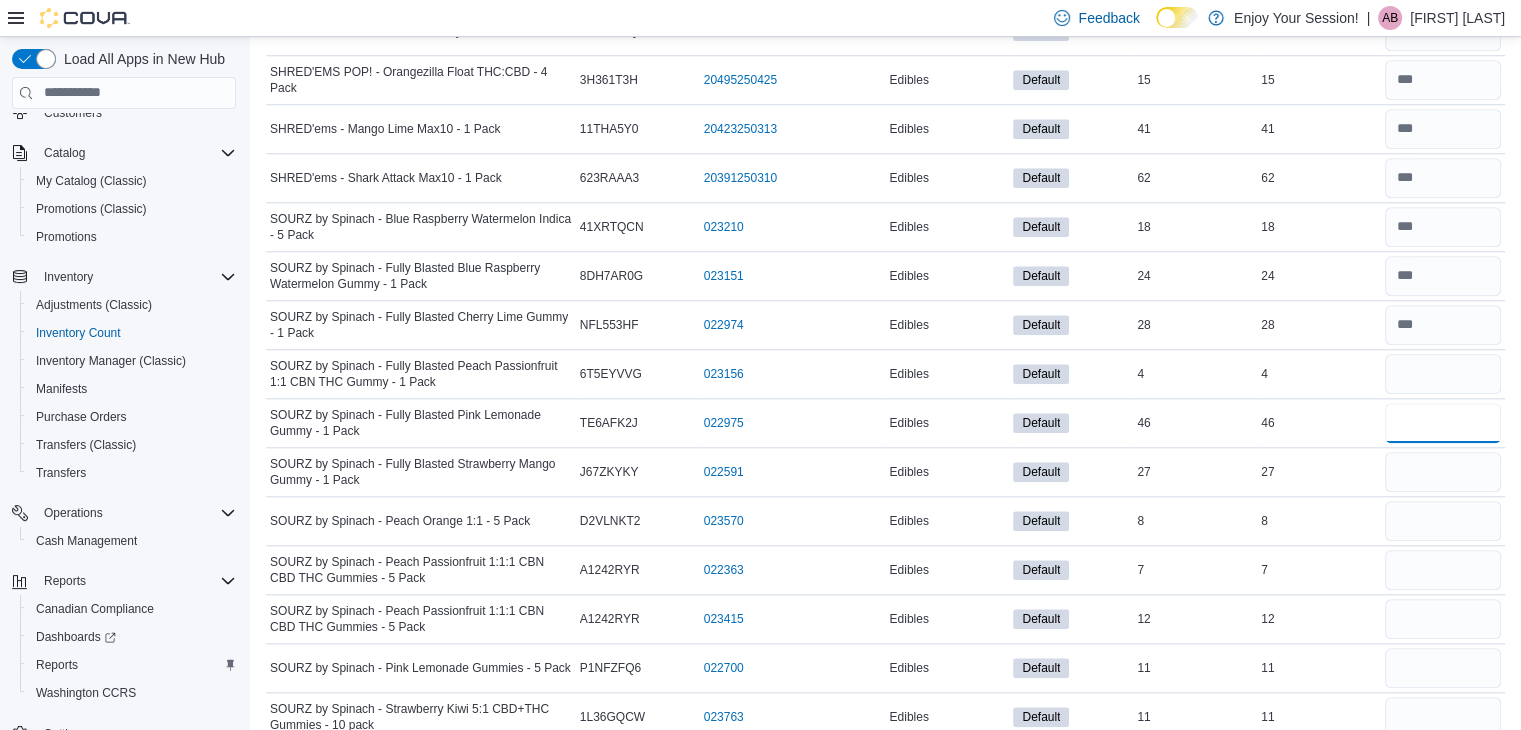 type 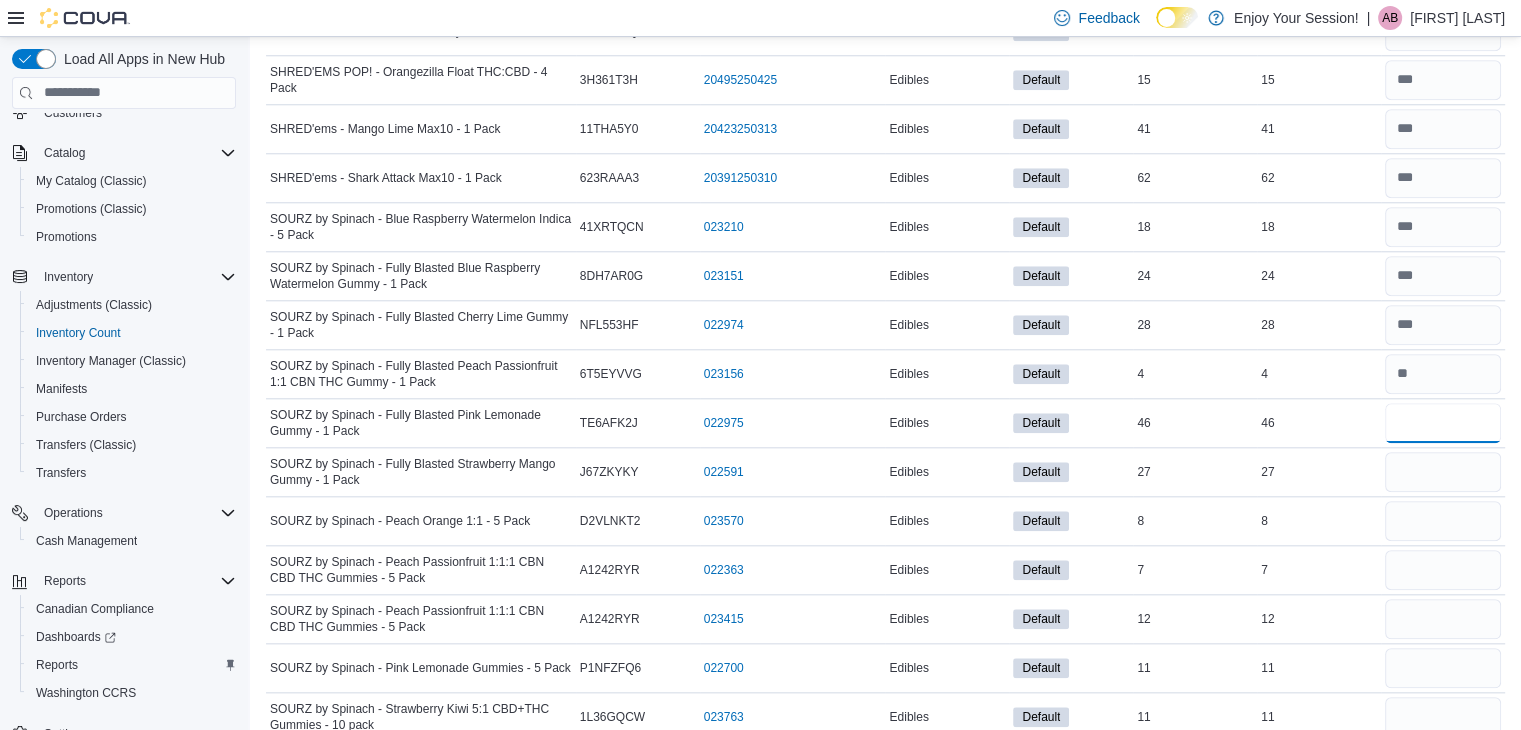type on "*" 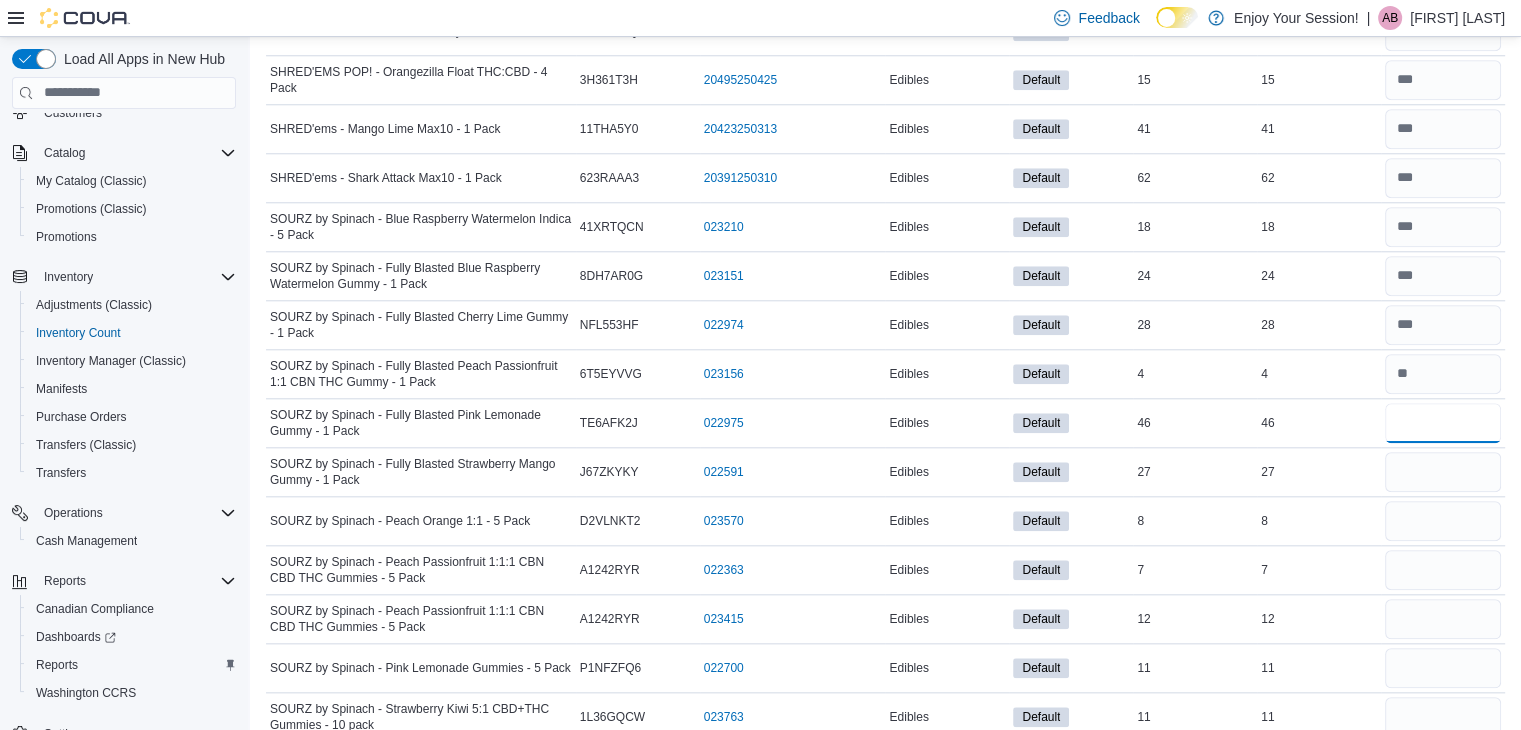type on "**" 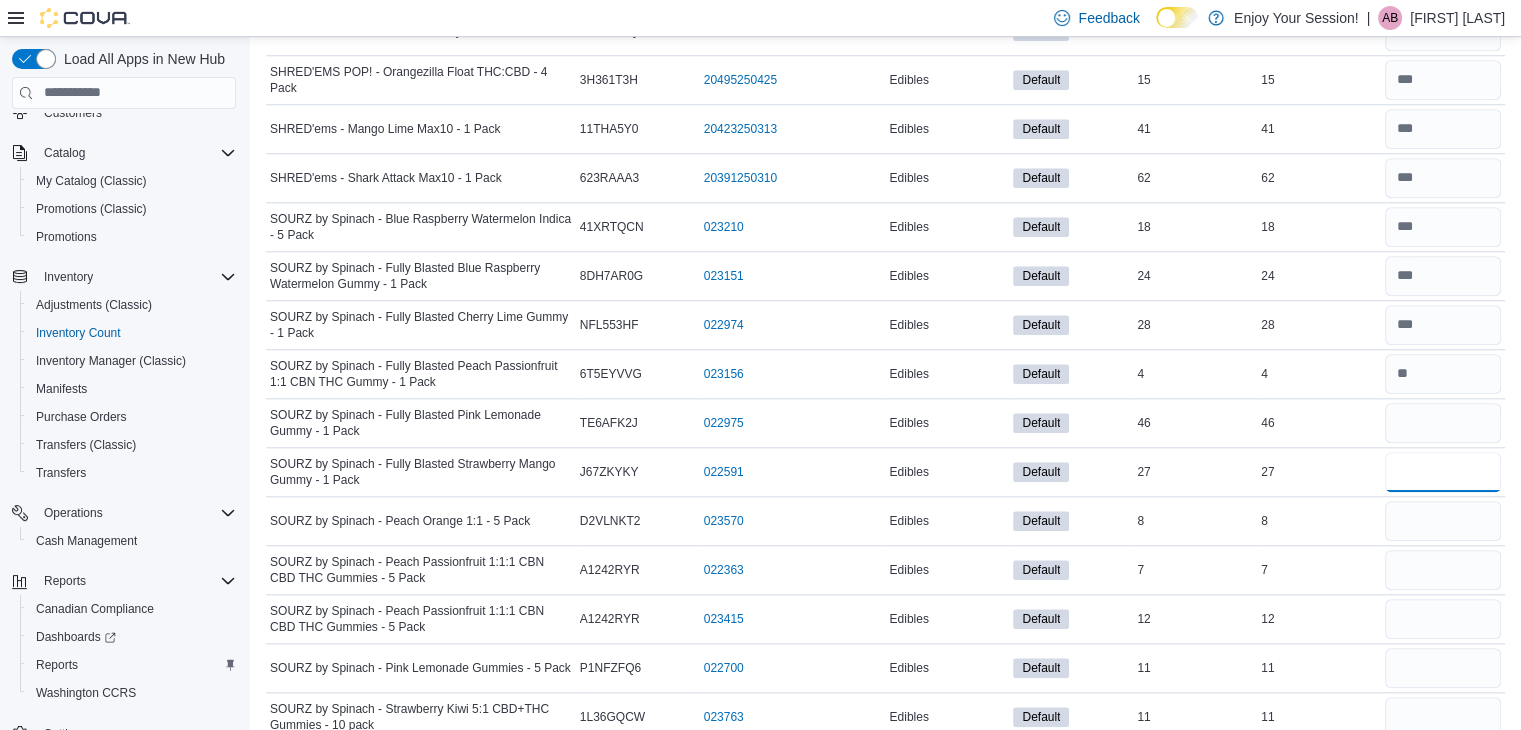 type 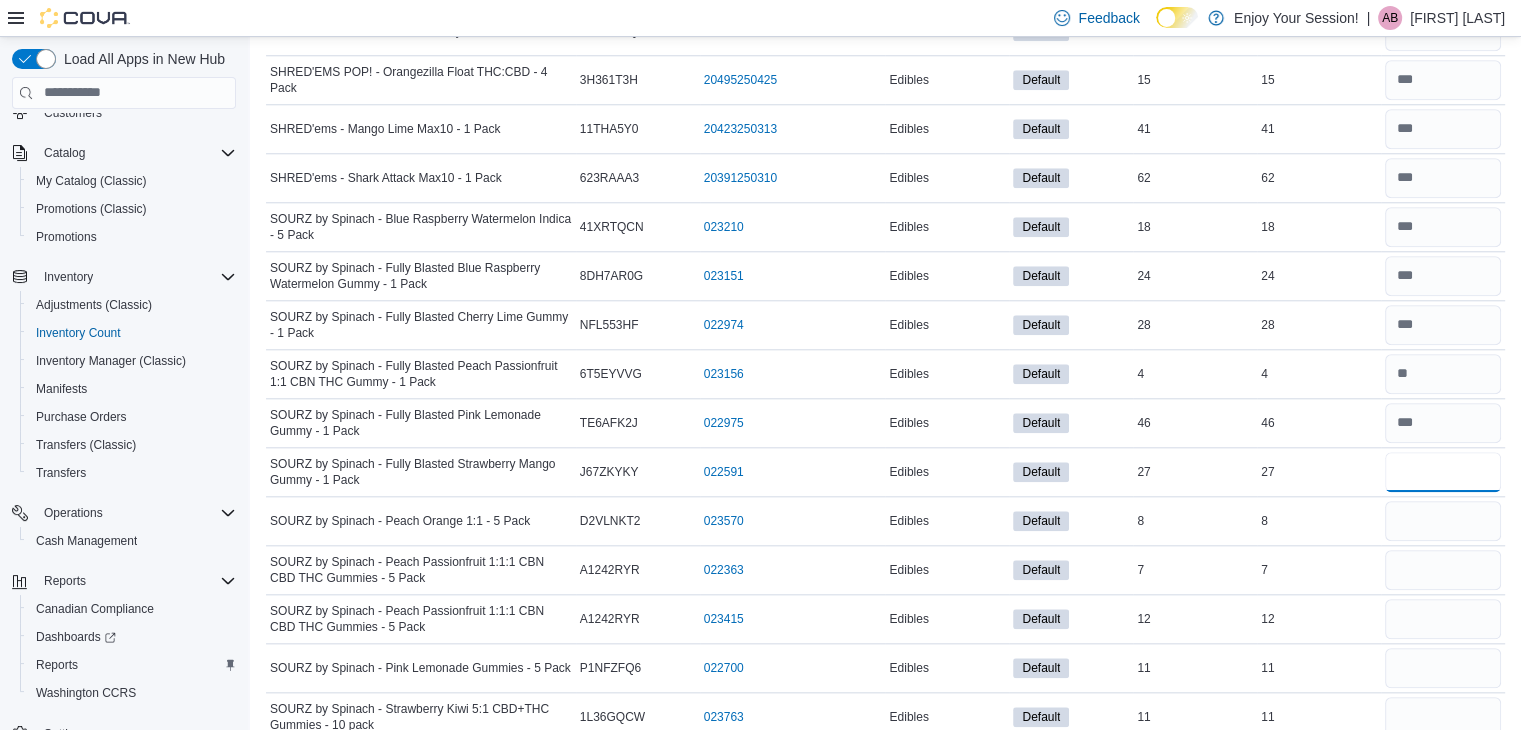 type on "**" 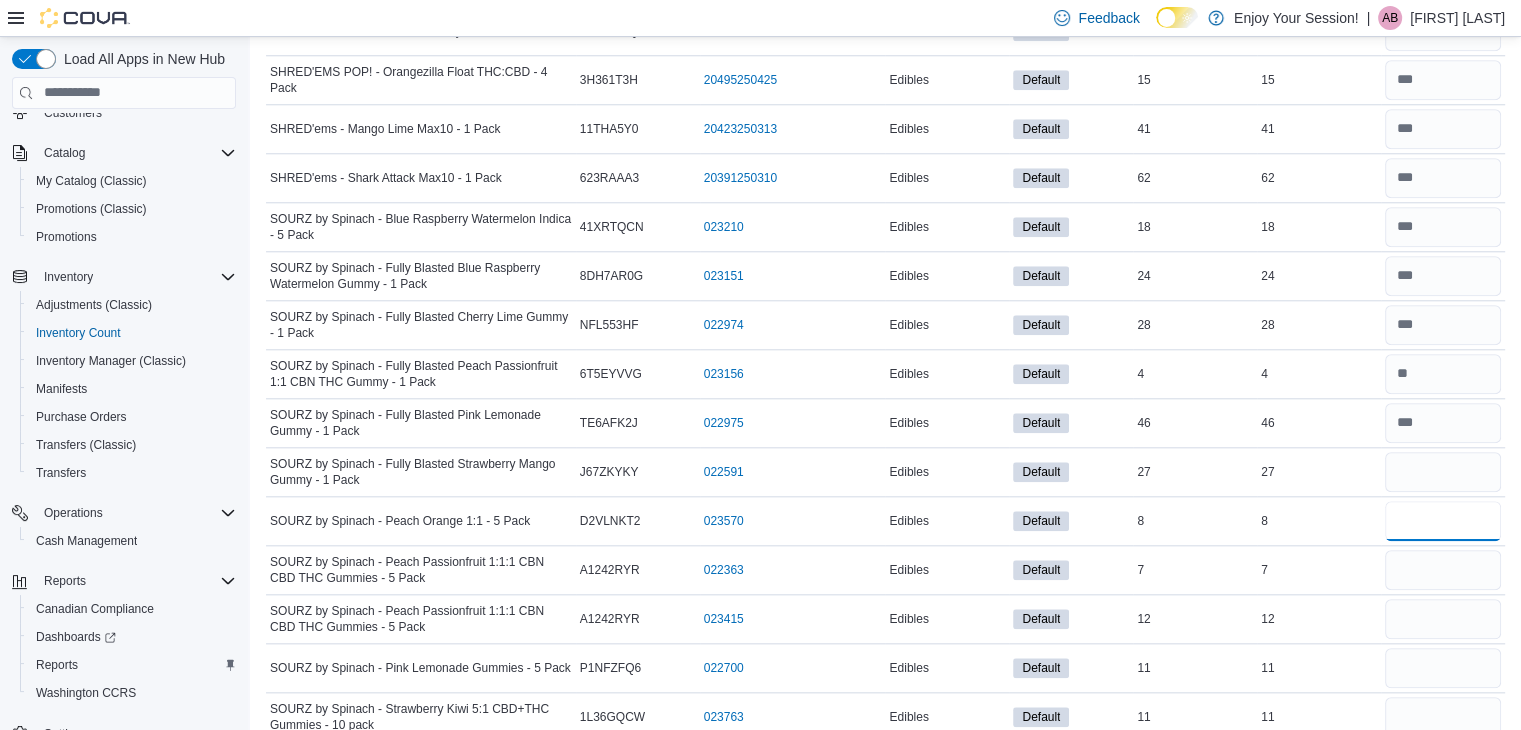 type 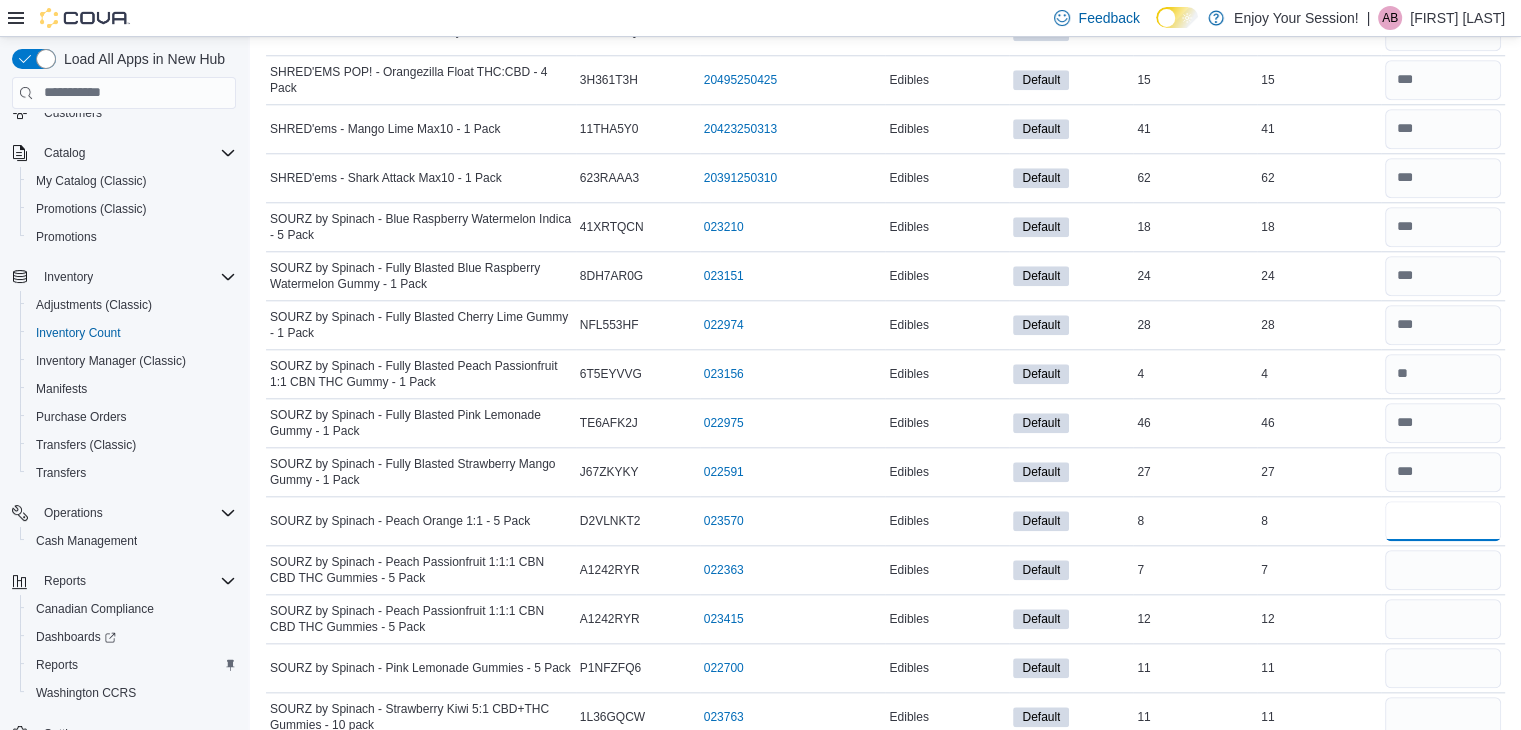 type on "*" 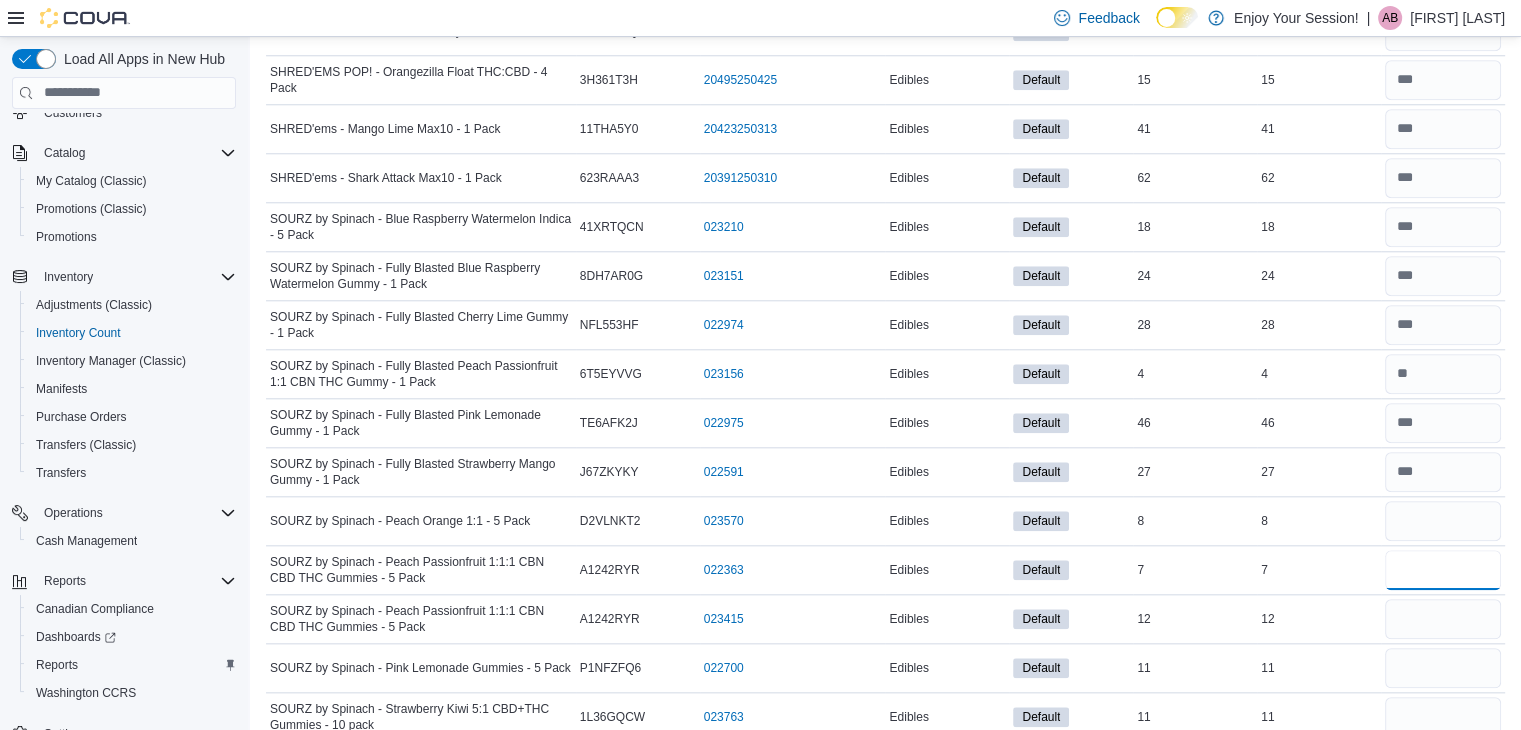 type 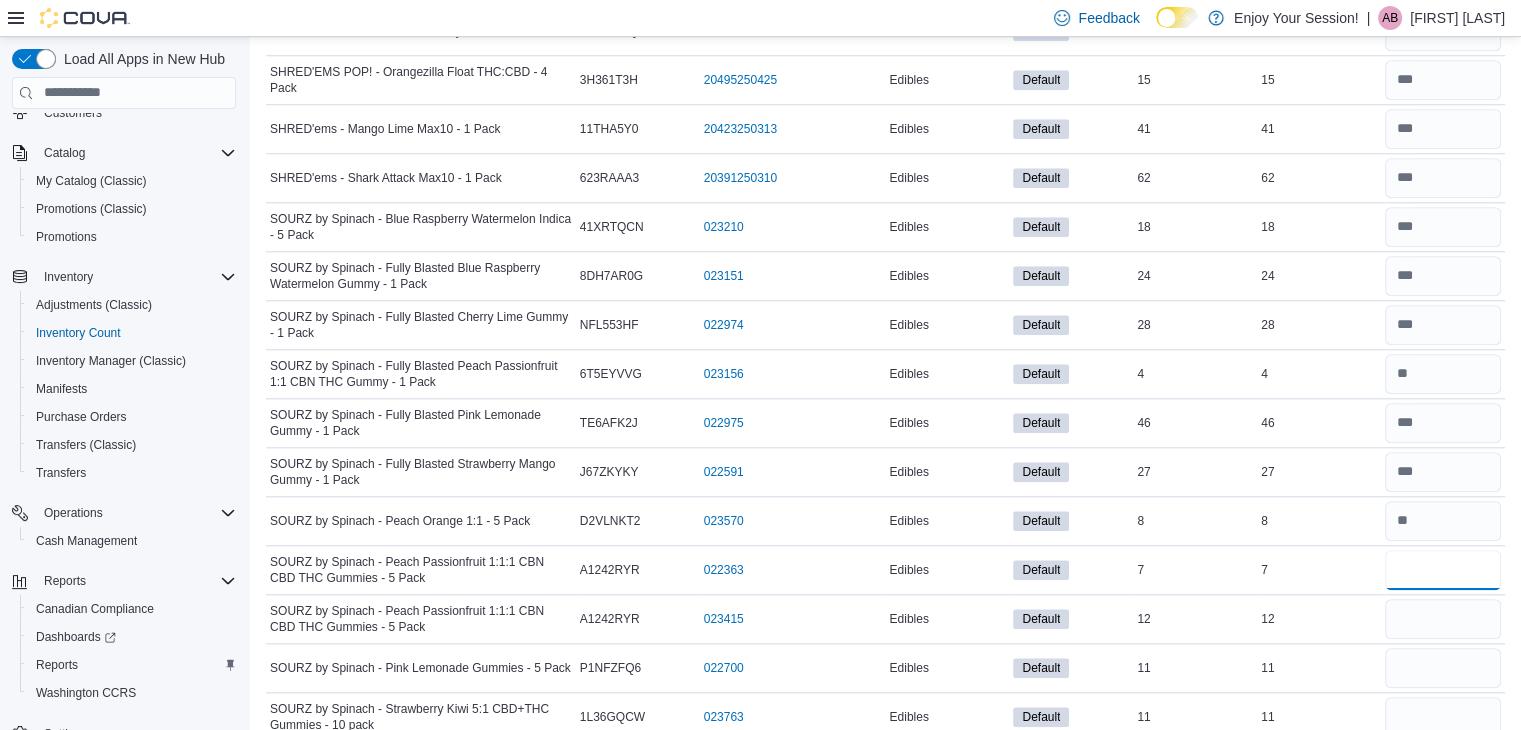 type on "*" 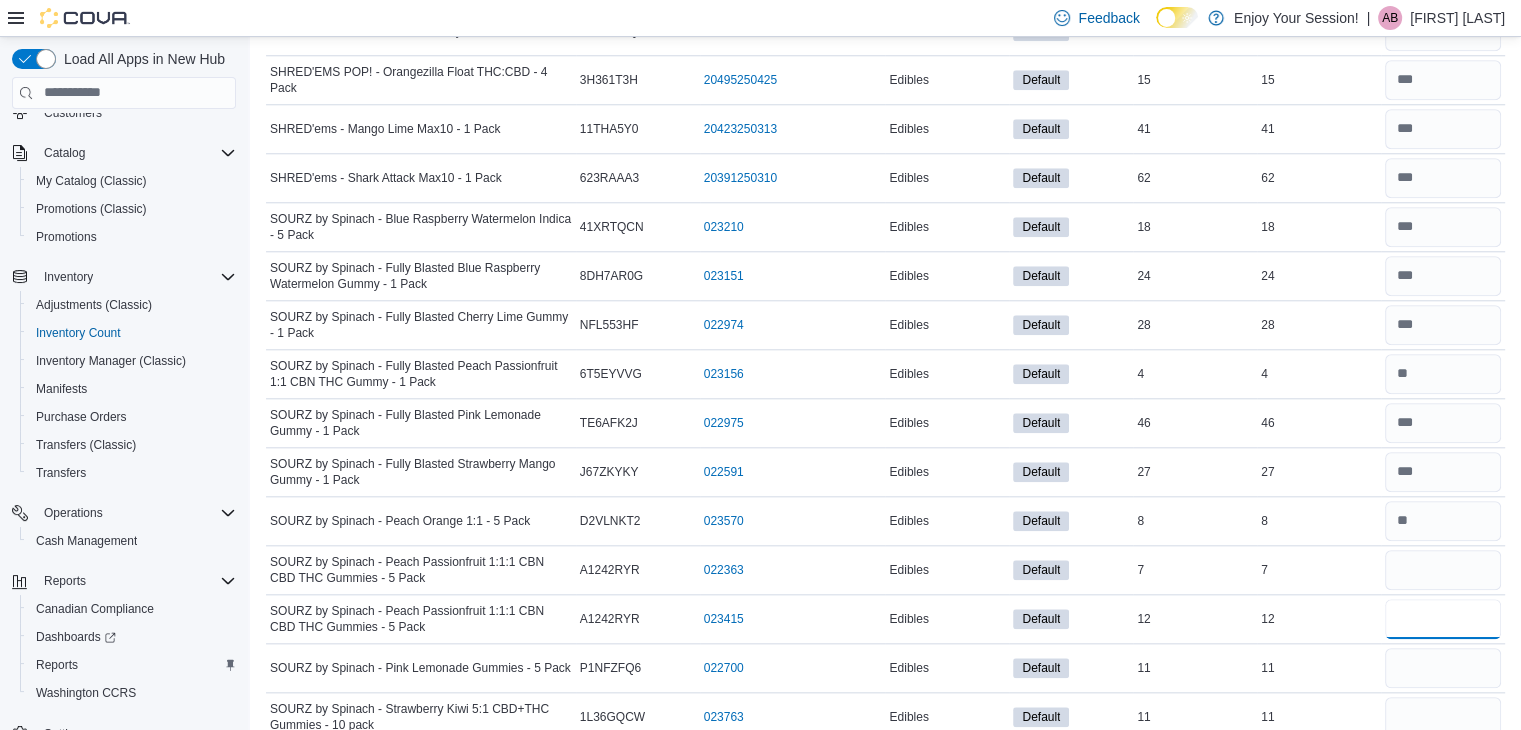 type 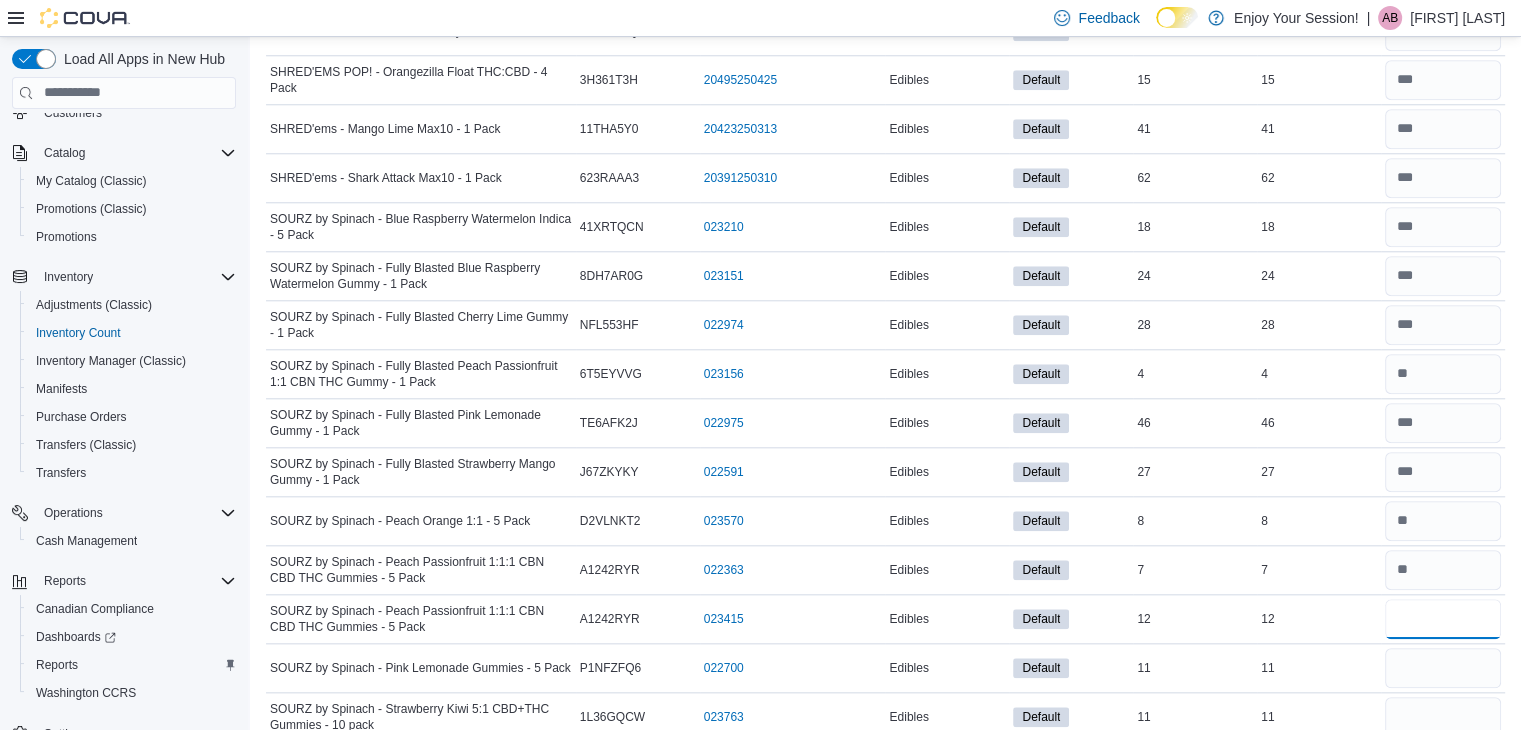 type on "**" 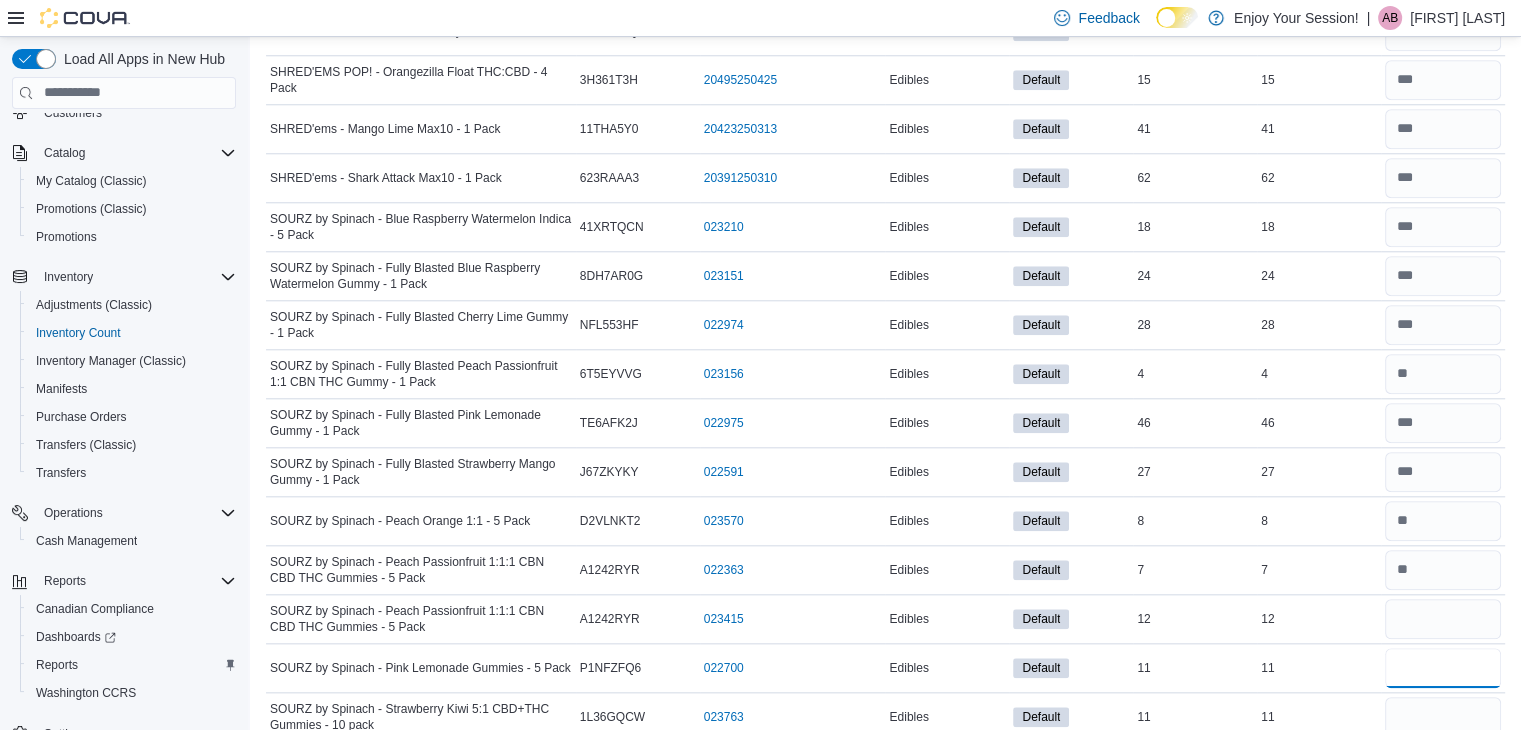 type 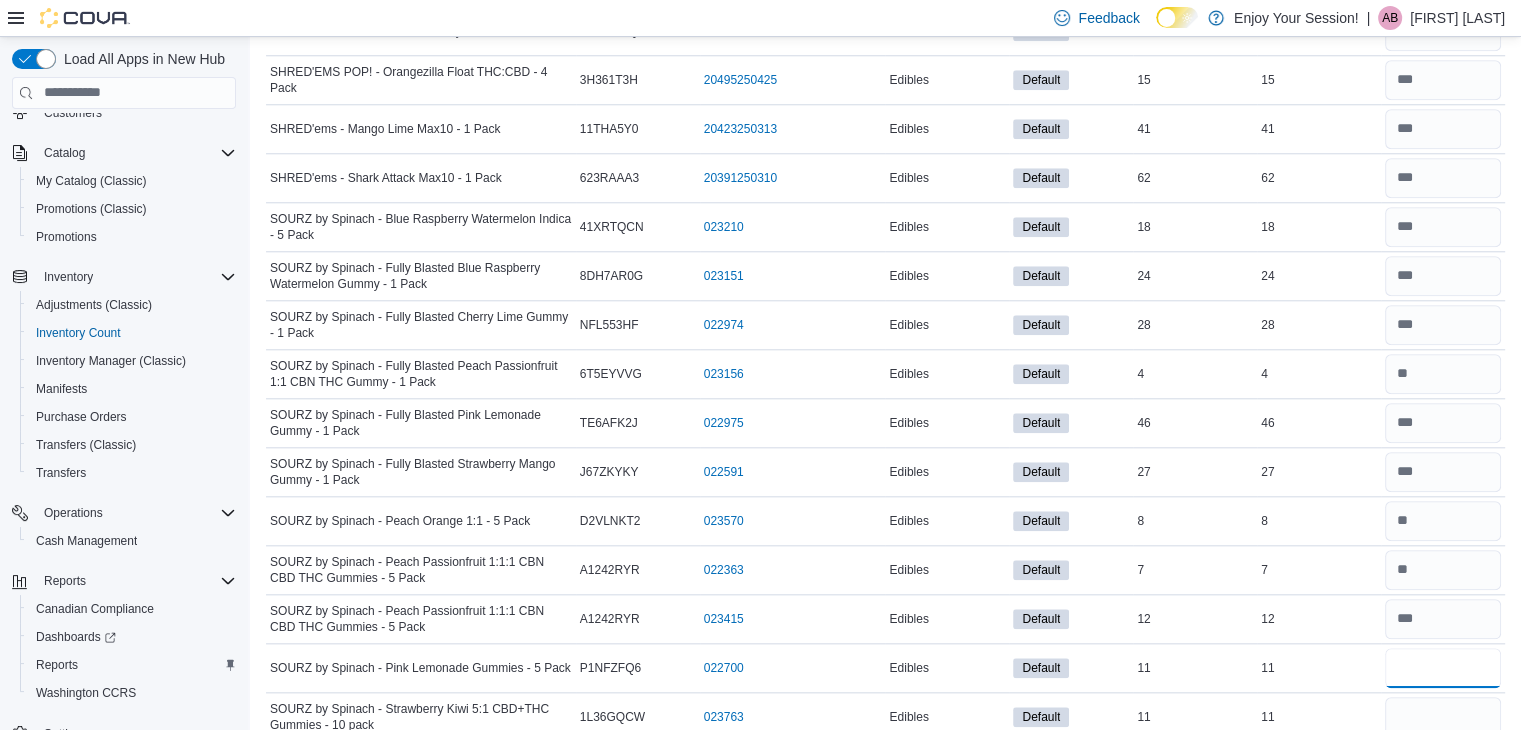 type on "**" 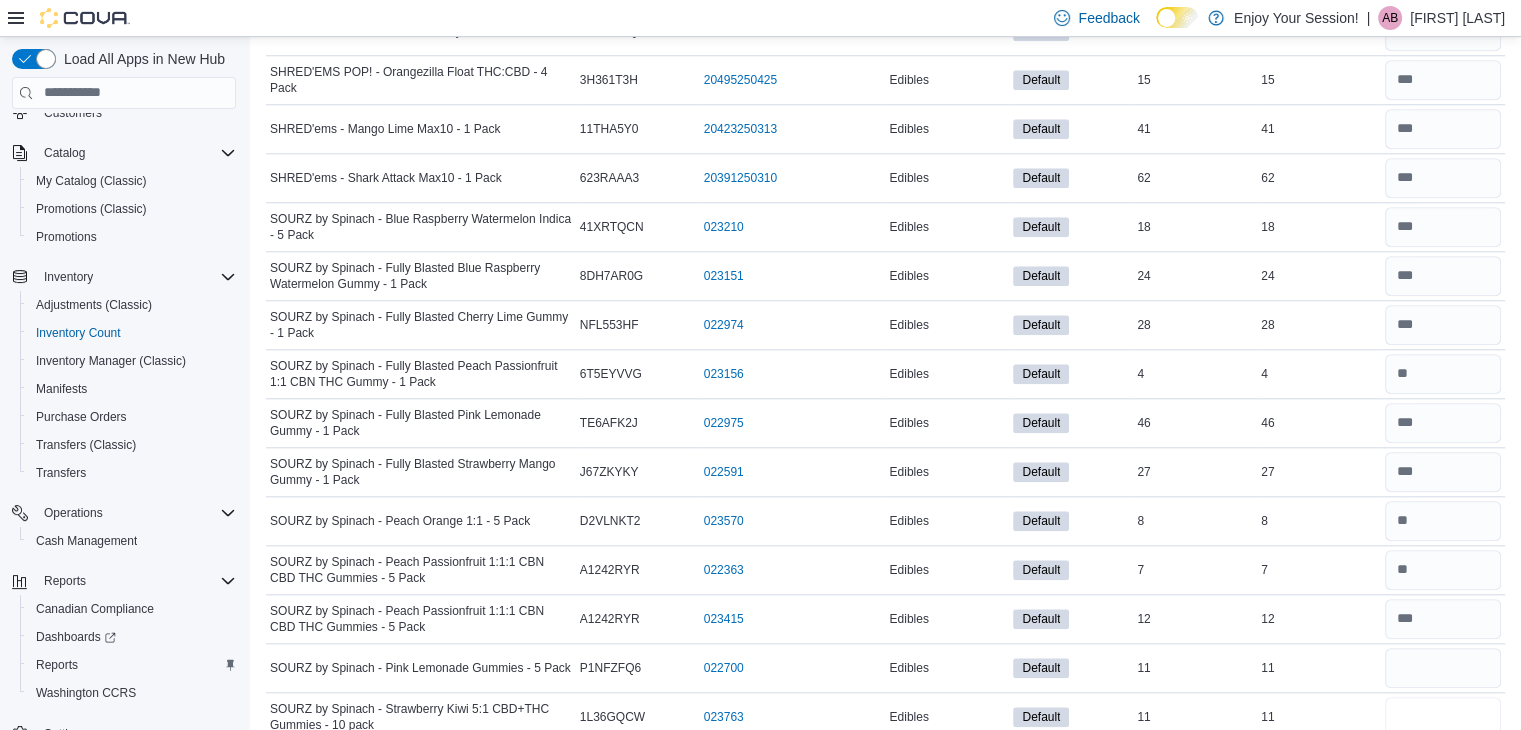 type 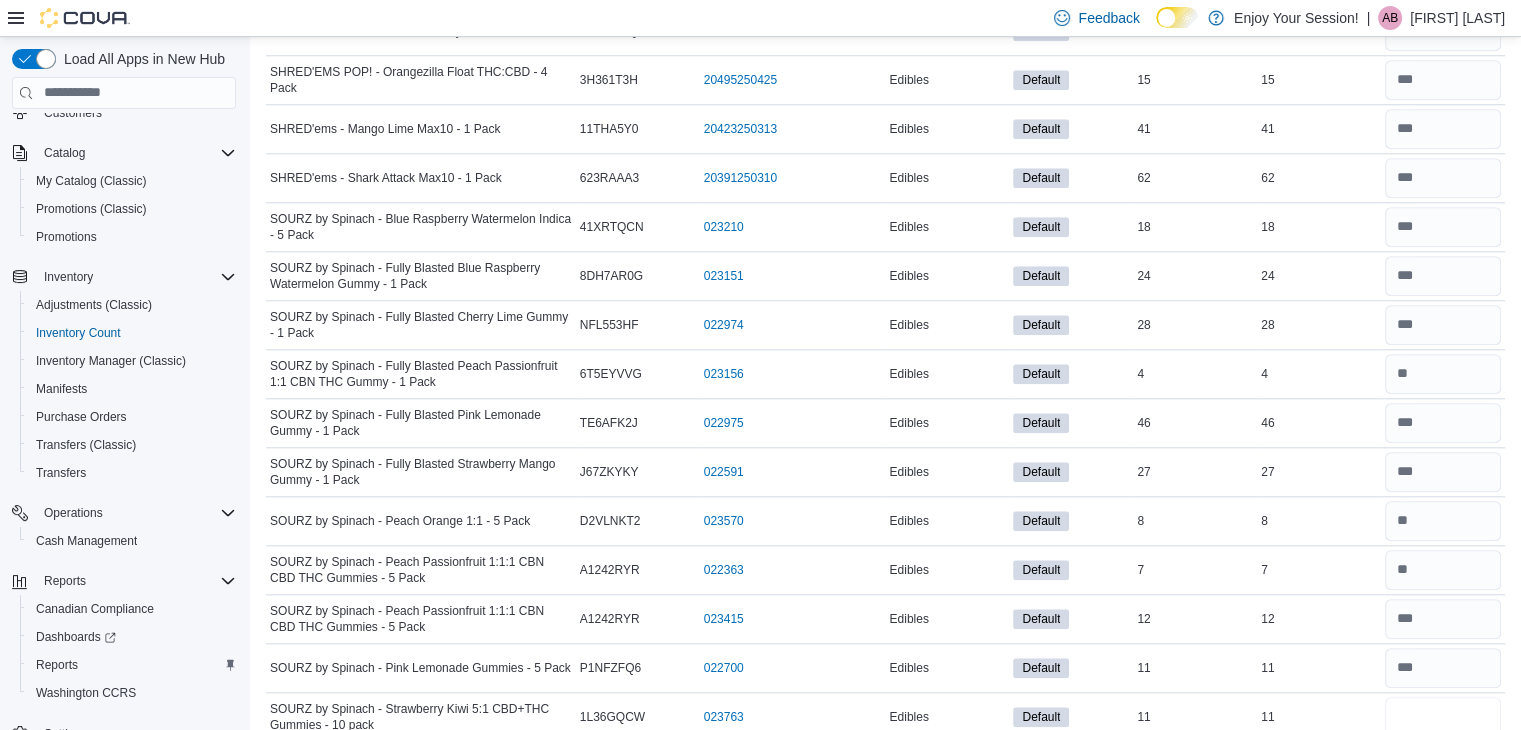 type on "**" 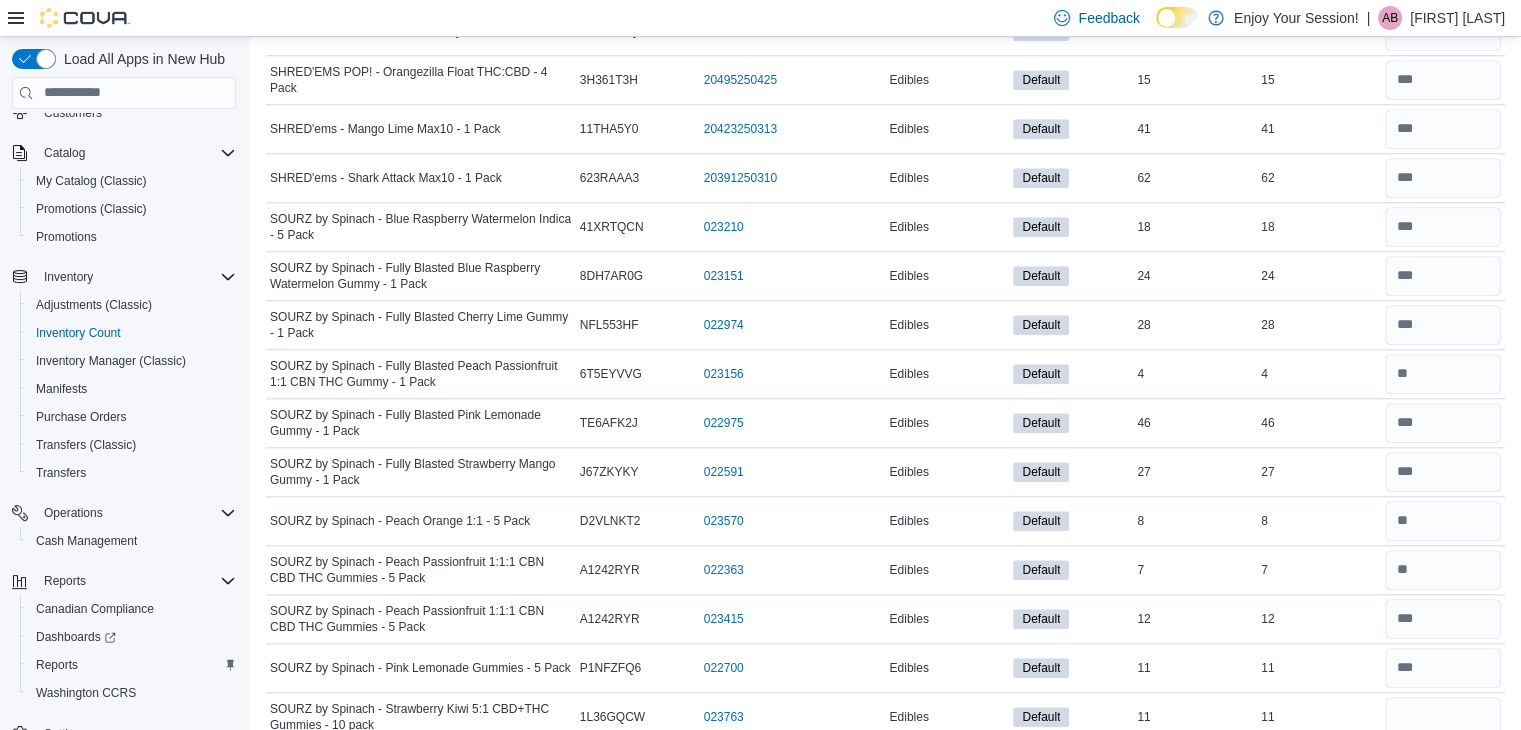 type 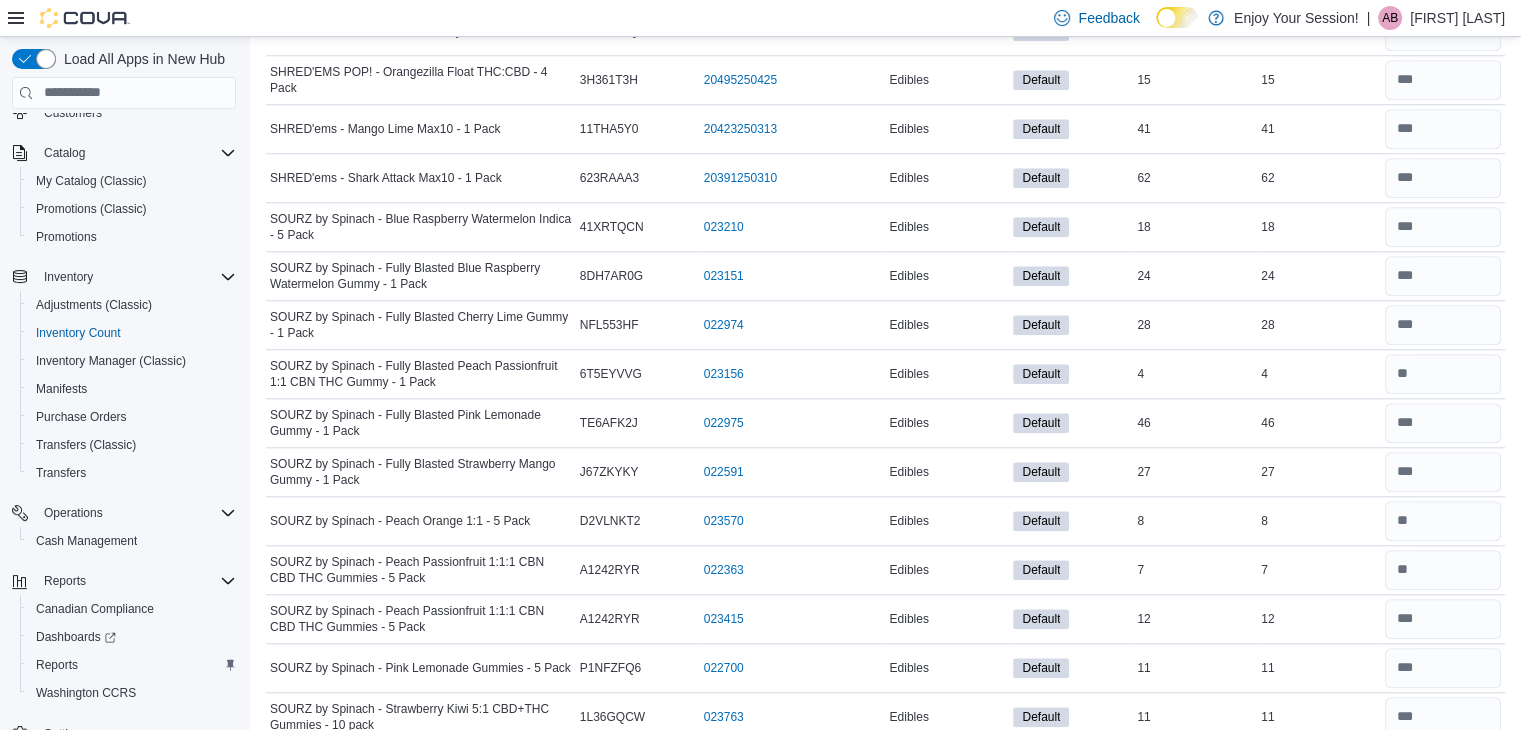scroll, scrollTop: 2345, scrollLeft: 0, axis: vertical 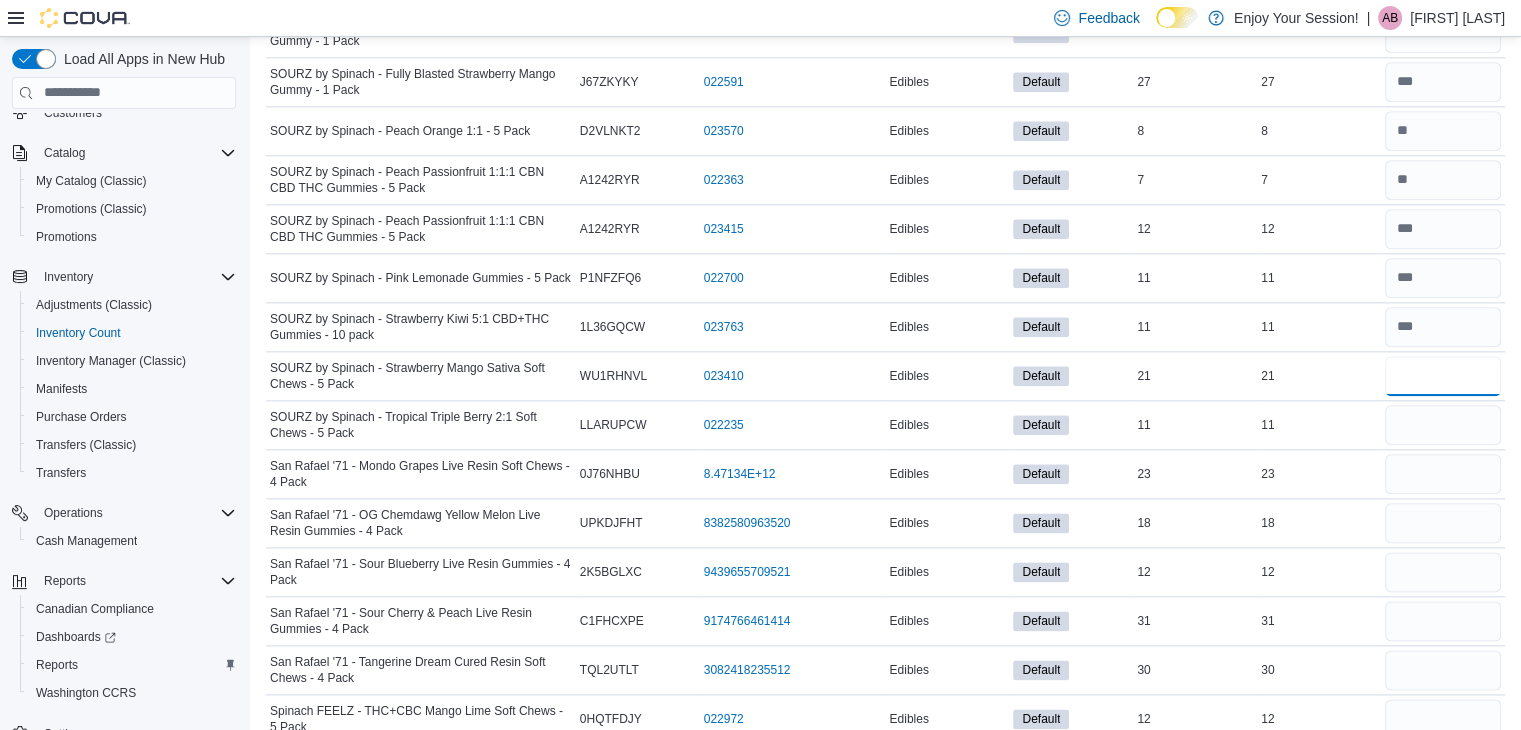 type on "**" 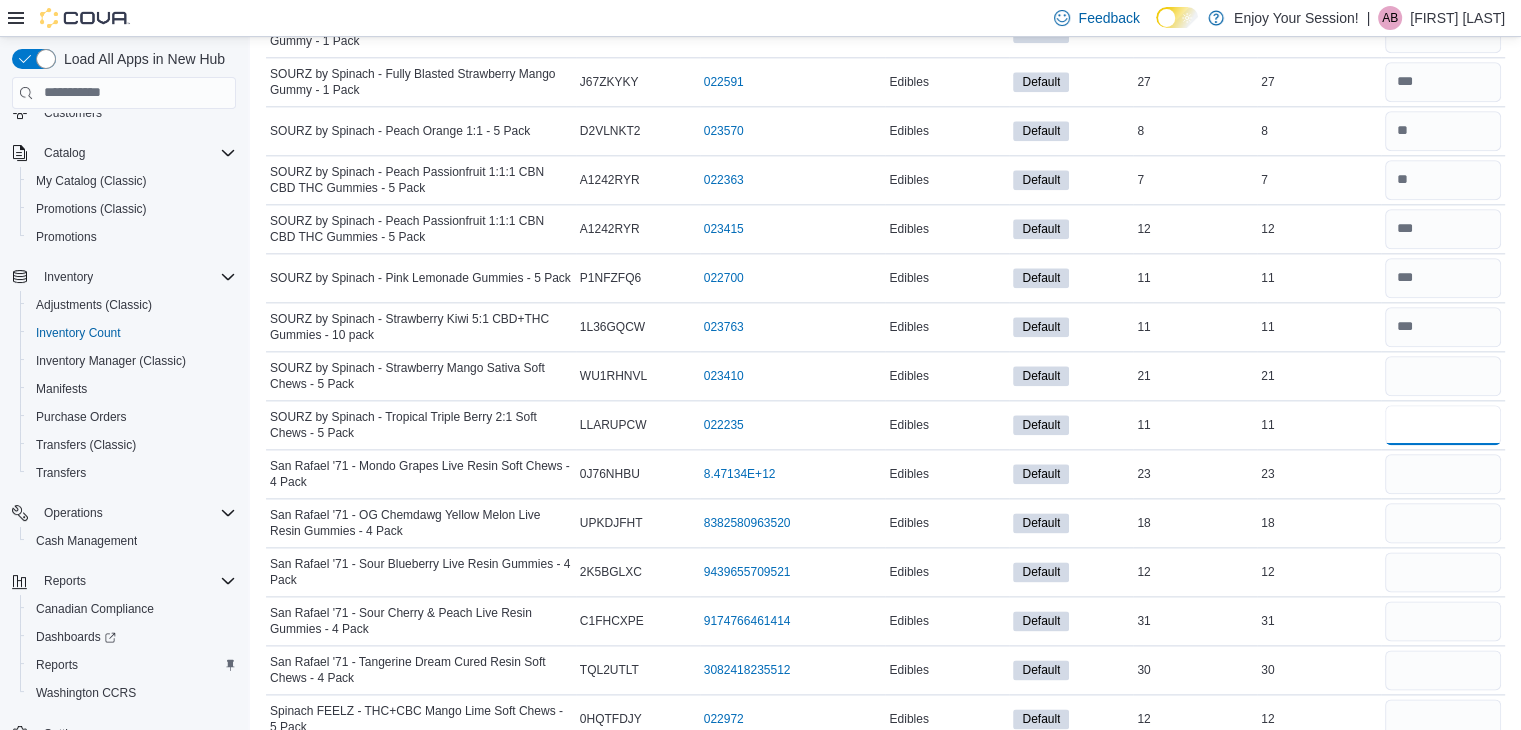 type 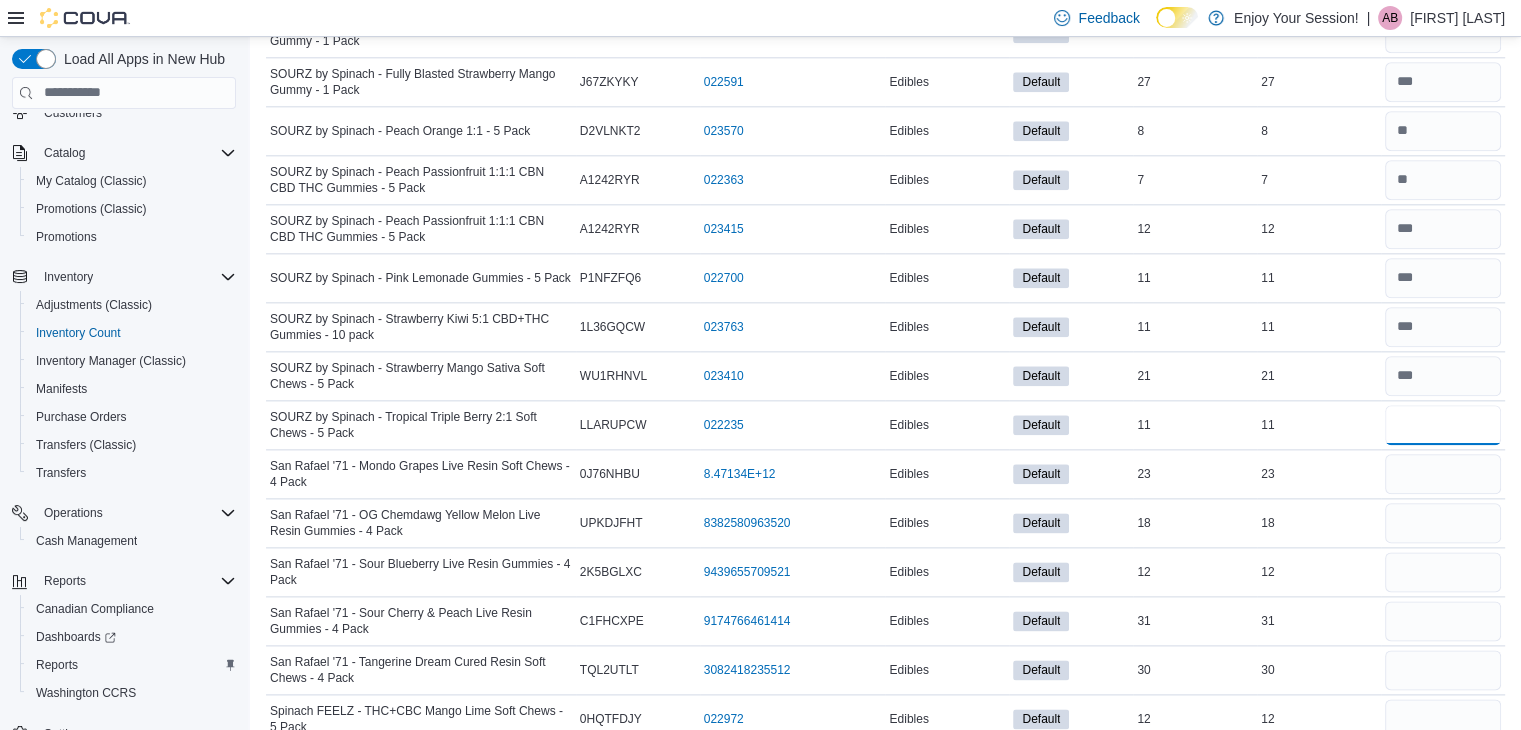 type on "**" 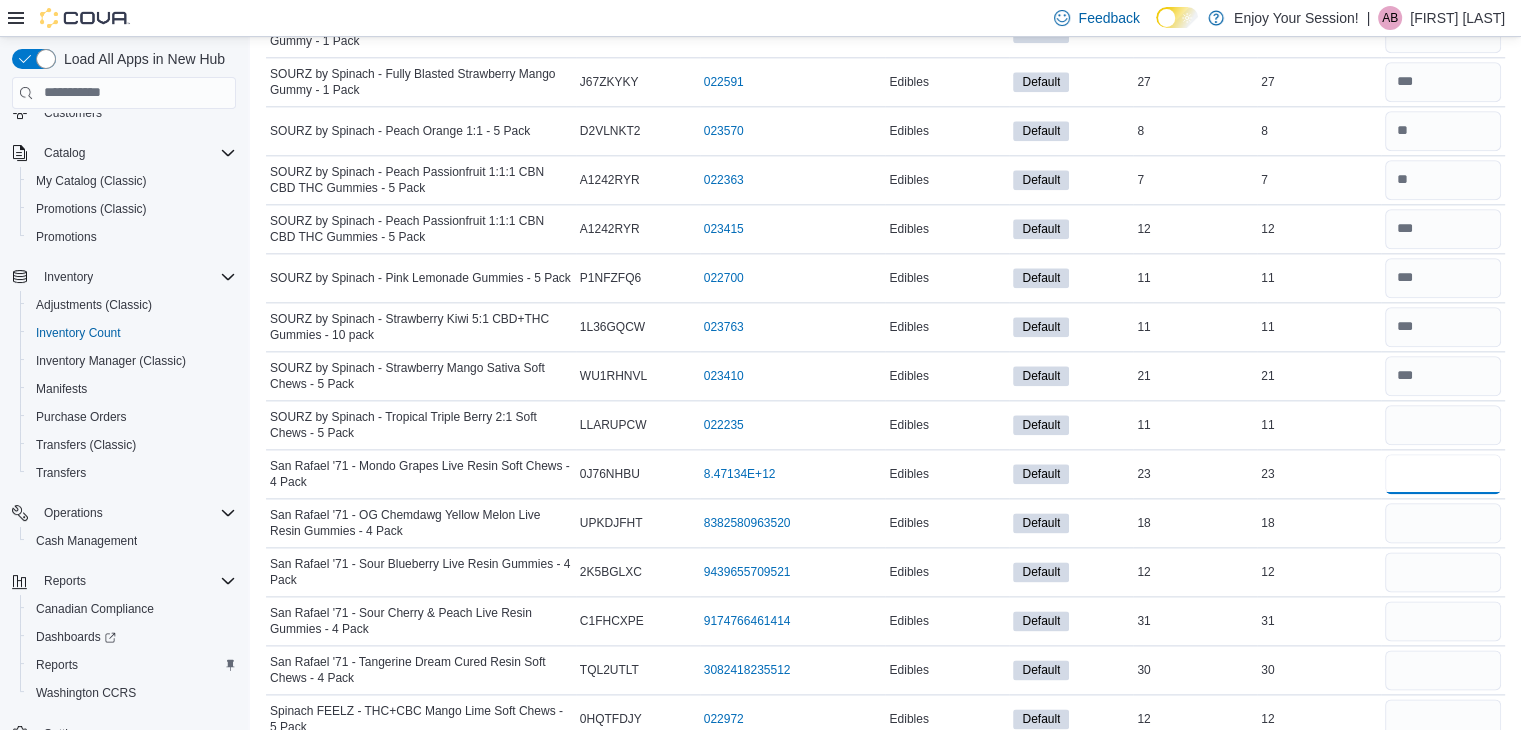 type 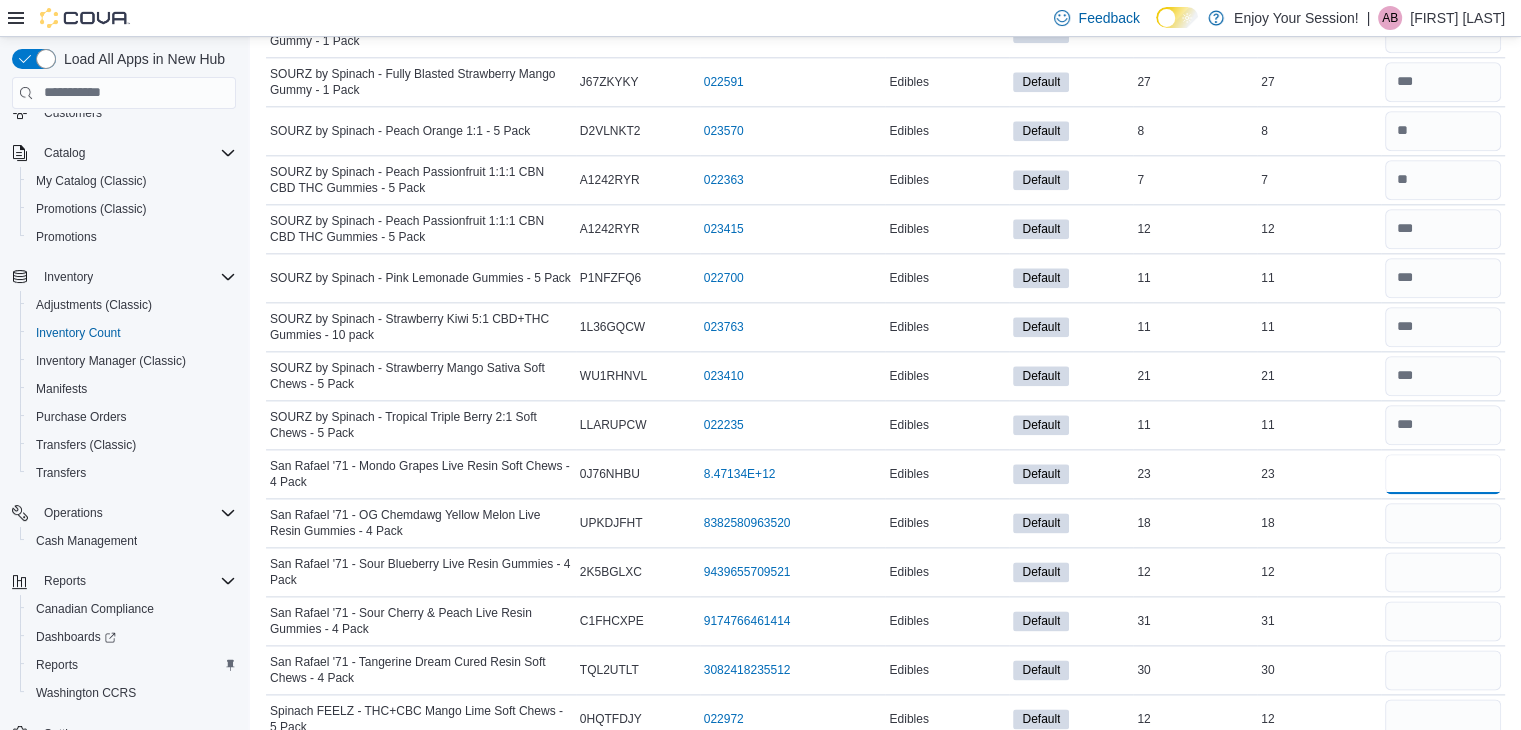 type on "**" 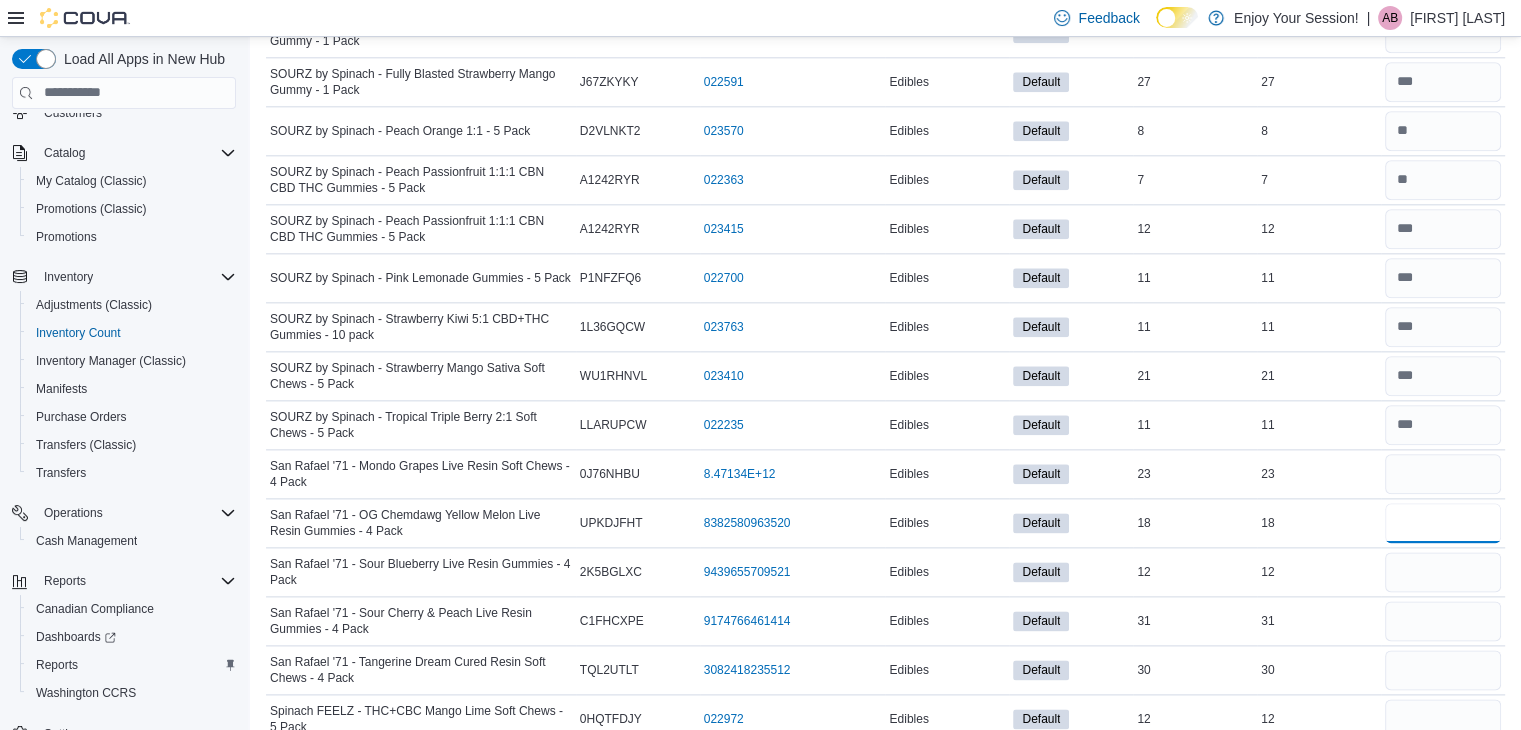 type 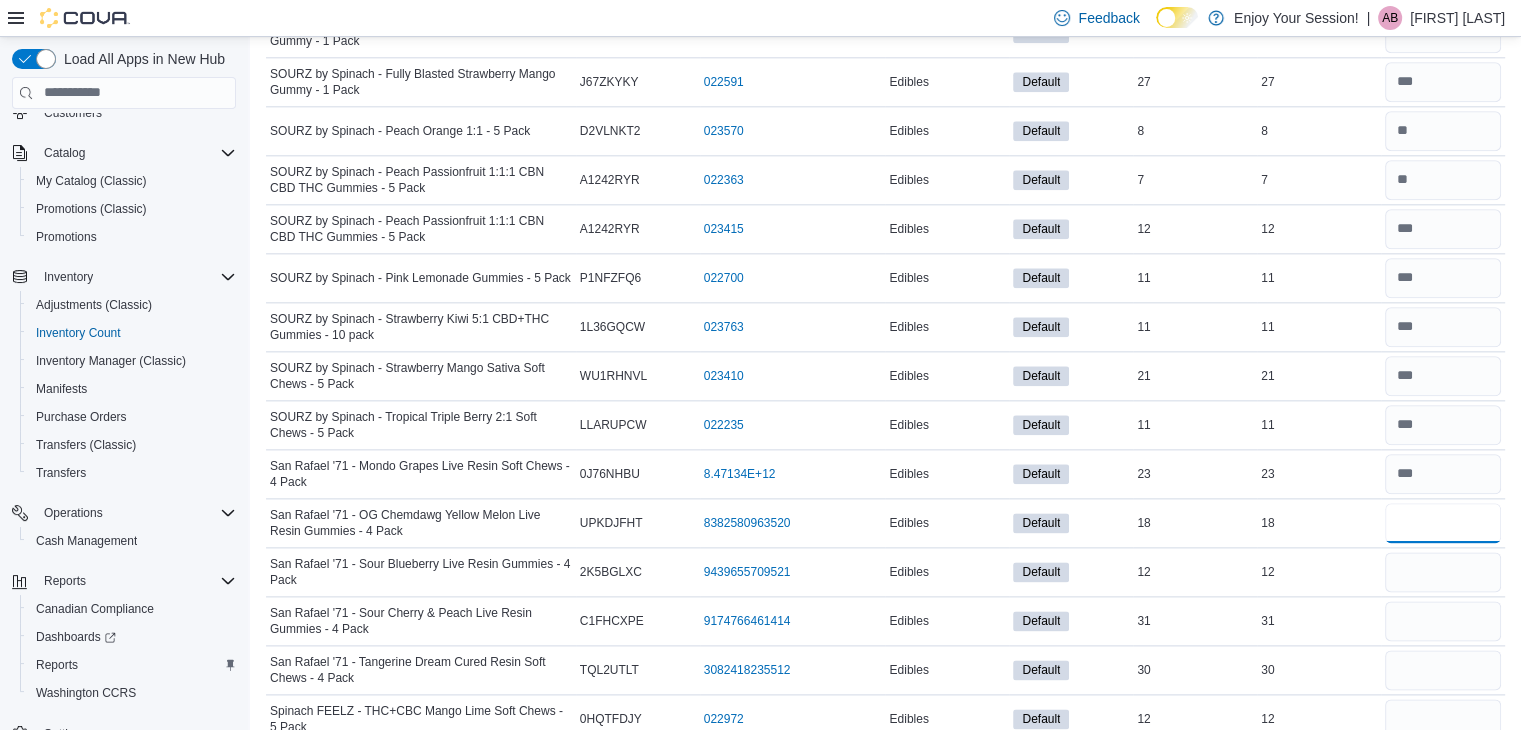 type on "**" 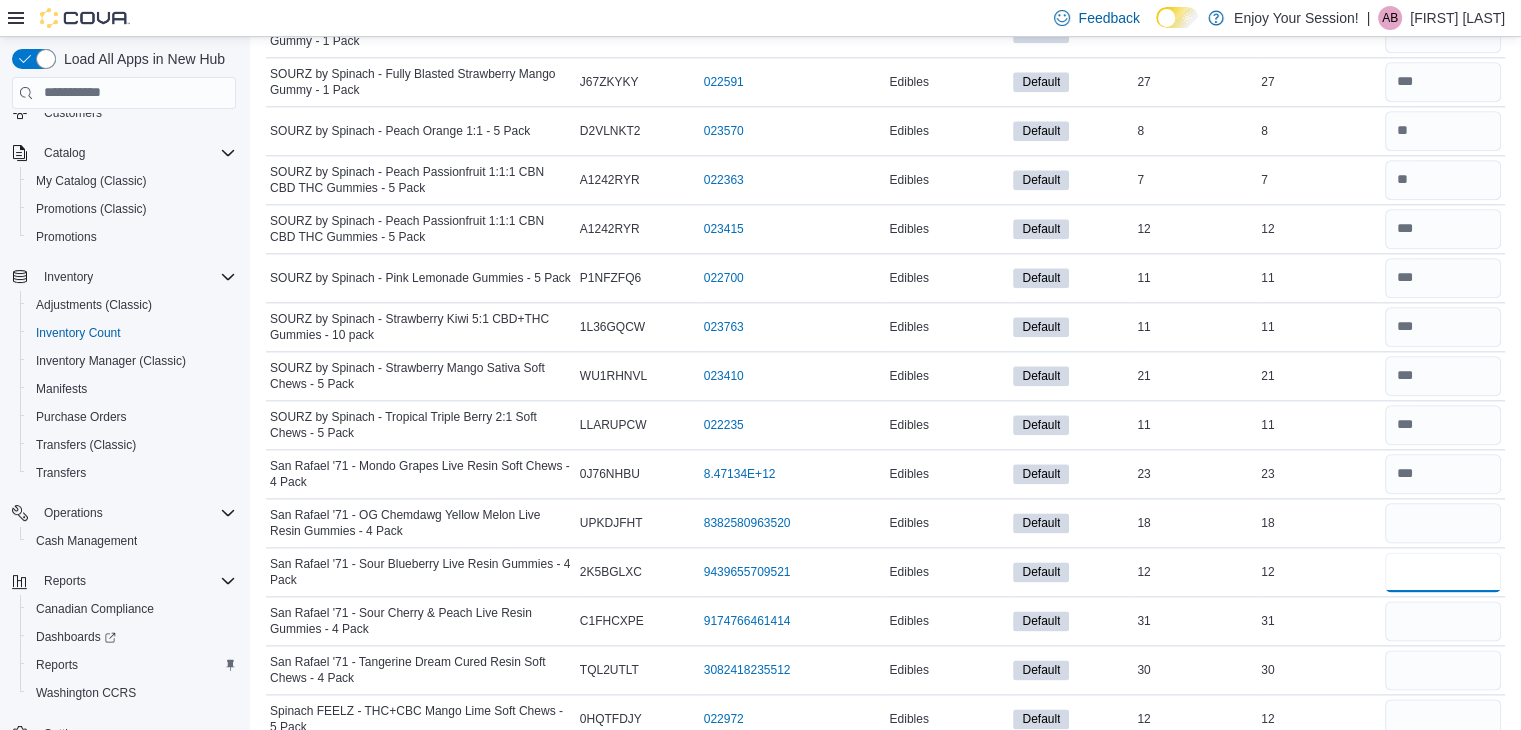 type 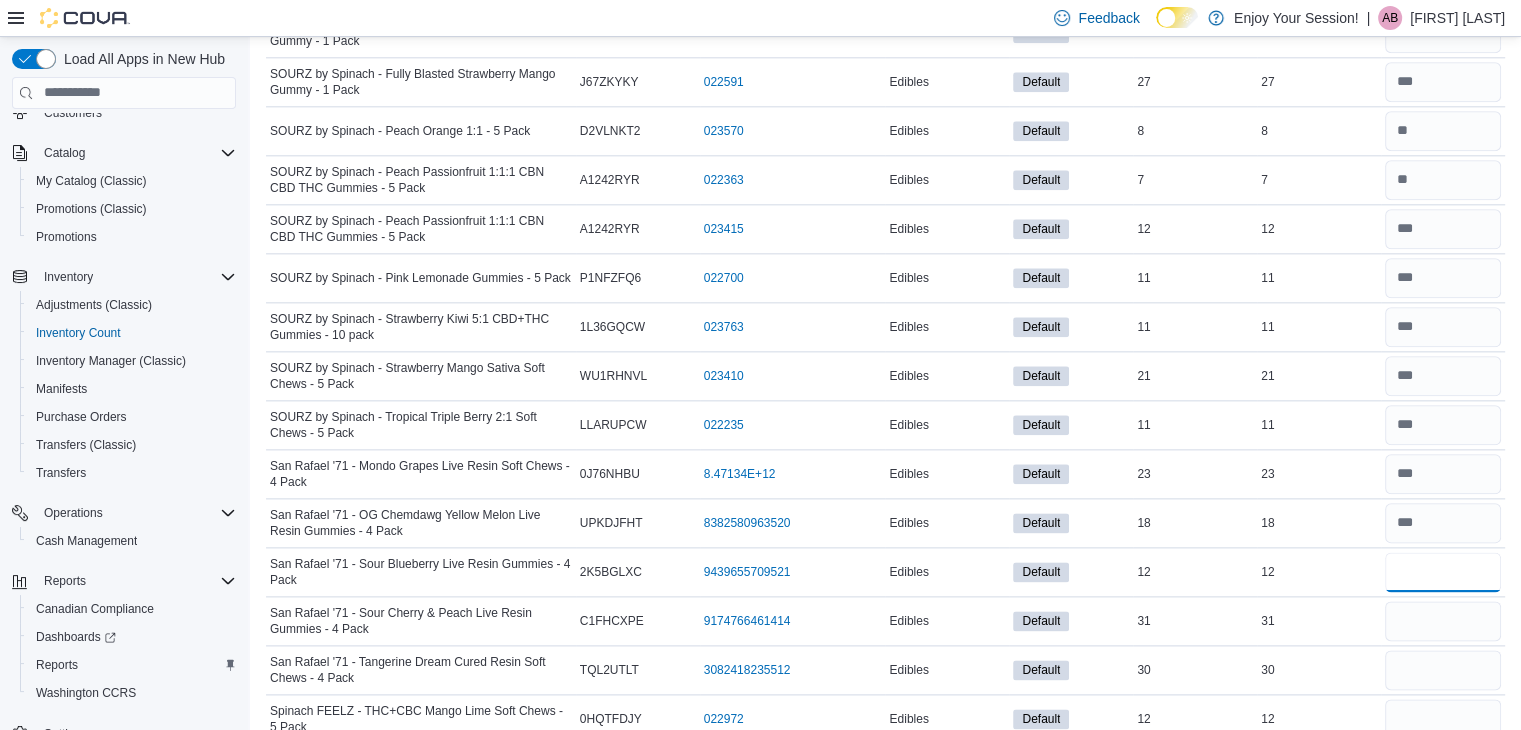 type on "*" 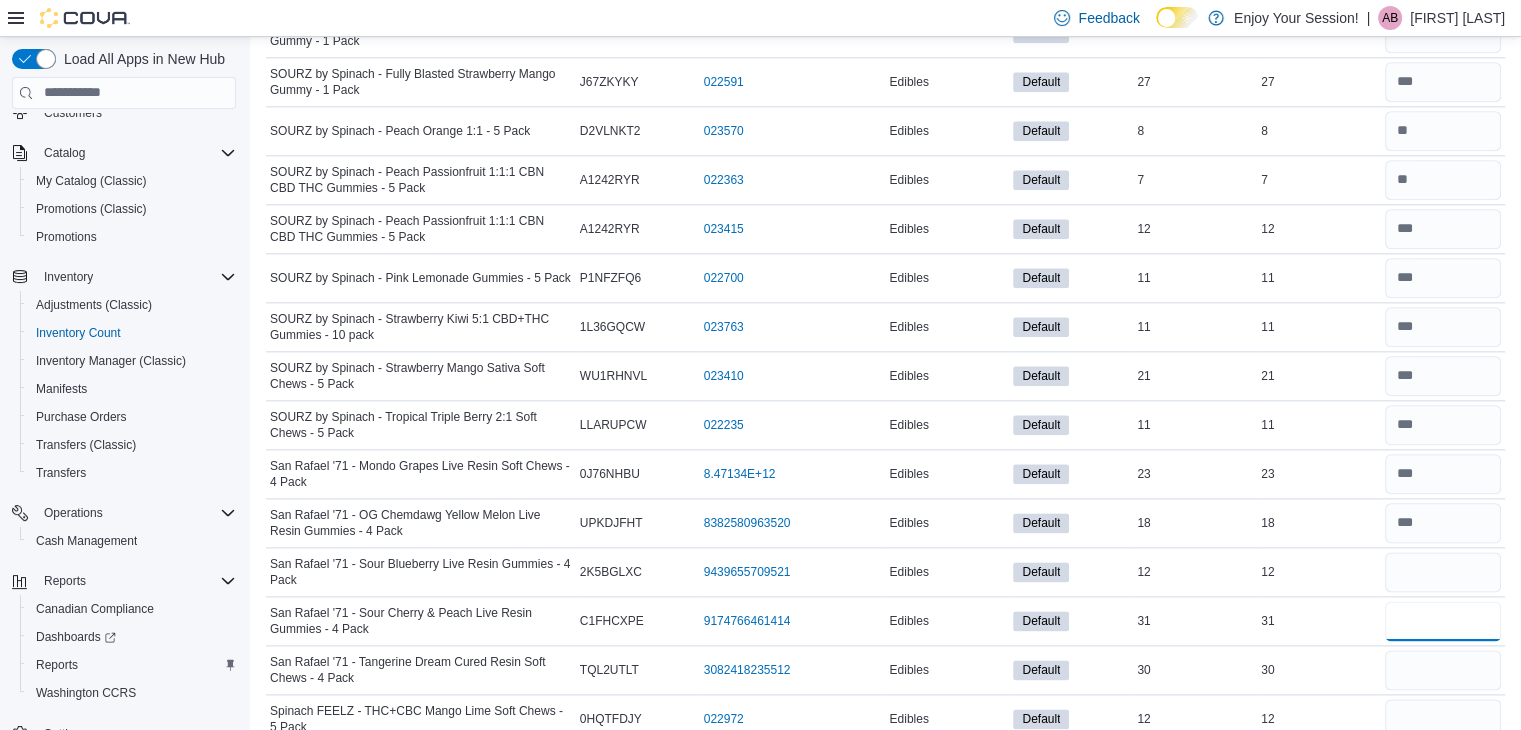 type 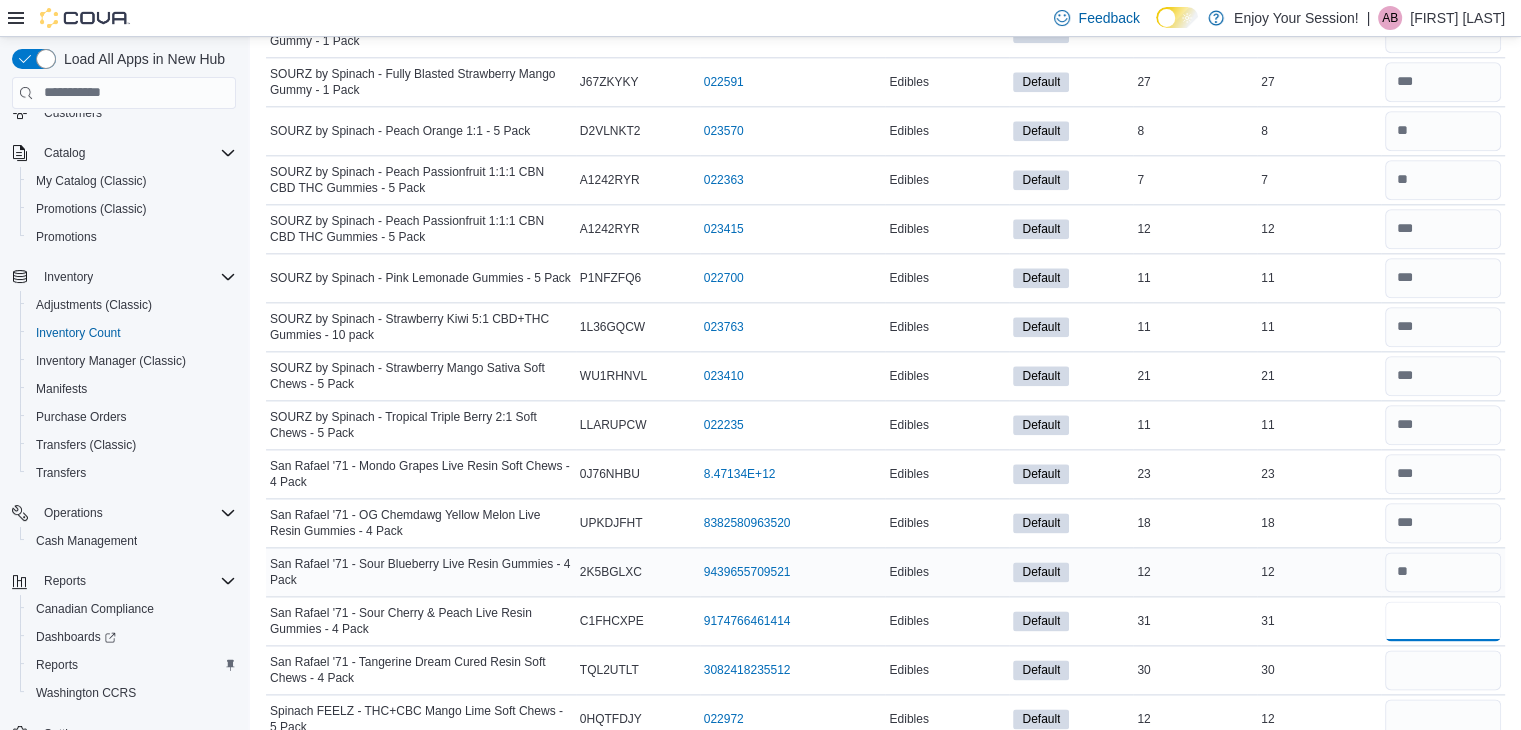 type on "**" 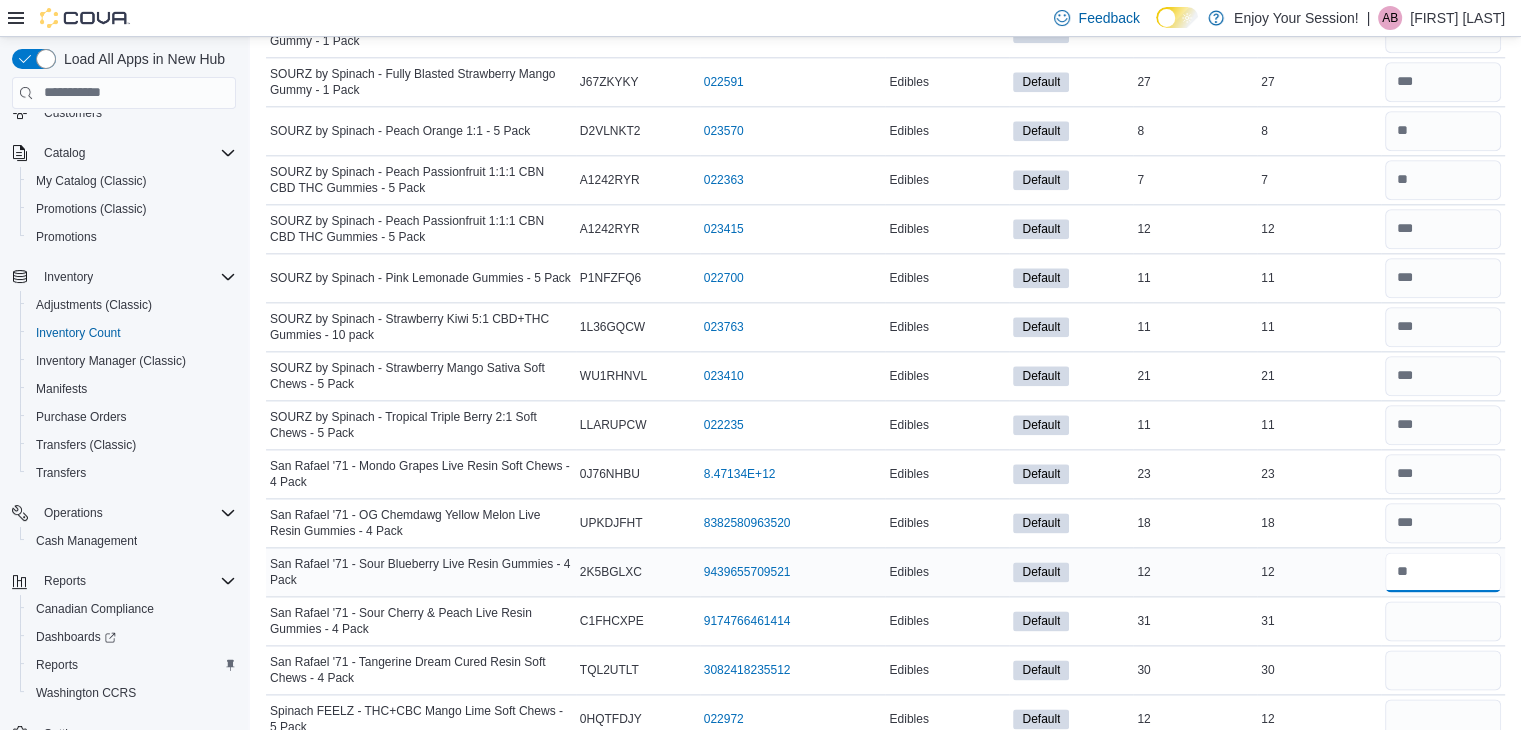 type 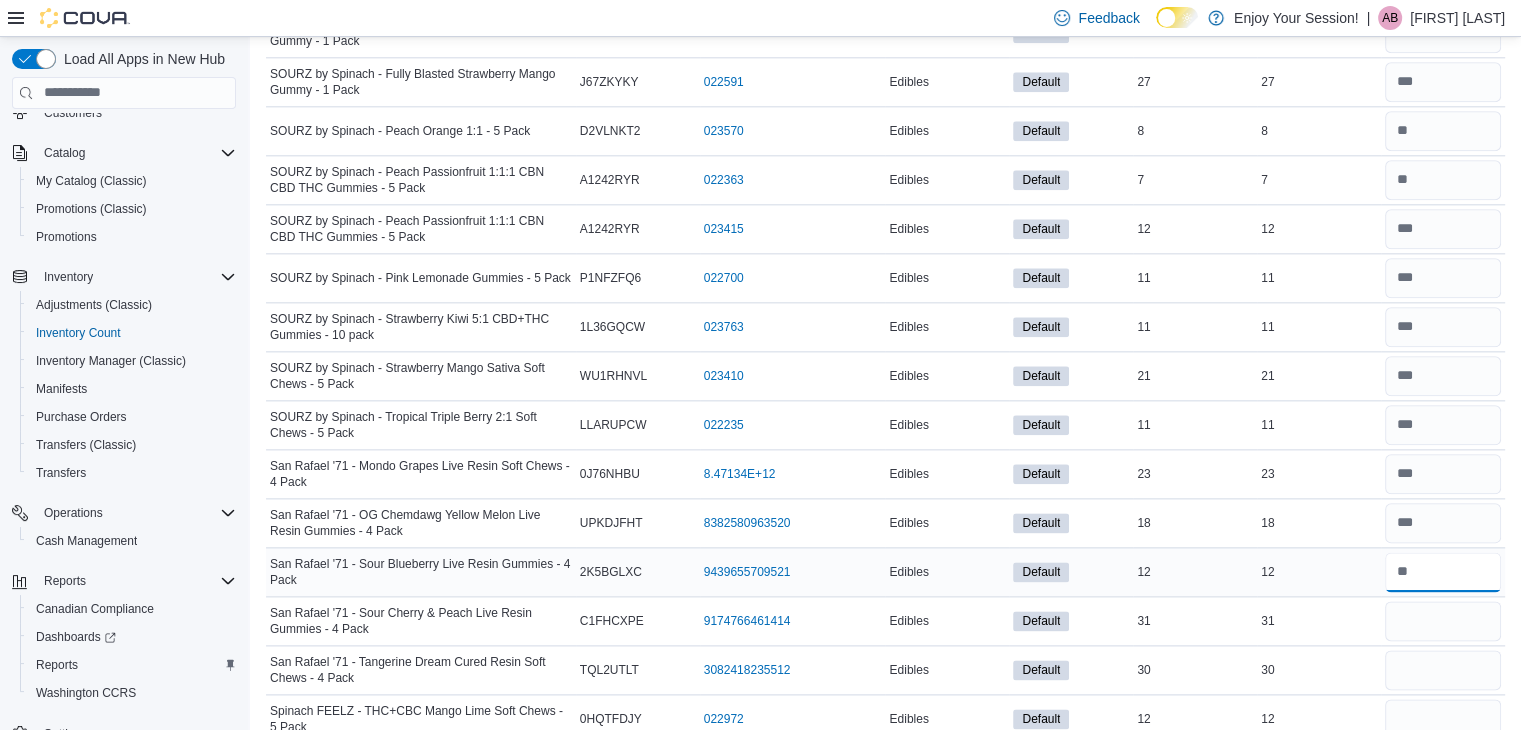 click at bounding box center (1443, 572) 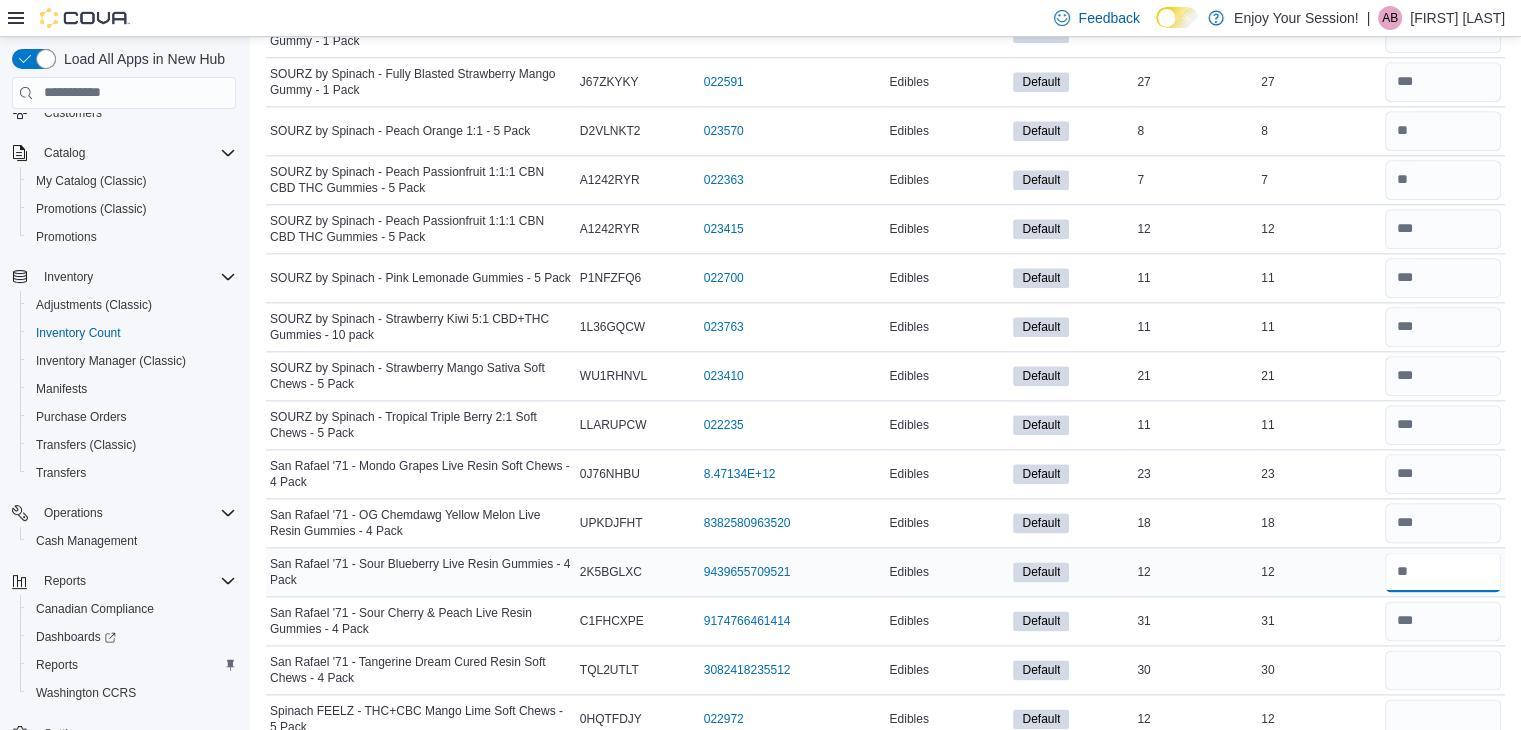 type on "**" 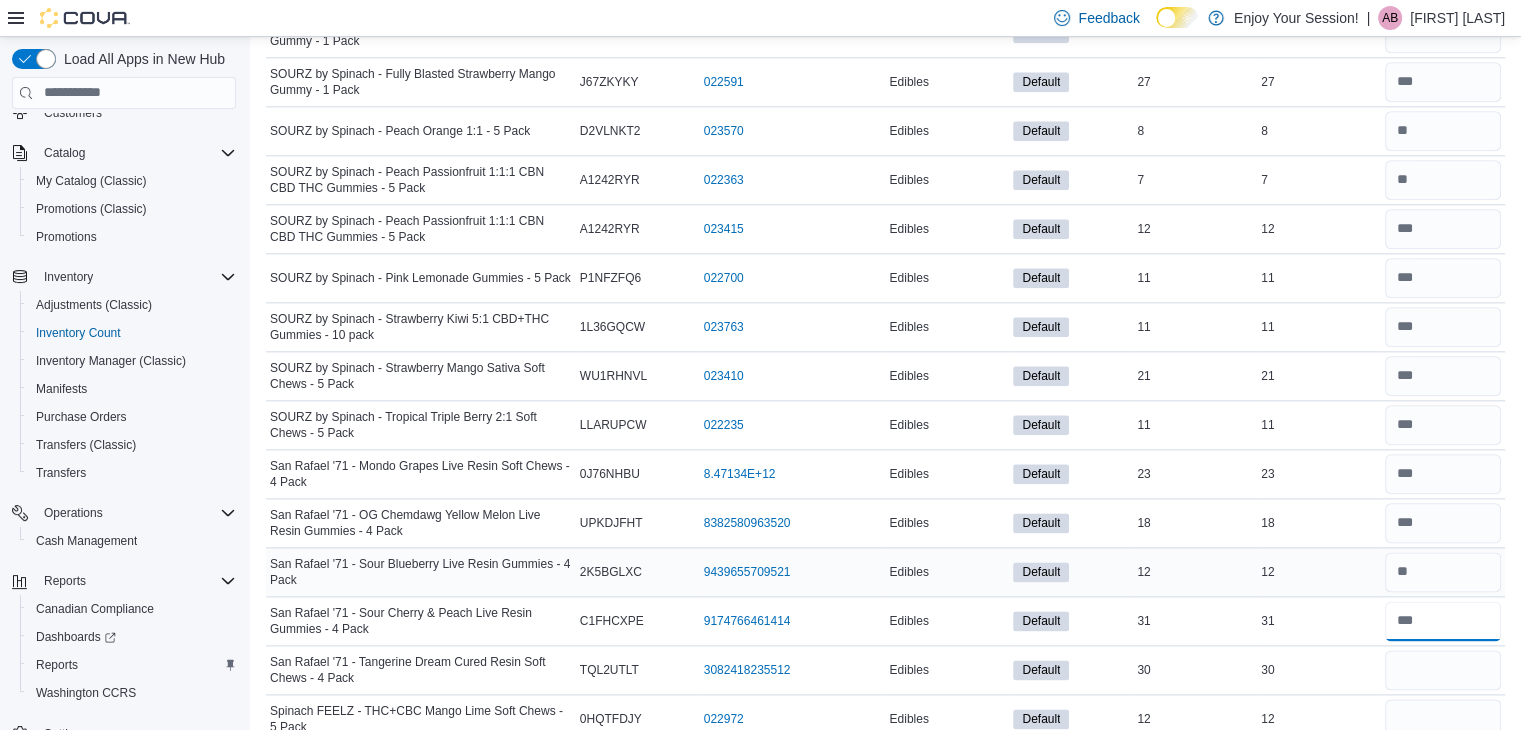type 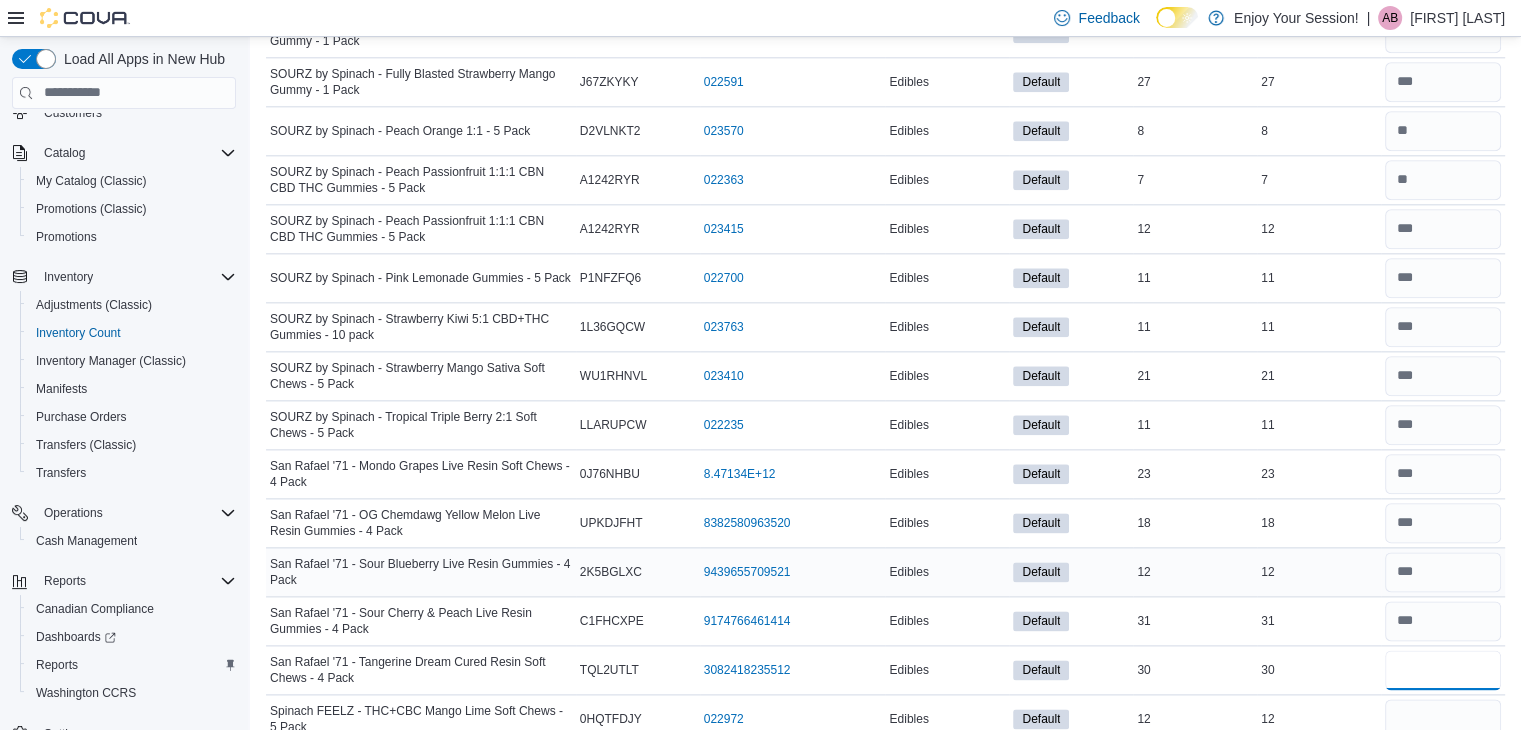 type on "**" 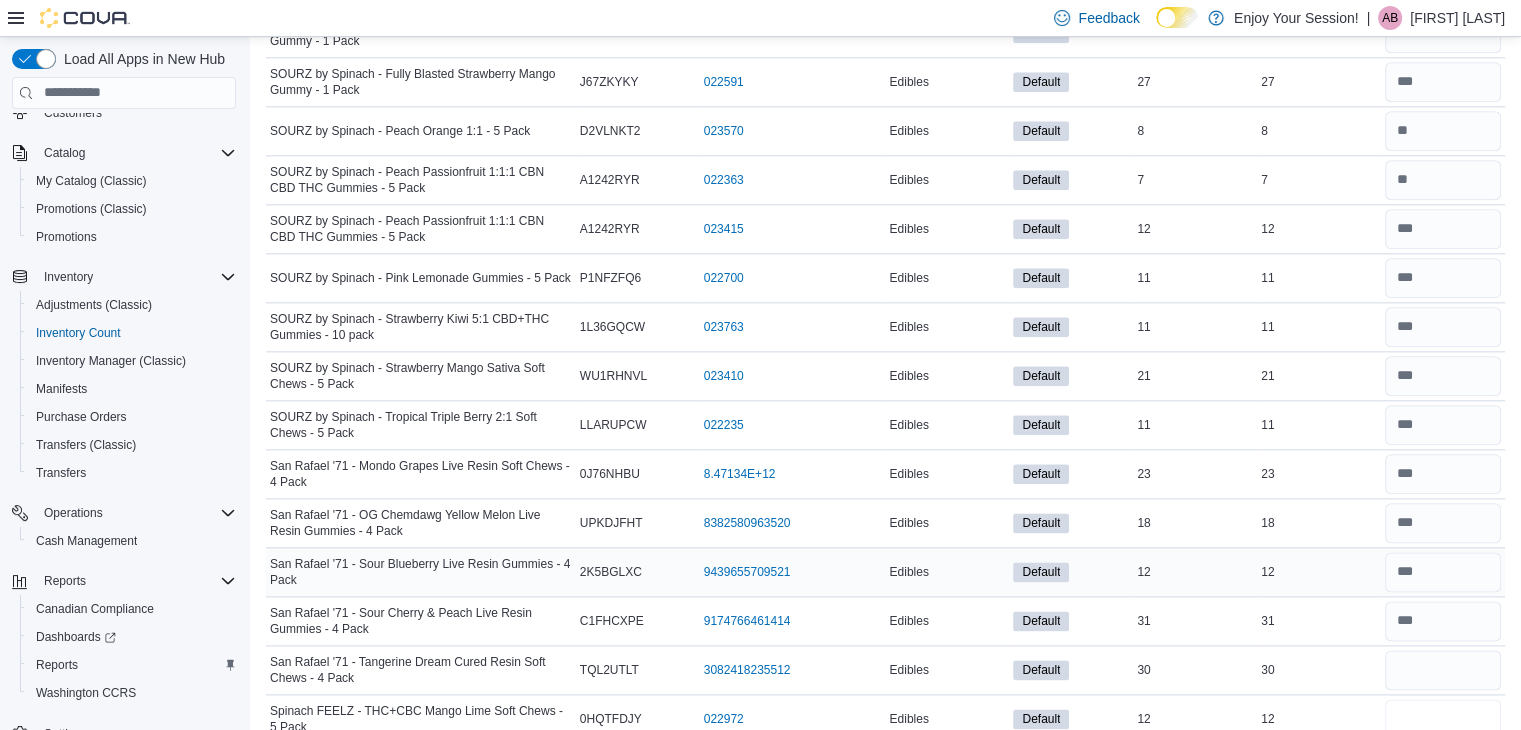 type 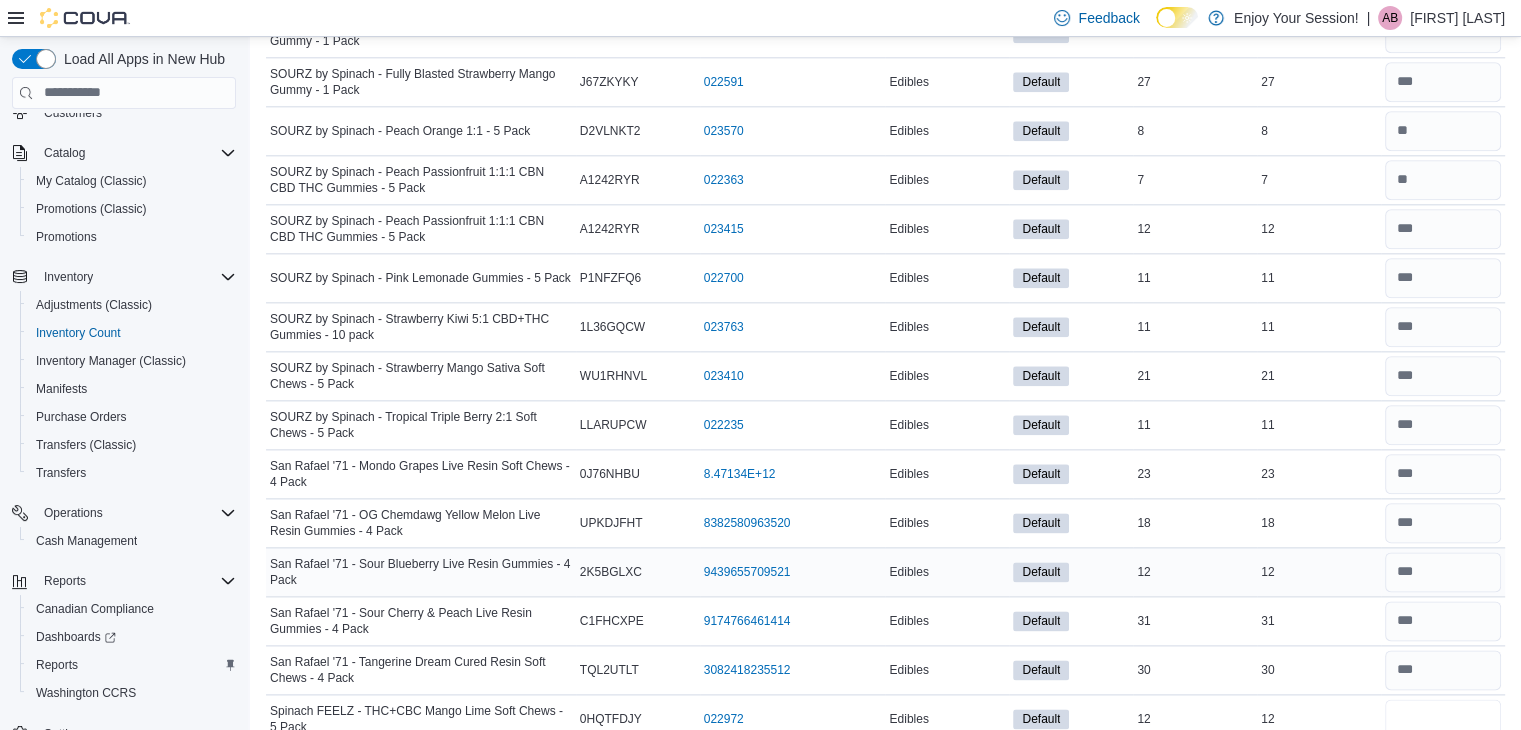 type on "**" 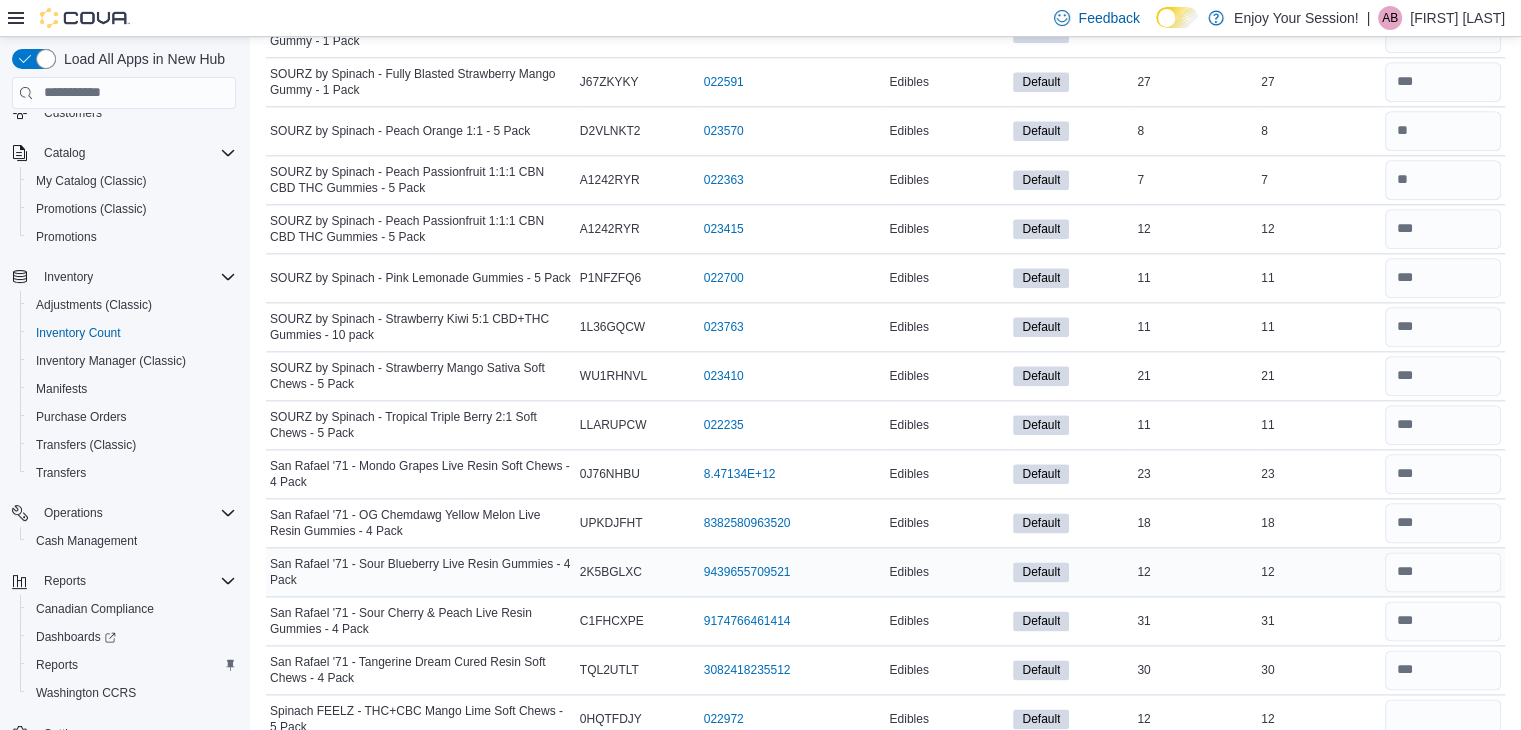 type 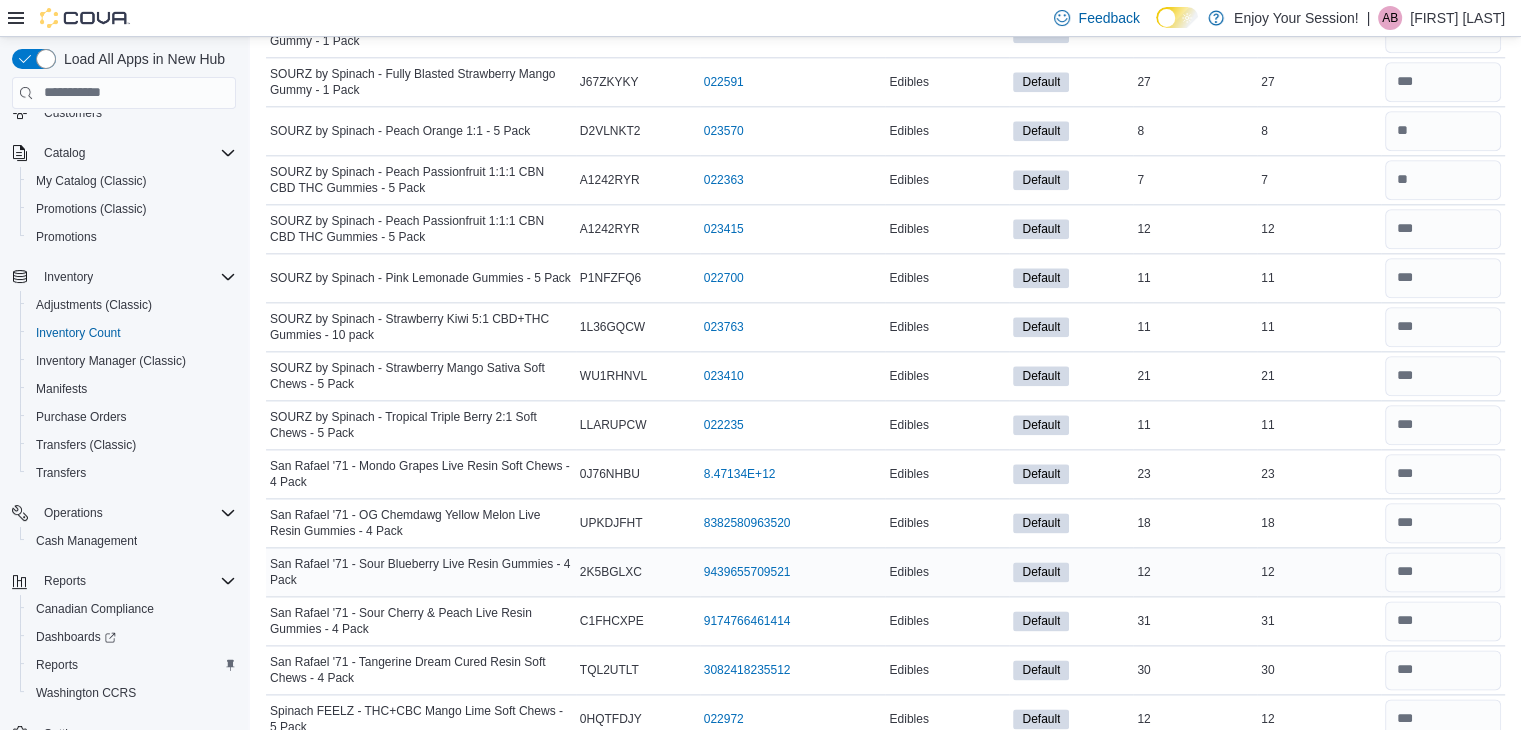 scroll, scrollTop: 2736, scrollLeft: 0, axis: vertical 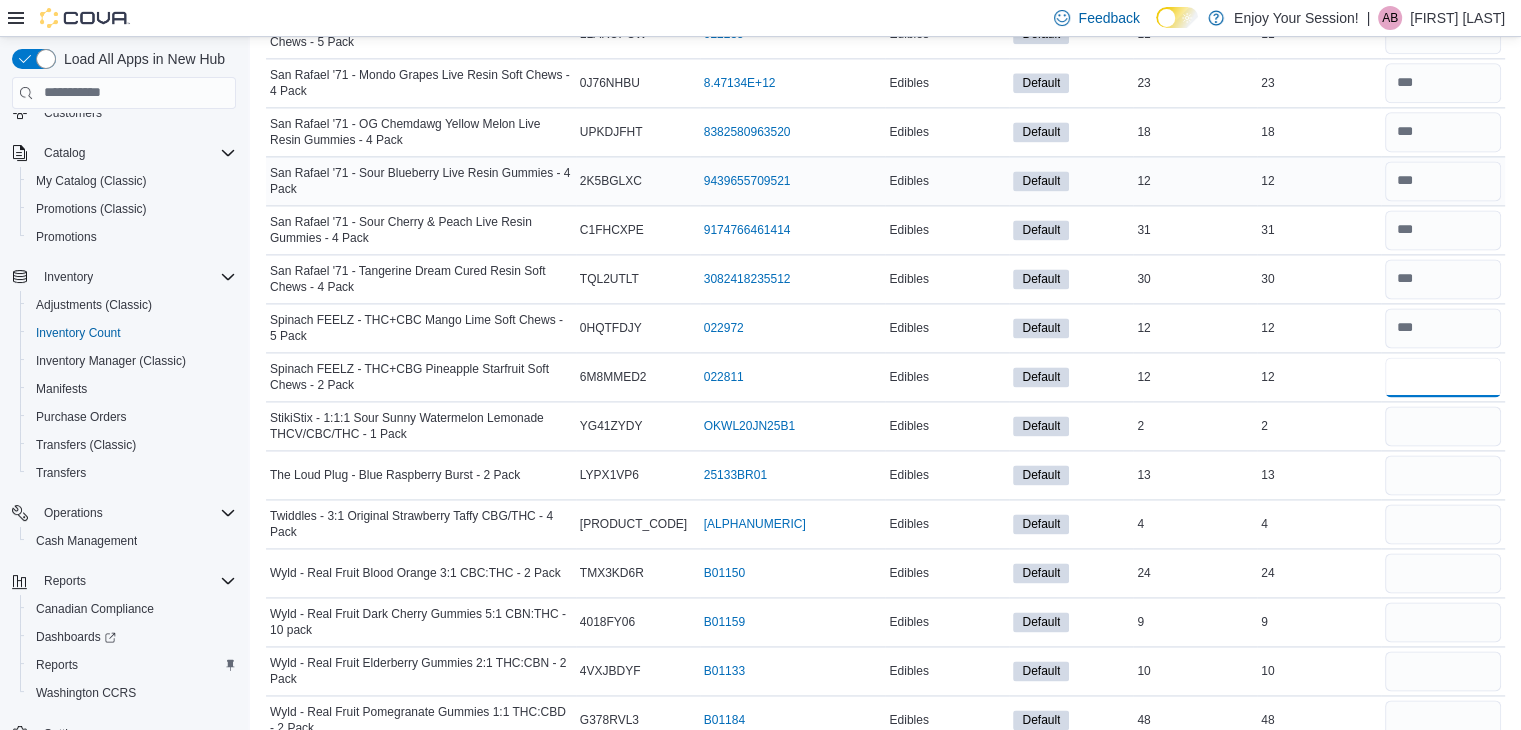 type on "**" 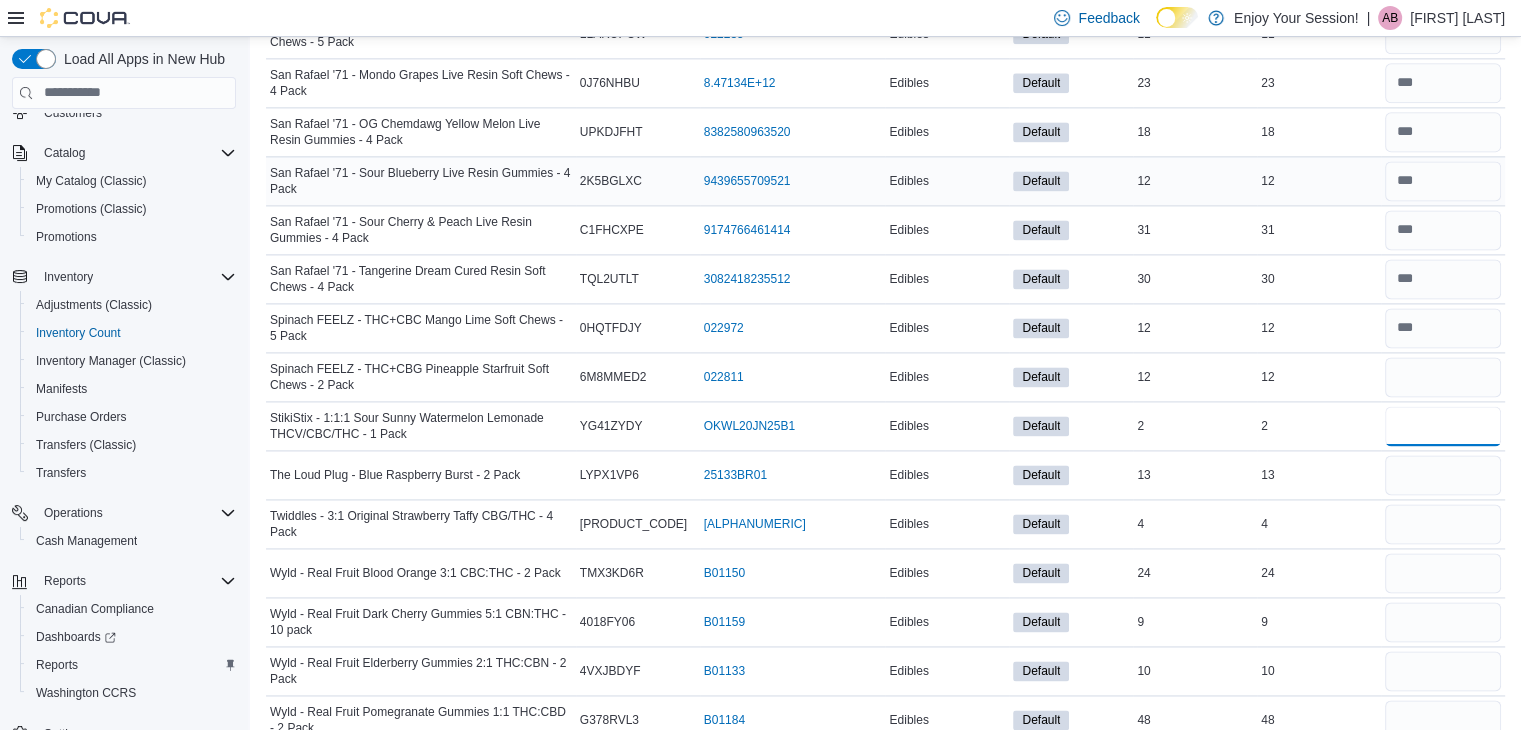 type 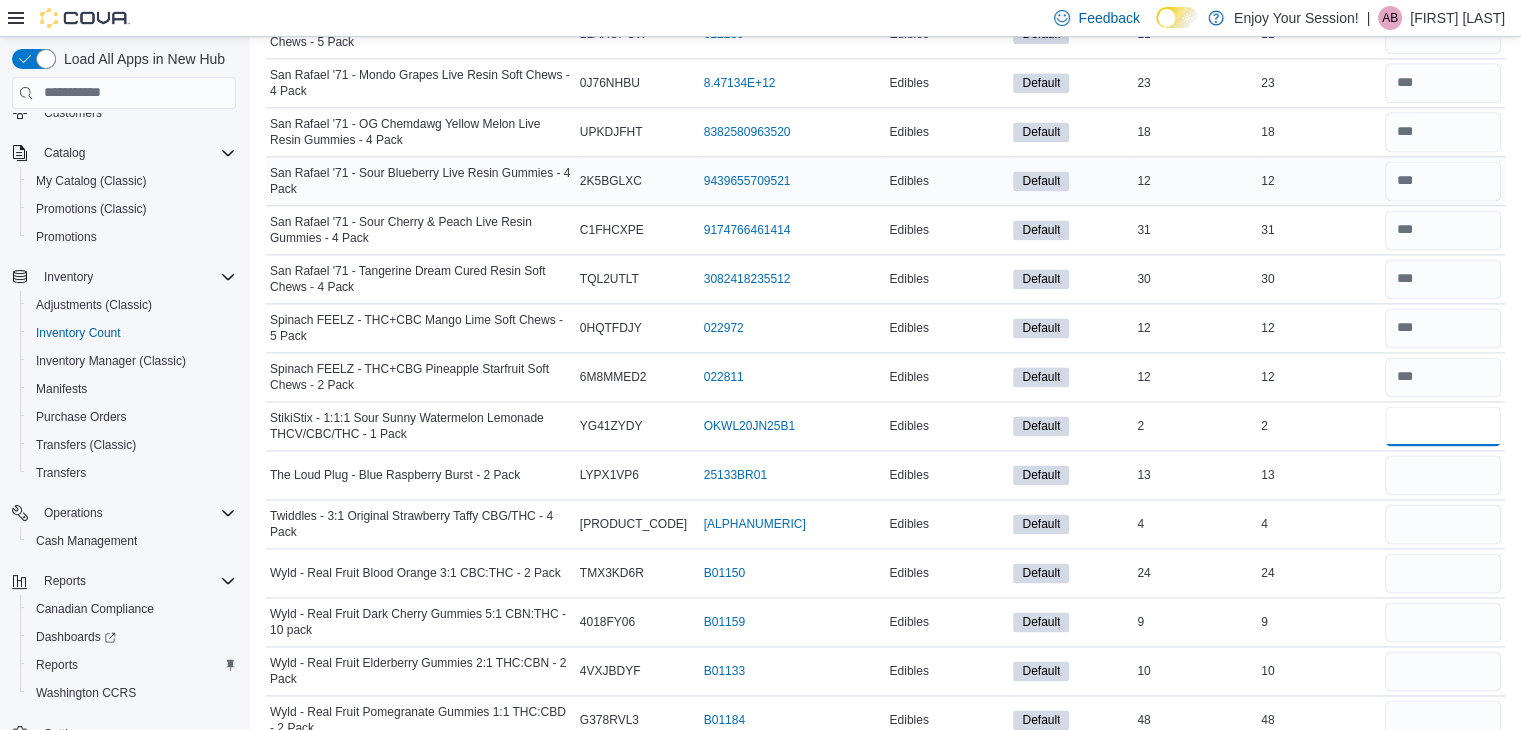 type on "*" 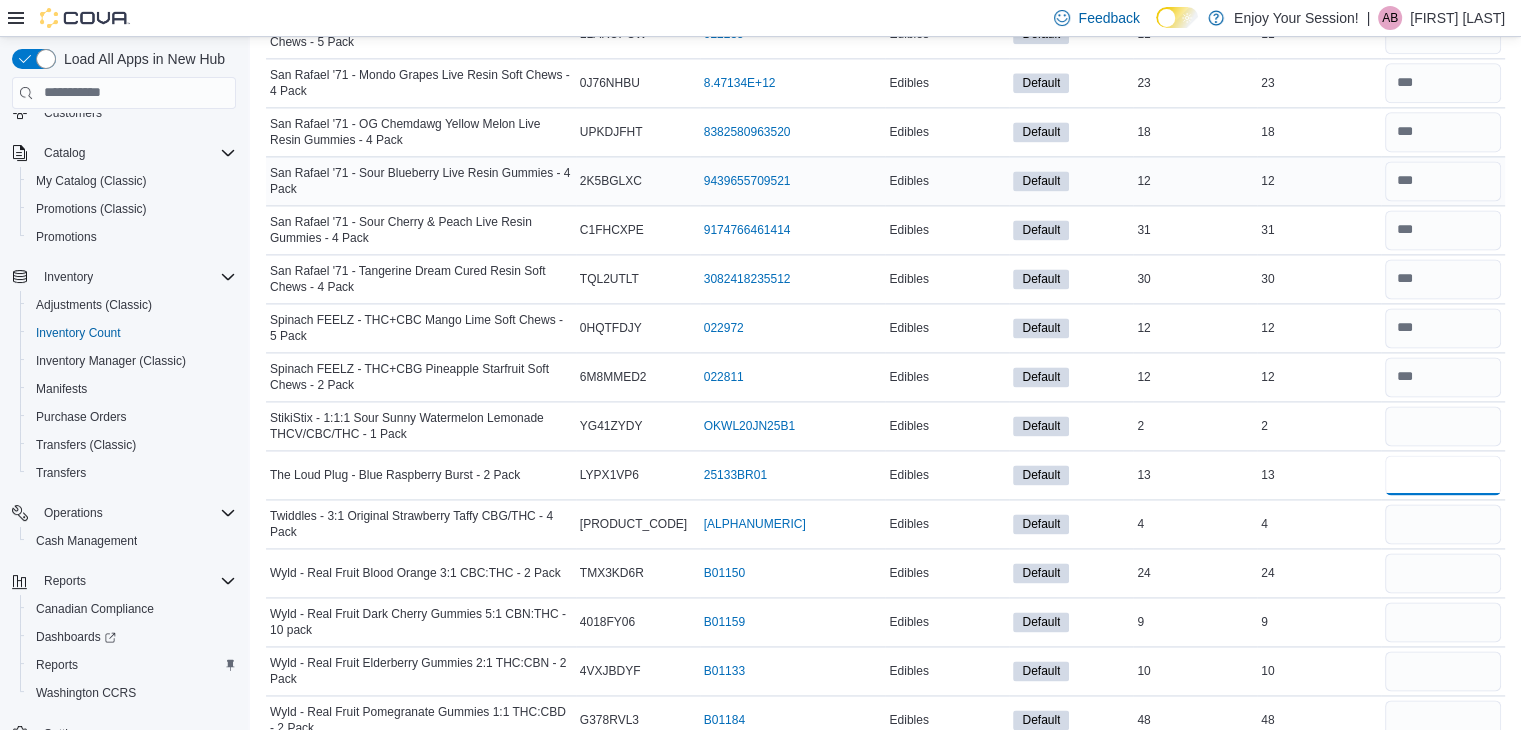 type 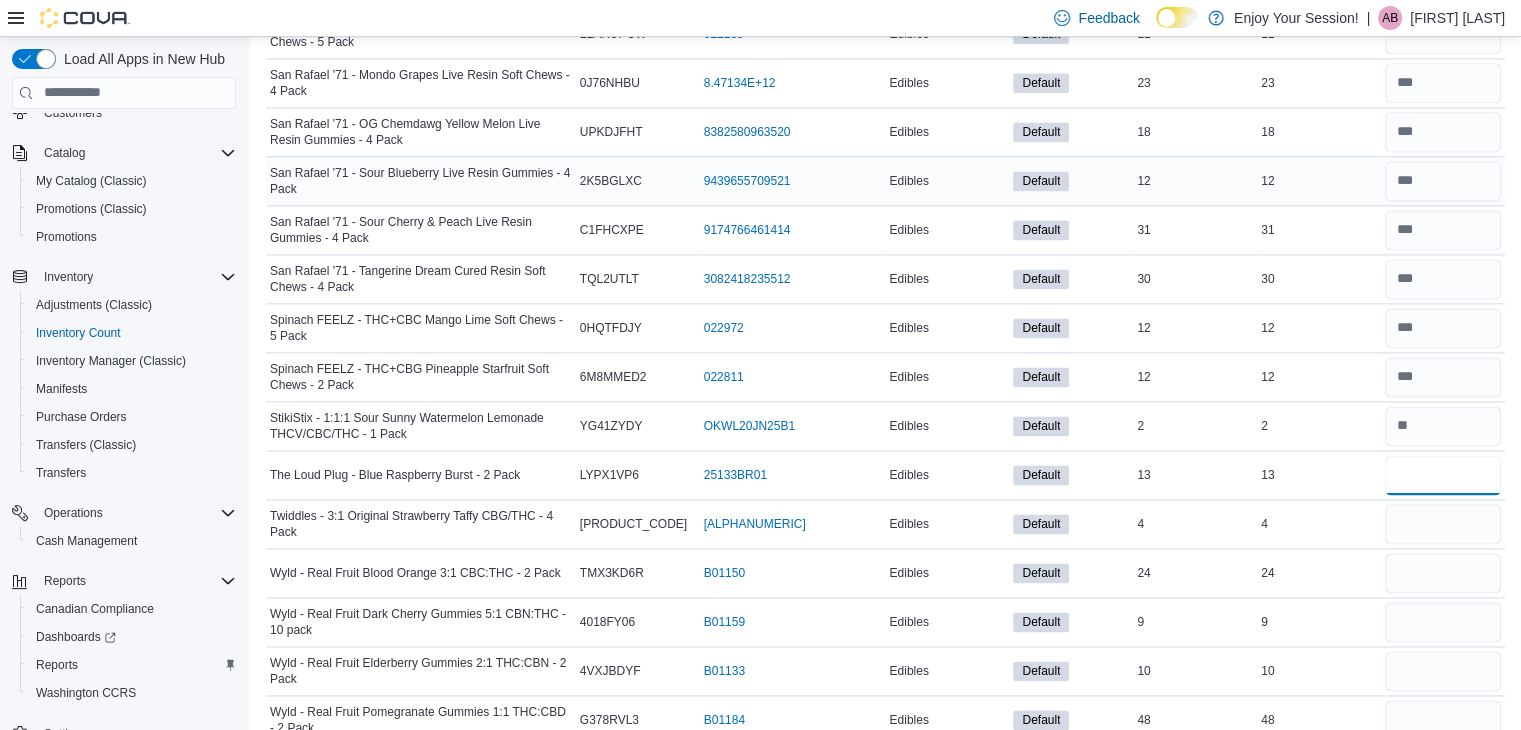 type on "*" 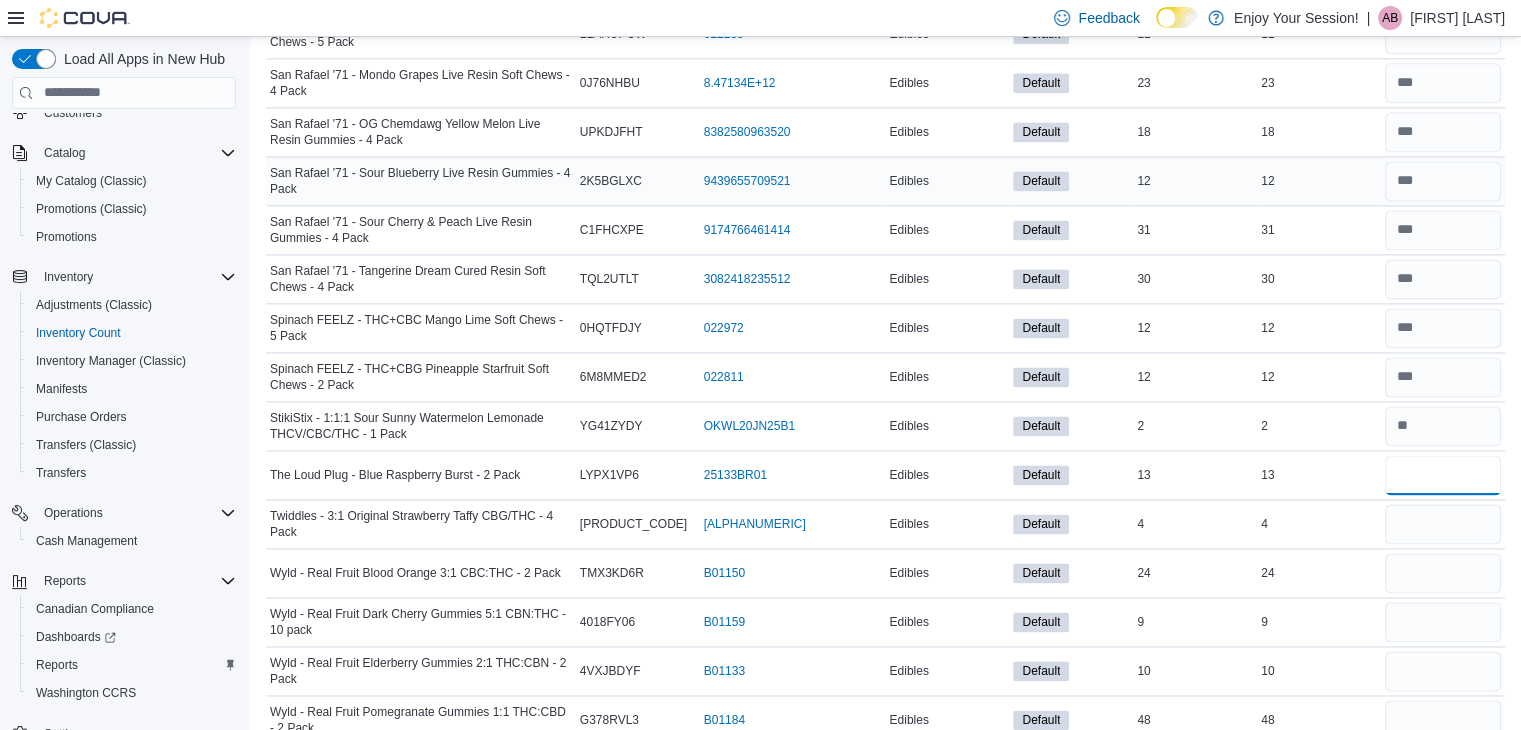 type on "**" 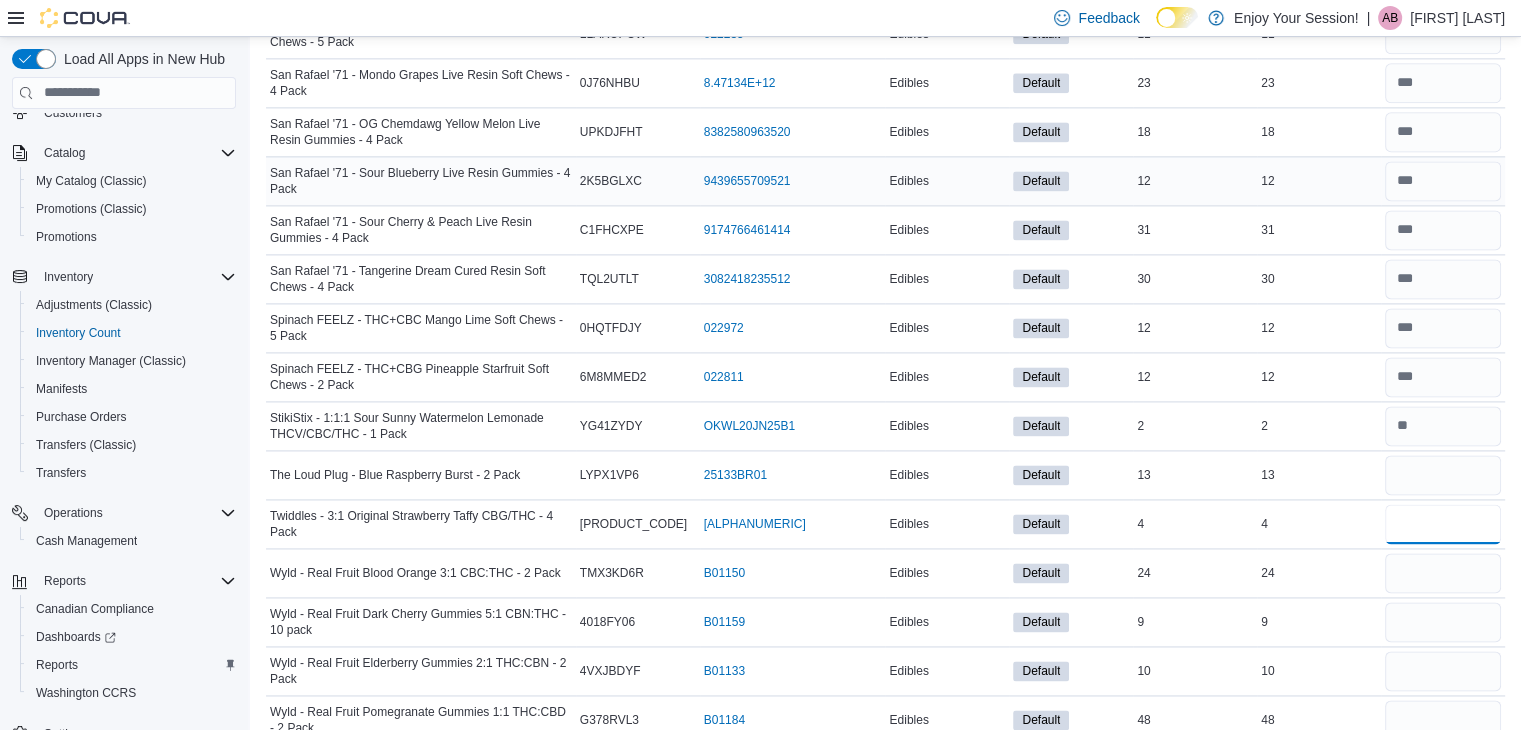type 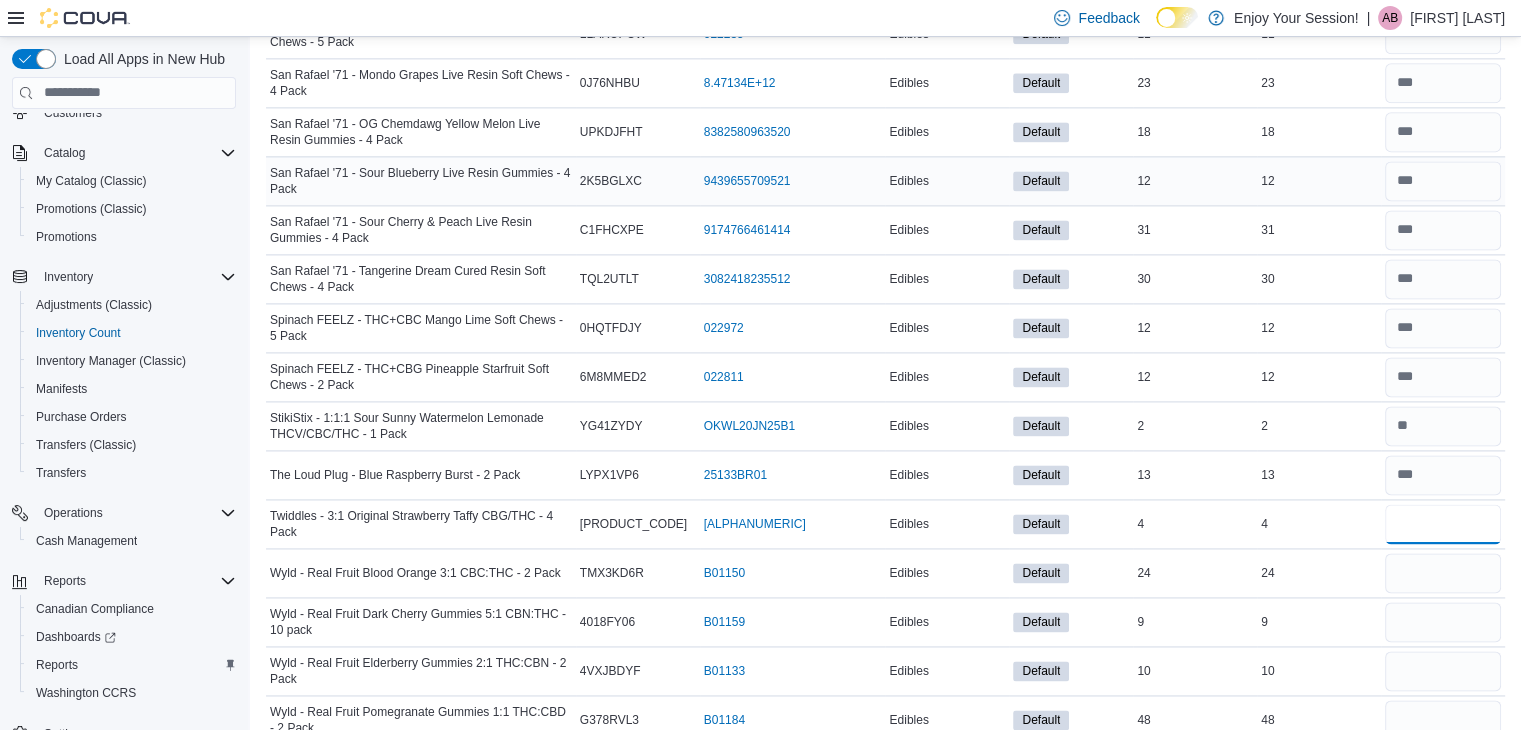 type on "*" 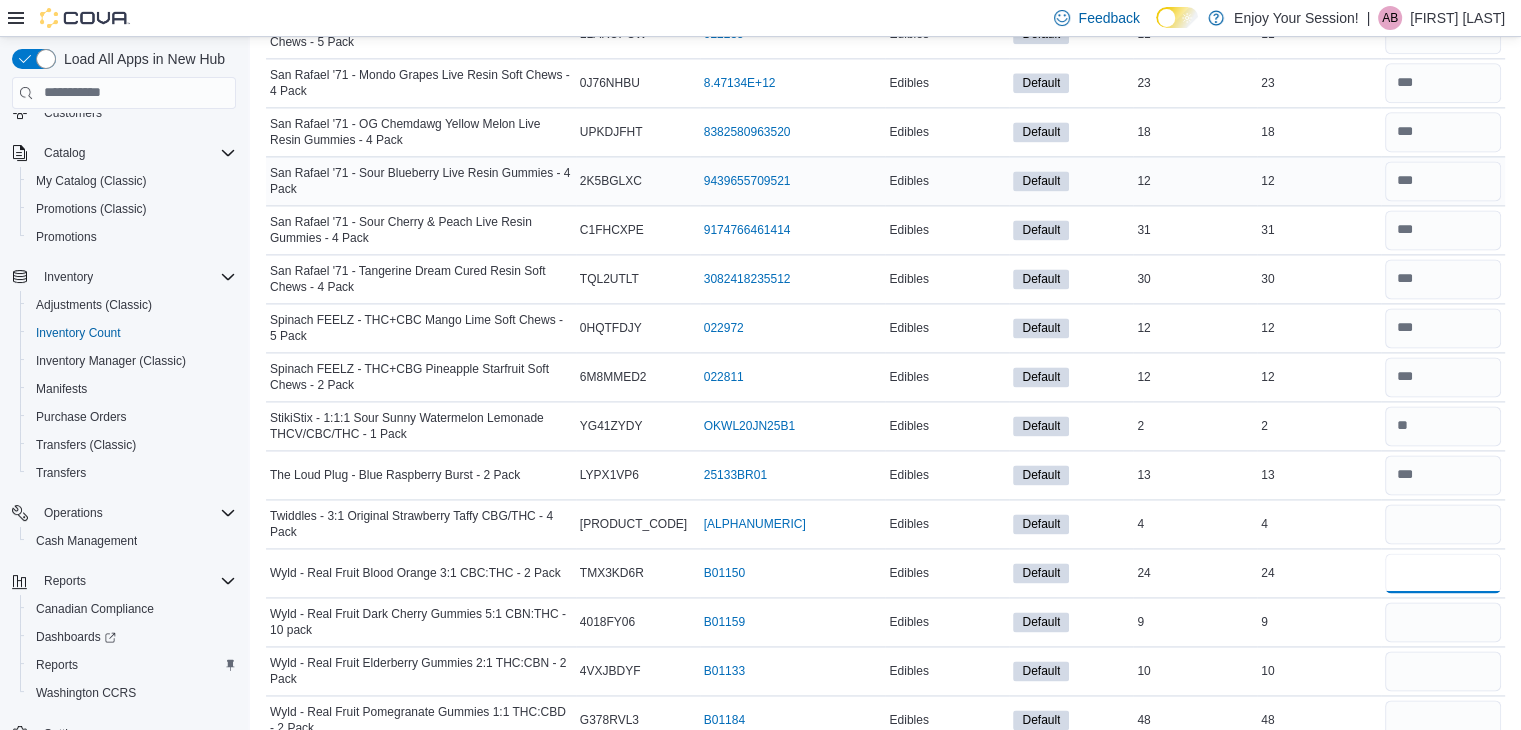 type 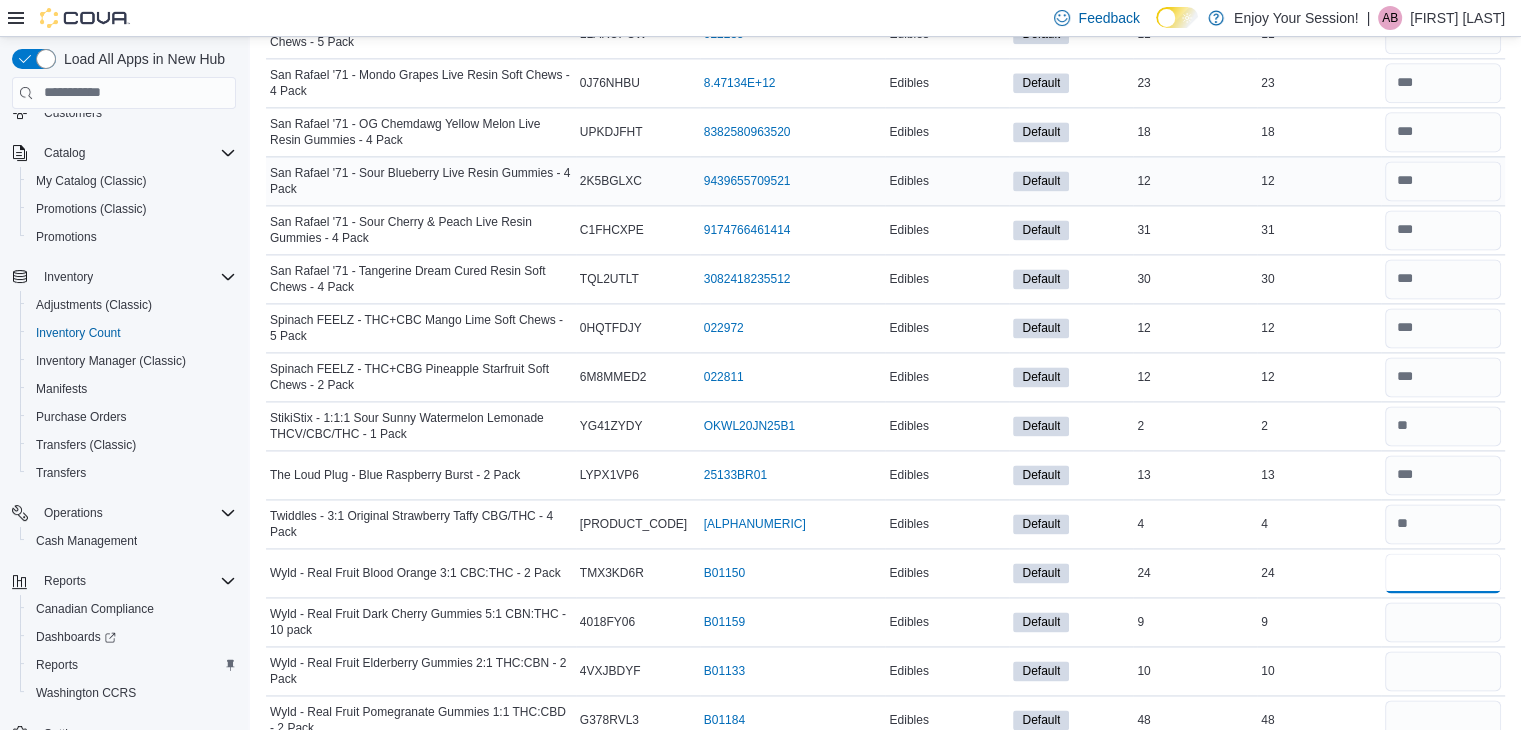 type on "**" 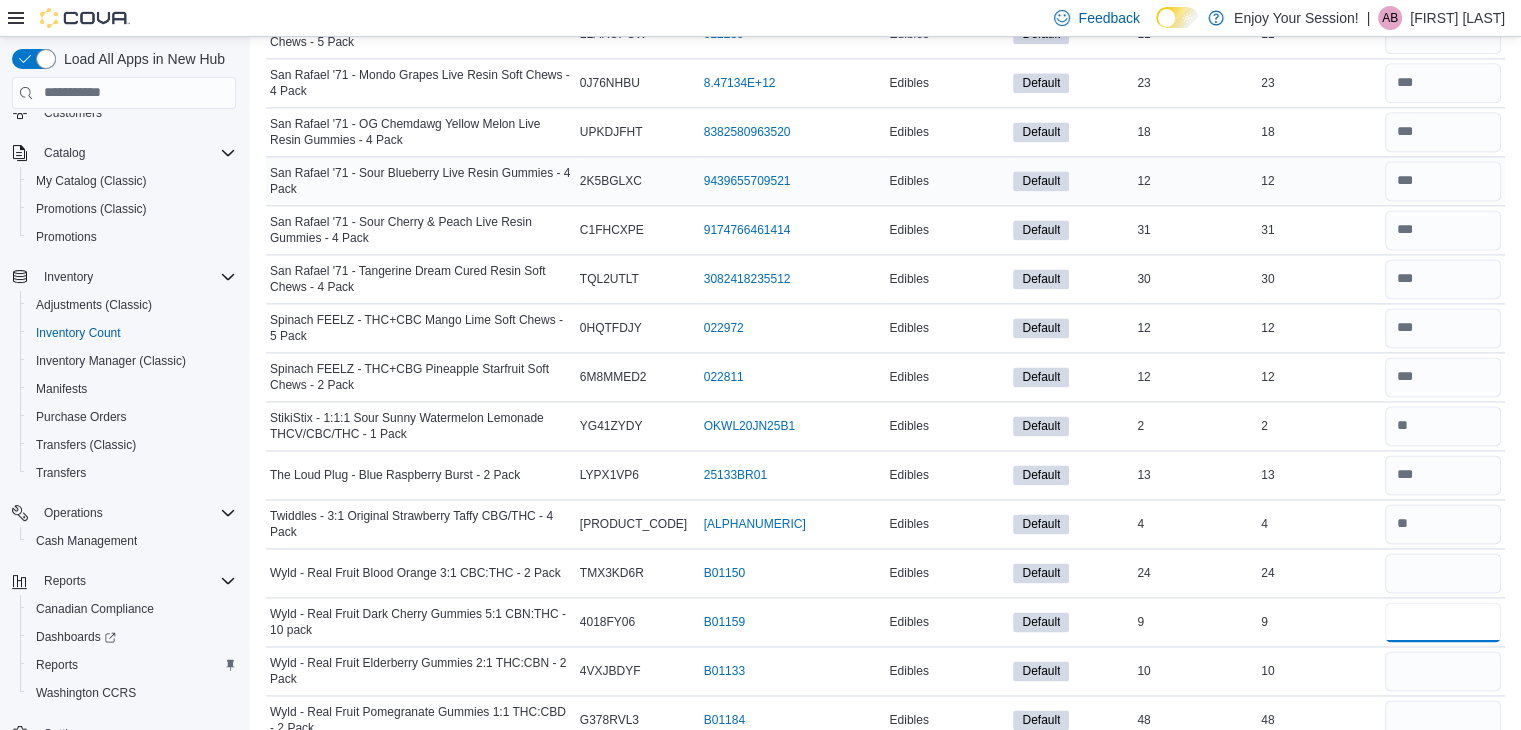 type 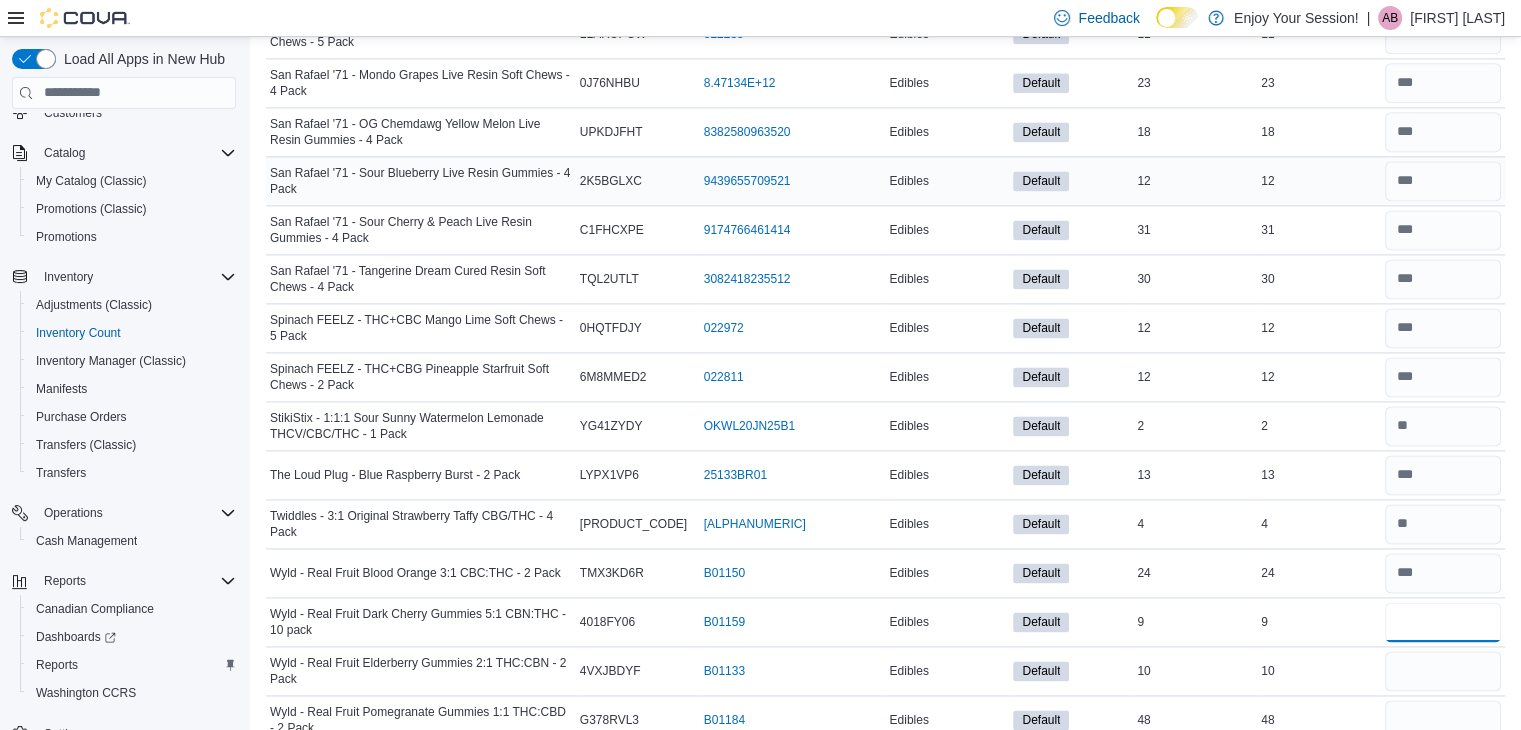 type on "*" 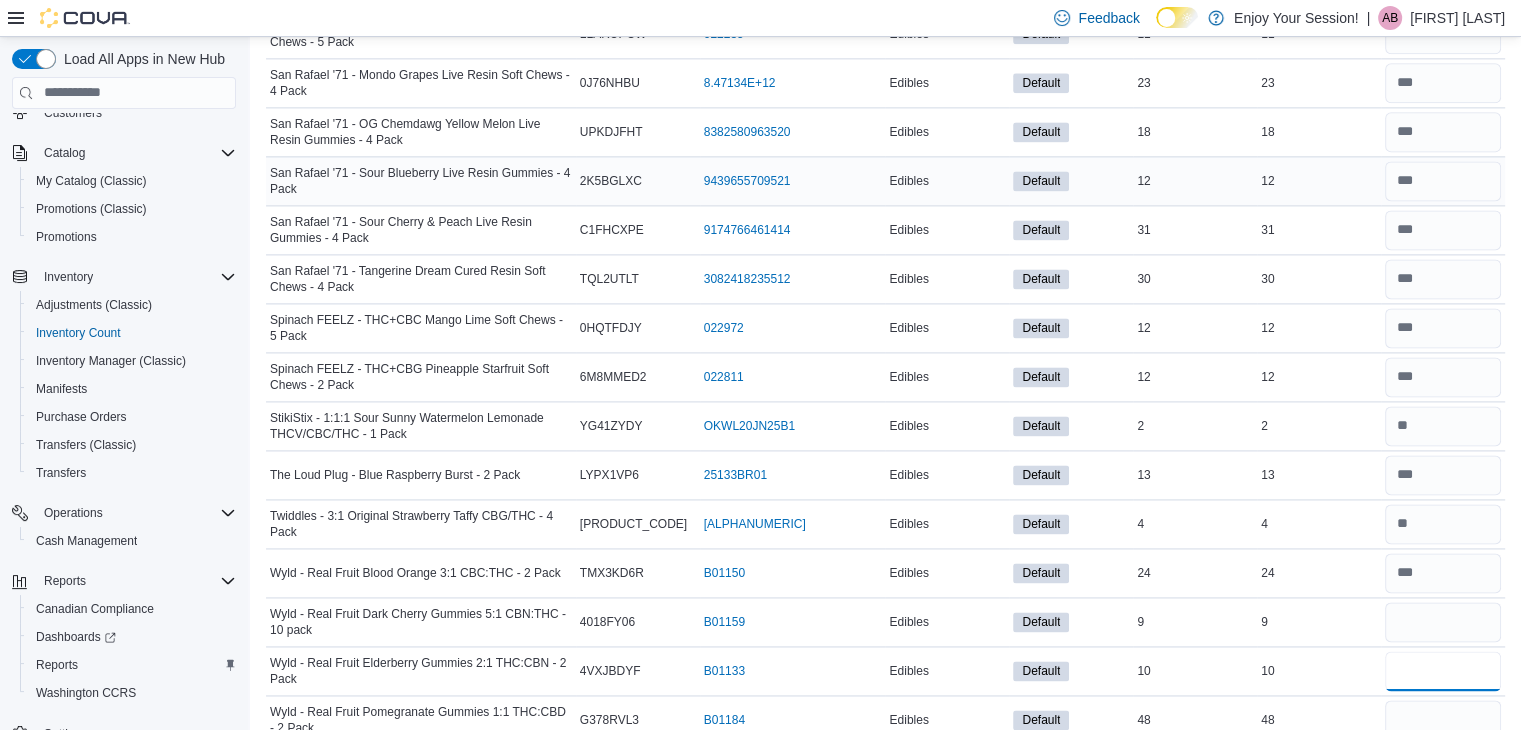 type 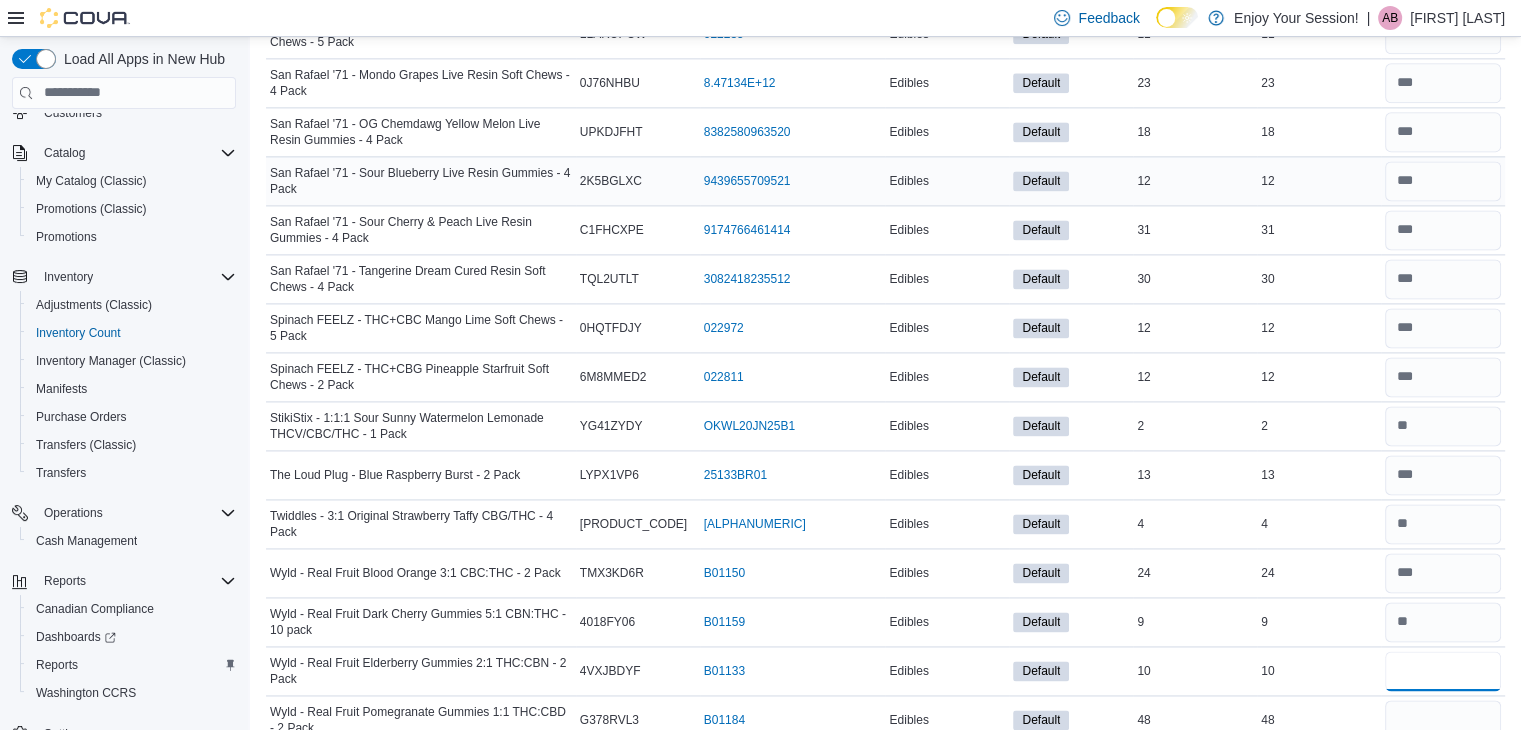 type on "**" 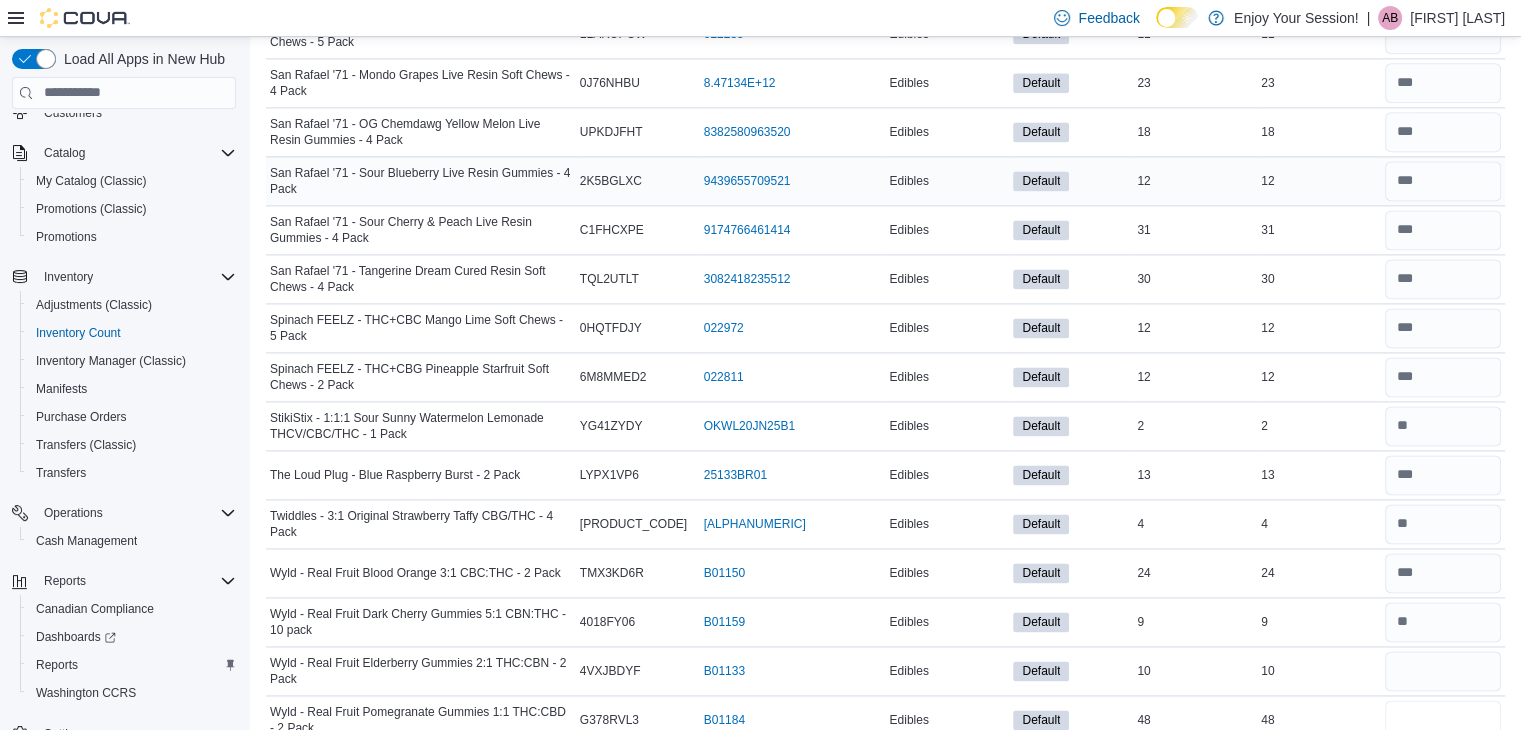 type 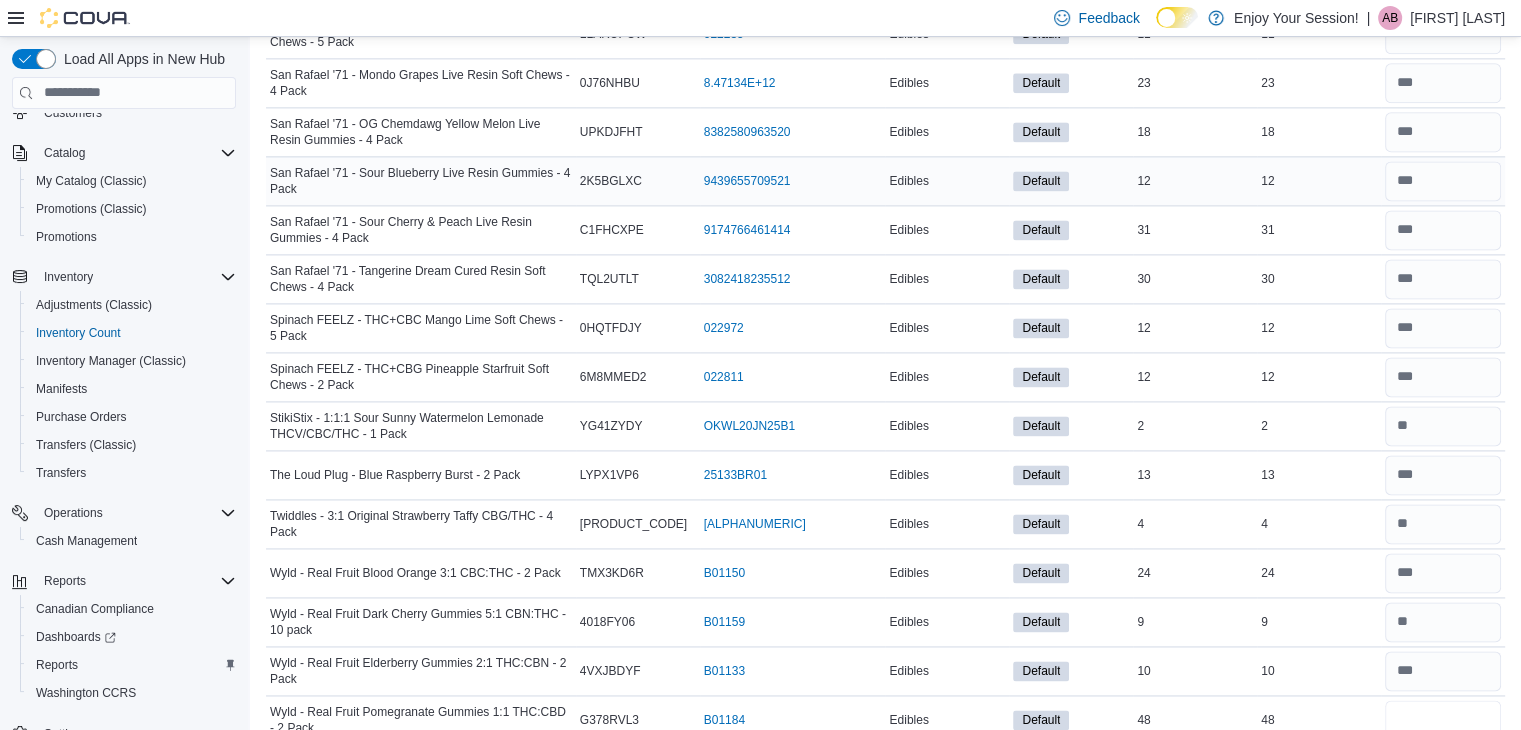 type on "**" 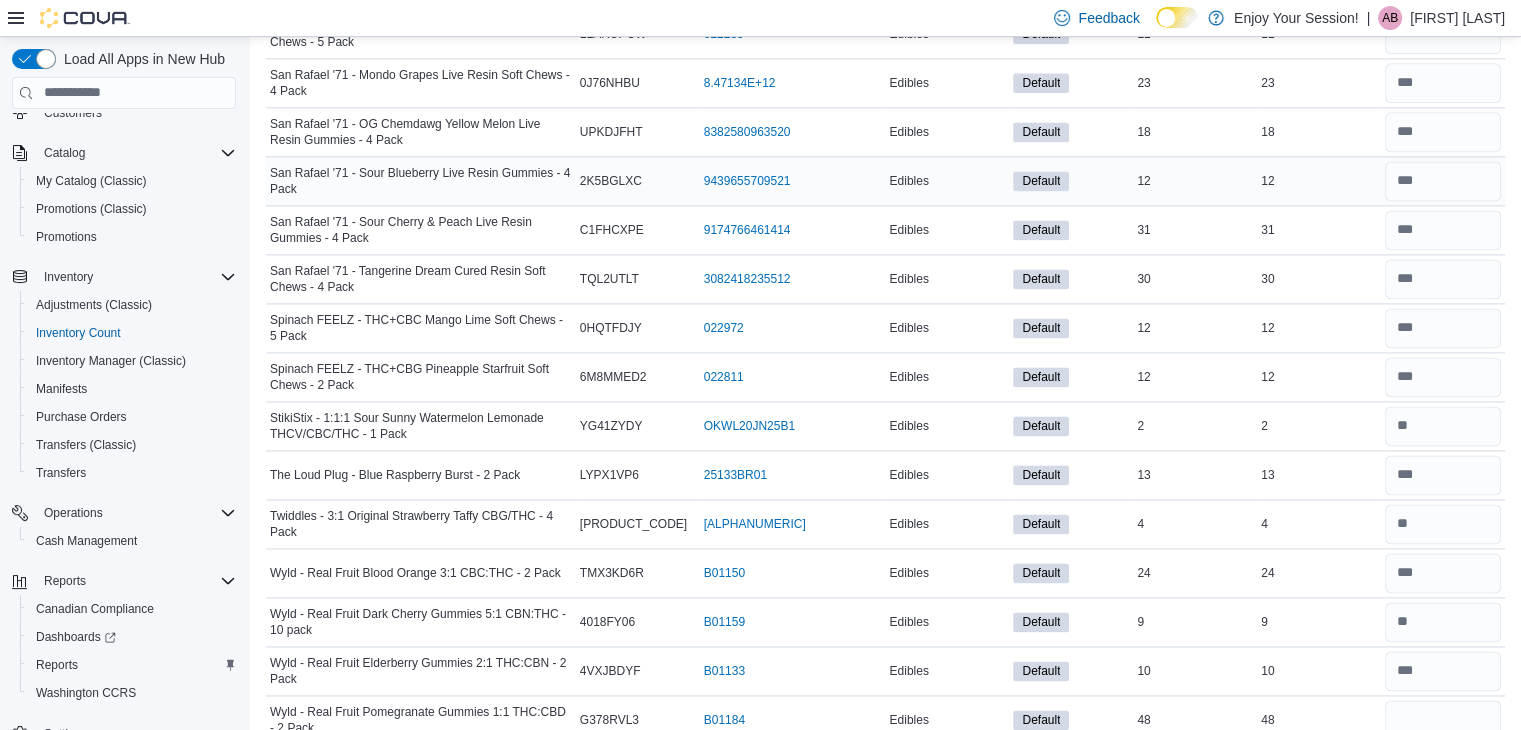 type 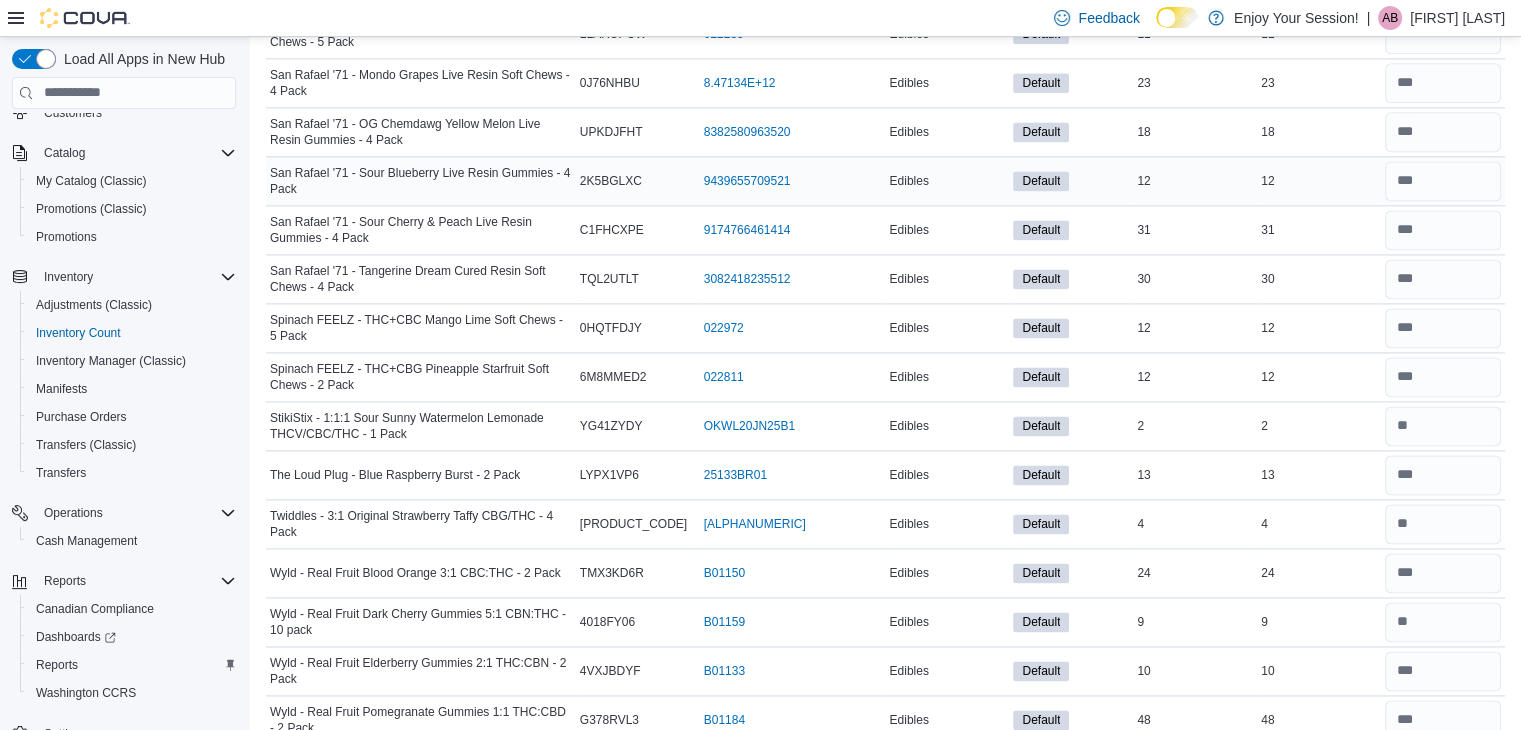 scroll, scrollTop: 2948, scrollLeft: 0, axis: vertical 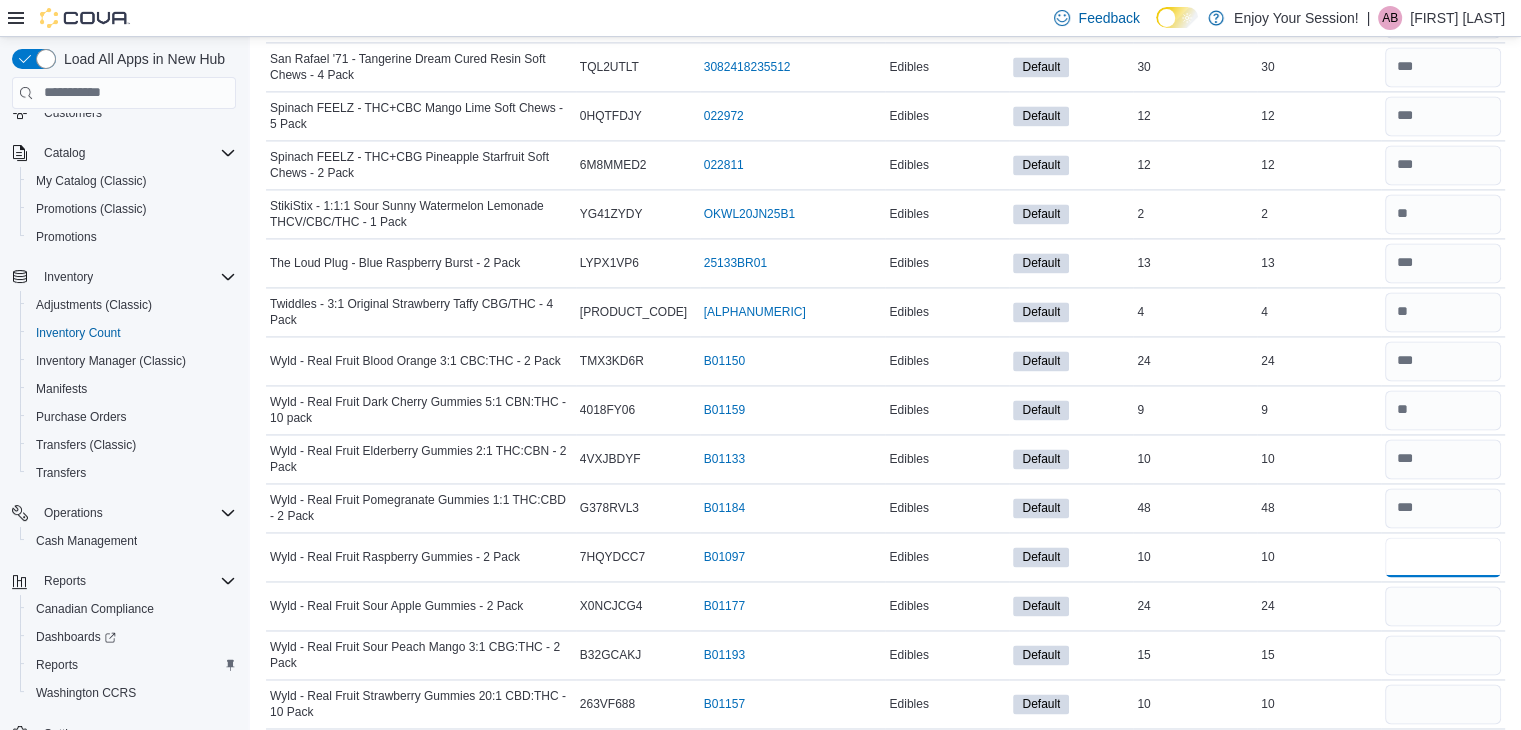 type on "**" 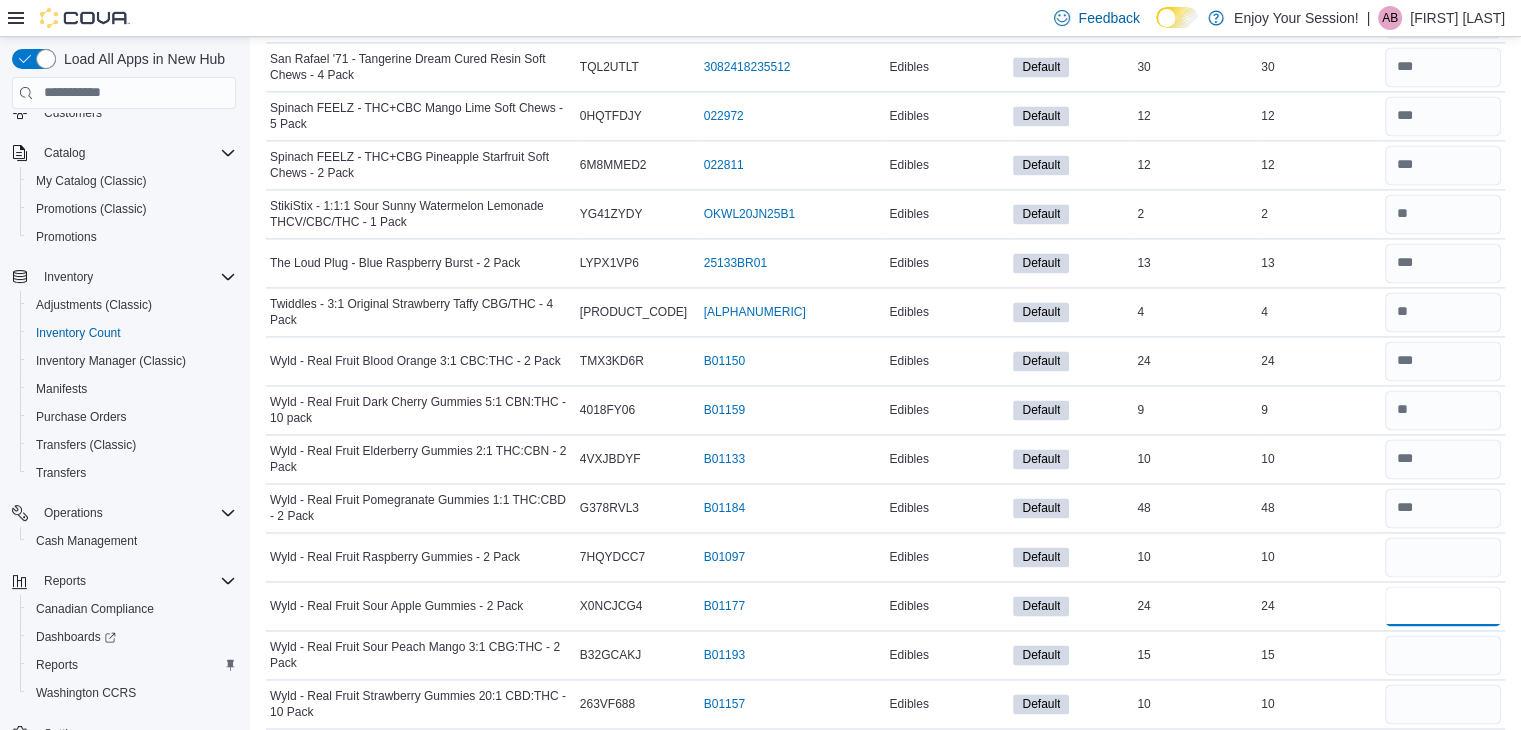 type 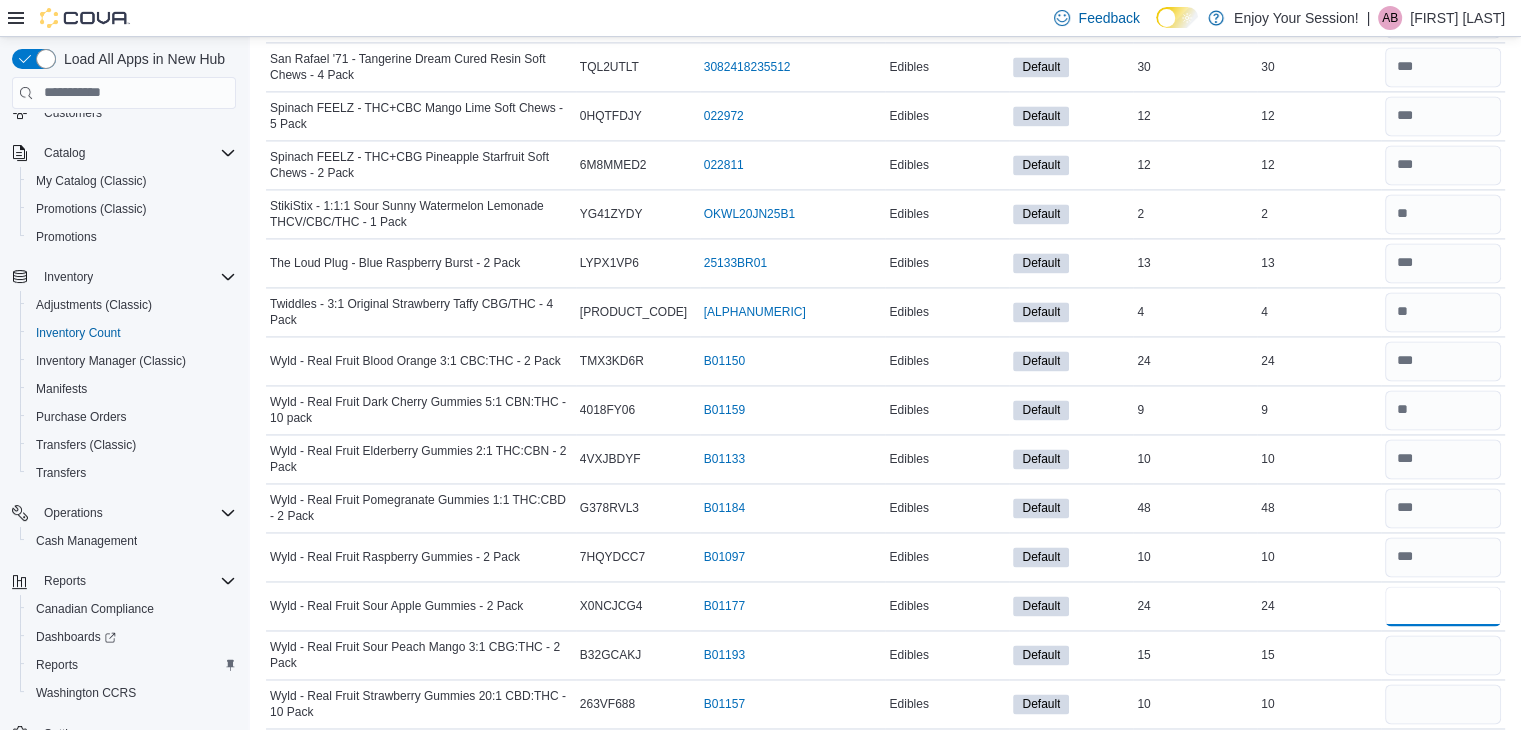 type on "**" 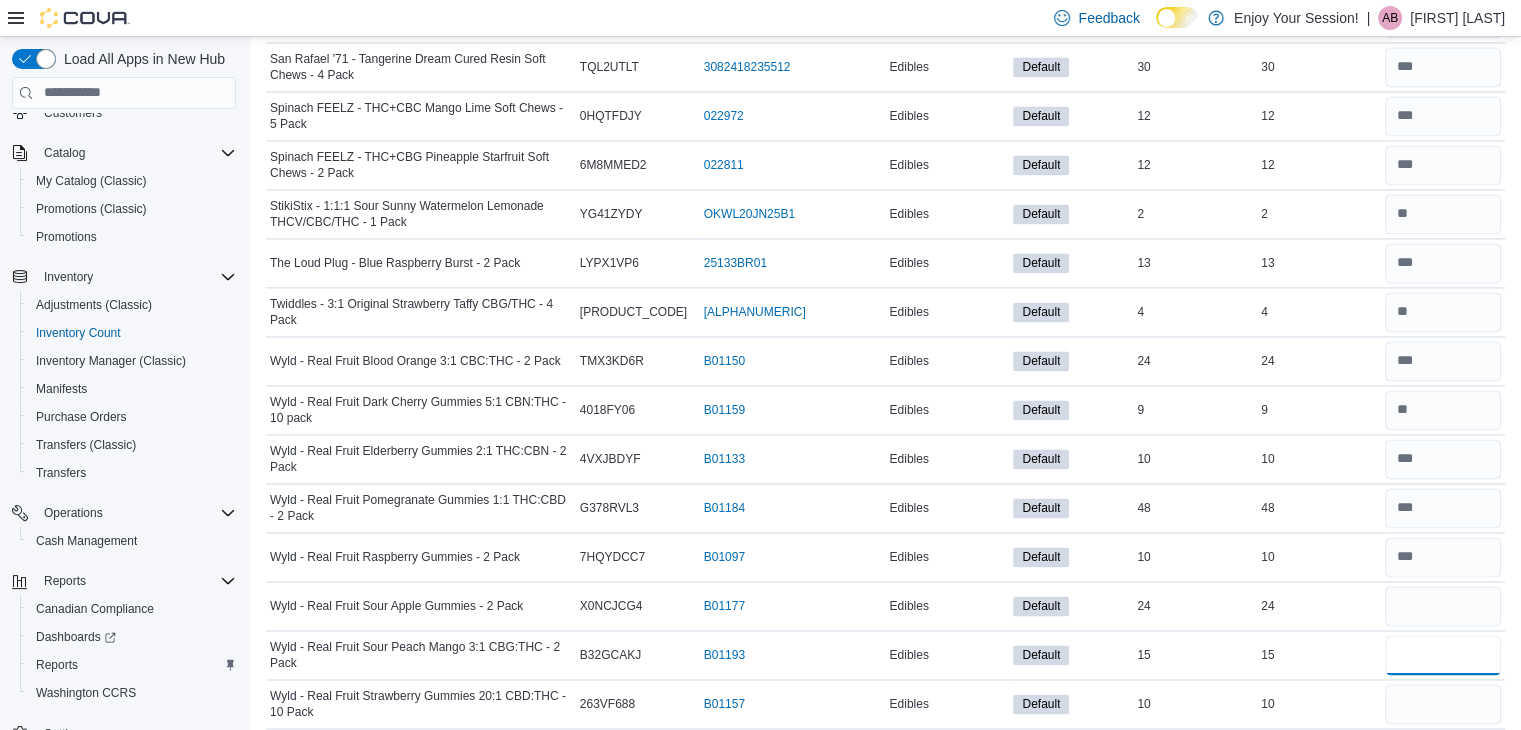 type 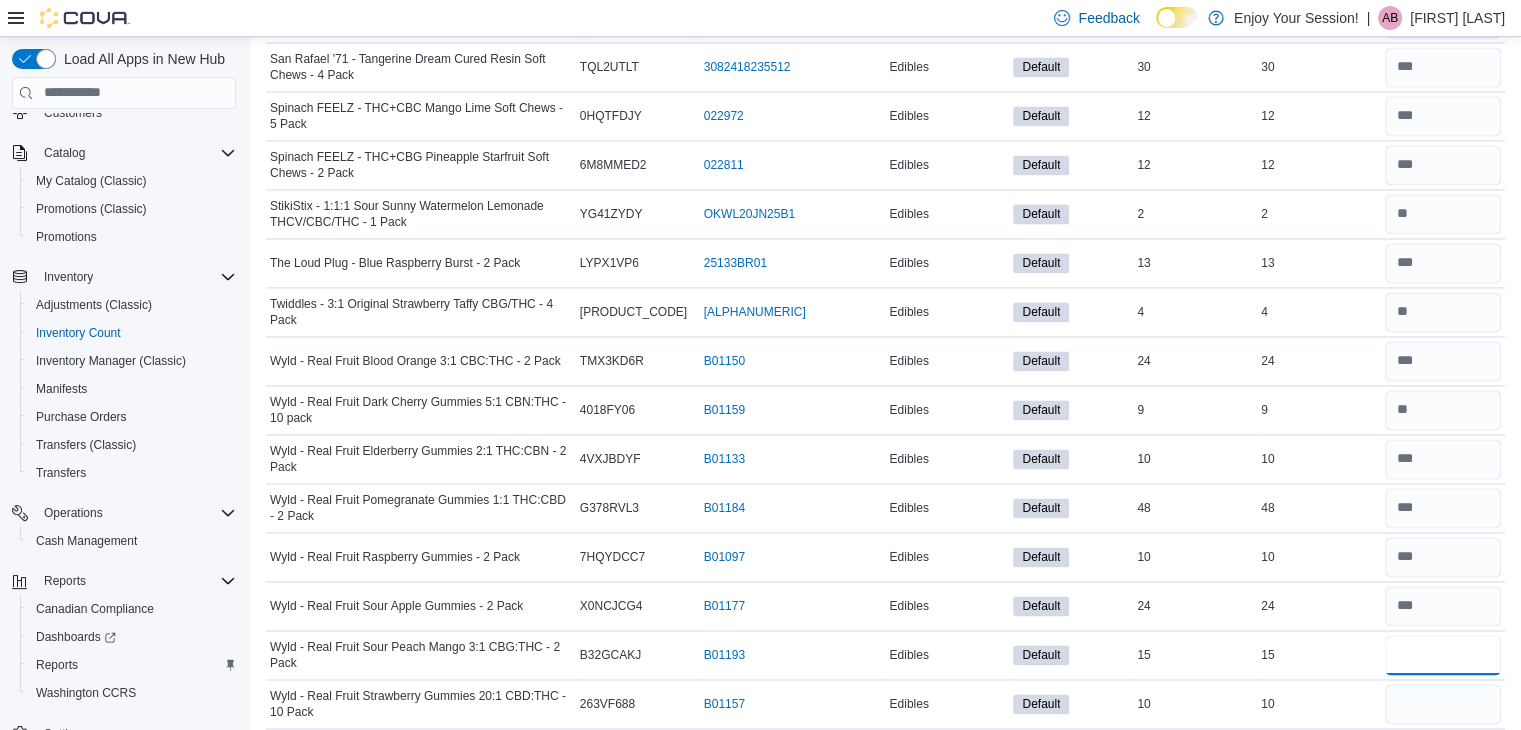 type on "**" 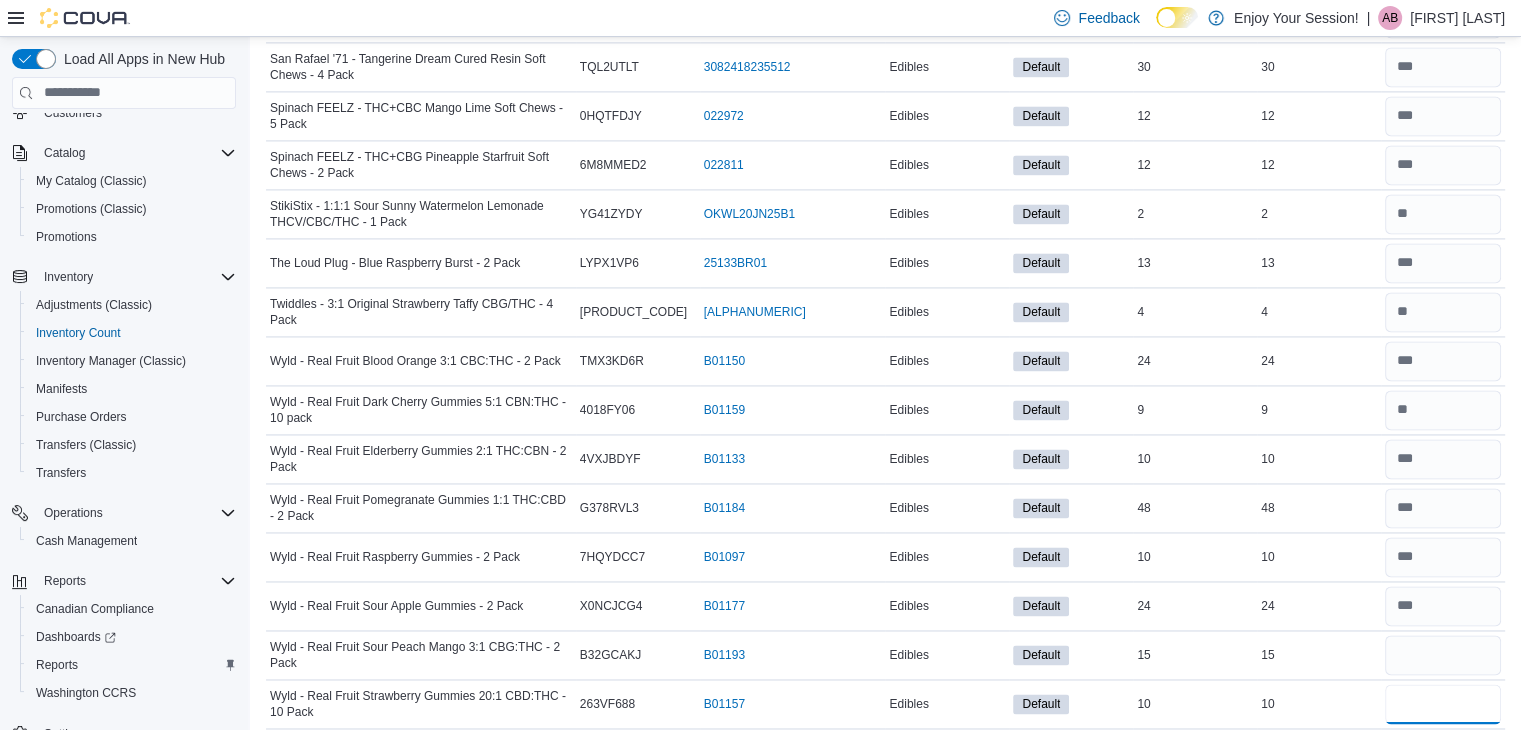 type 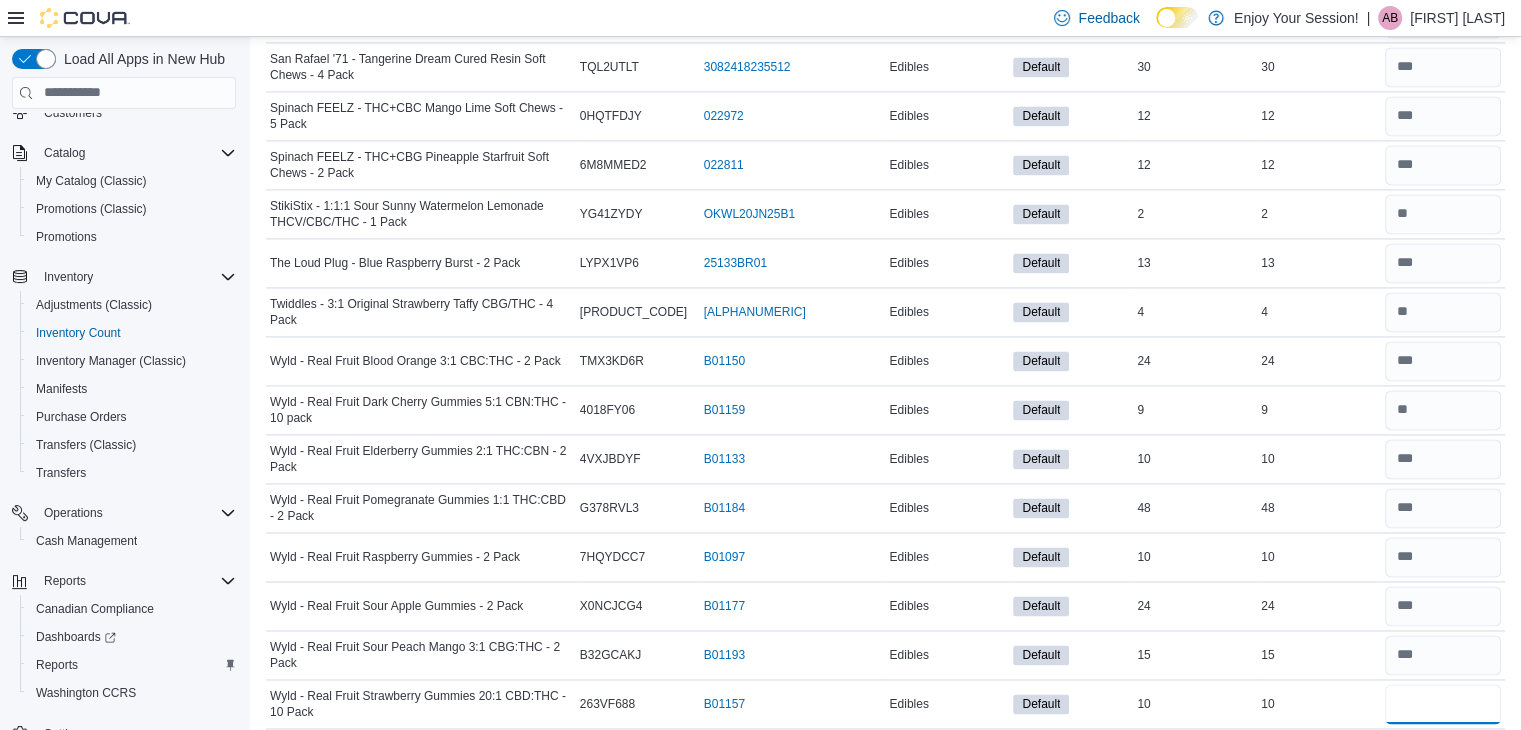 type on "**" 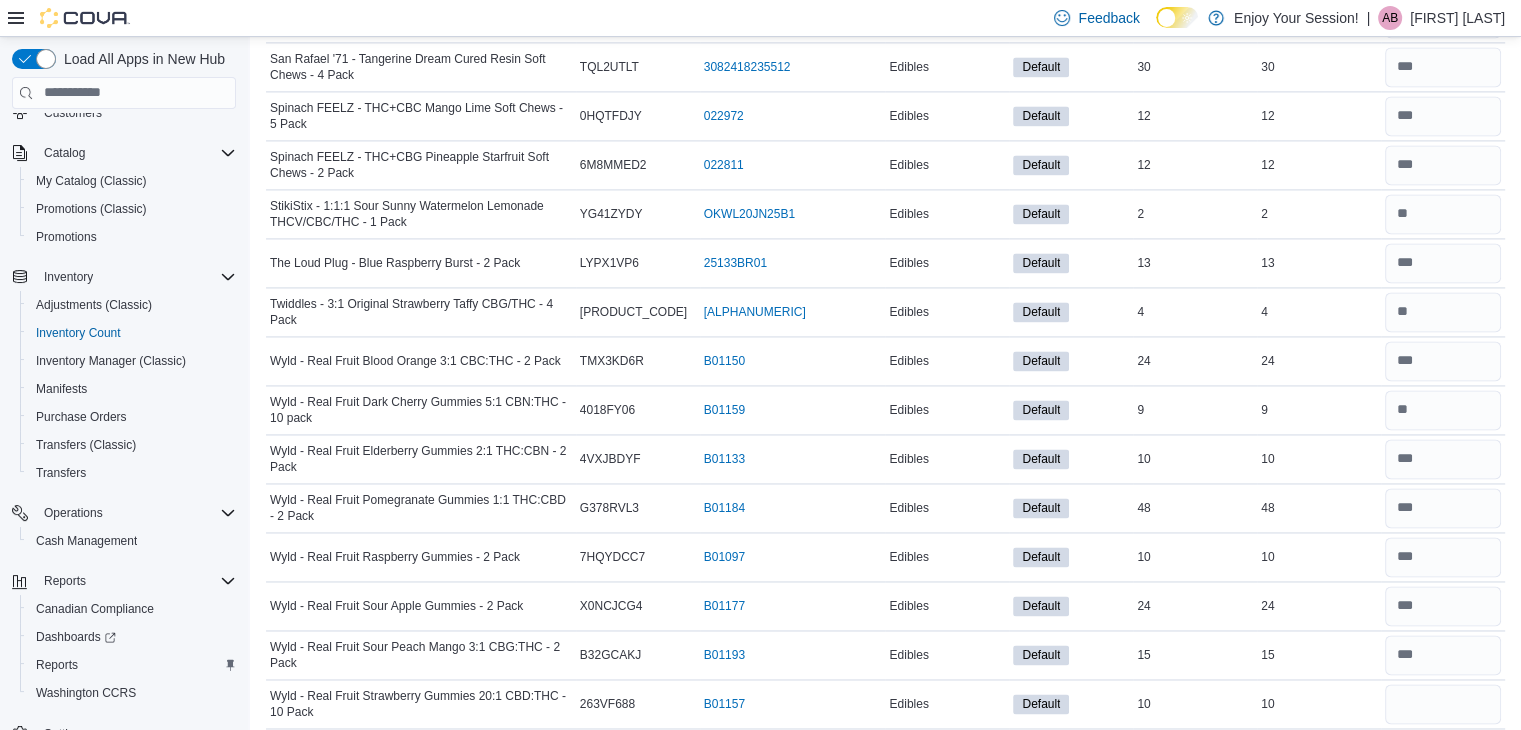type 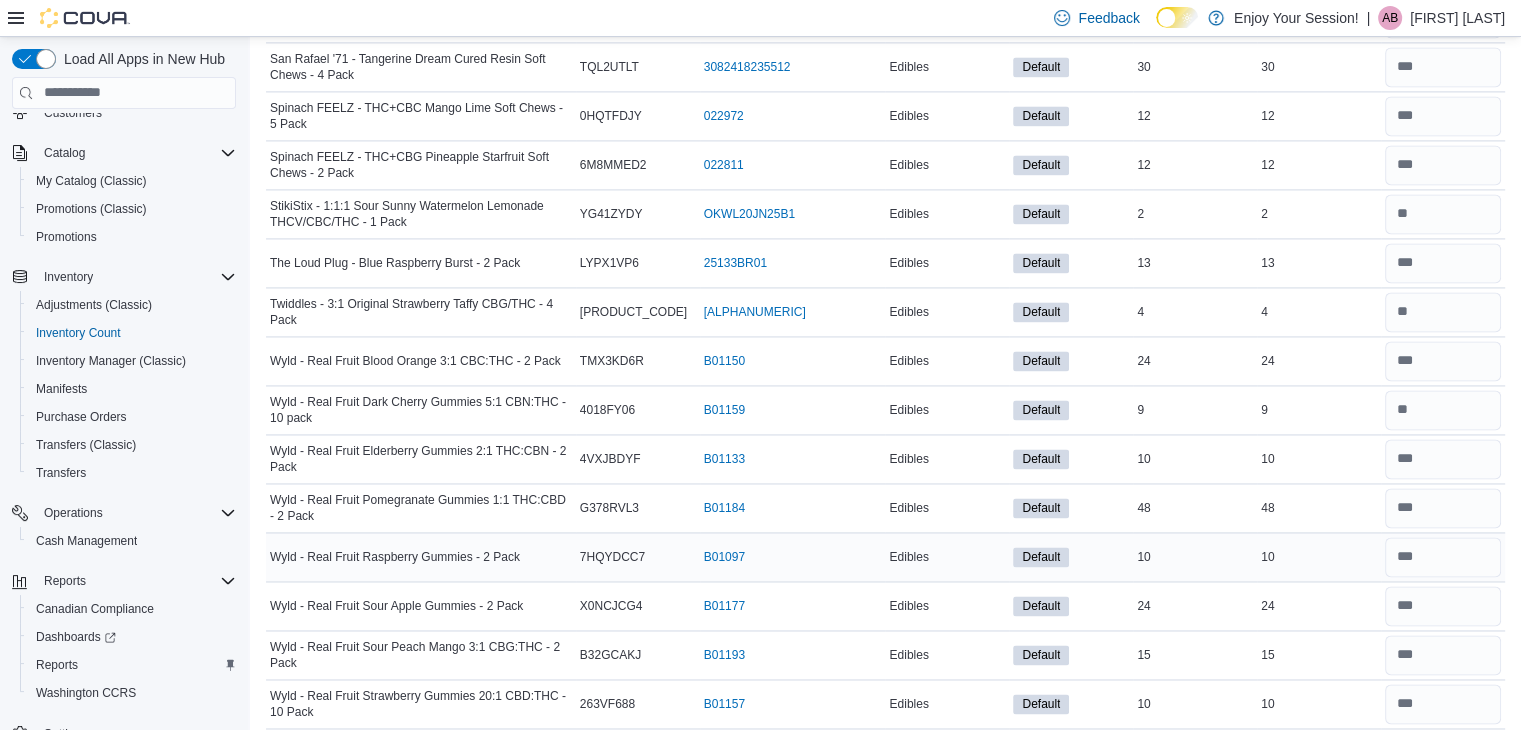 click on "Package Number [PRODUCT_CODE]" at bounding box center (793, 556) 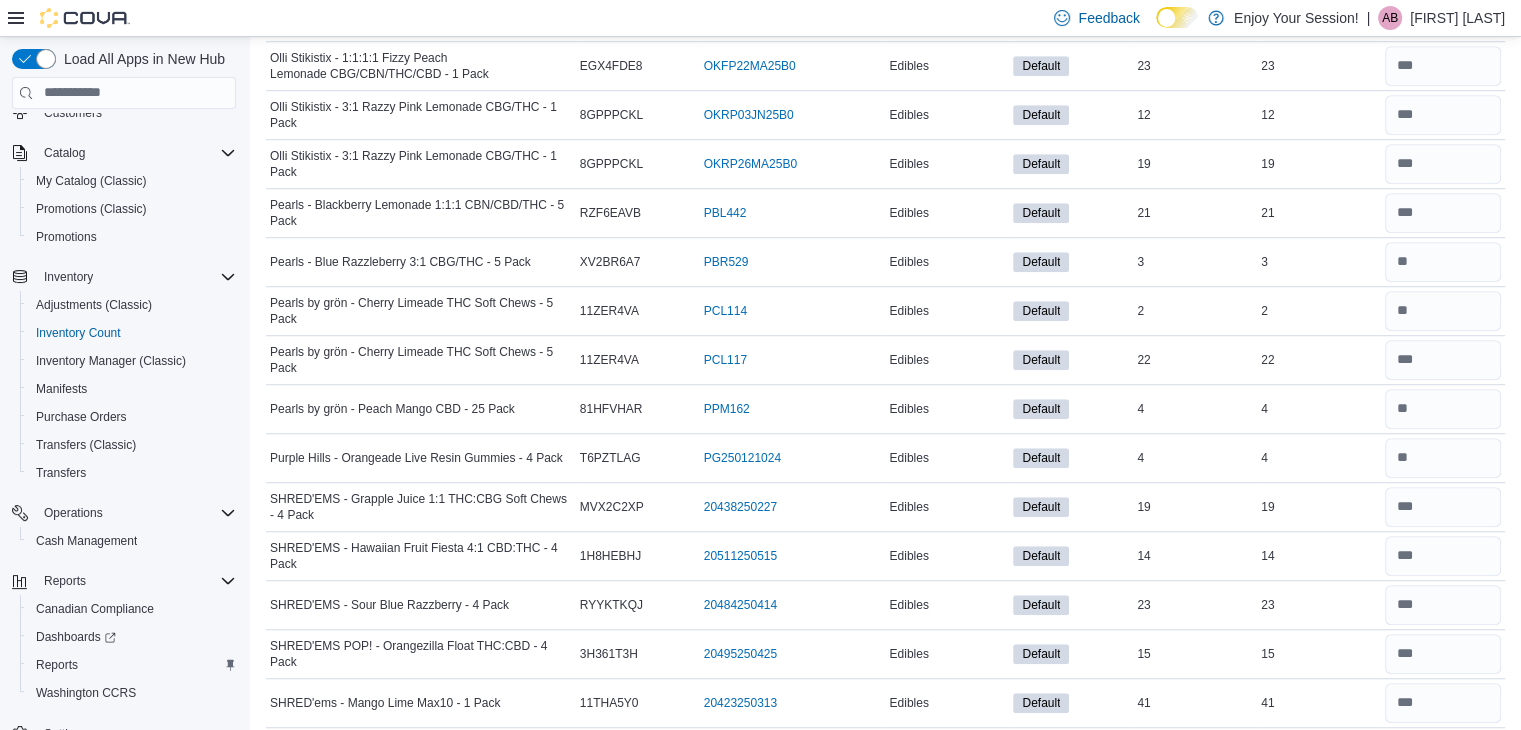 scroll, scrollTop: 1376, scrollLeft: 0, axis: vertical 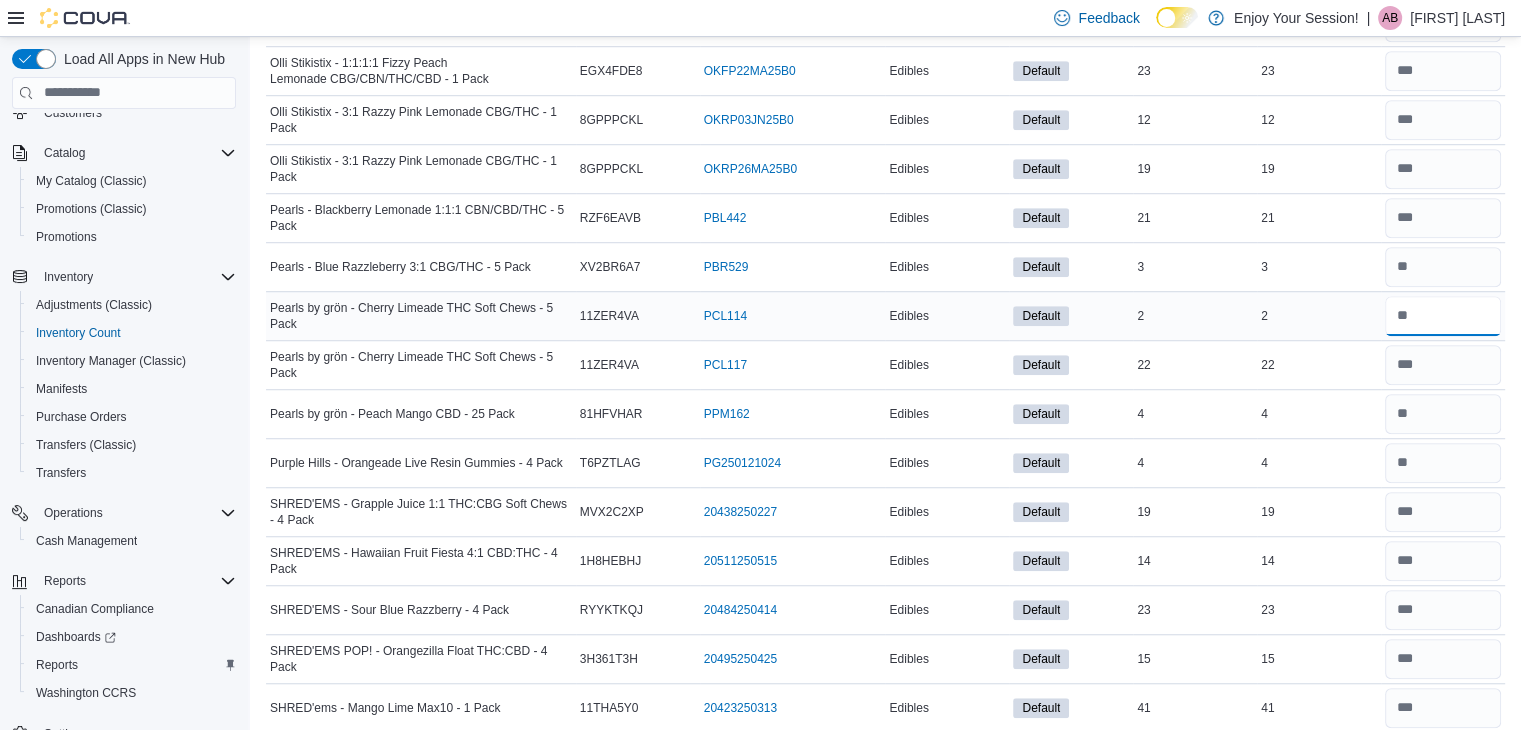 click at bounding box center (1443, 316) 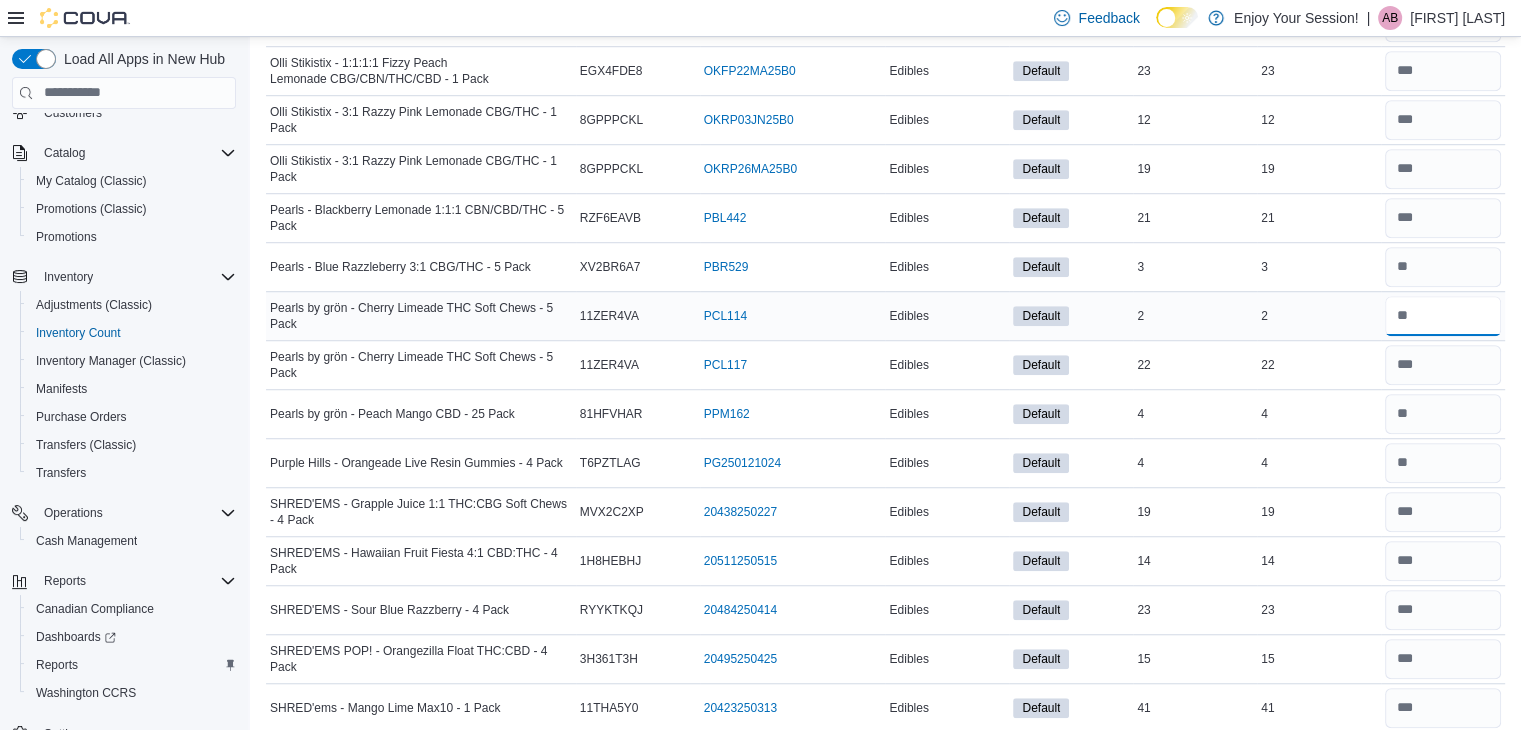 type on "*" 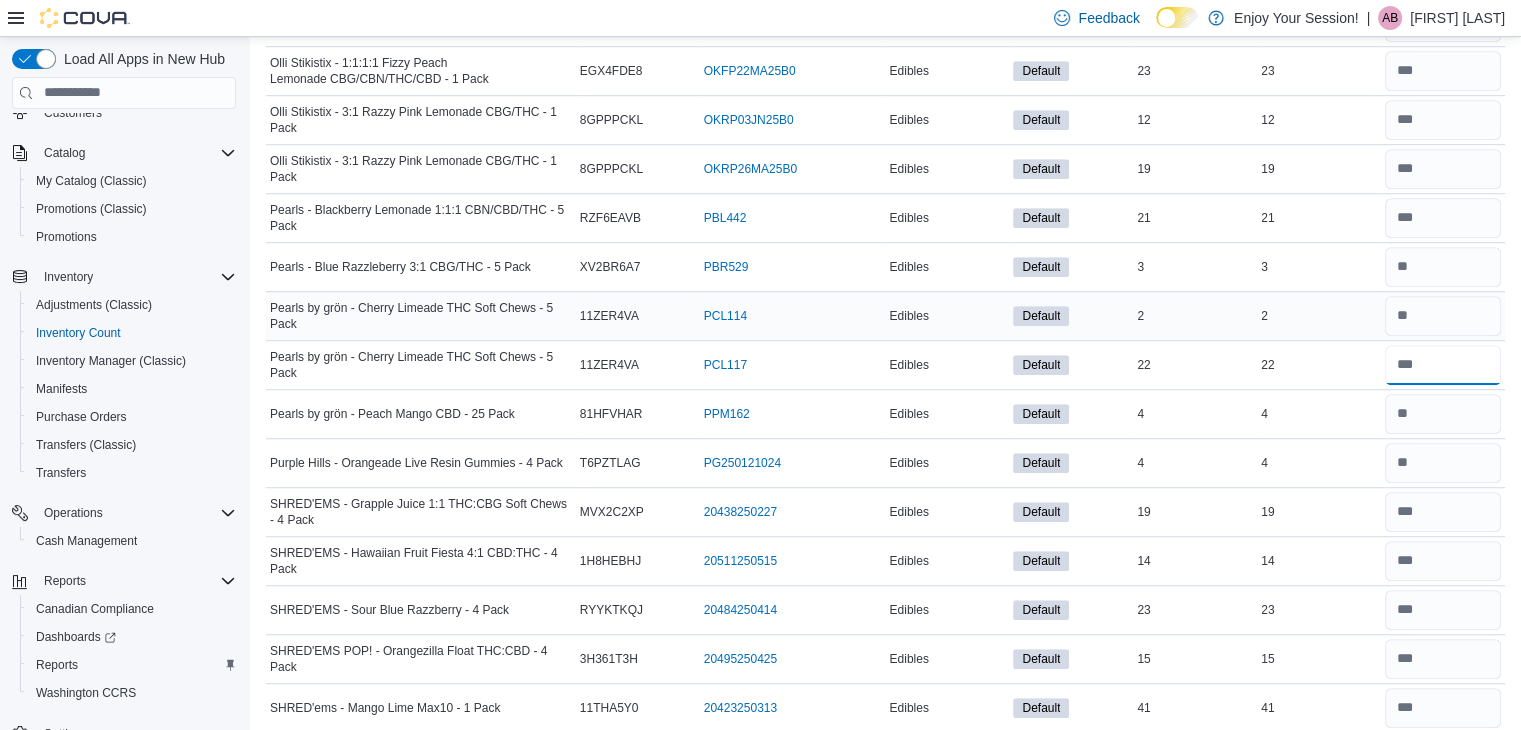 type 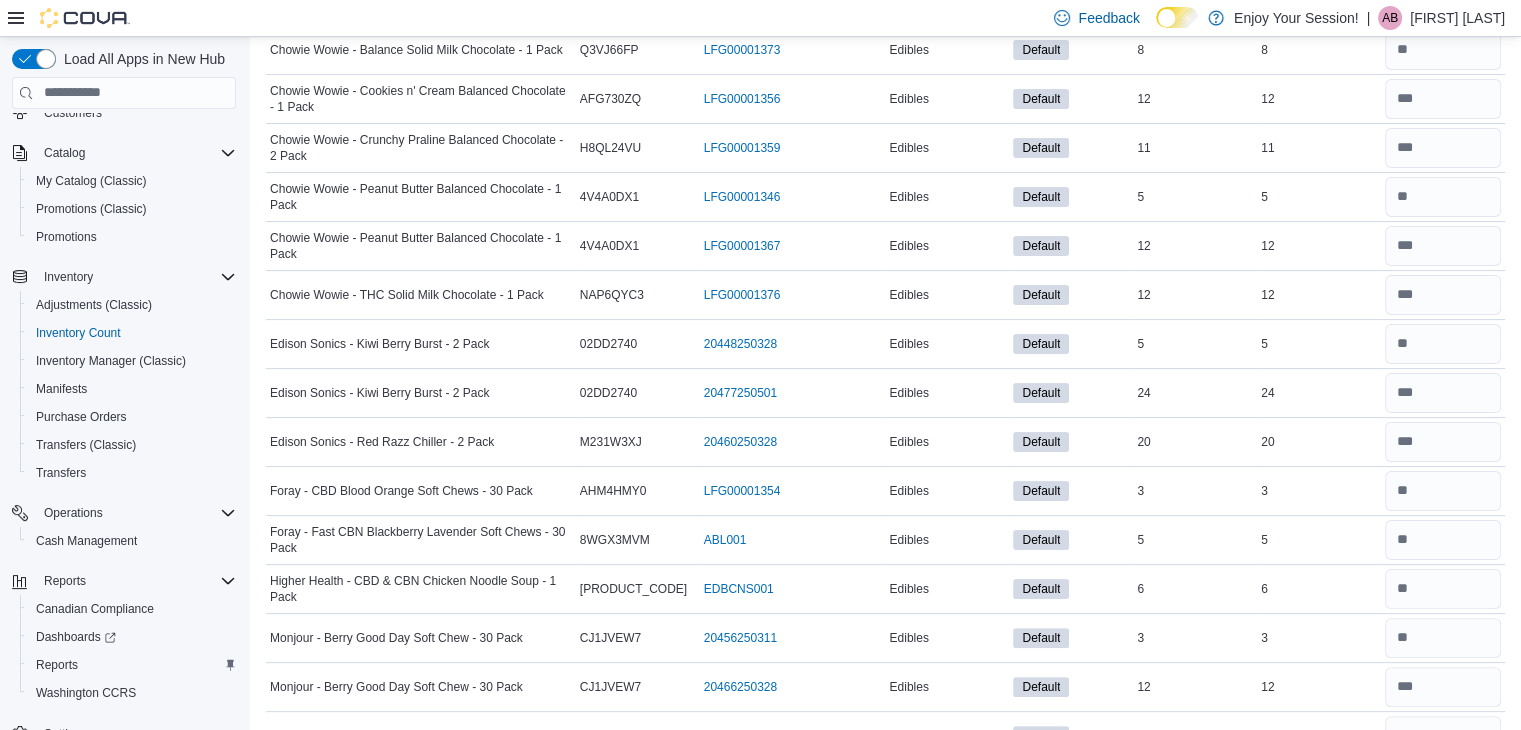 scroll, scrollTop: 0, scrollLeft: 0, axis: both 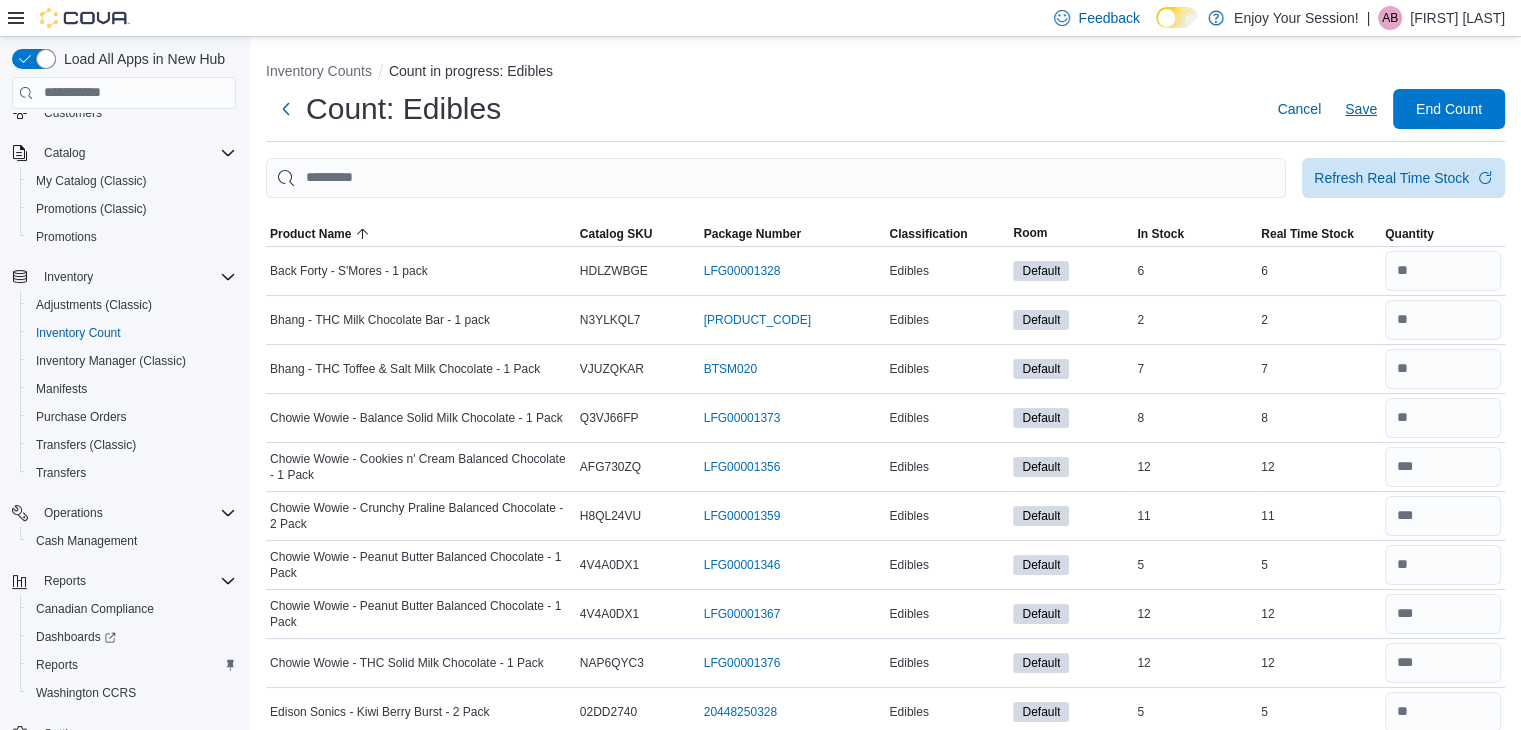 type on "**" 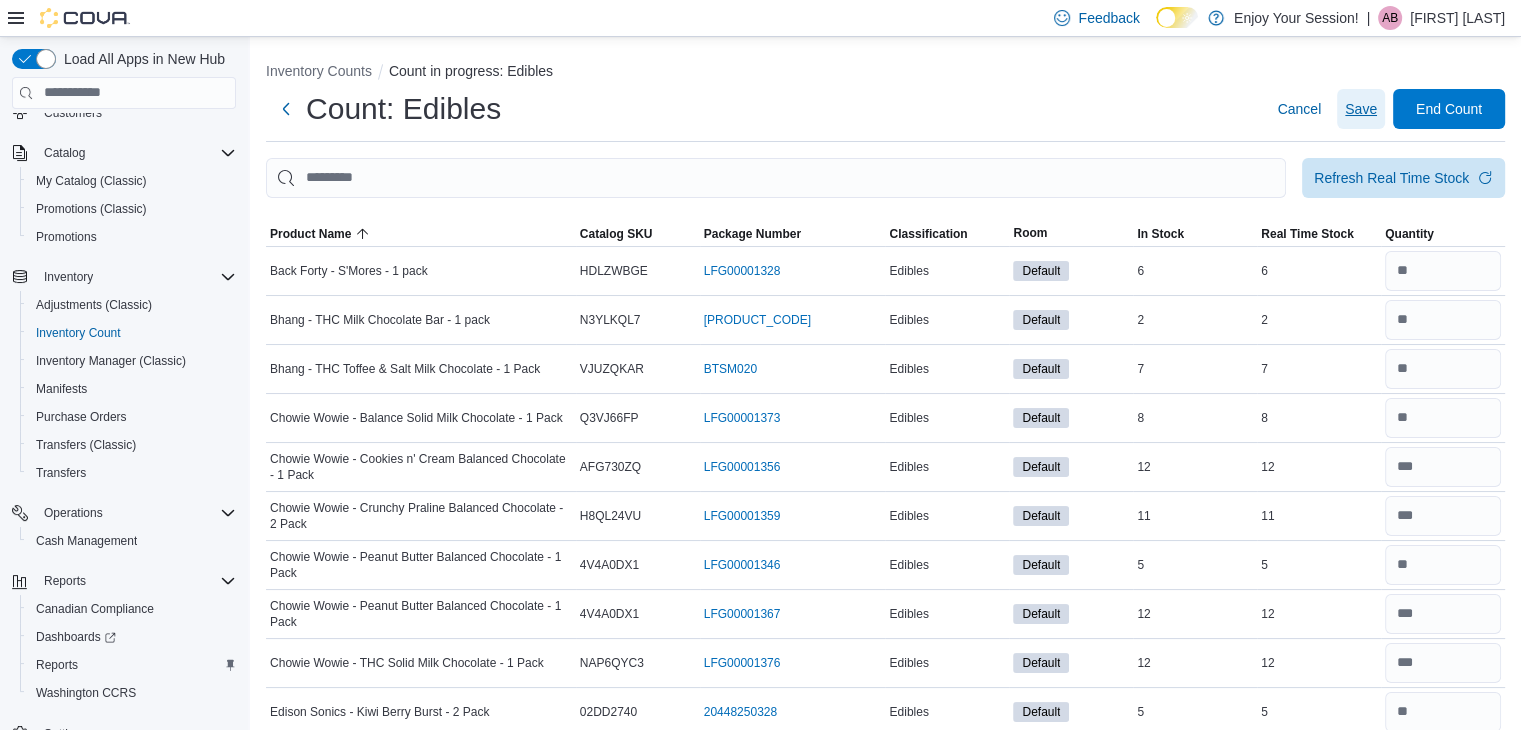 type 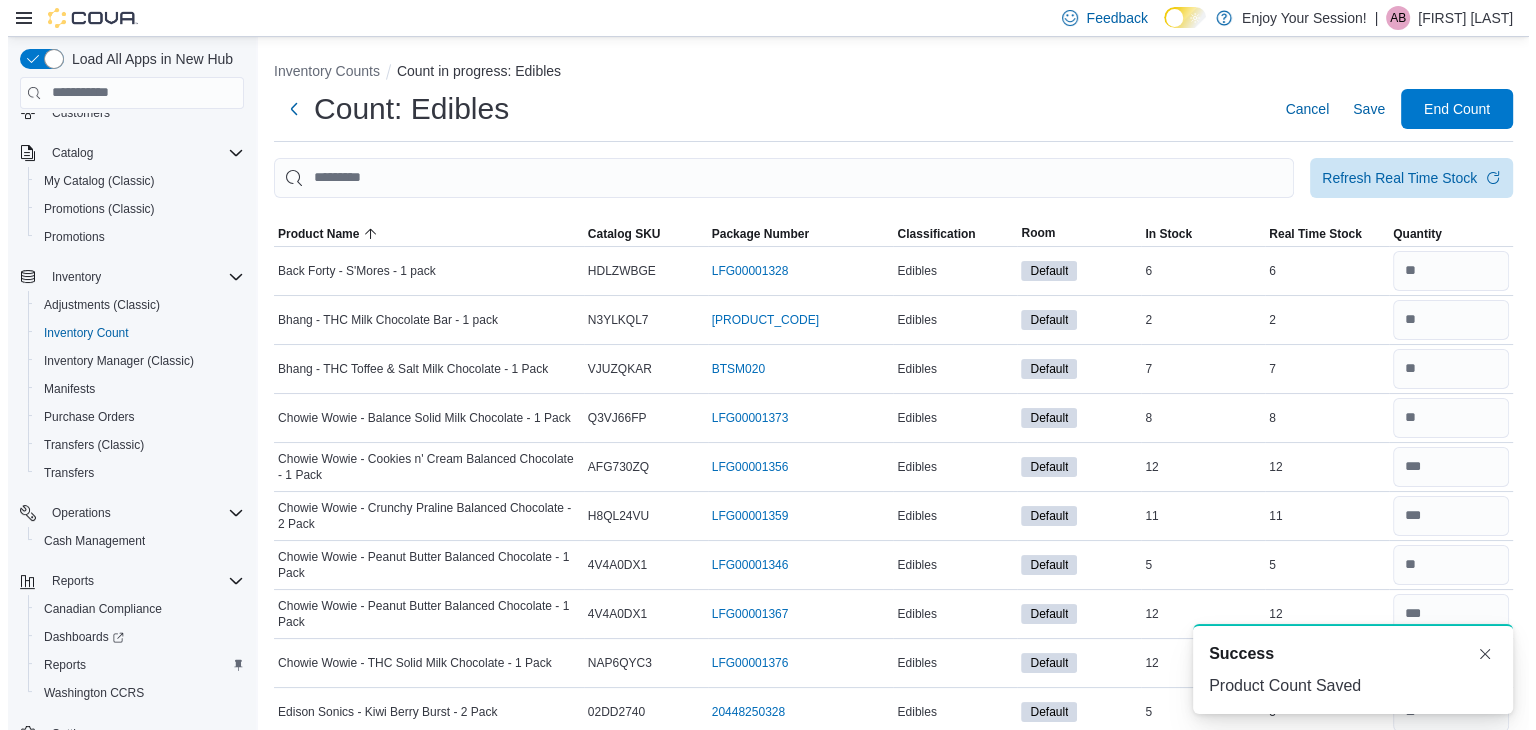 scroll, scrollTop: 0, scrollLeft: 0, axis: both 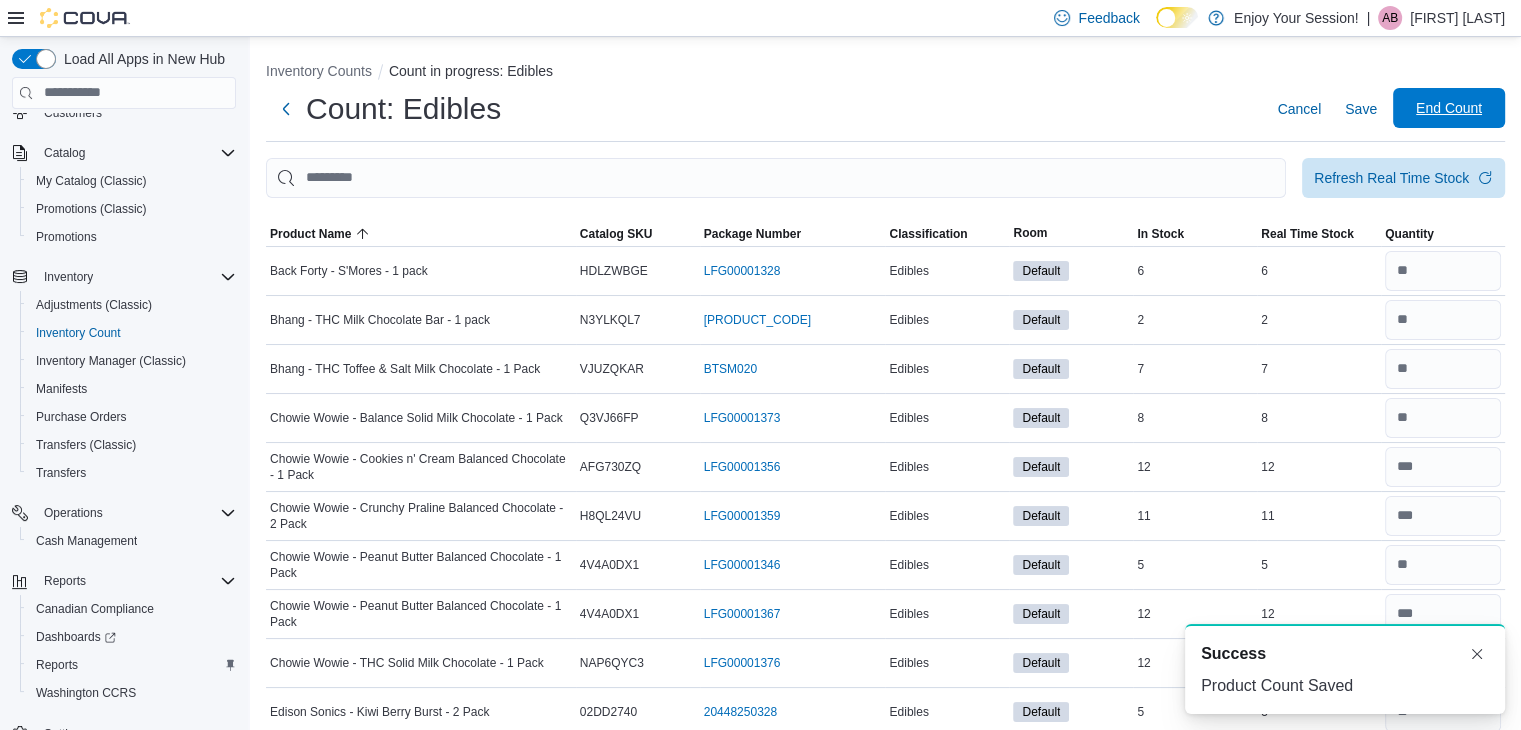 click on "End Count" at bounding box center (1449, 108) 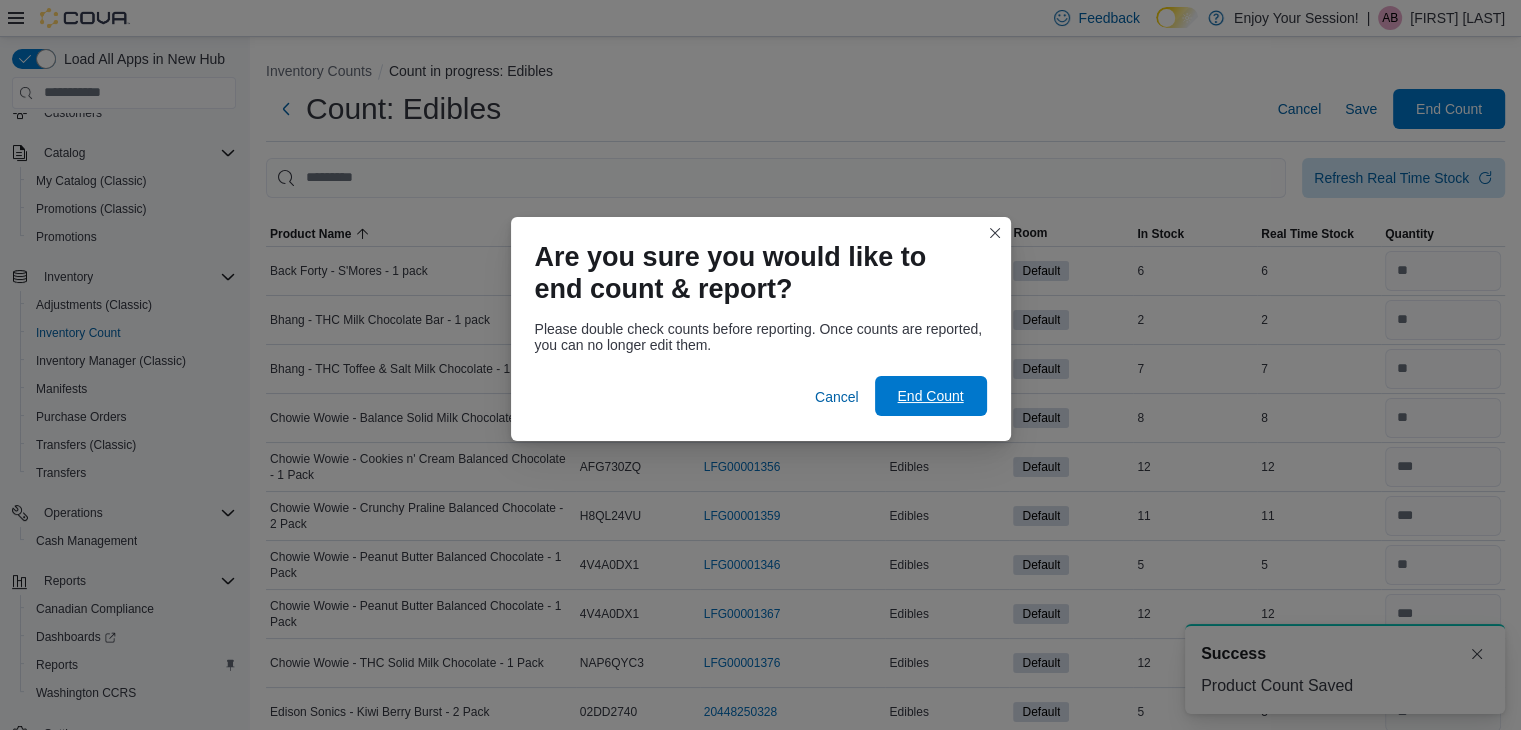 click on "End Count" at bounding box center (931, 396) 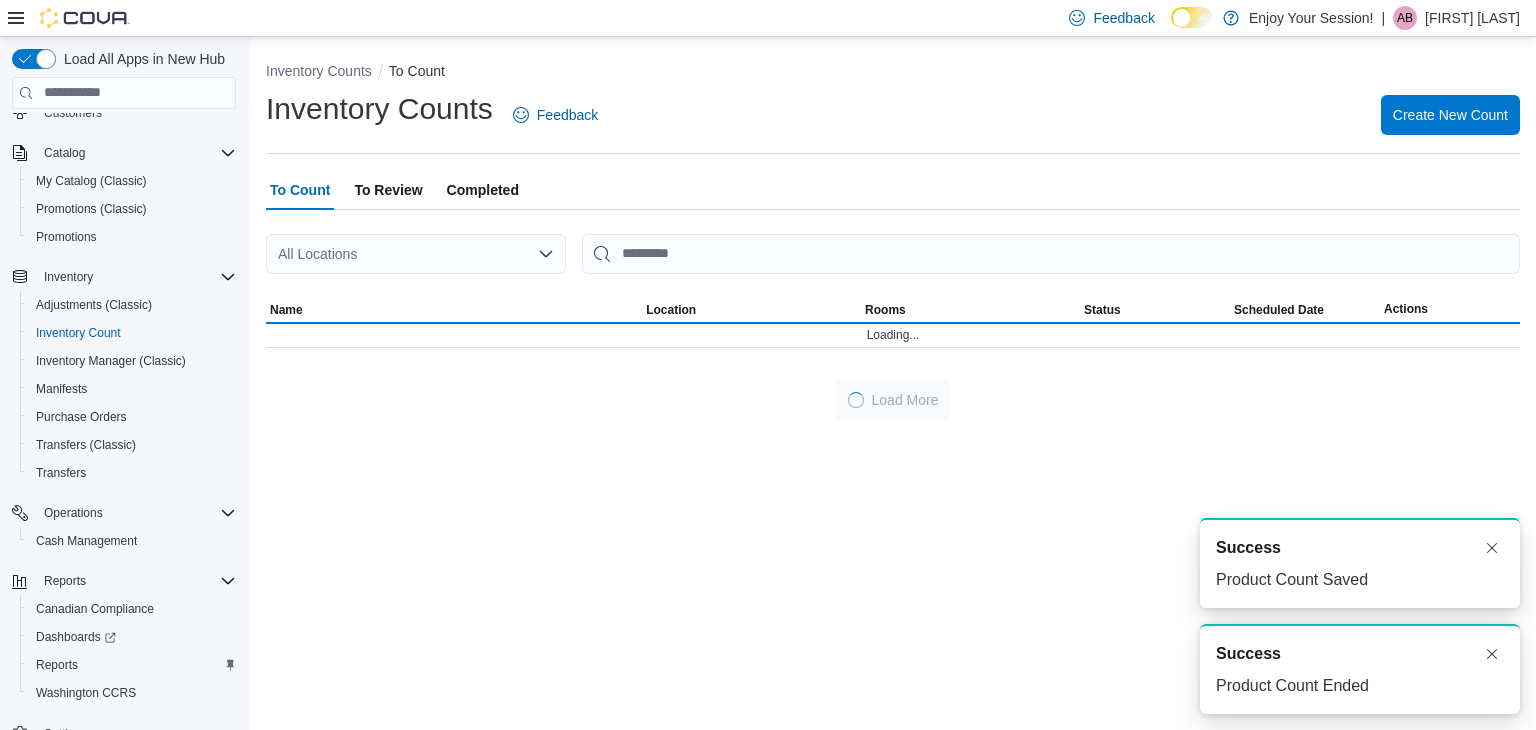 scroll, scrollTop: 0, scrollLeft: 0, axis: both 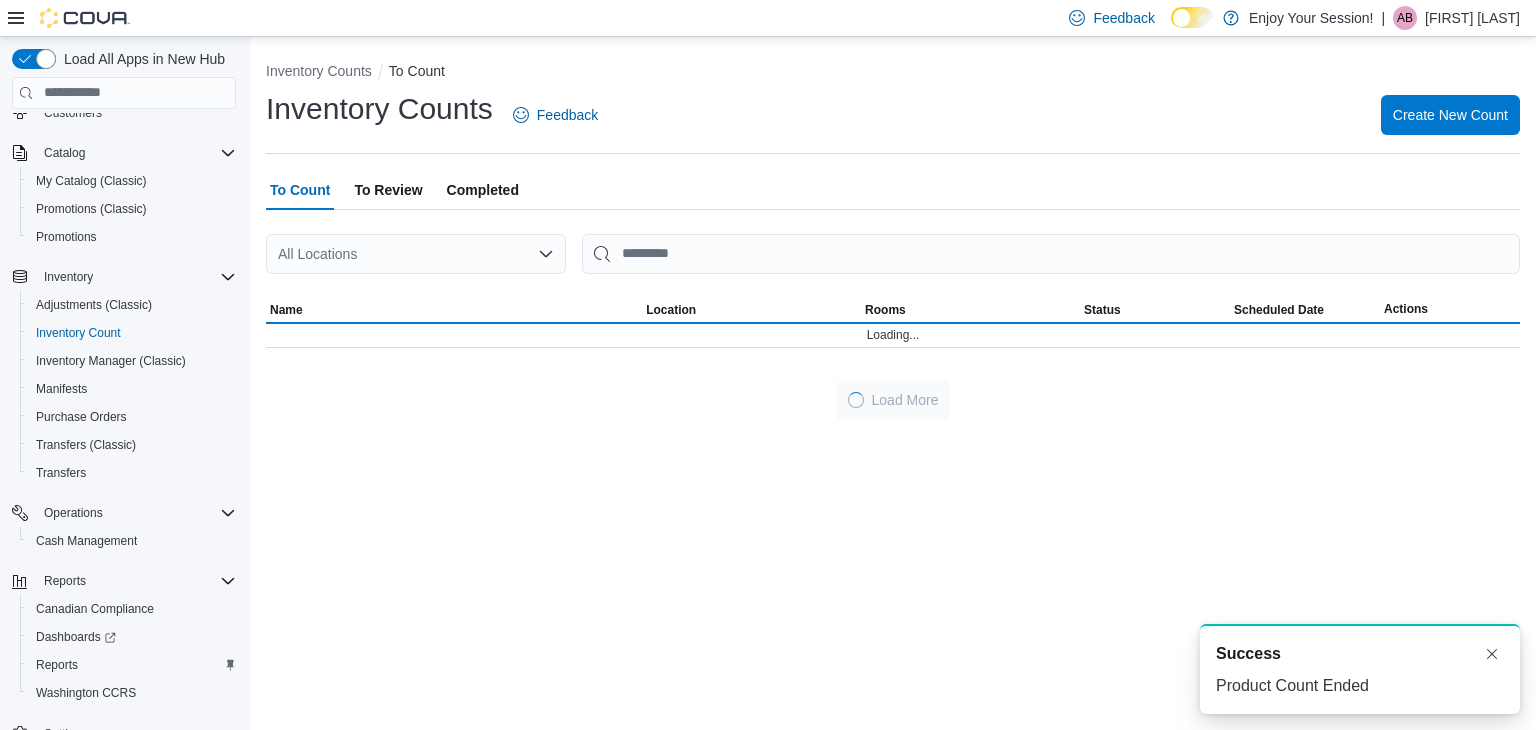 click on "To Review" at bounding box center [388, 190] 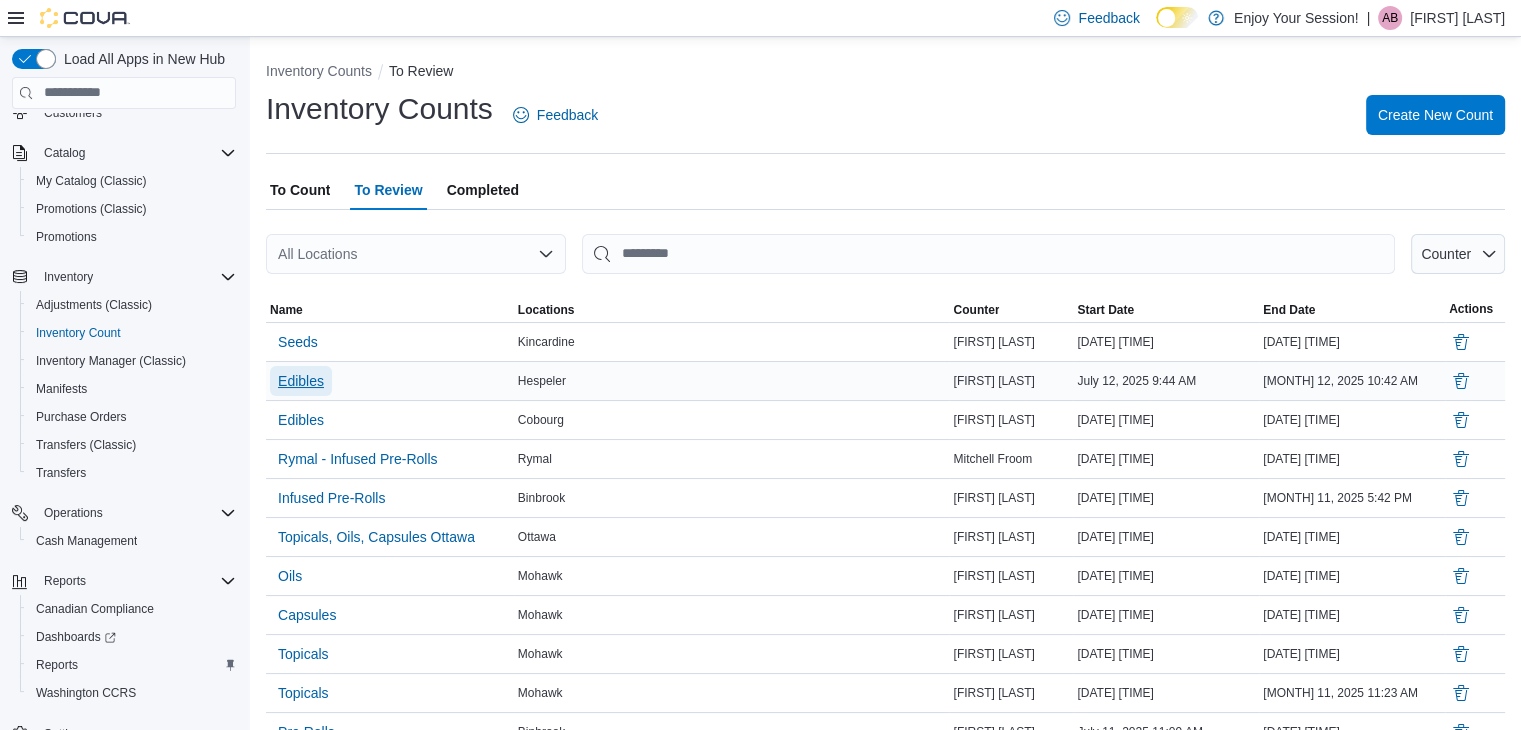 click on "Edibles" at bounding box center [301, 381] 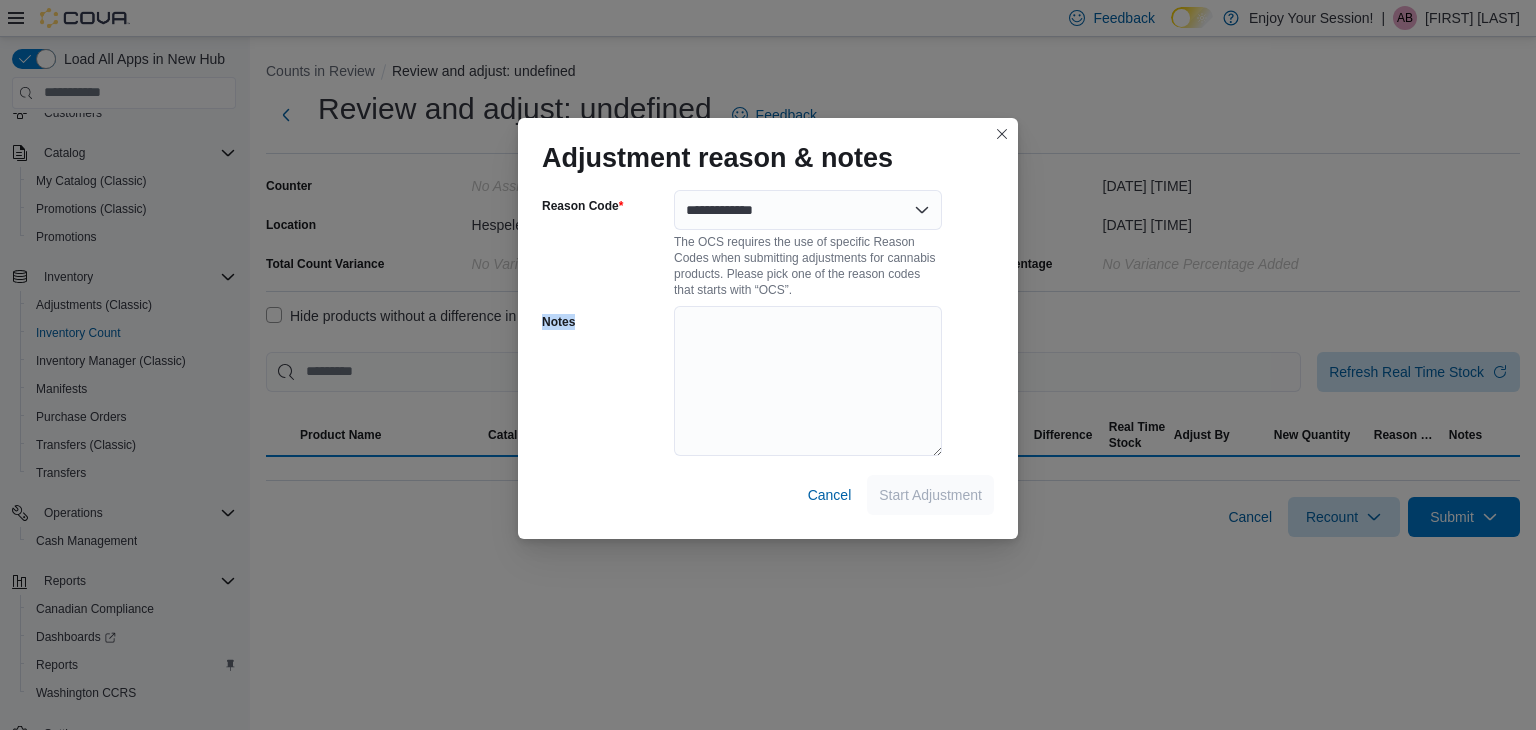 click on "**********" at bounding box center (768, 365) 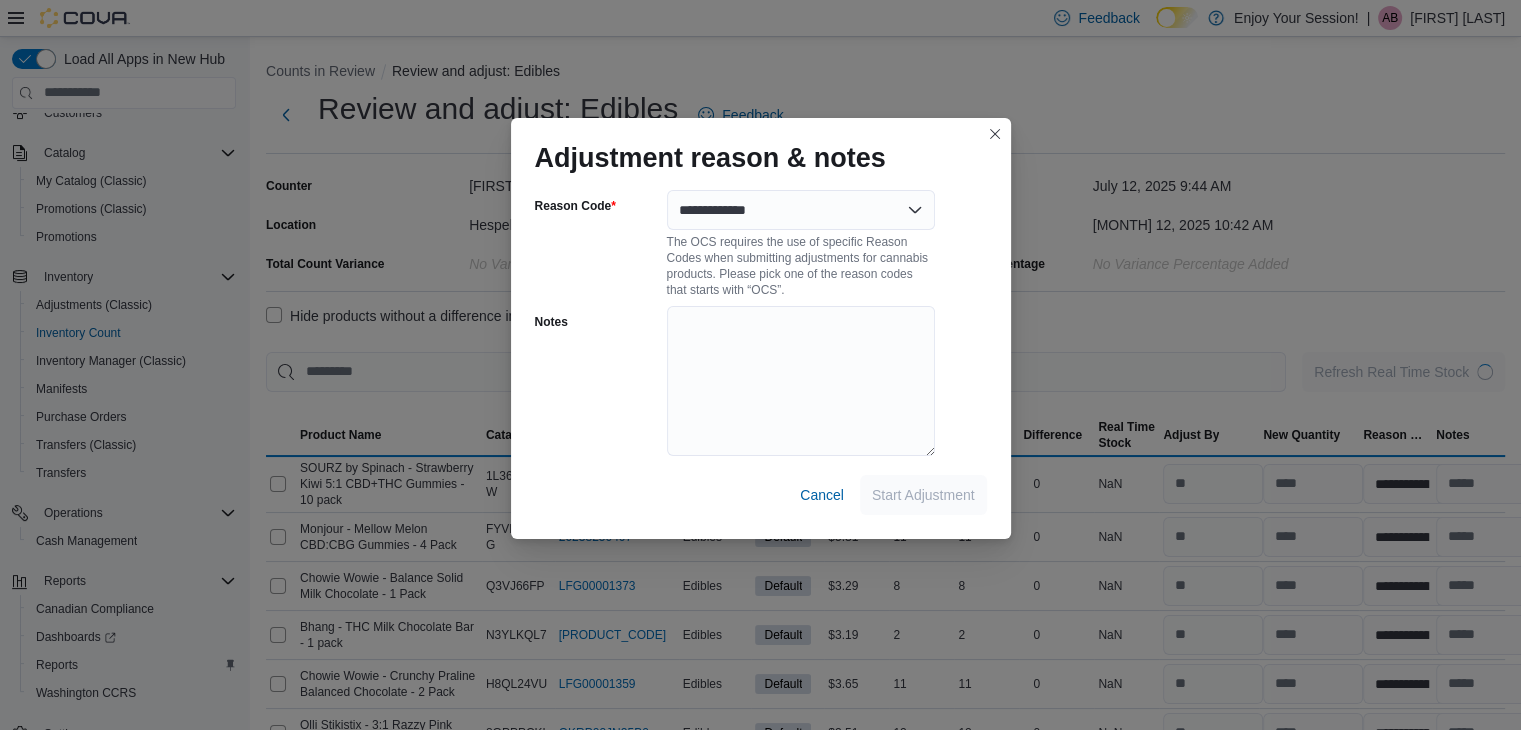 click on "**********" at bounding box center [761, 360] 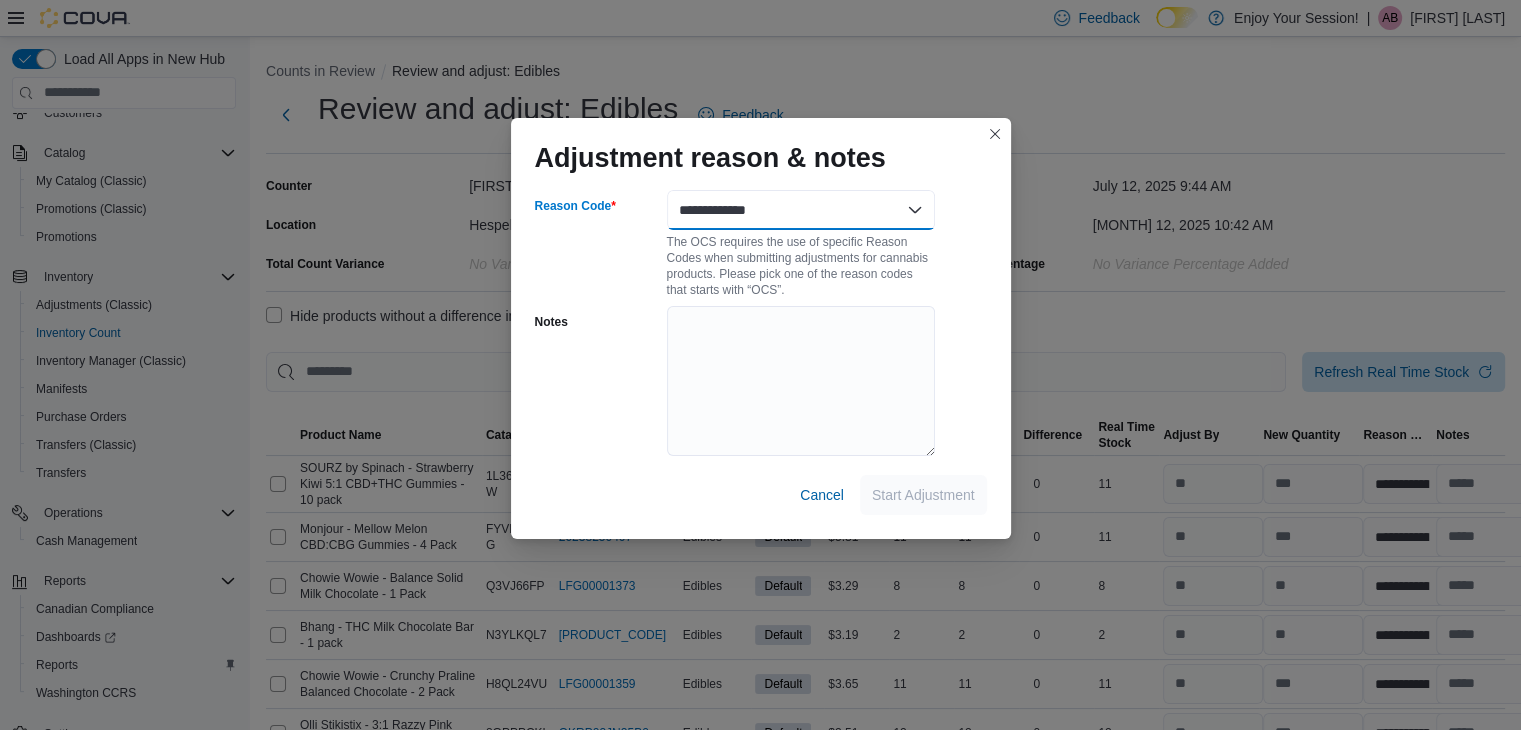click on "**********" at bounding box center (801, 210) 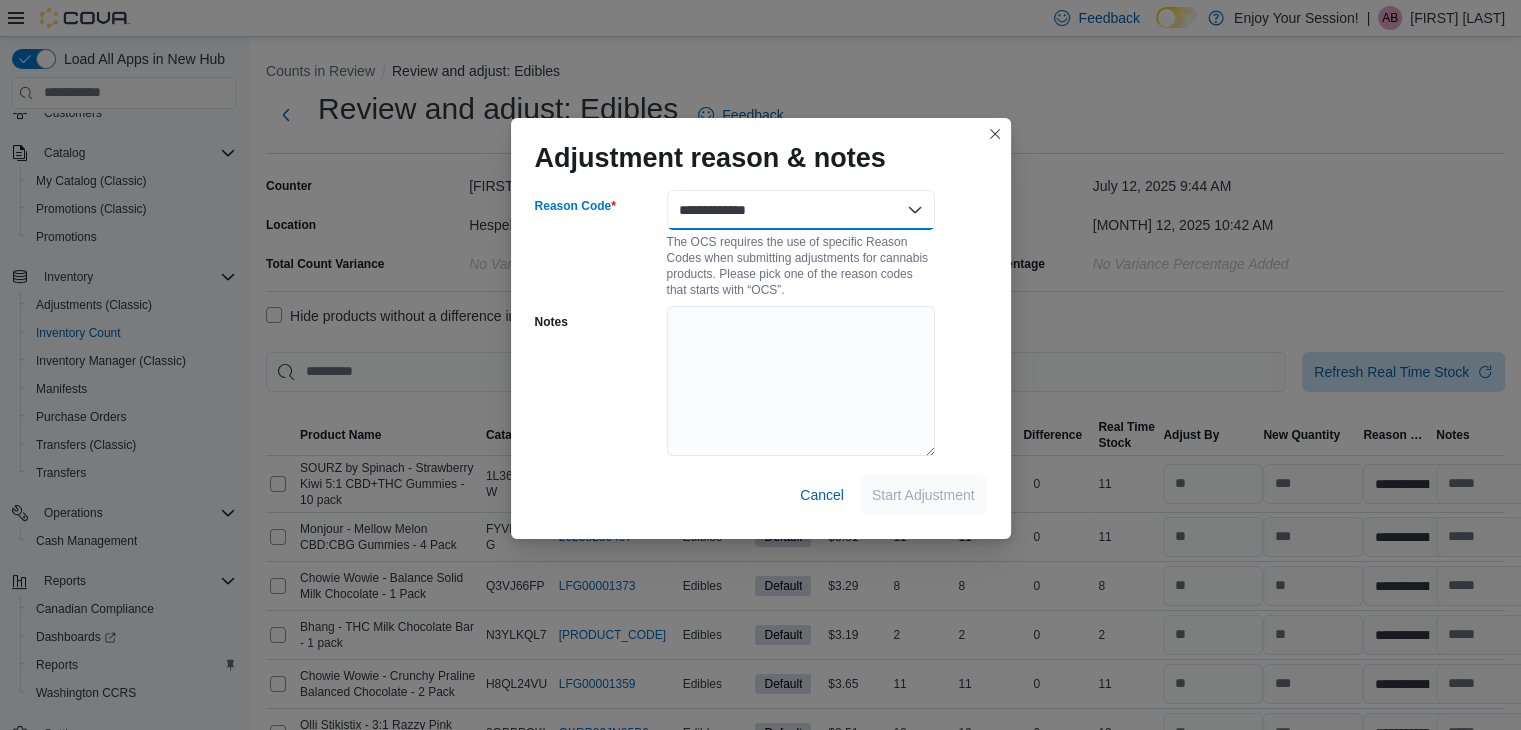 select on "**********" 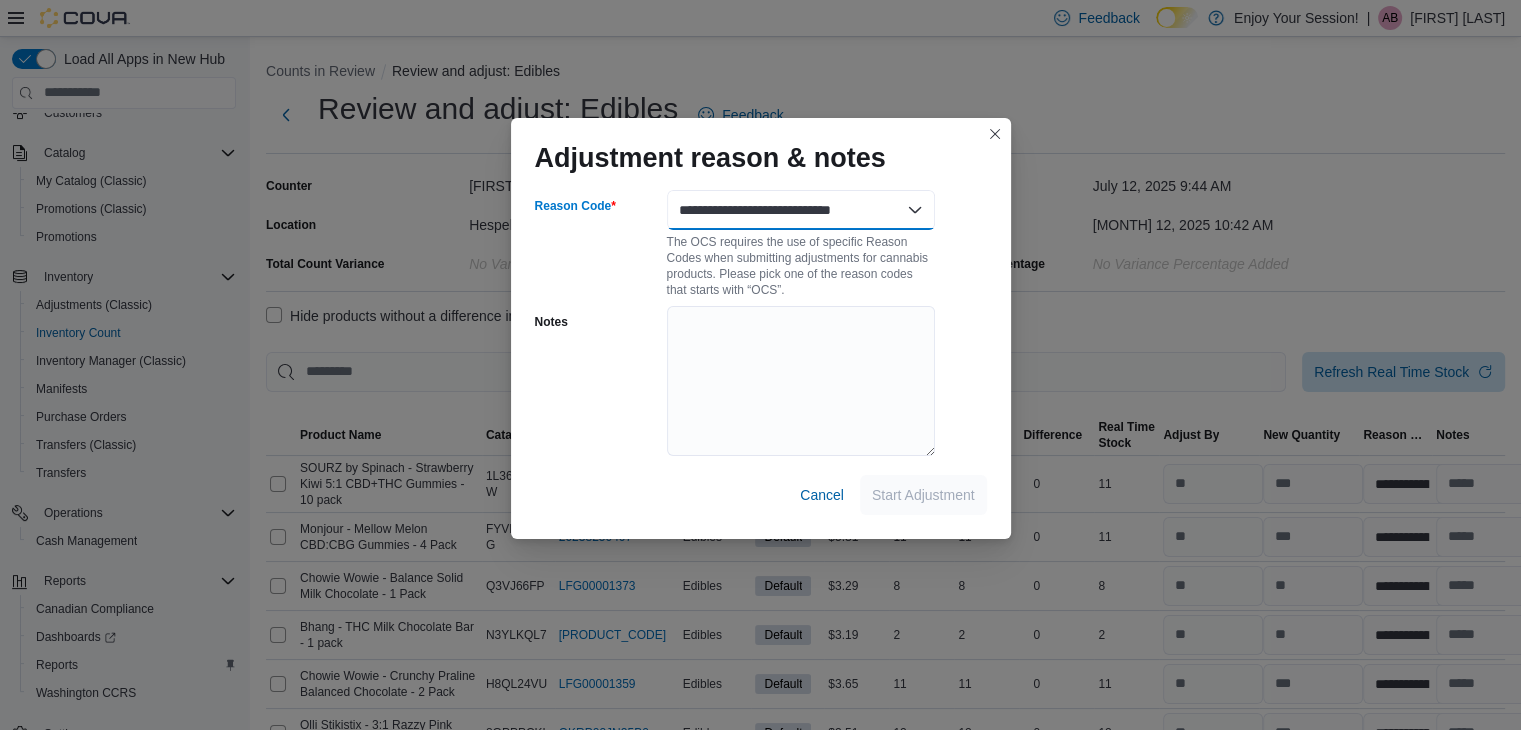 click on "**********" at bounding box center [801, 210] 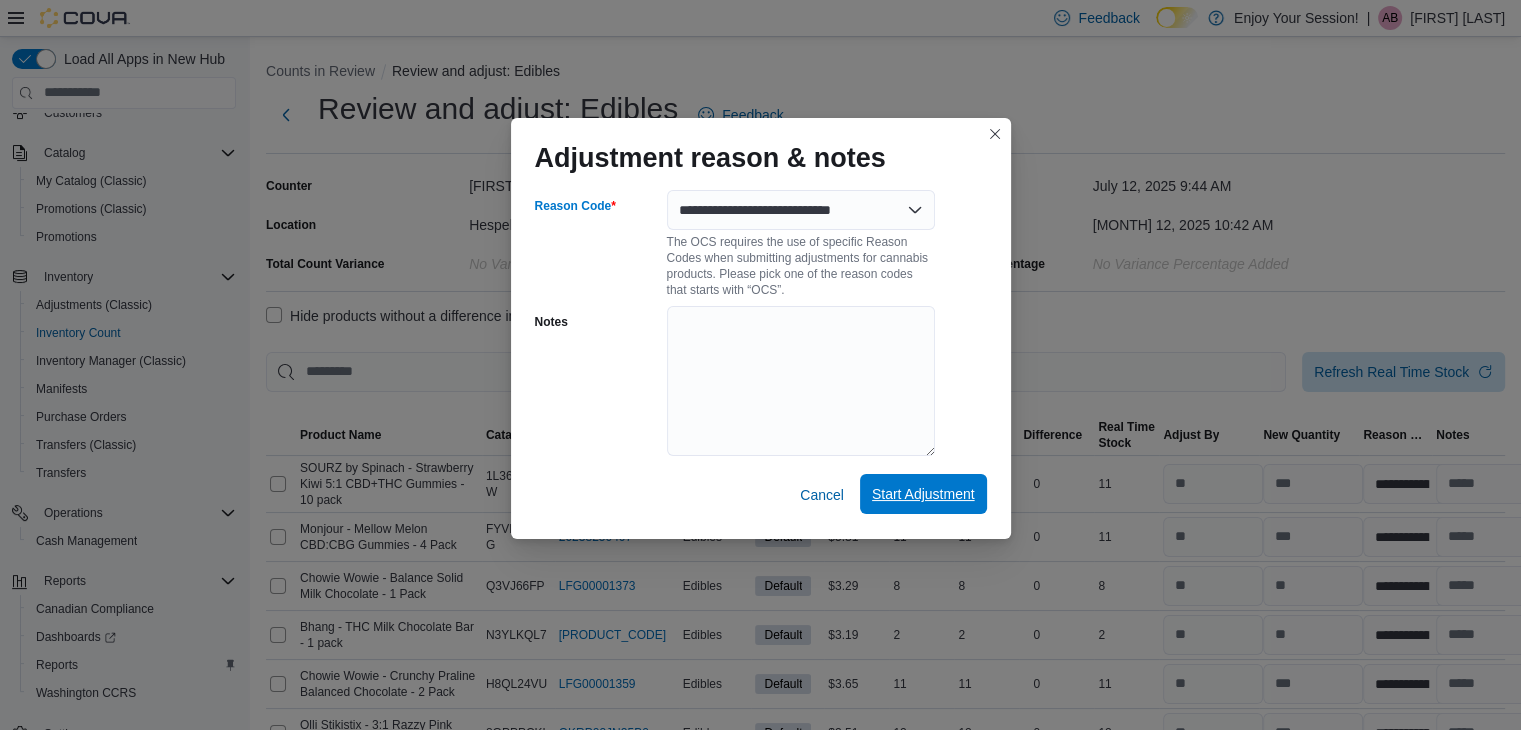 click on "Start Adjustment" at bounding box center [923, 494] 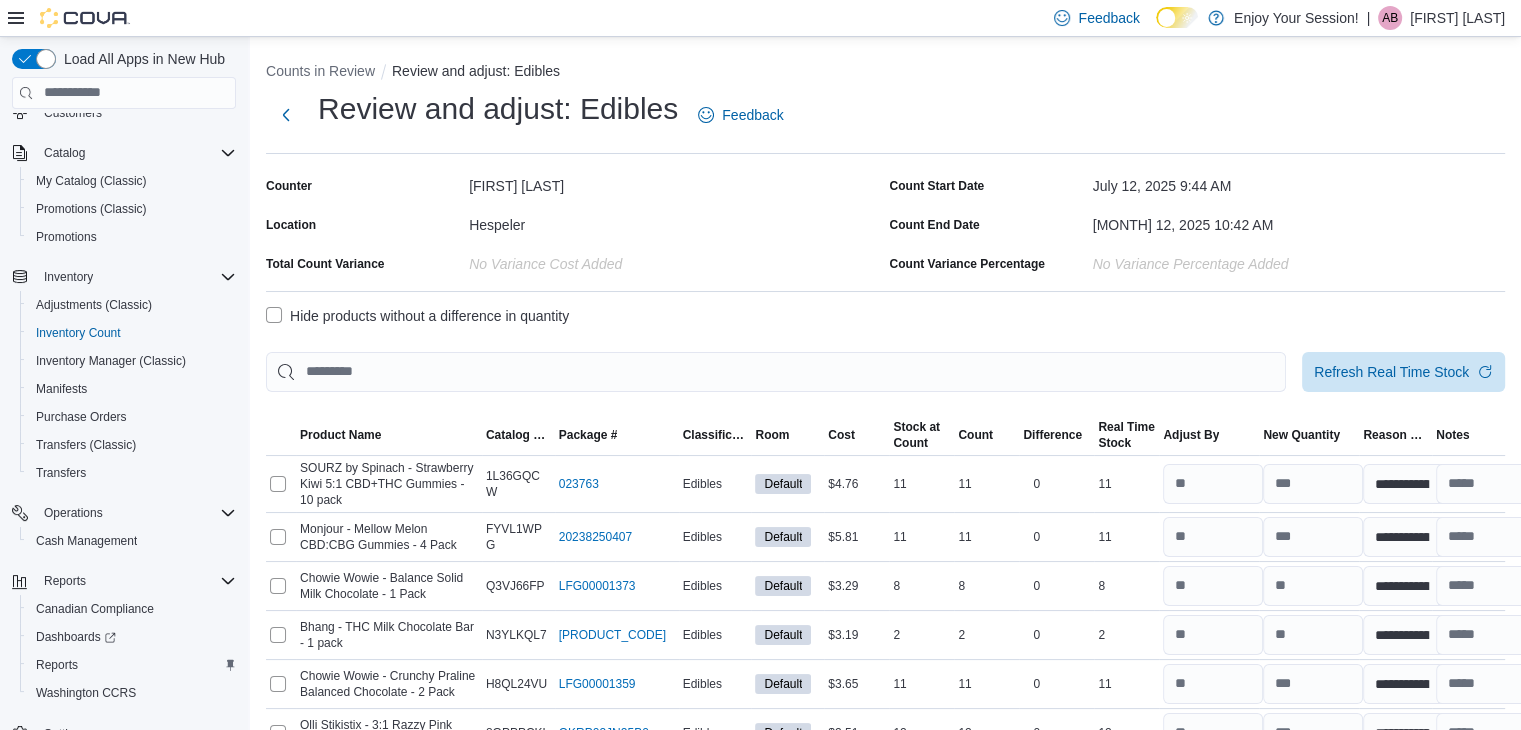 click on "Hide products without a difference in quantity" at bounding box center [417, 316] 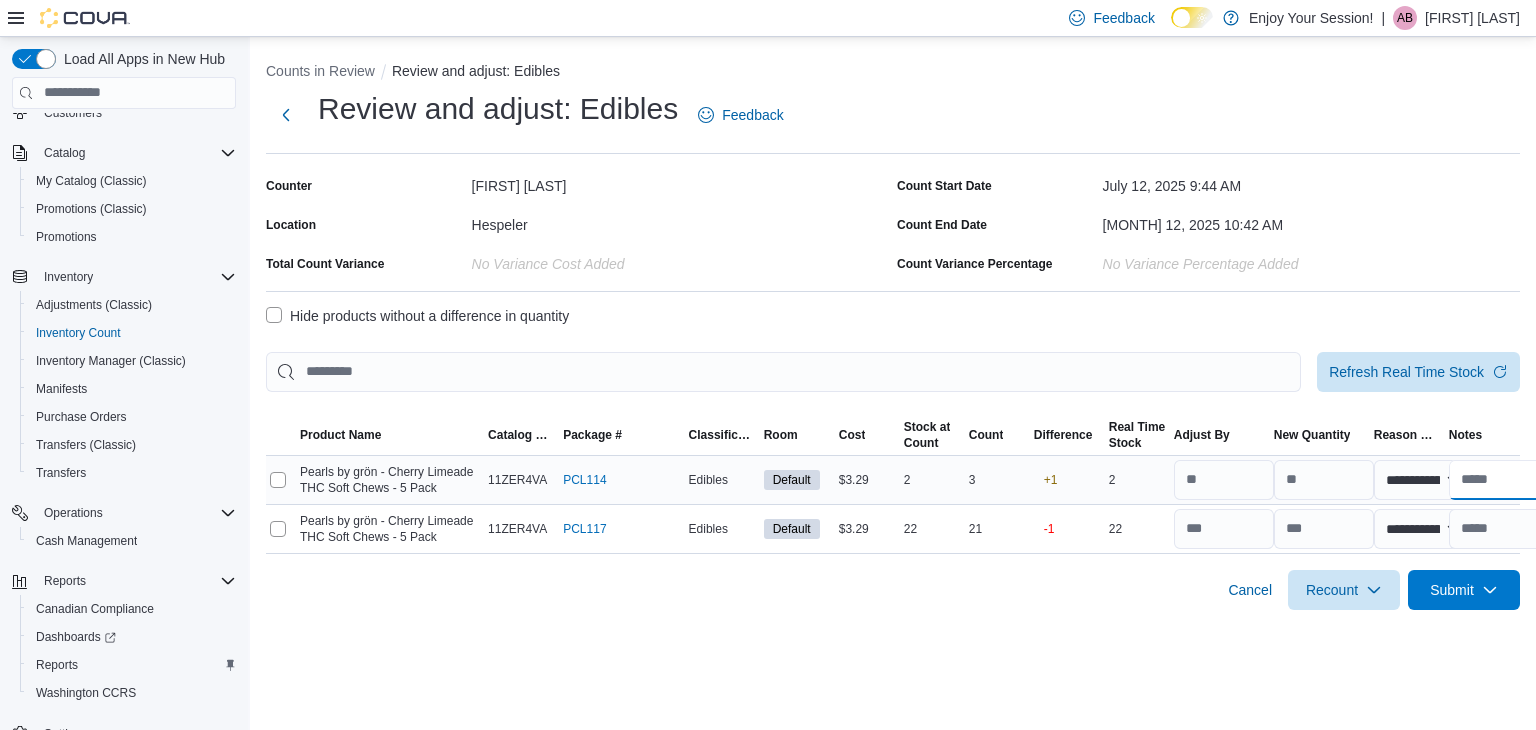 click at bounding box center [1499, 480] 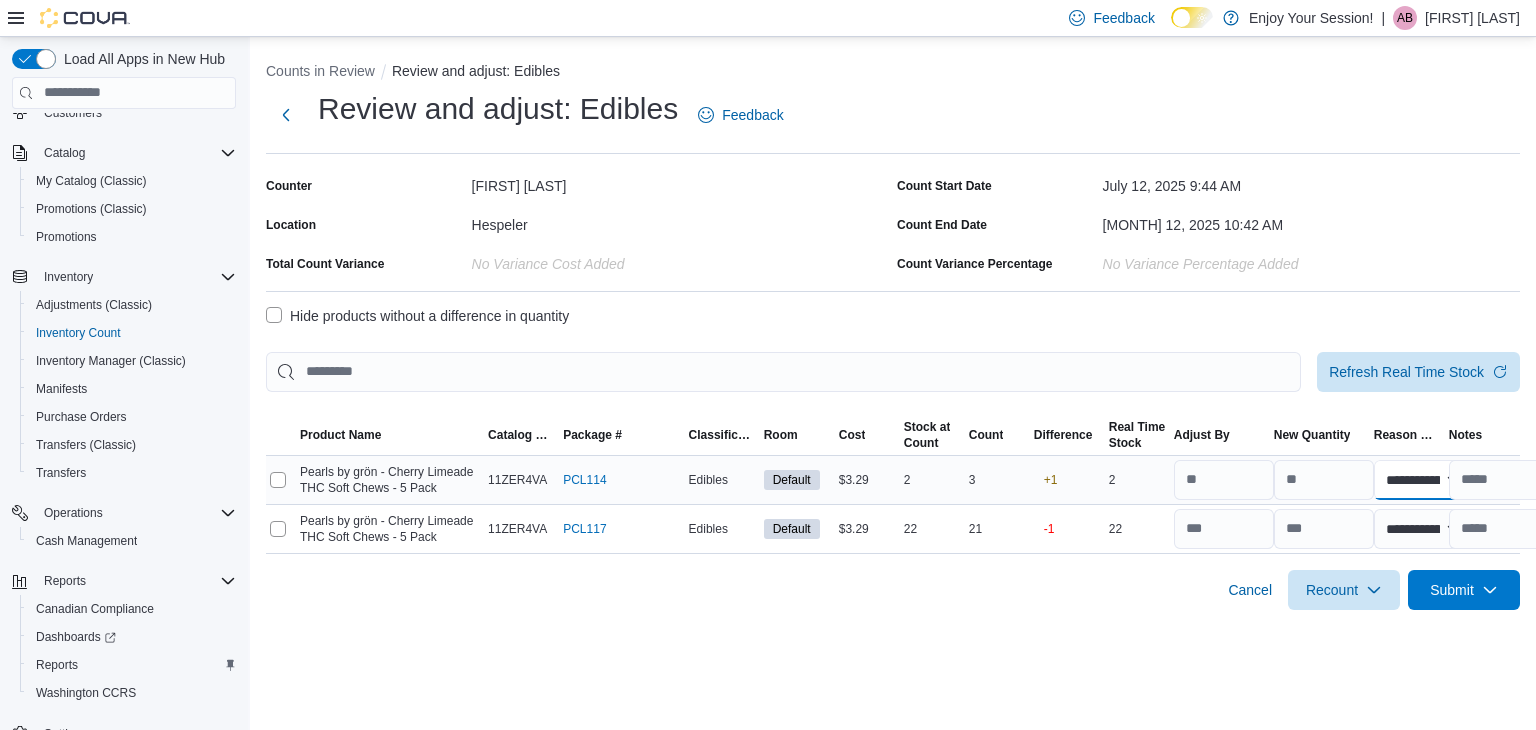 click on "**********" at bounding box center (1424, 480) 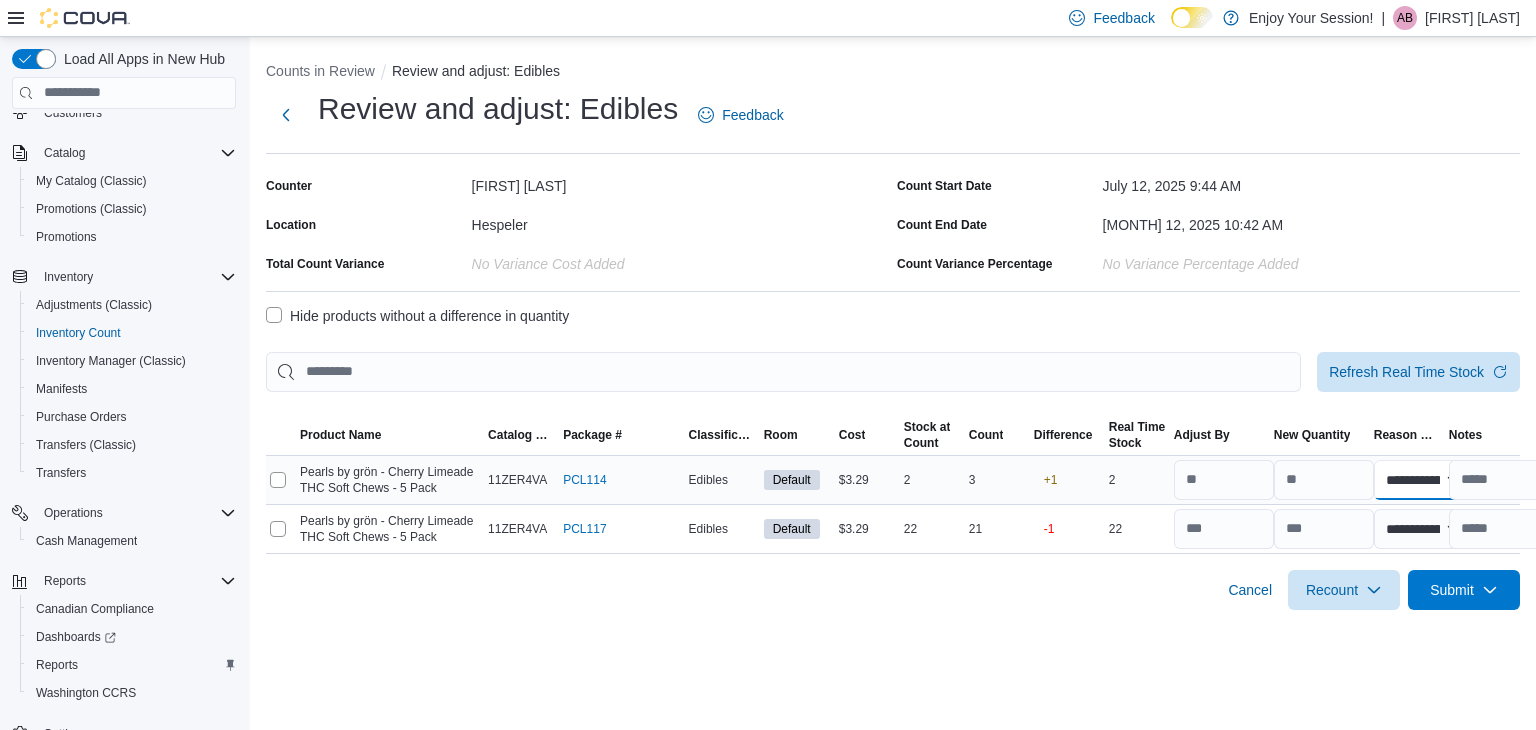 click on "**********" at bounding box center [1424, 480] 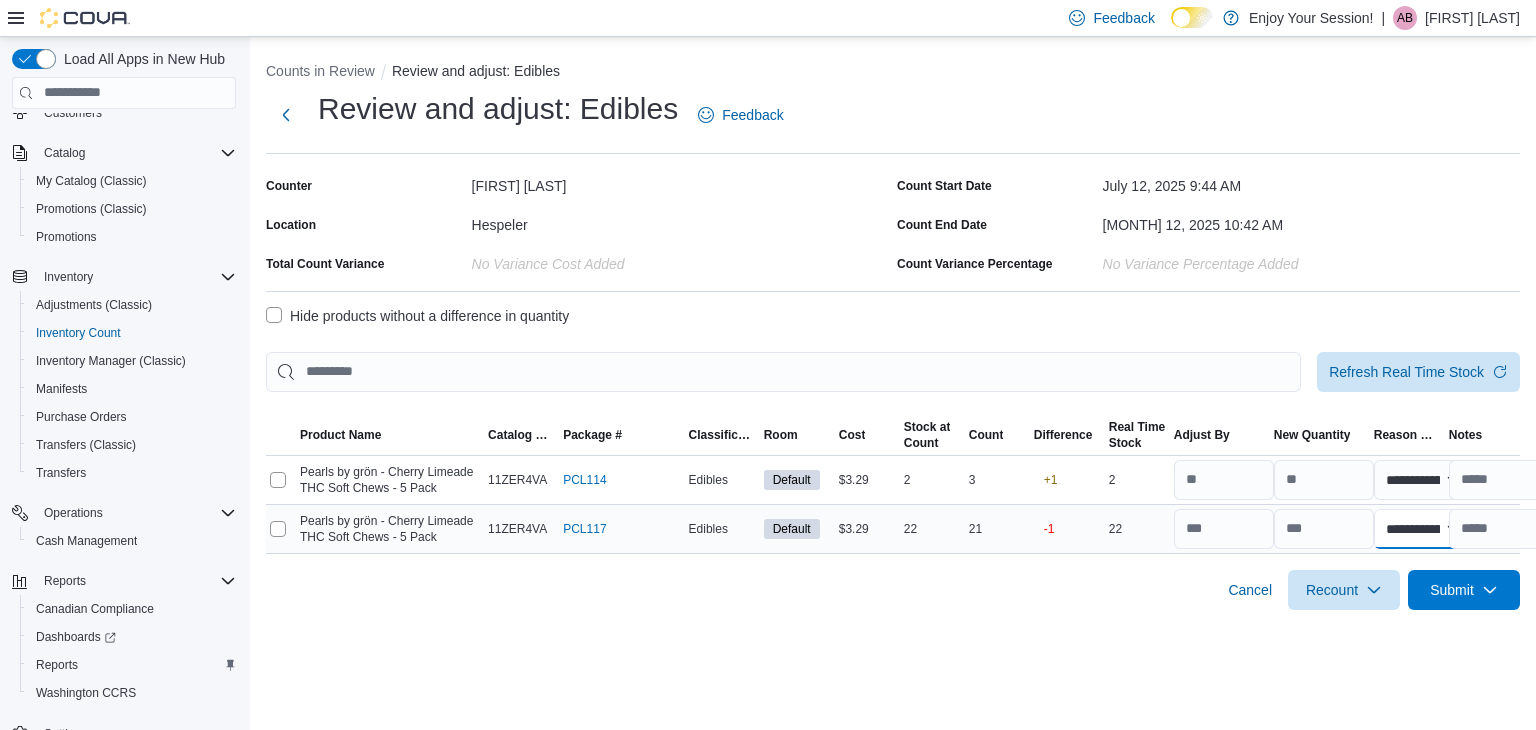 click on "**********" at bounding box center [1424, 529] 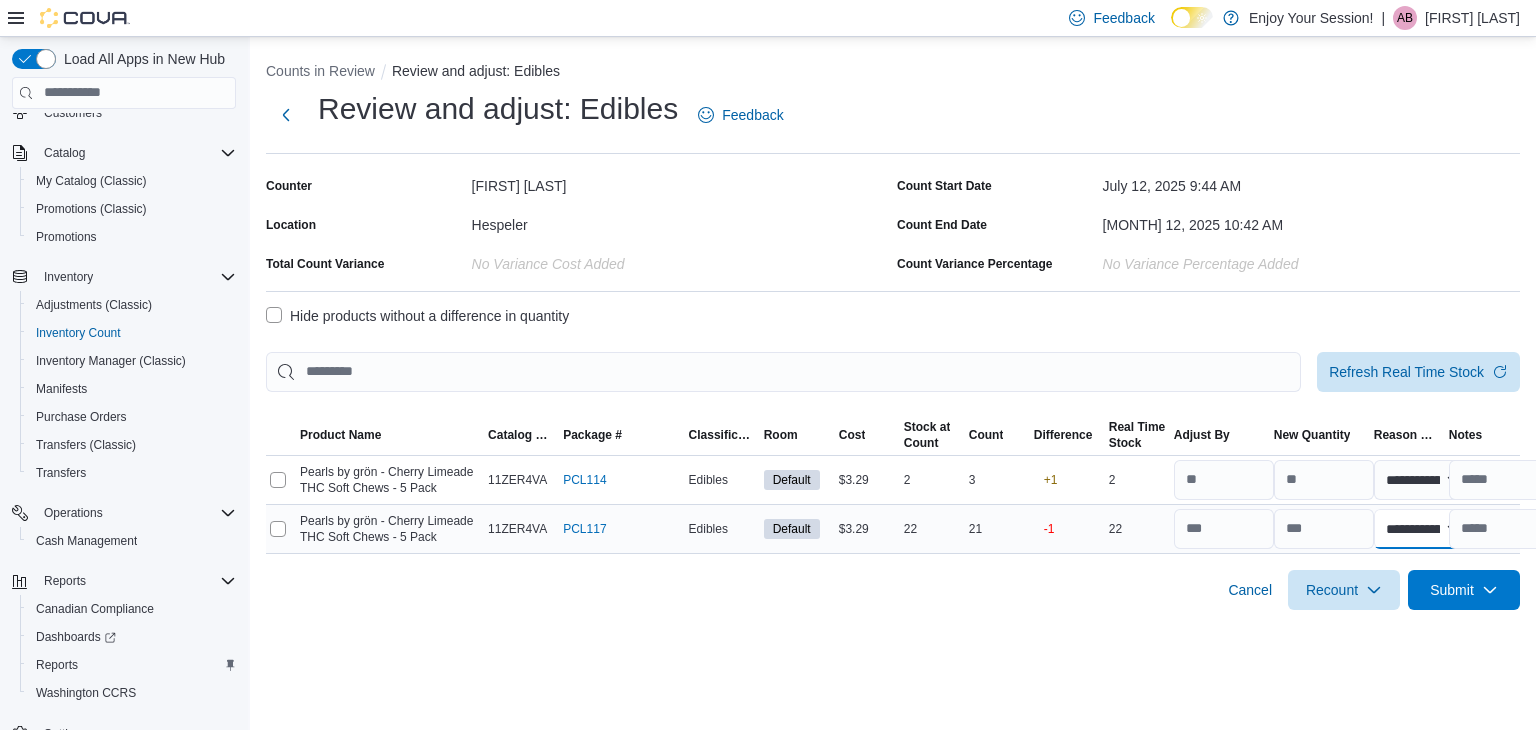 click on "**********" at bounding box center (1424, 529) 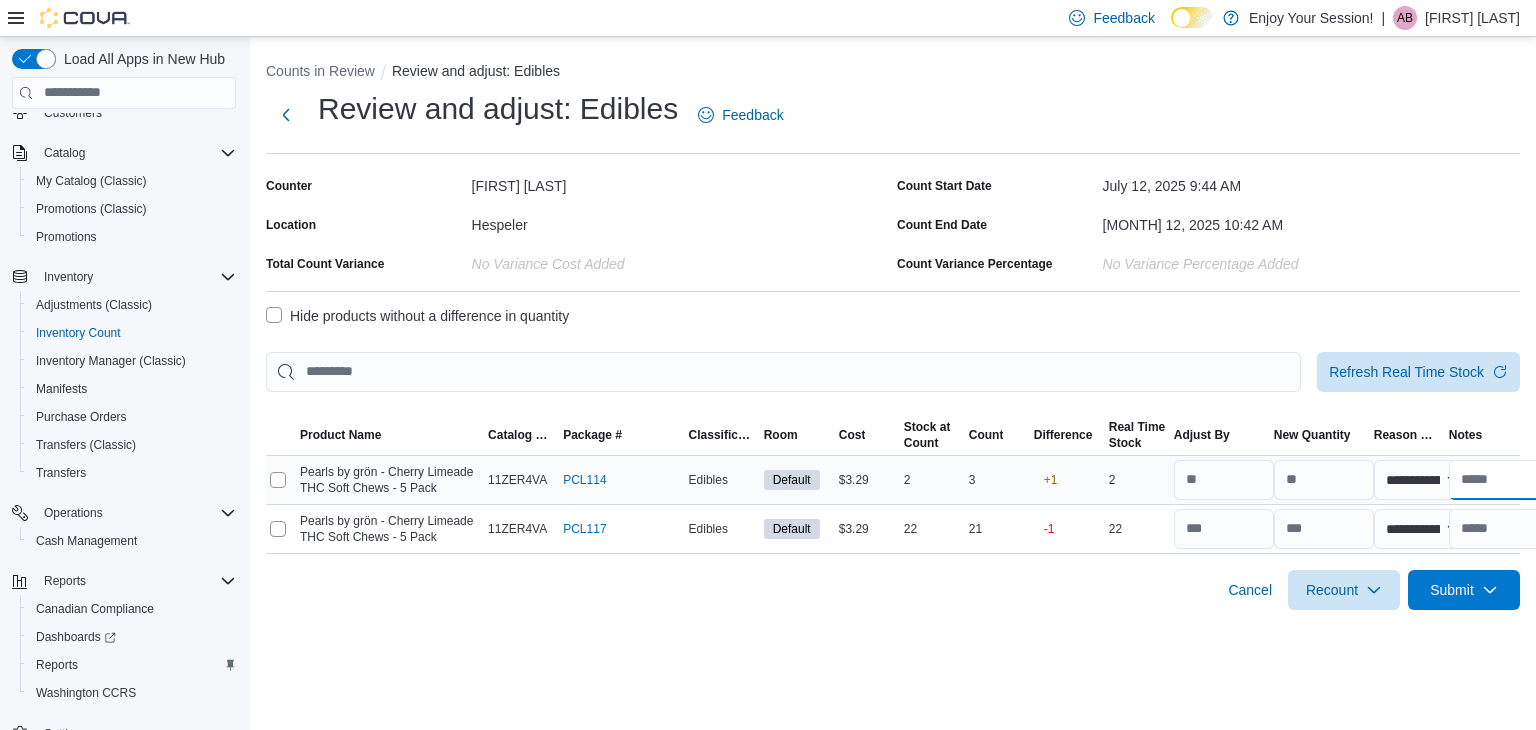 click at bounding box center [1499, 480] 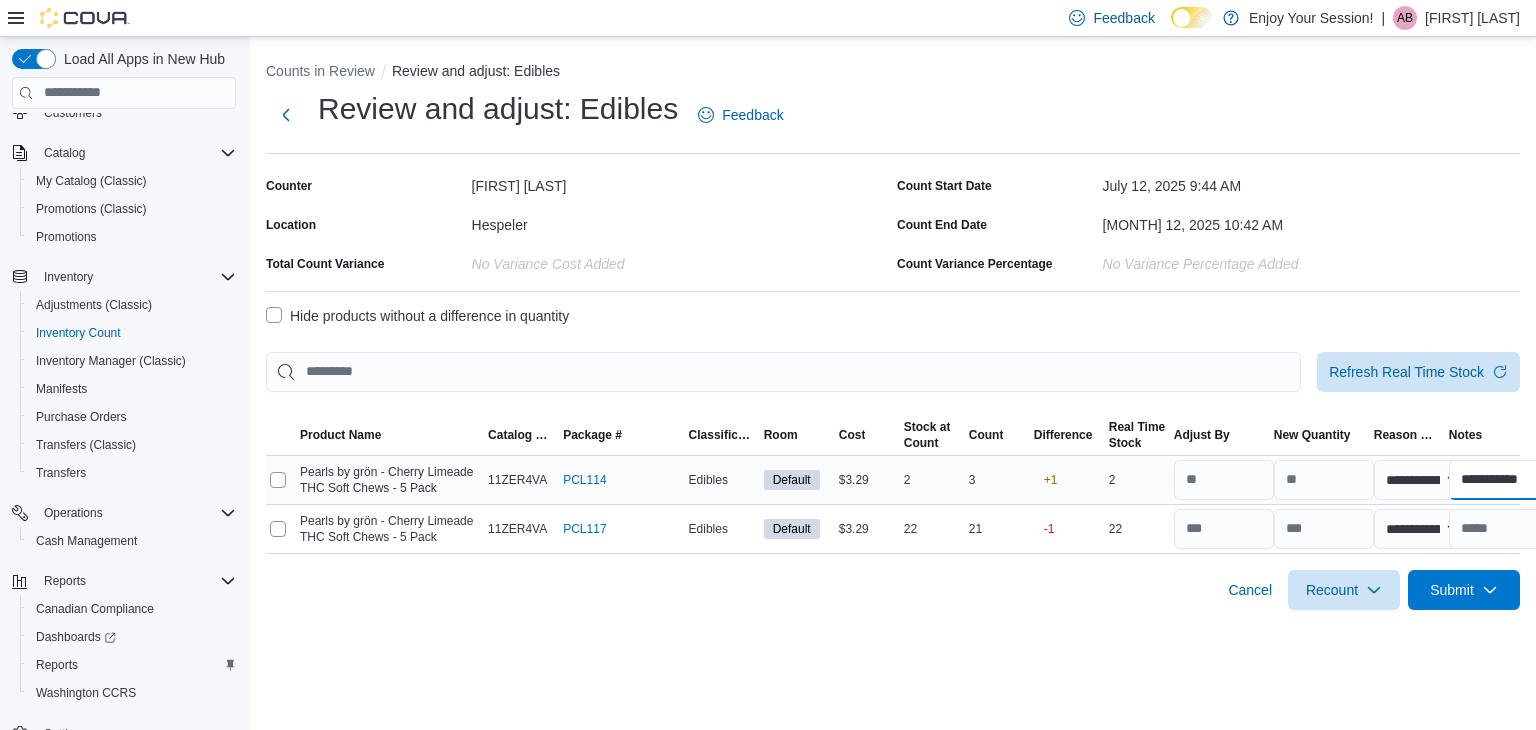 scroll, scrollTop: 0, scrollLeft: 0, axis: both 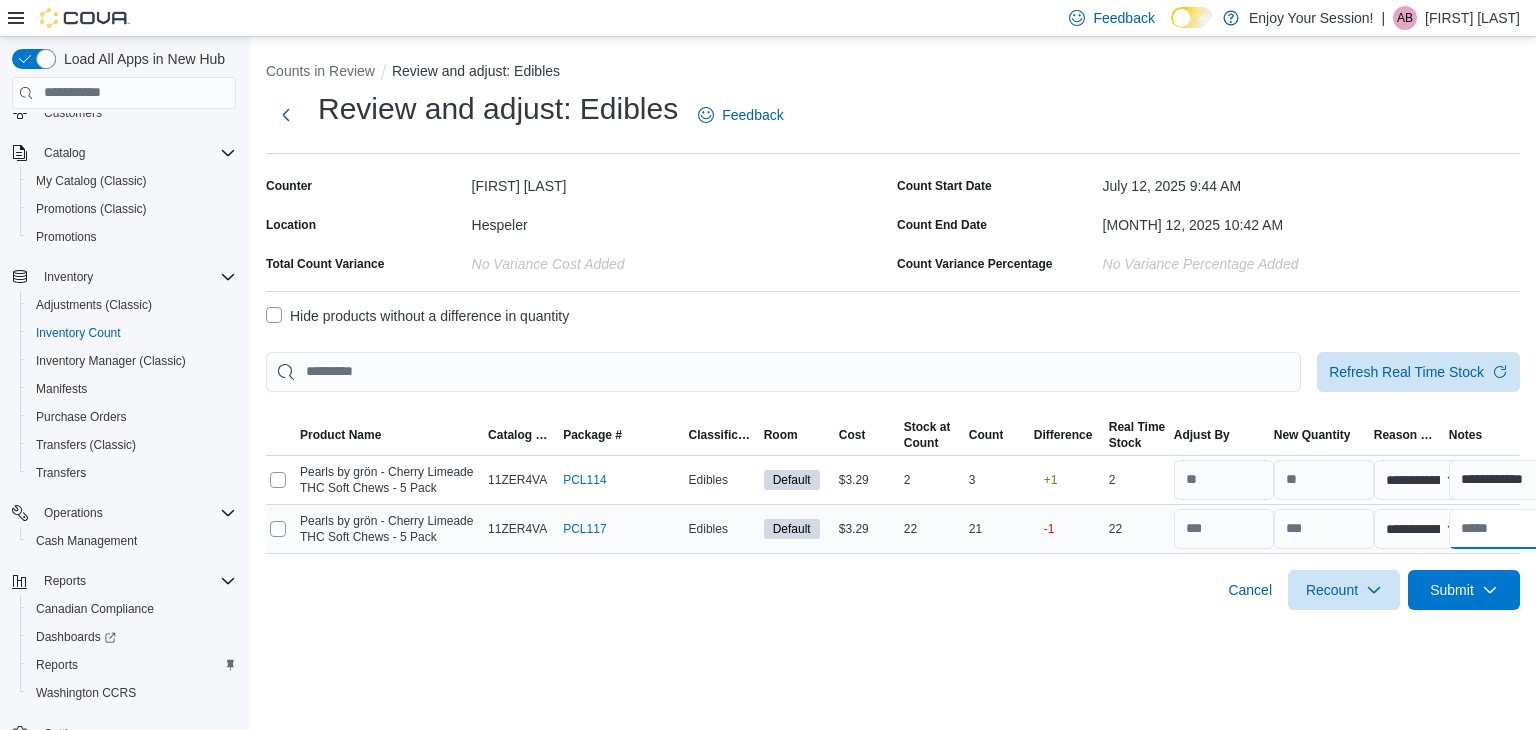 click at bounding box center [1499, 529] 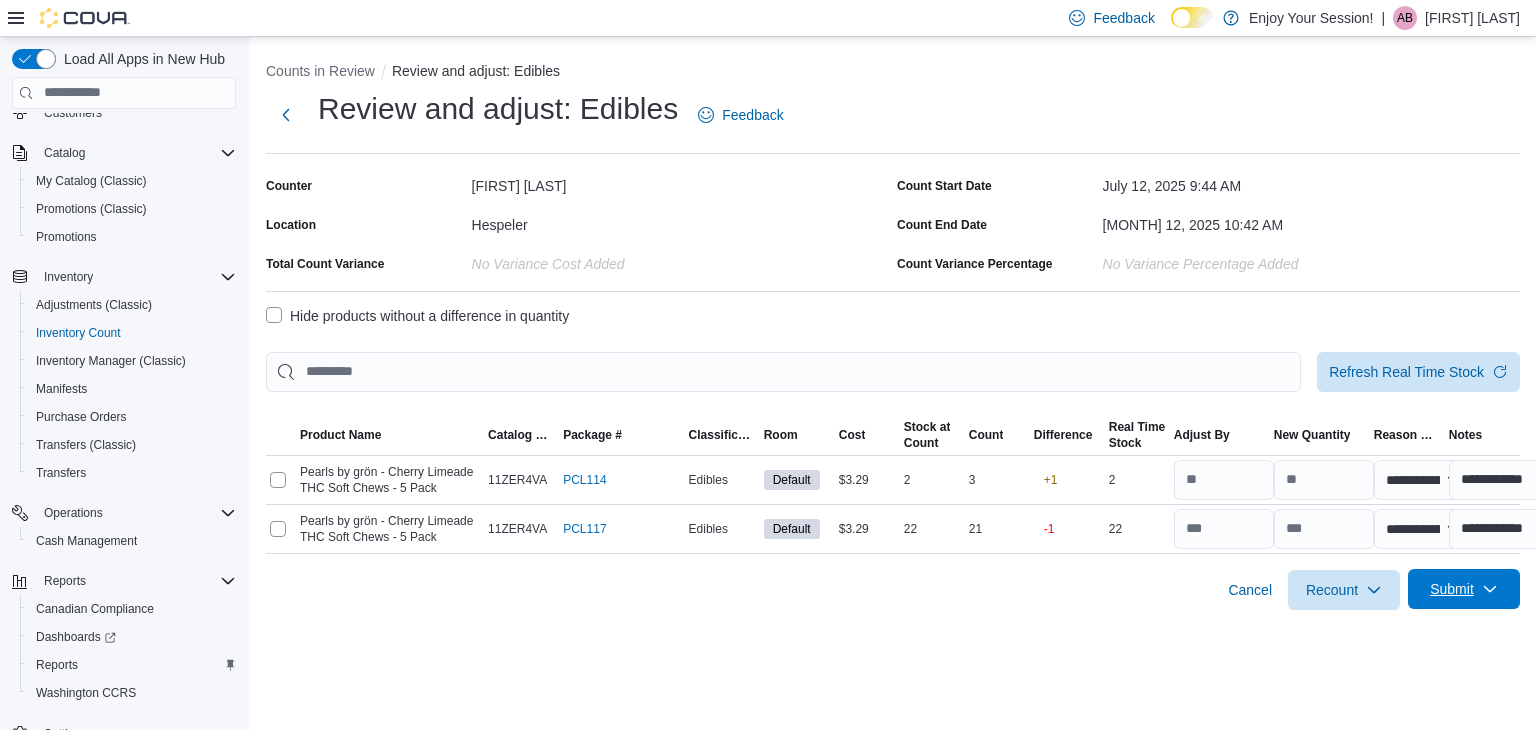 click 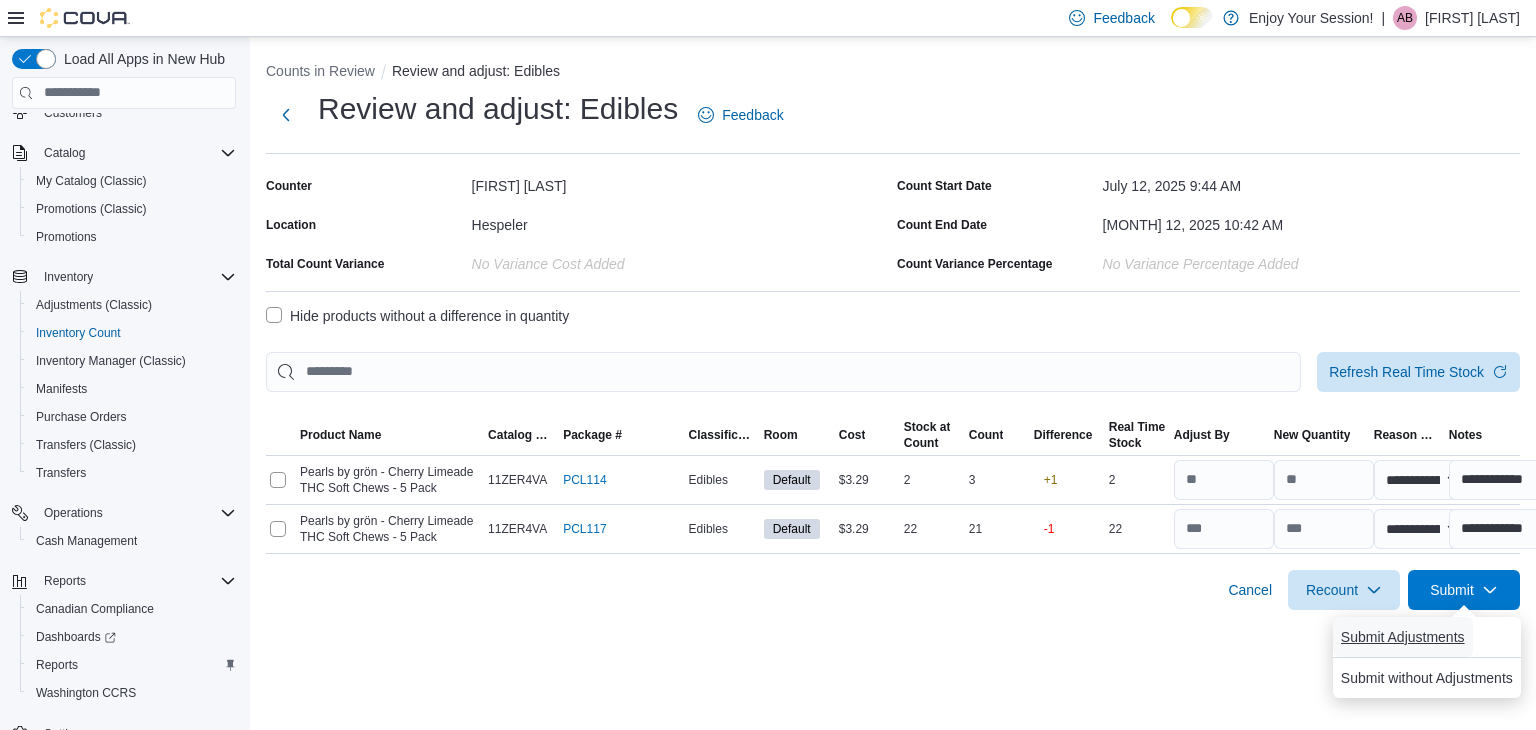 click on "Submit Adjustments" at bounding box center (1403, 637) 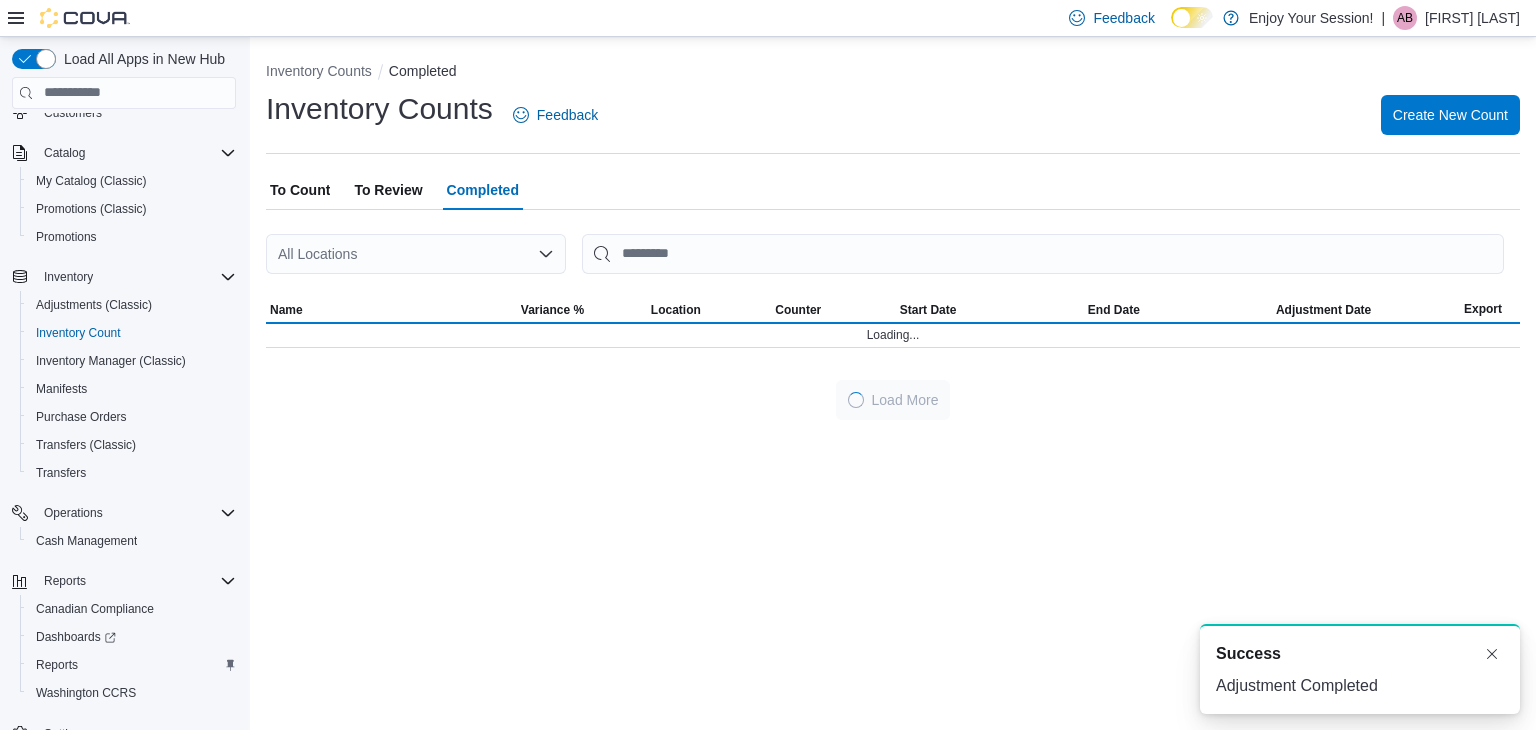 scroll, scrollTop: 0, scrollLeft: 0, axis: both 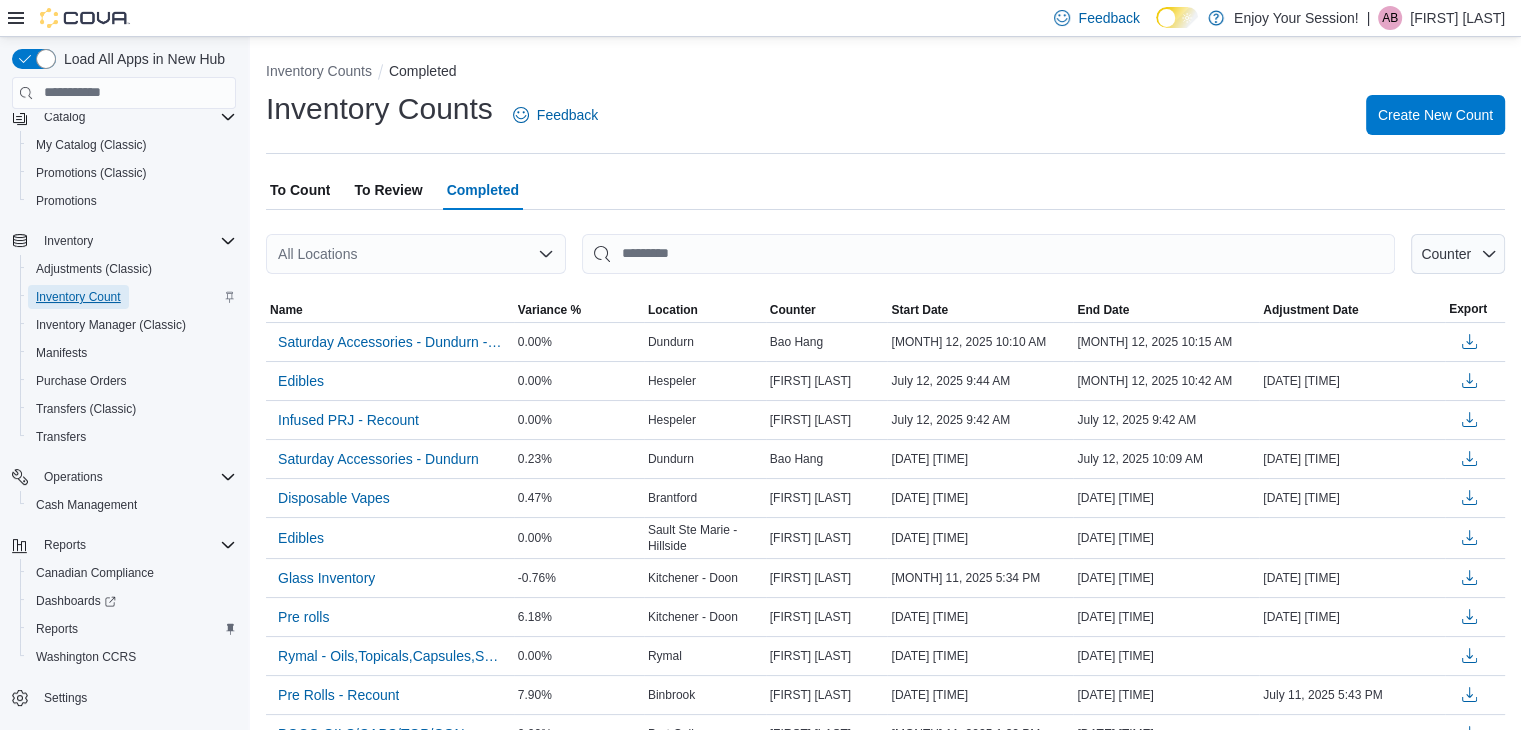 click on "Inventory Count" at bounding box center (78, 297) 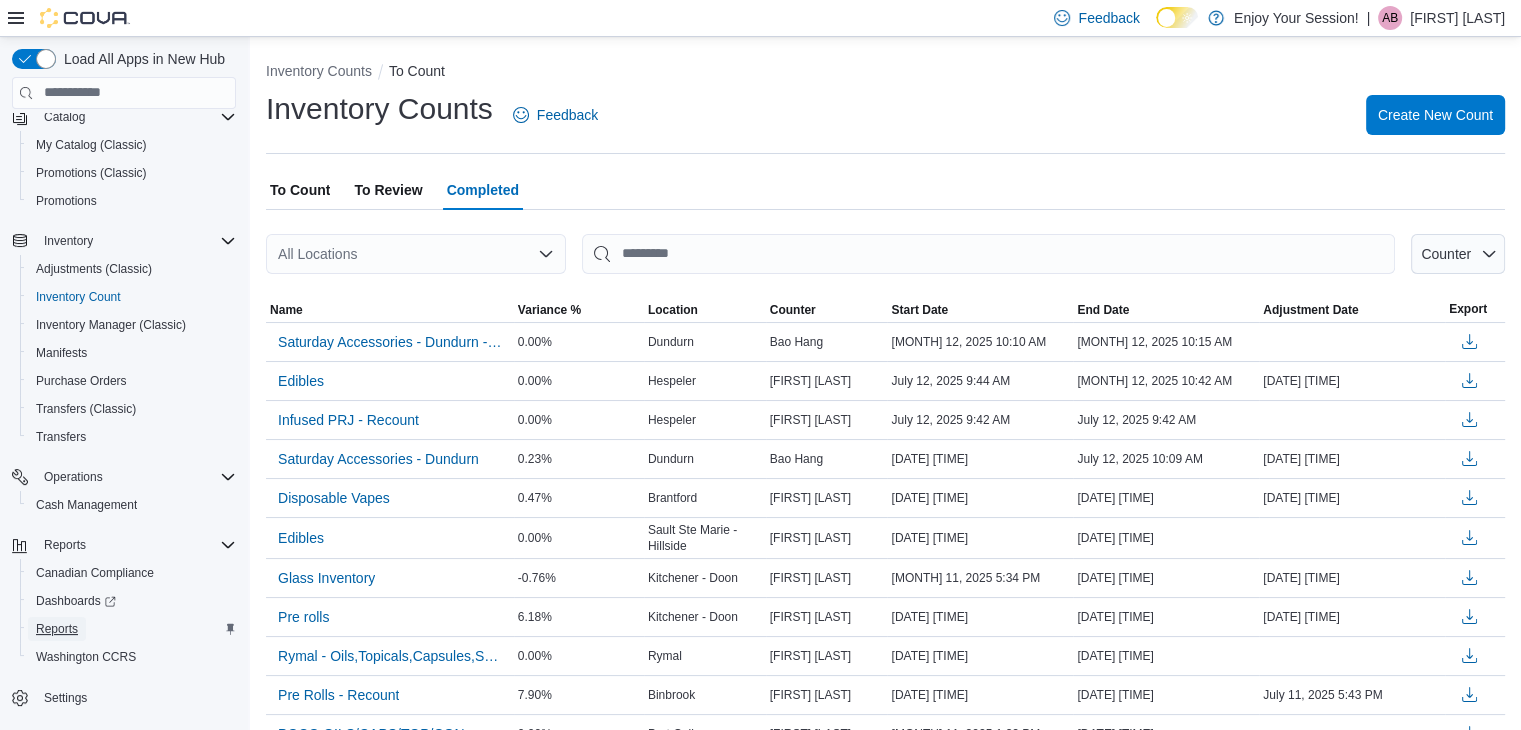 click on "Reports" at bounding box center [57, 629] 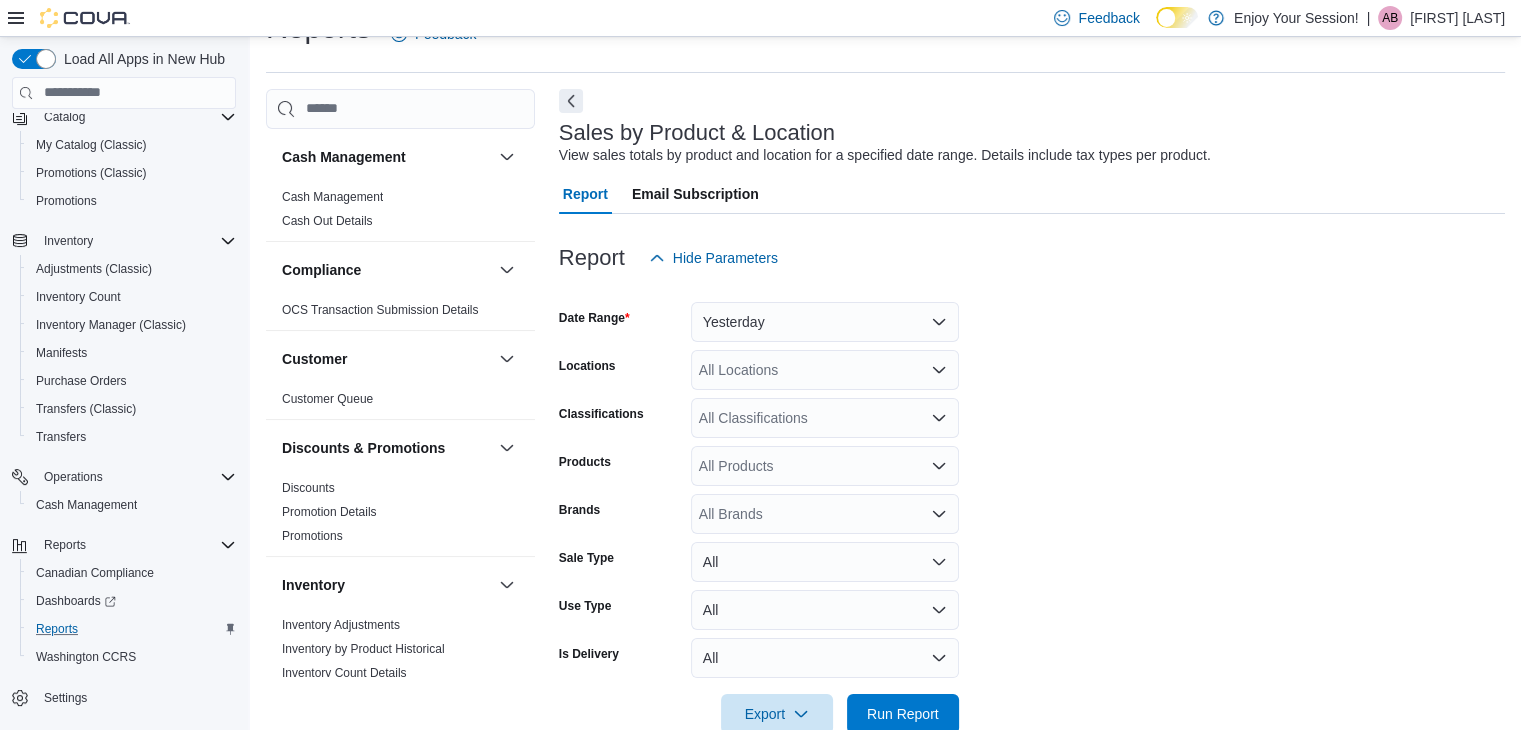 scroll, scrollTop: 46, scrollLeft: 0, axis: vertical 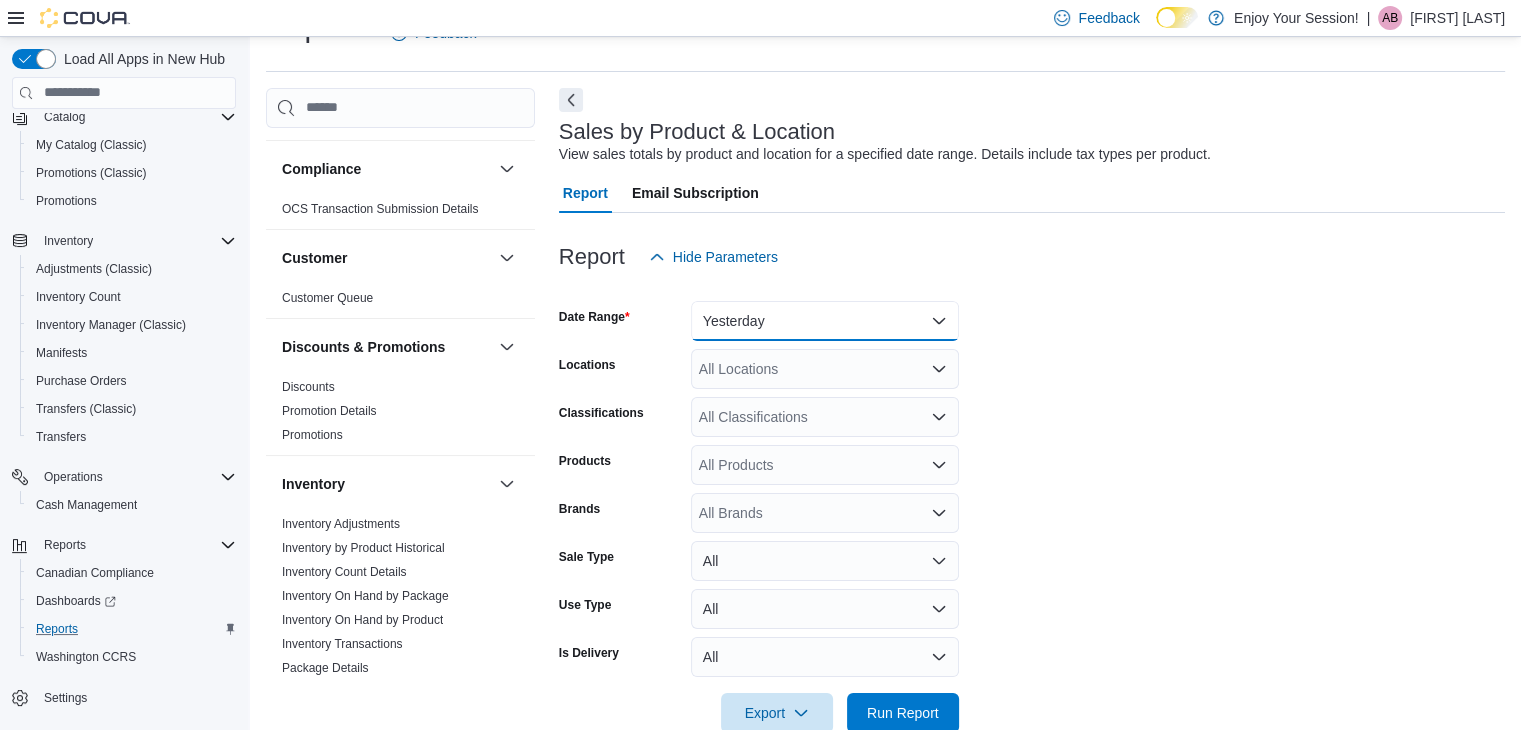 click on "Yesterday" at bounding box center [825, 321] 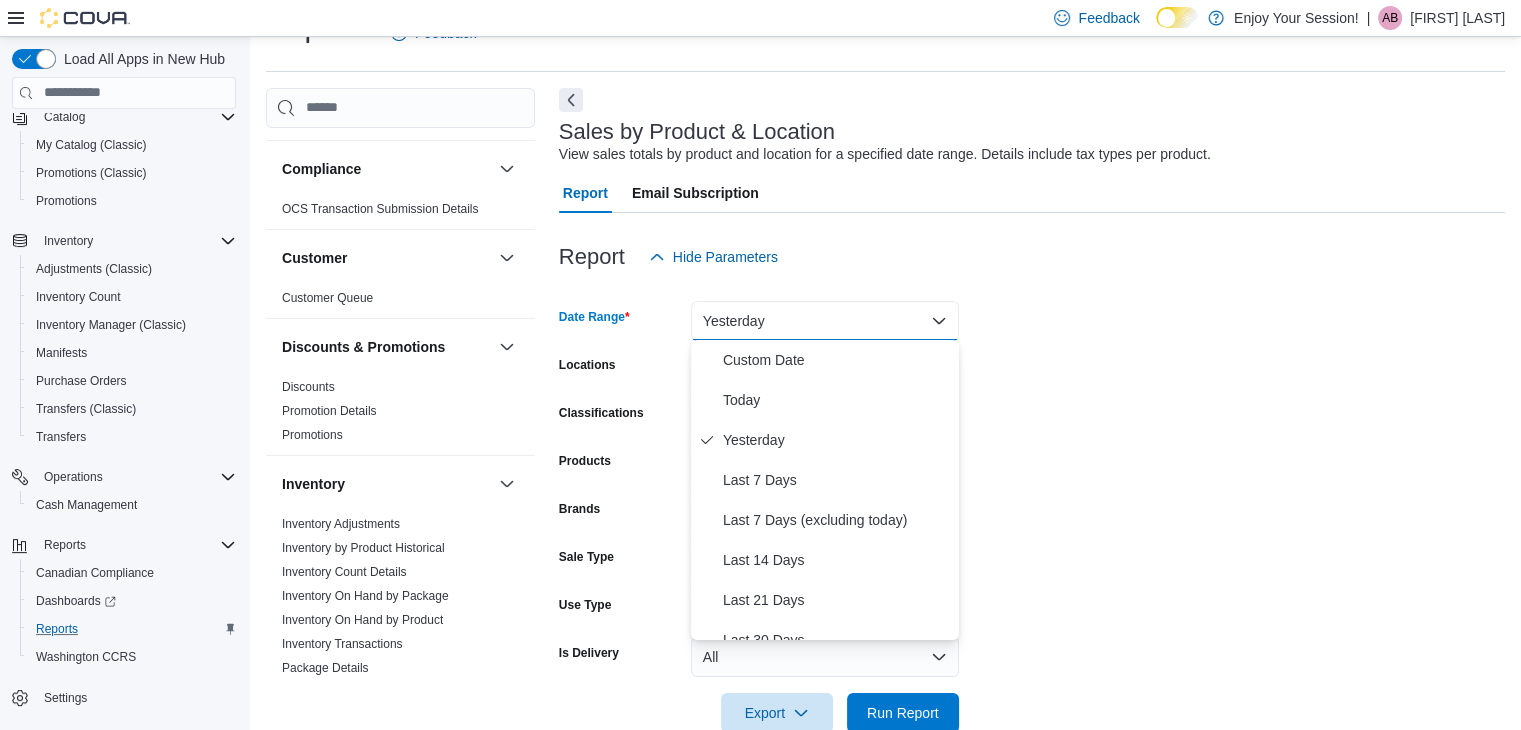click on "Yesterday" at bounding box center [825, 321] 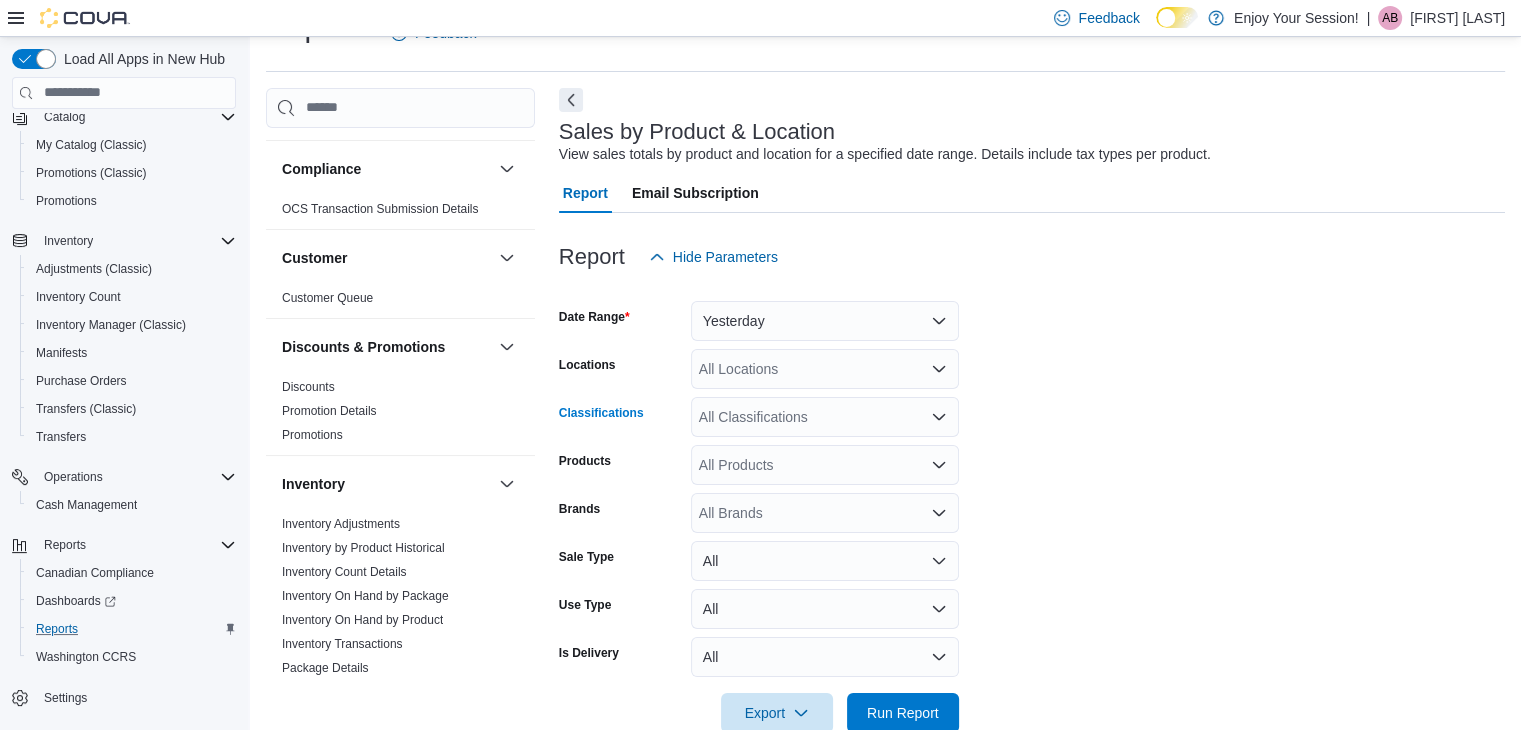 click on "All Classifications" at bounding box center (825, 417) 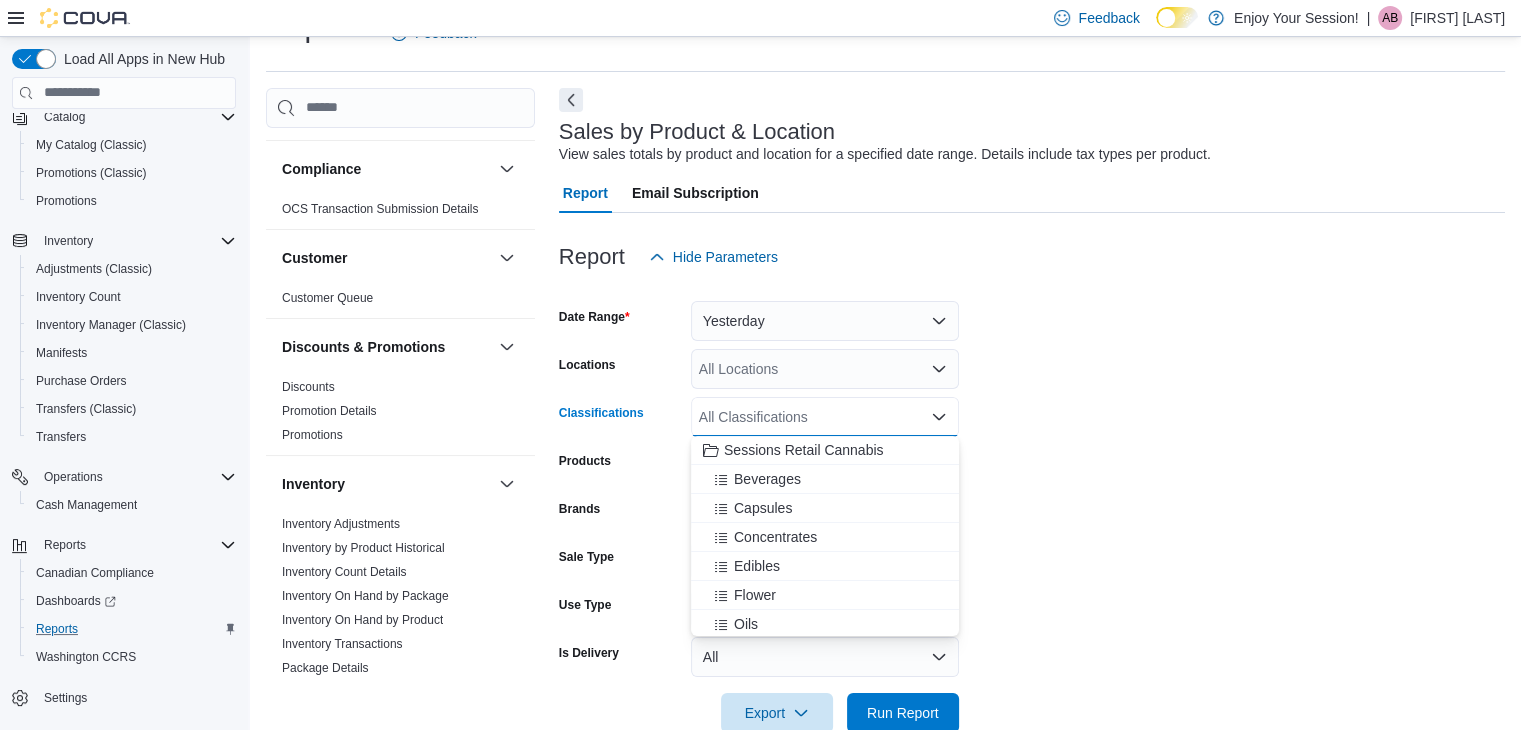 click on "All Locations" at bounding box center (825, 369) 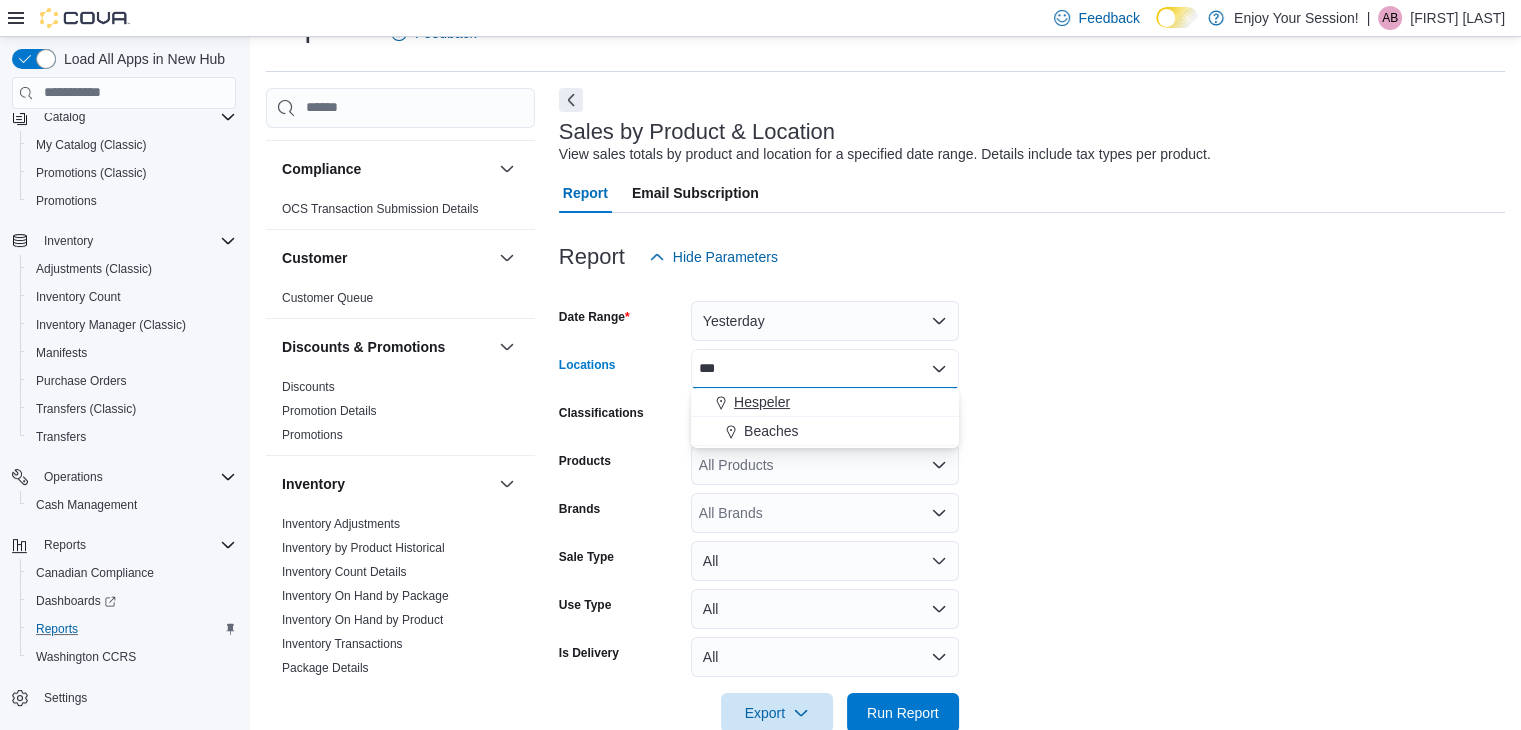 click on "Hespeler" at bounding box center [825, 402] 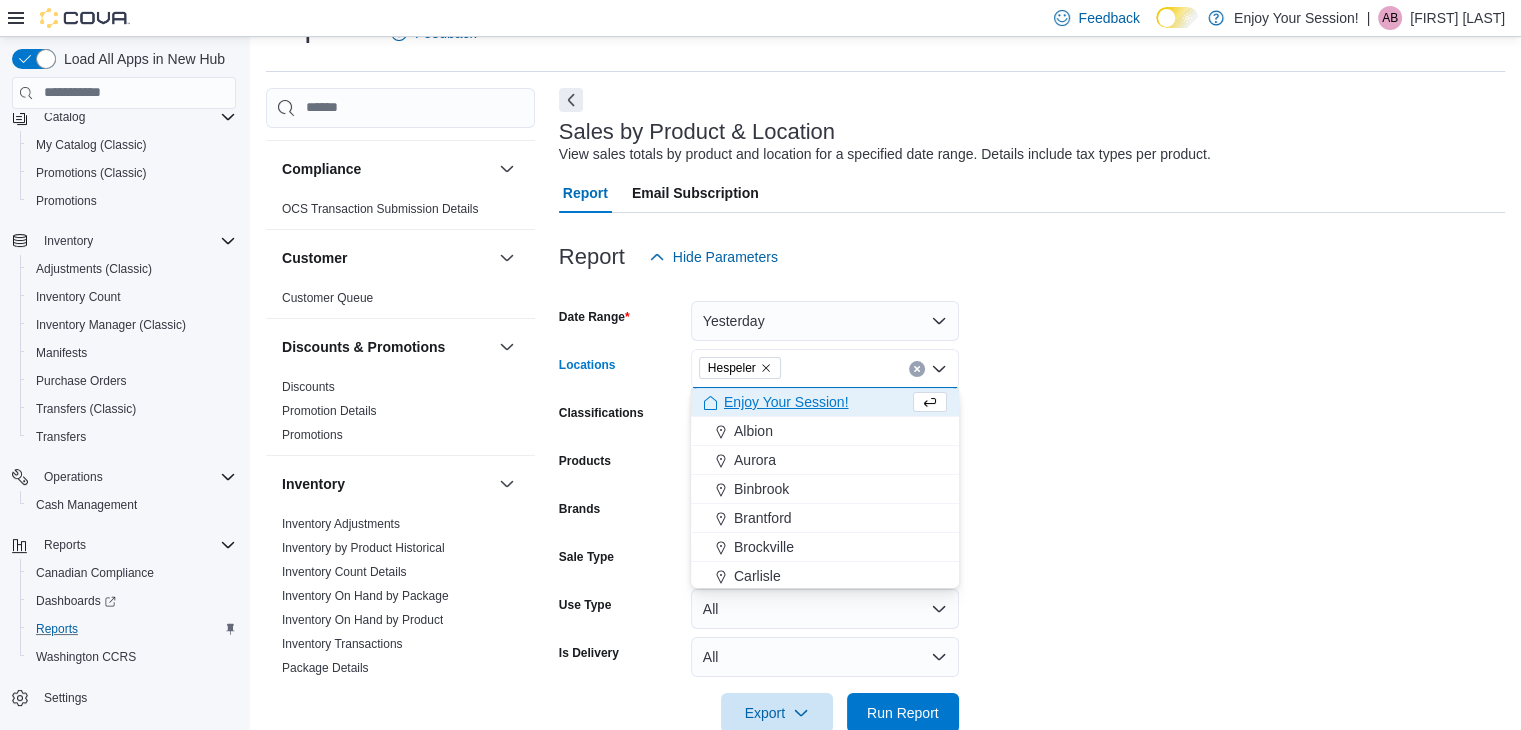 drag, startPoint x: 1145, startPoint y: 505, endPoint x: 848, endPoint y: 471, distance: 298.9398 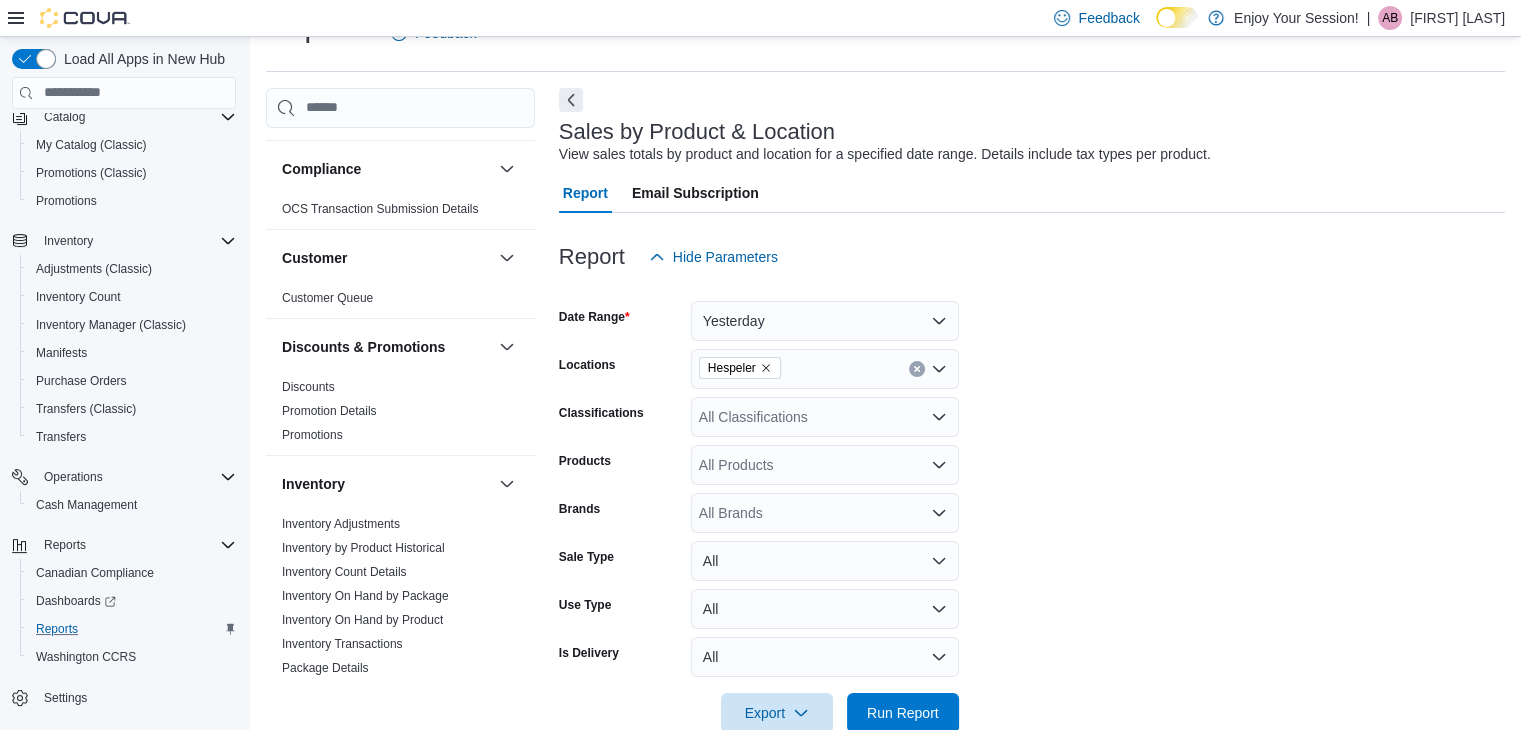 click on "All Products" at bounding box center [825, 465] 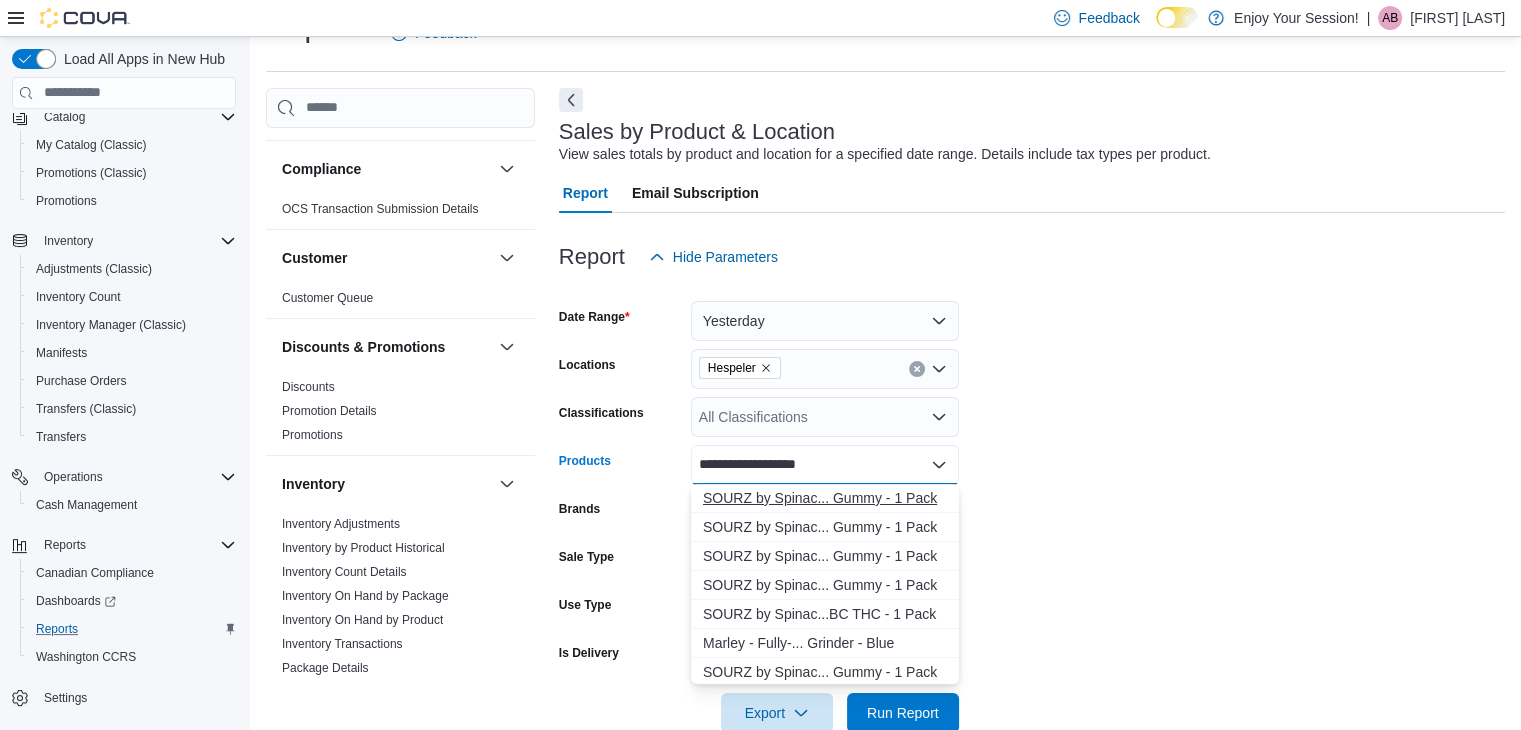 click on "SOURZ by Spinac... Gummy - 1 Pack" at bounding box center (825, 498) 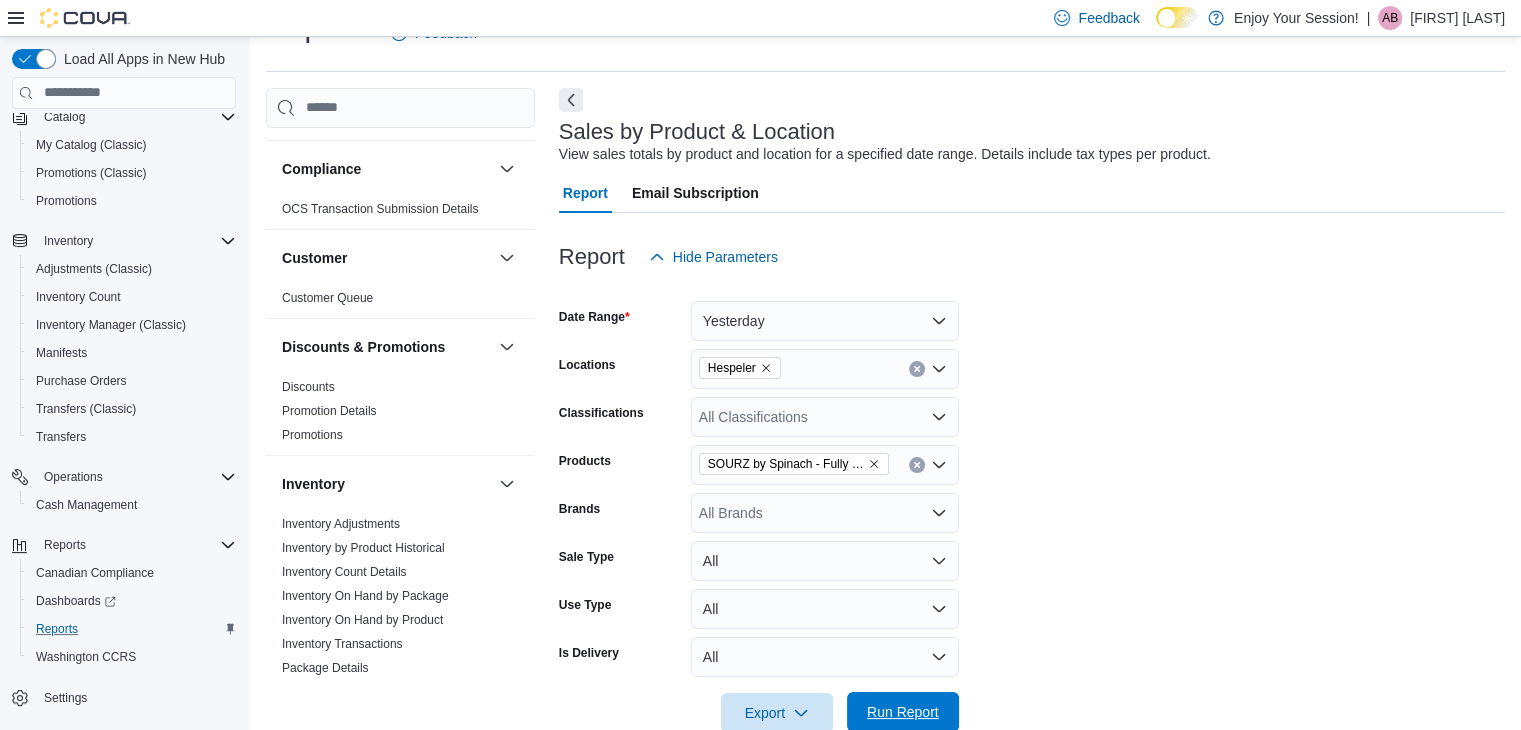 click on "Run Report" at bounding box center [903, 712] 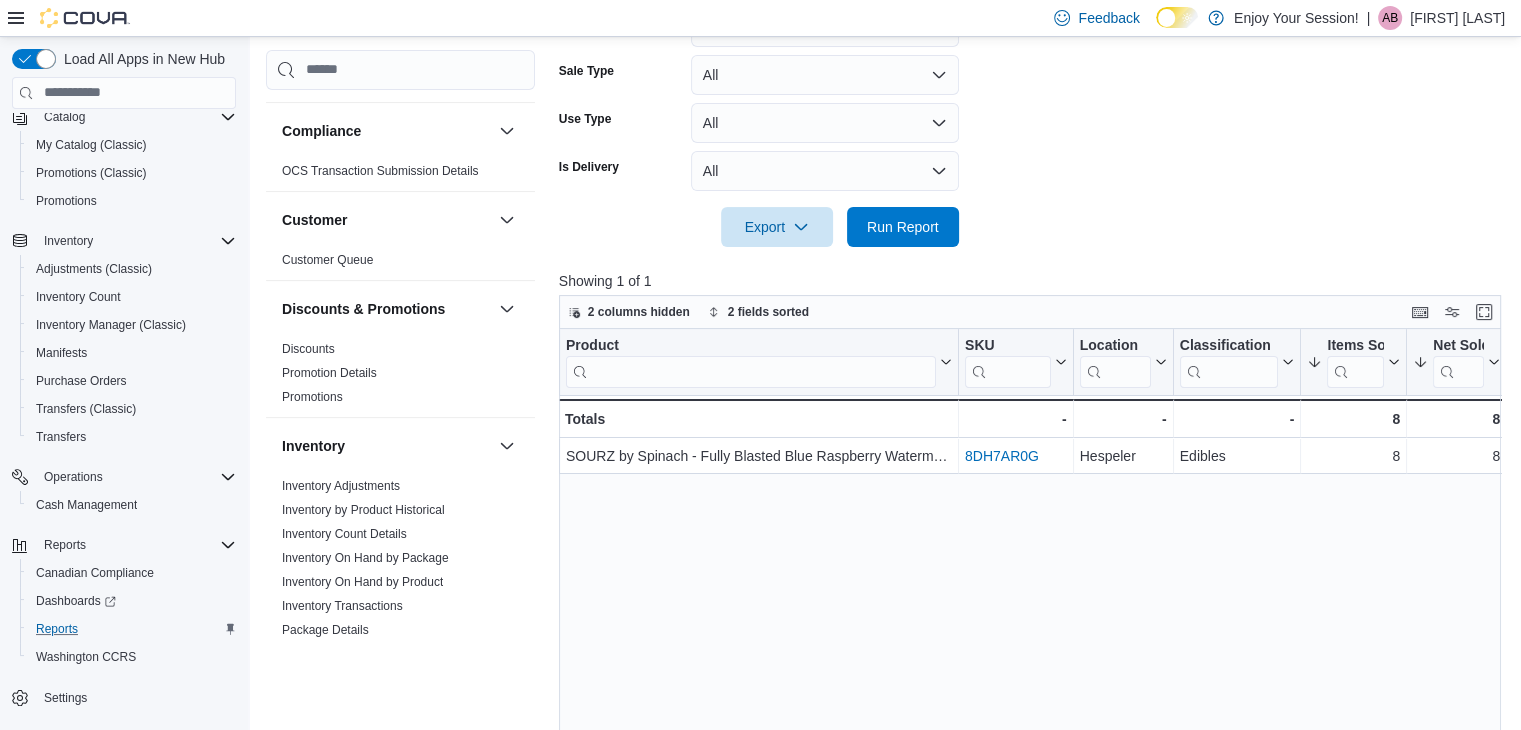 scroll, scrollTop: 696, scrollLeft: 0, axis: vertical 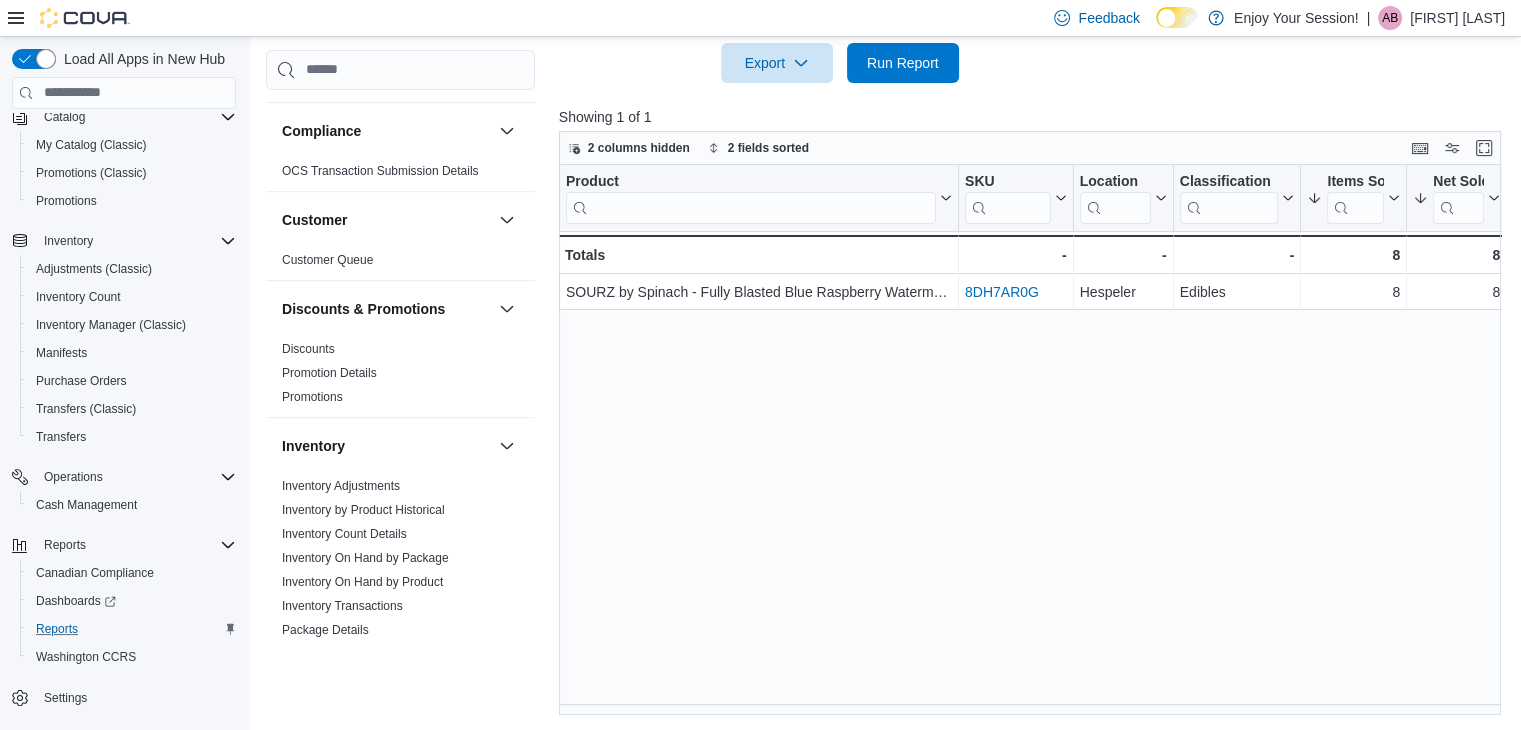 click on "Product Click to view column header actions SKU Click to view column header actions Location Click to view column header actions Classification Click to view column header actions Items Sold Sorted by Net Sold, descending , then sorted by Items Sold, descending . Click to view column header actions Net Sold Sorted by Net Sold, descending , then sorted by Items Sold, descending . Click to view column header actions Gross Sales Click to view column header actions Subtotal Click to view column header actions Total Cost Click to view column header actions Gross Profit Click to view column header actions Gross Margin Click to view column header actions Total Discount Click to view column header actions Markdown Percent Click to view column header actions Avg Regular Price Click to view column header actions Avg Sold At Price Click to view column header actions Unit Type Click to view column header actions Net Weight Click to view column header actions Total Net Weight Click to view column header actions Brand -  8" at bounding box center (1035, 440) 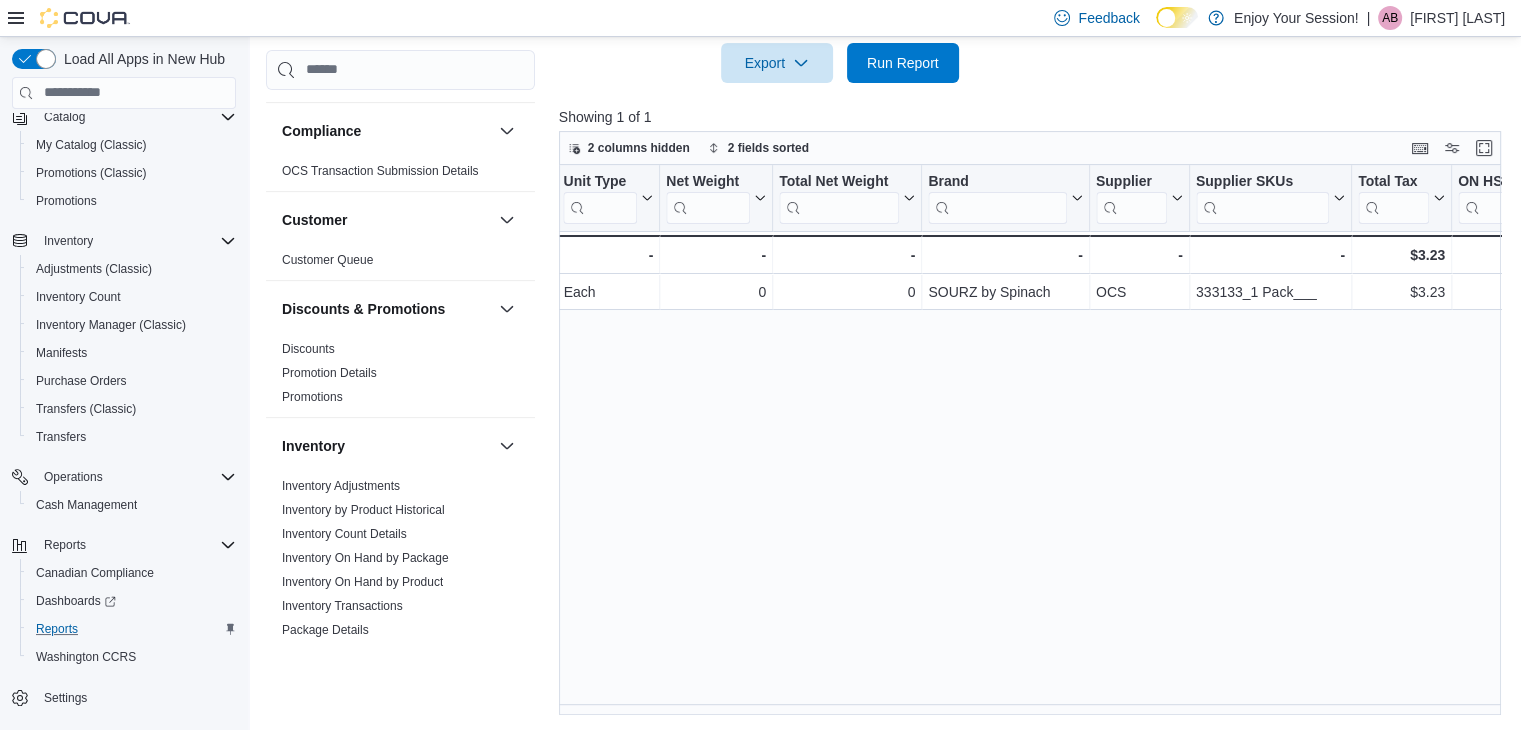 scroll, scrollTop: 0, scrollLeft: 2188, axis: horizontal 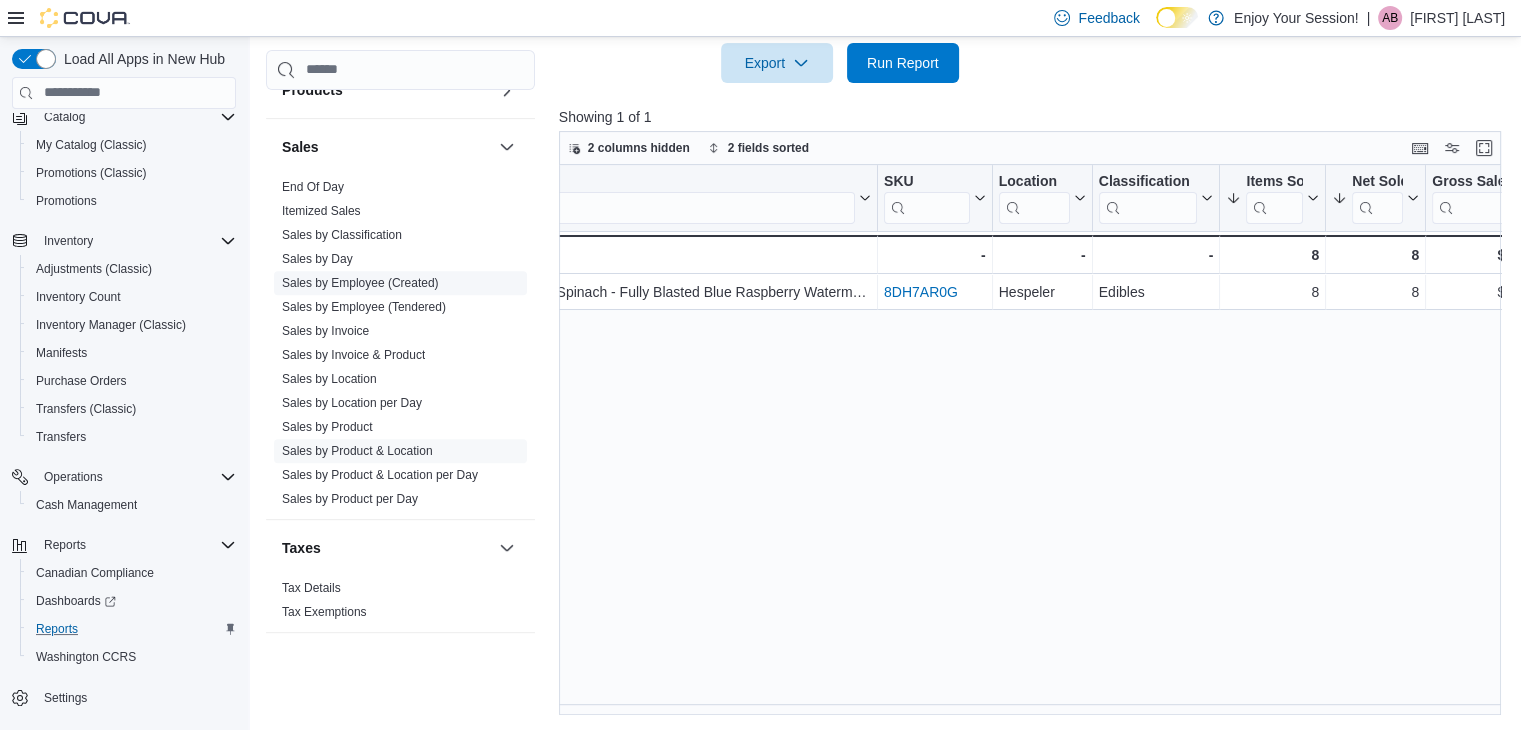 click on "Sales by Invoice & Product" at bounding box center [353, 355] 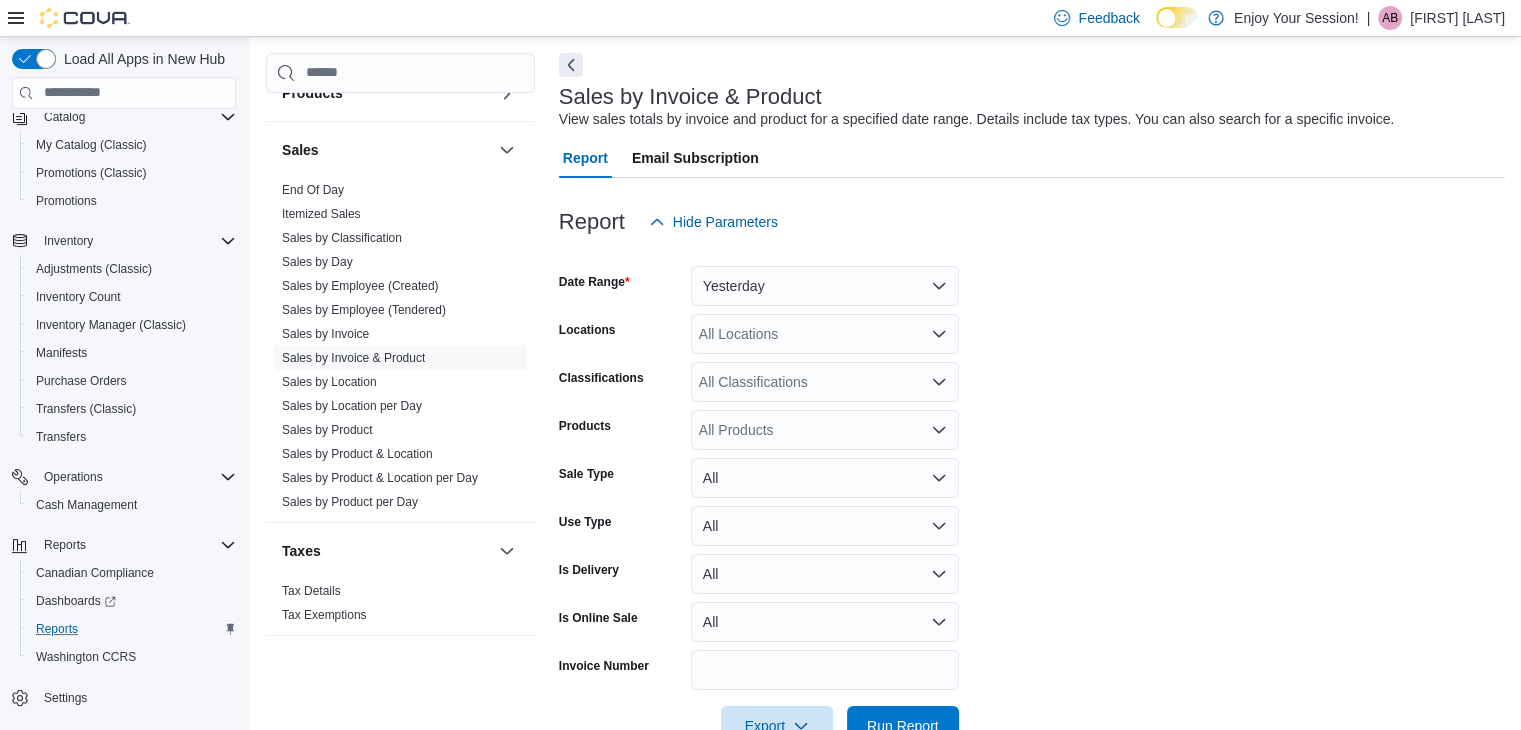 scroll, scrollTop: 46, scrollLeft: 0, axis: vertical 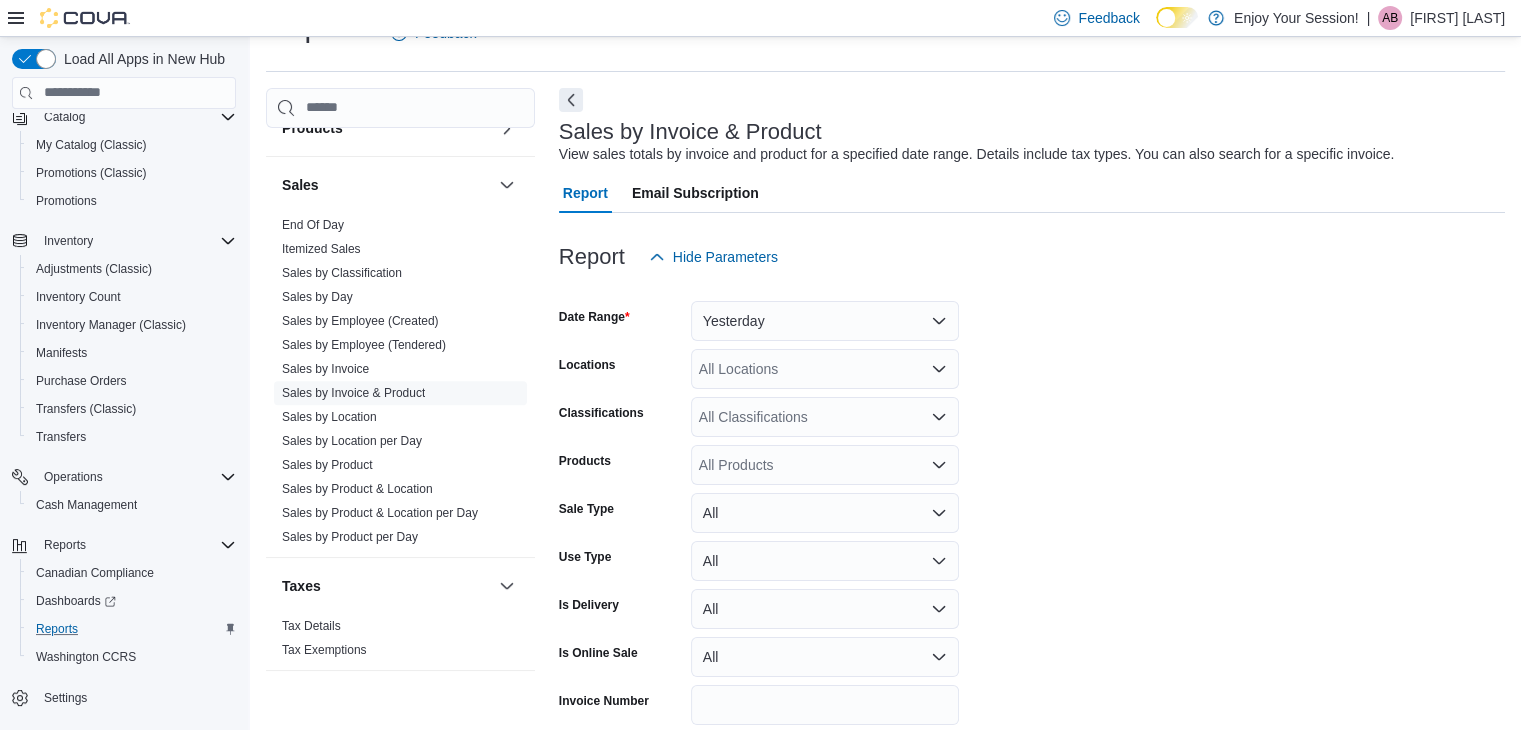 click on "All Locations" at bounding box center (825, 369) 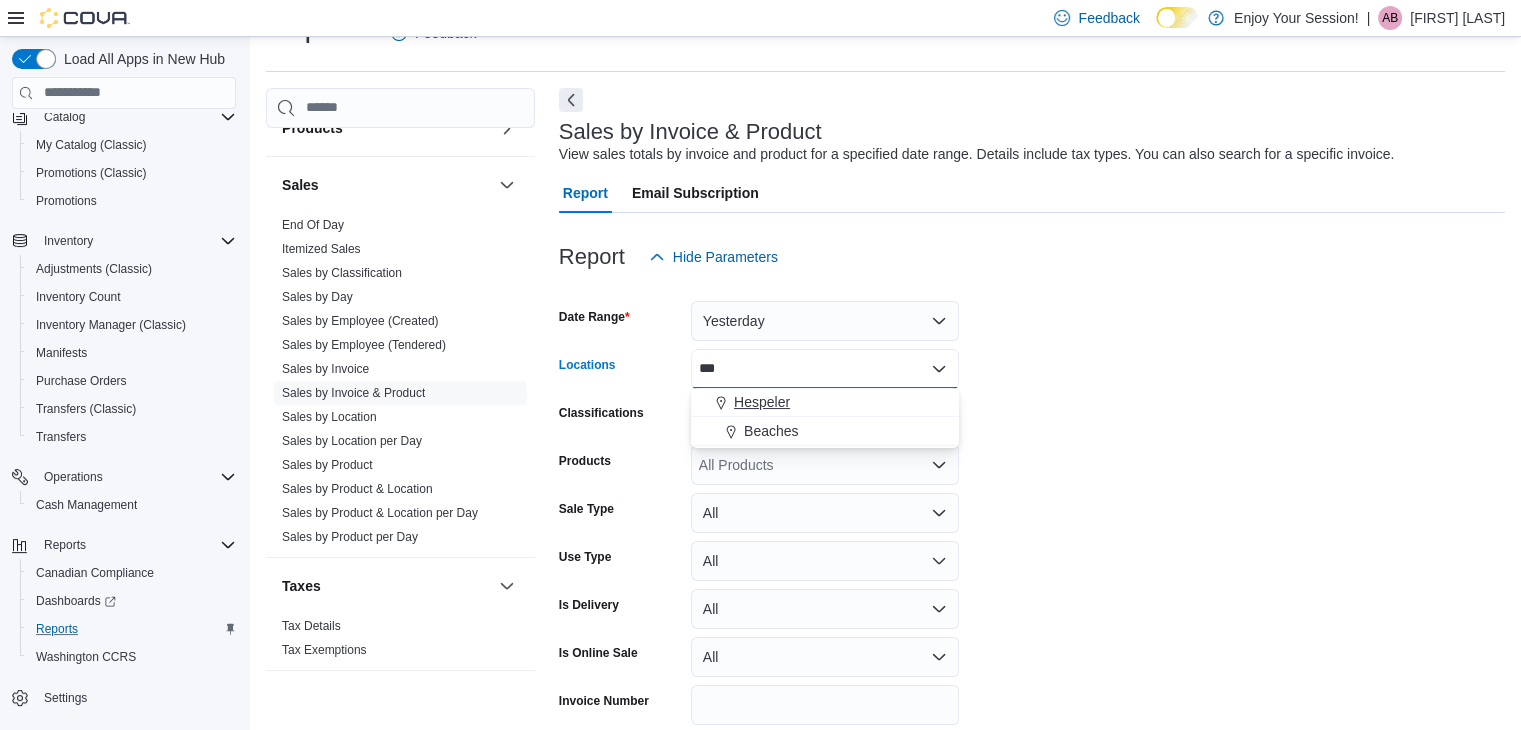 click on "Hespeler" at bounding box center [825, 402] 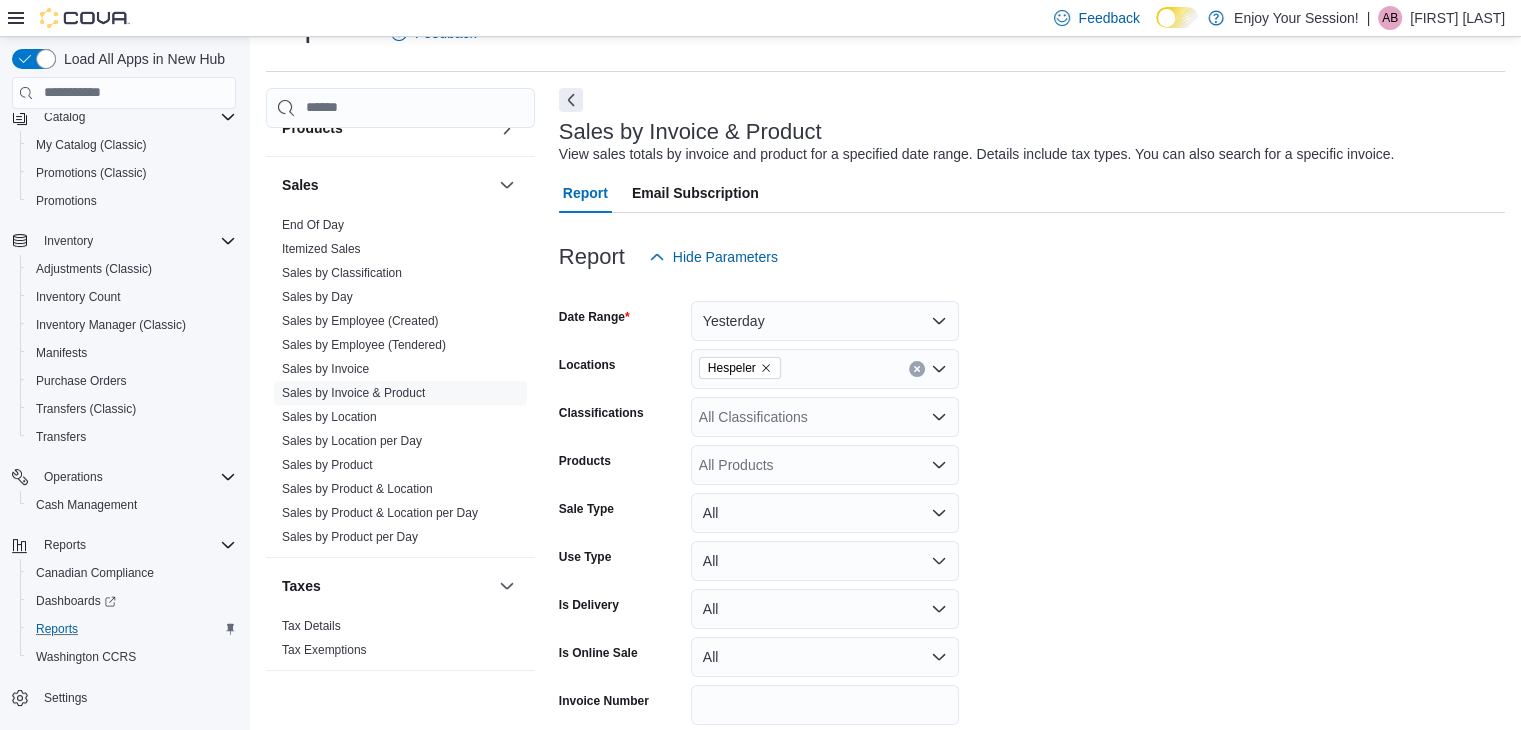 drag, startPoint x: 1175, startPoint y: 483, endPoint x: 835, endPoint y: 449, distance: 341.69577 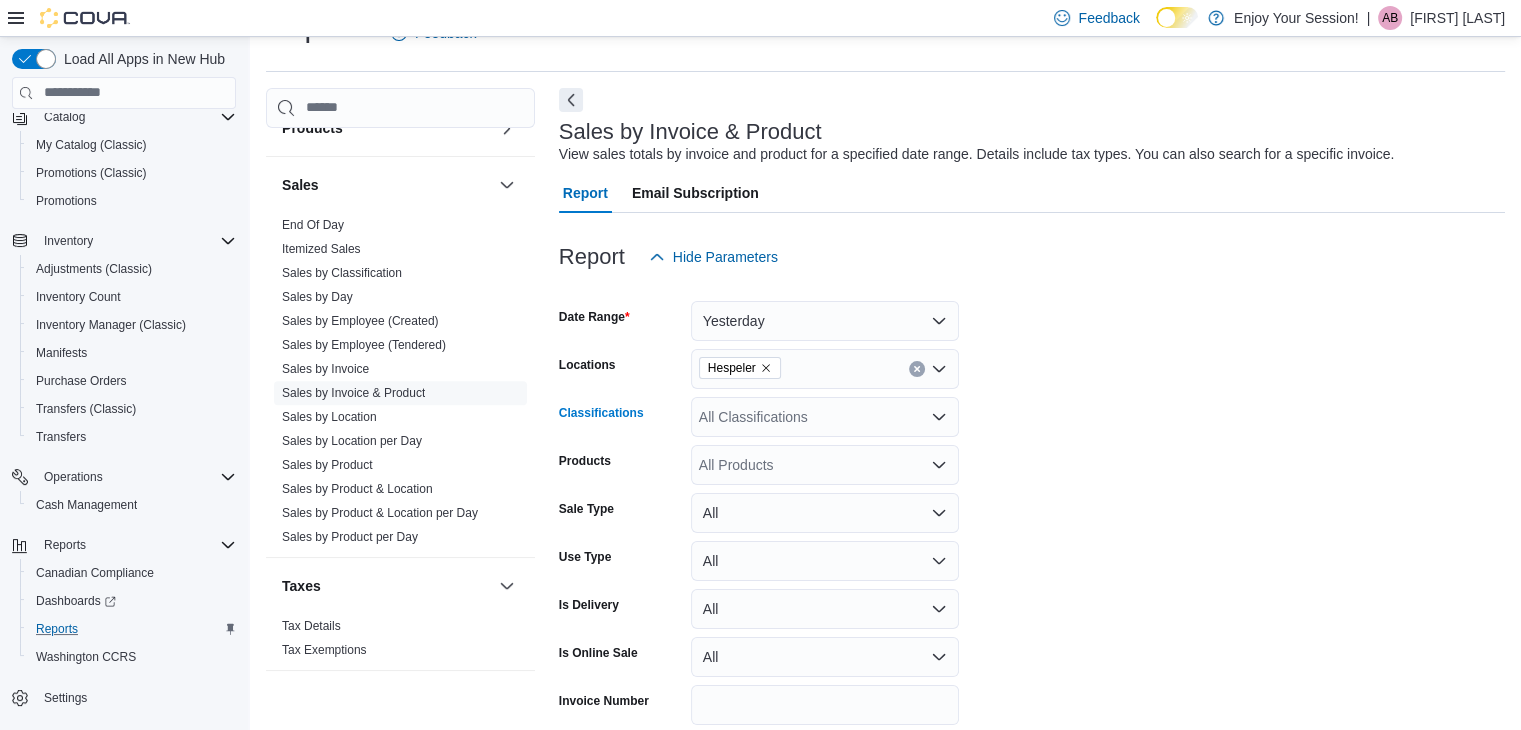 click on "All Classifications" at bounding box center [825, 417] 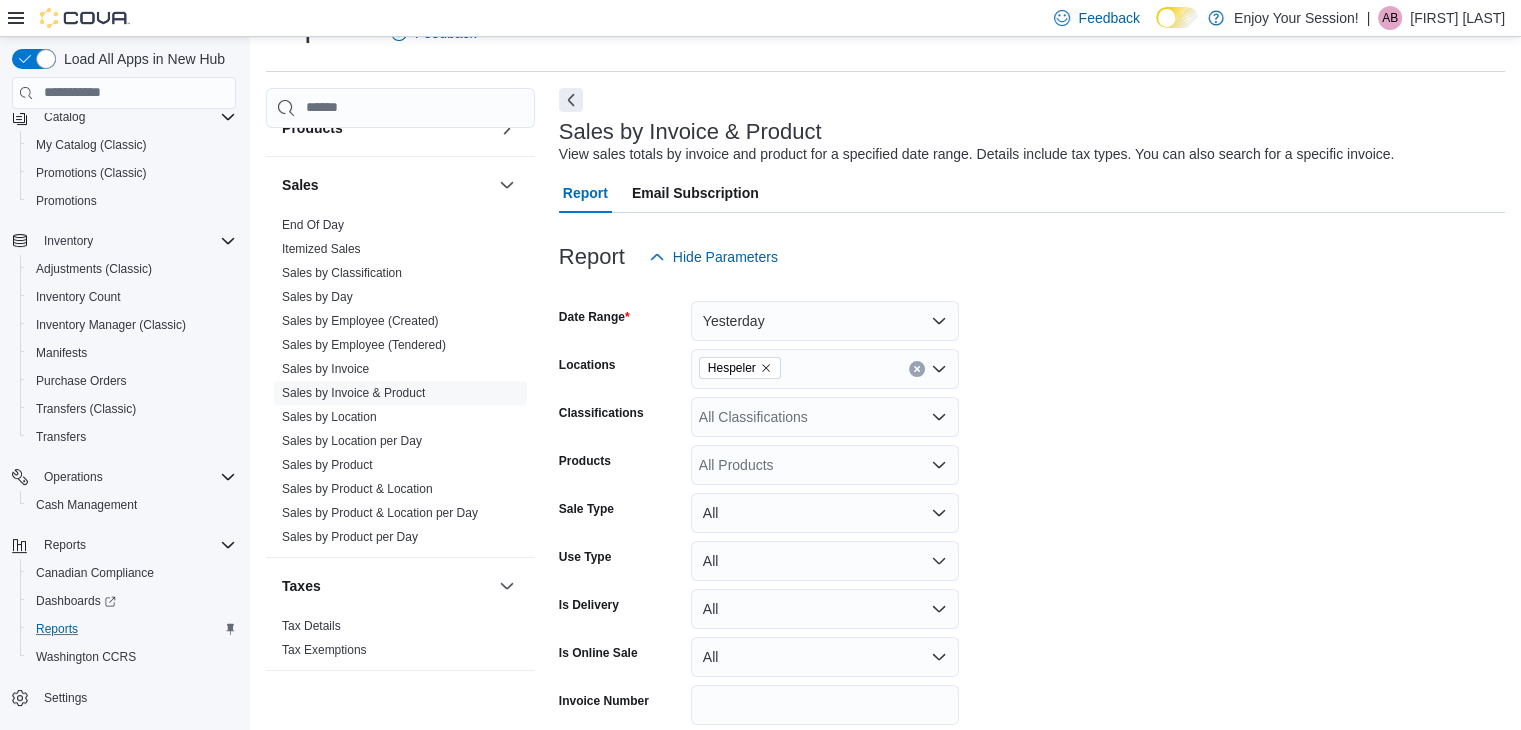 click on "Date Range Yesterday Locations Hespeler Classifications All Classifications Products All Products Sale Type All Use Type All Is Delivery All Is Online Sale All Invoice Number Export  Run Report" at bounding box center [1032, 529] 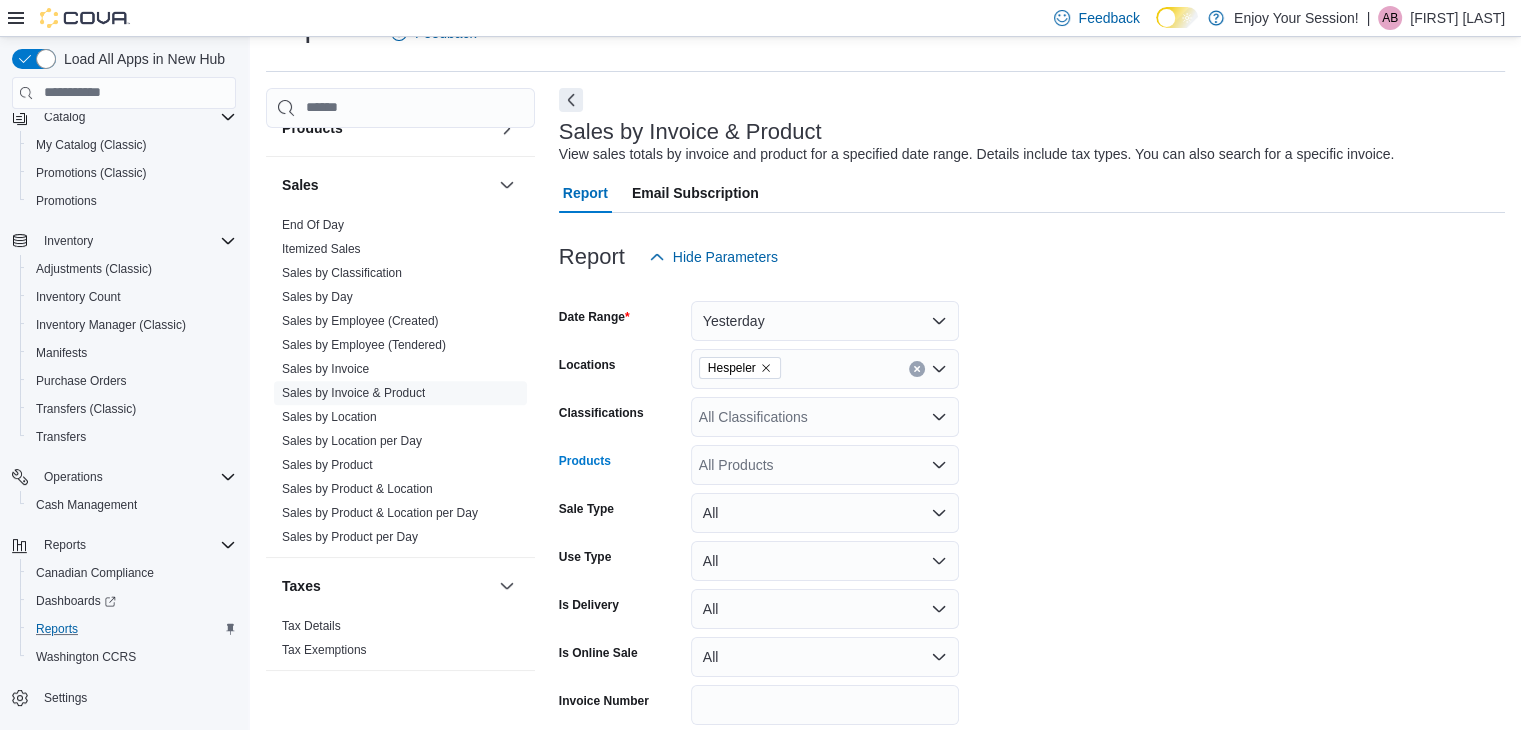 click on "All Products" at bounding box center (825, 465) 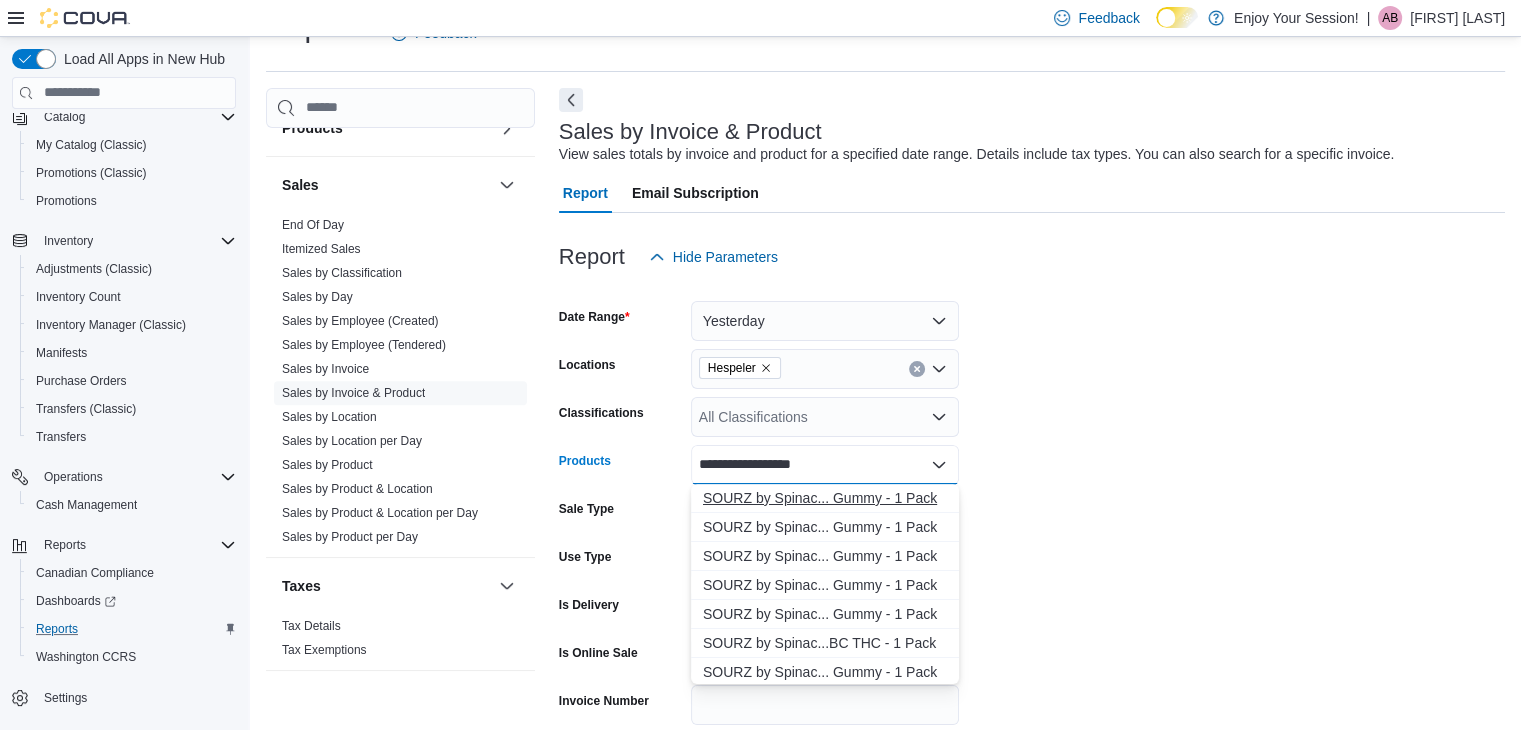 click on "SOURZ by Spinac... Gummy - 1 Pack" at bounding box center [825, 498] 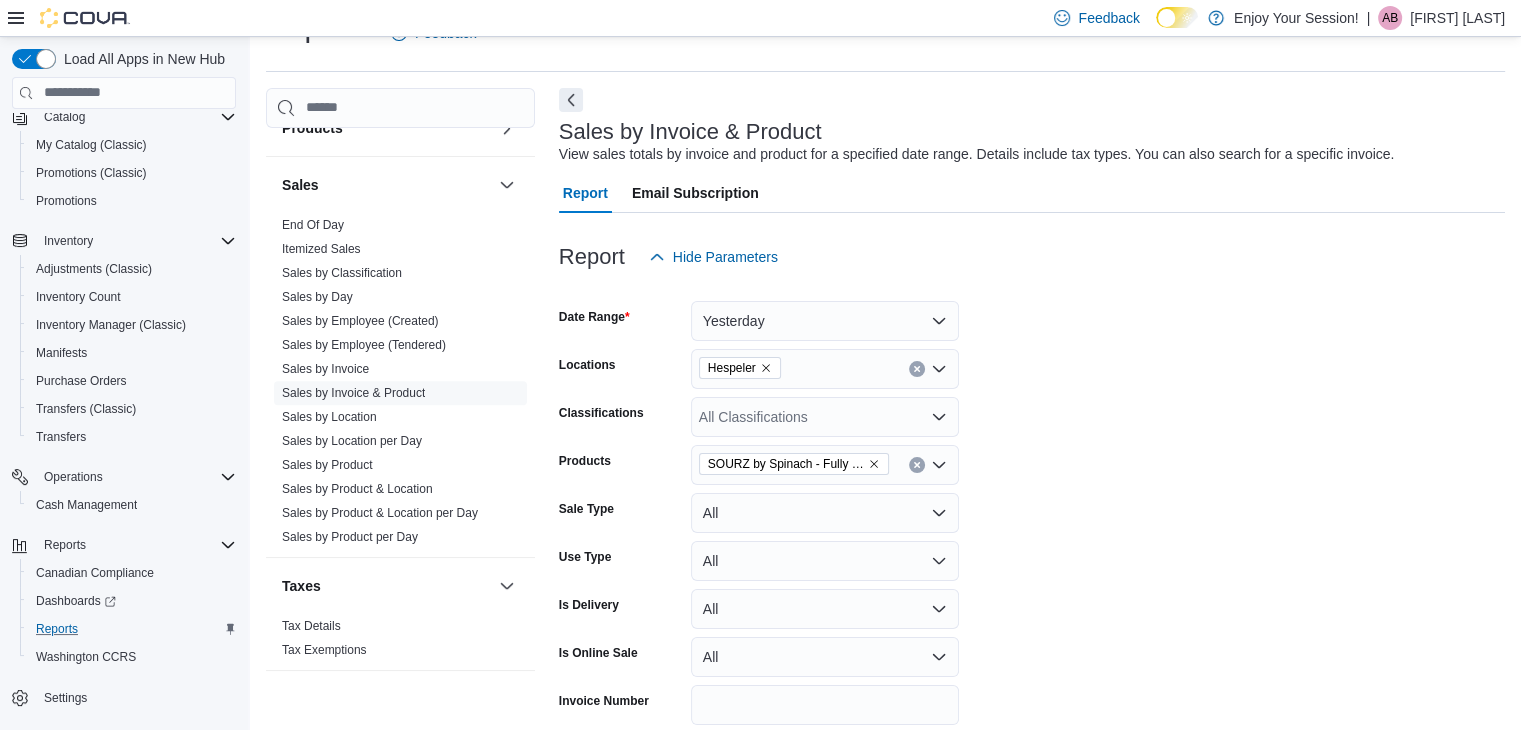 click on "Date Range Yesterday Locations Hespeler Classifications All Classifications Products SOURZ by Spinach - Fully Blasted Blue Raspberry Watermelon Gummy - 1 Pack Sale Type All Use Type All Is Delivery All Is Online Sale All Invoice Number Export Run Report" at bounding box center (1032, 529) 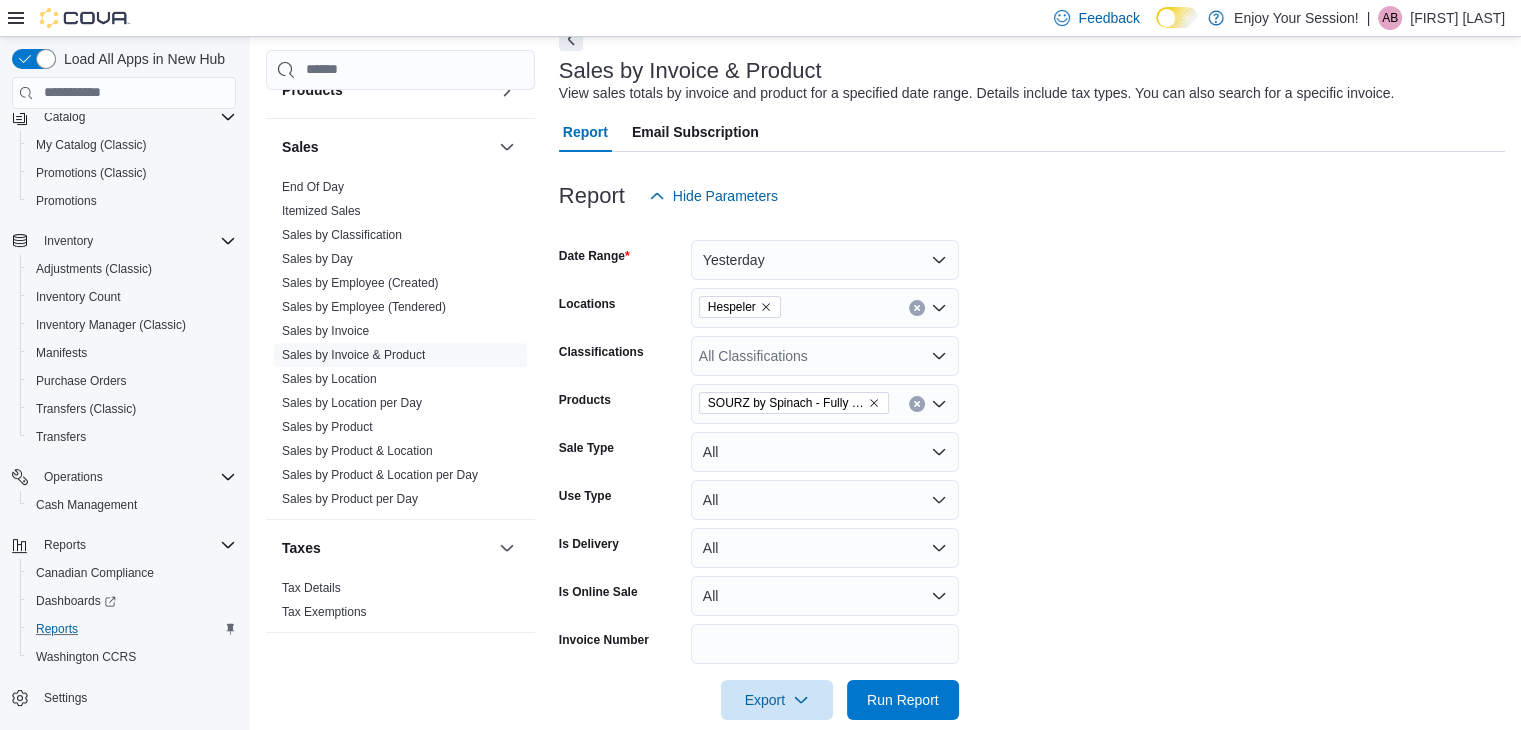 scroll, scrollTop: 136, scrollLeft: 0, axis: vertical 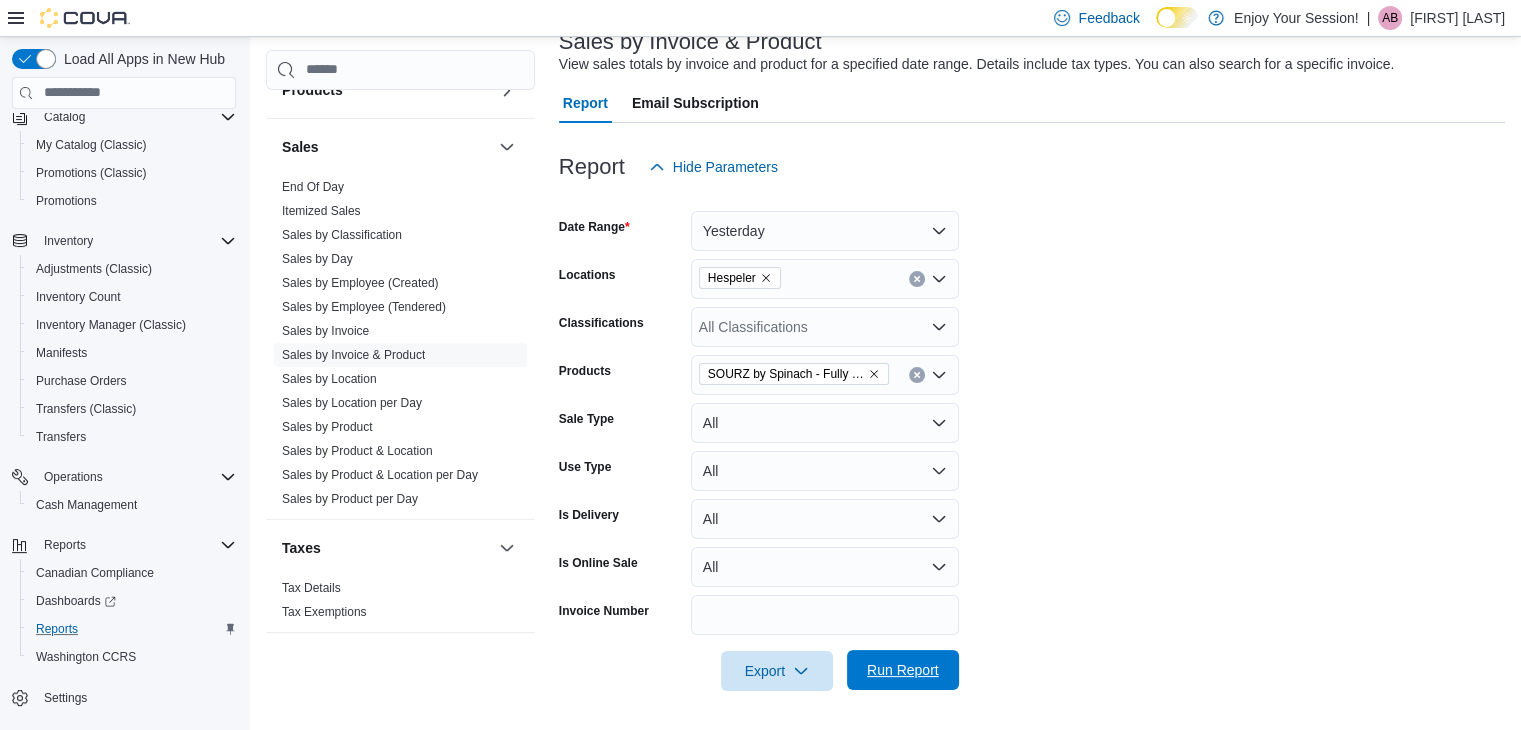 click on "Run Report" at bounding box center (903, 670) 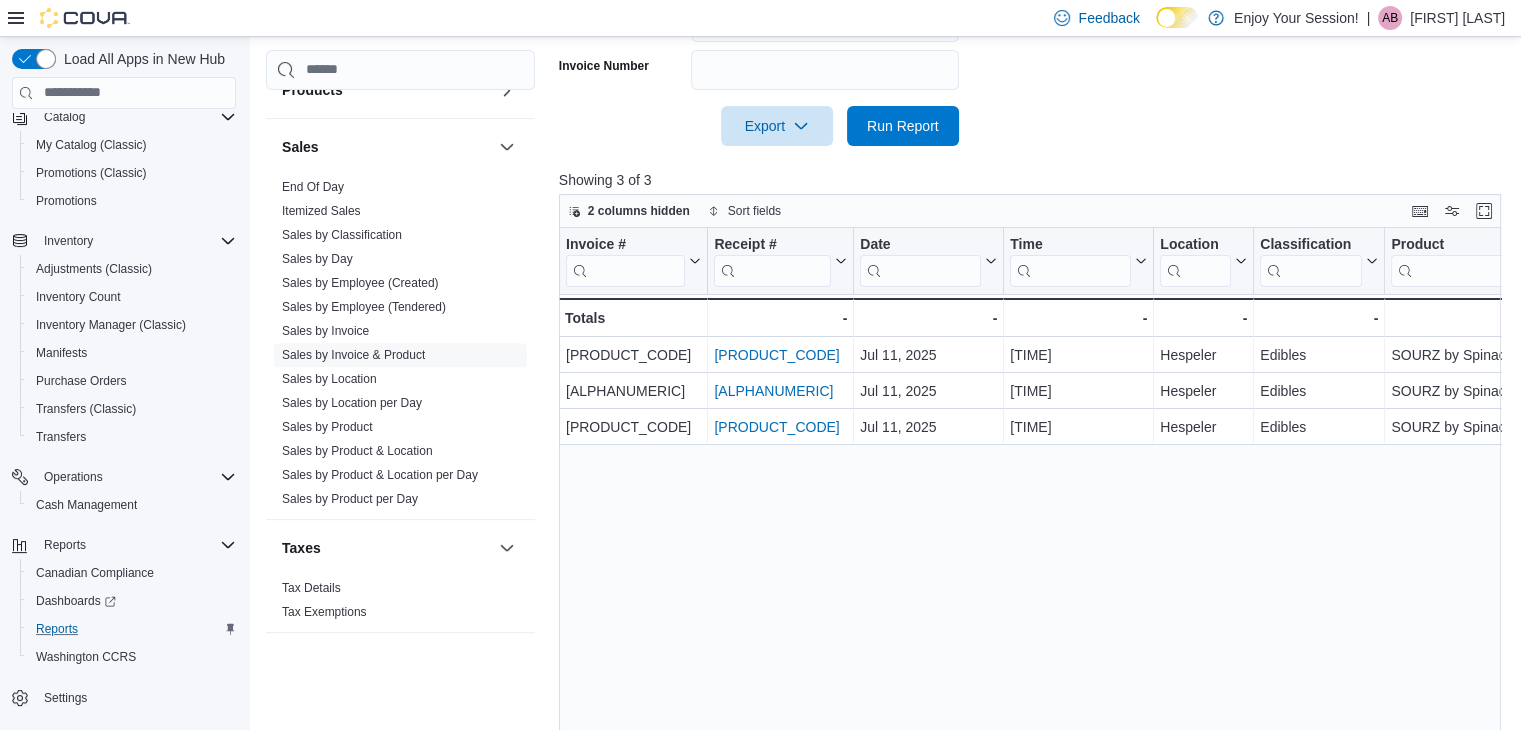scroll, scrollTop: 736, scrollLeft: 0, axis: vertical 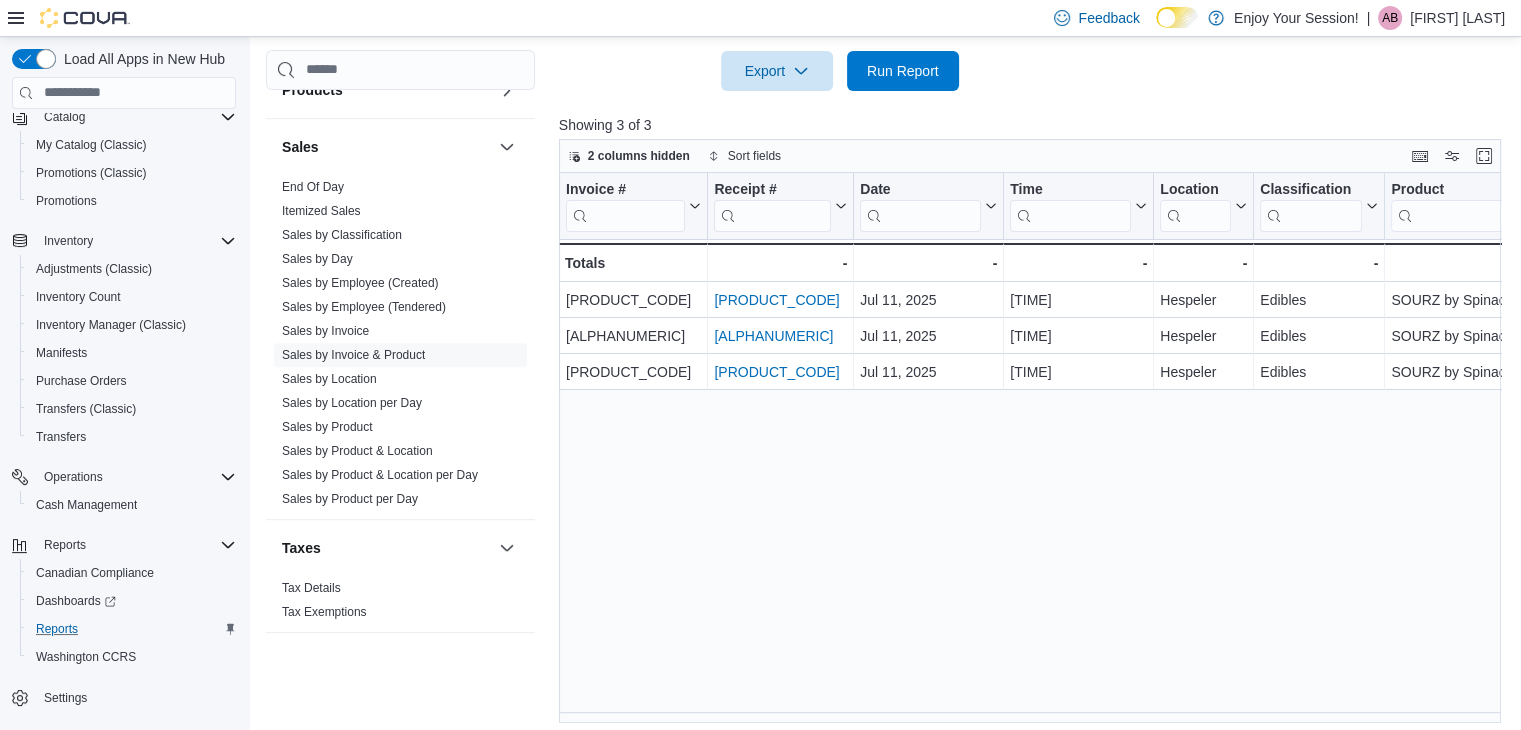 click on "Invoice # Click to view column header actions Receipt # Click to view column header actions Date Click to view column header actions Time Click to view column header actions Location Click to view column header actions Classification Click to view column header actions Product Click to view column header actions SKU Click to view column header actions Type Click to view column header actions Delivery Click to view column header actions Online Click to view column header actions Gift Cards Click to view column header actions Gross Sales Click to view column header actions Subtotal Click to view column header actions Total Tax Click to view column header actions Total Cost Click to view column header actions Gross Profit Click to view column header actions Gross Margin Click to view column header actions Total Discount Click to view column header actions Tendered By Click to view column header actions Created By Click to view column header actions Sale Override By Click to view column header actions Customer -" at bounding box center [1035, 448] 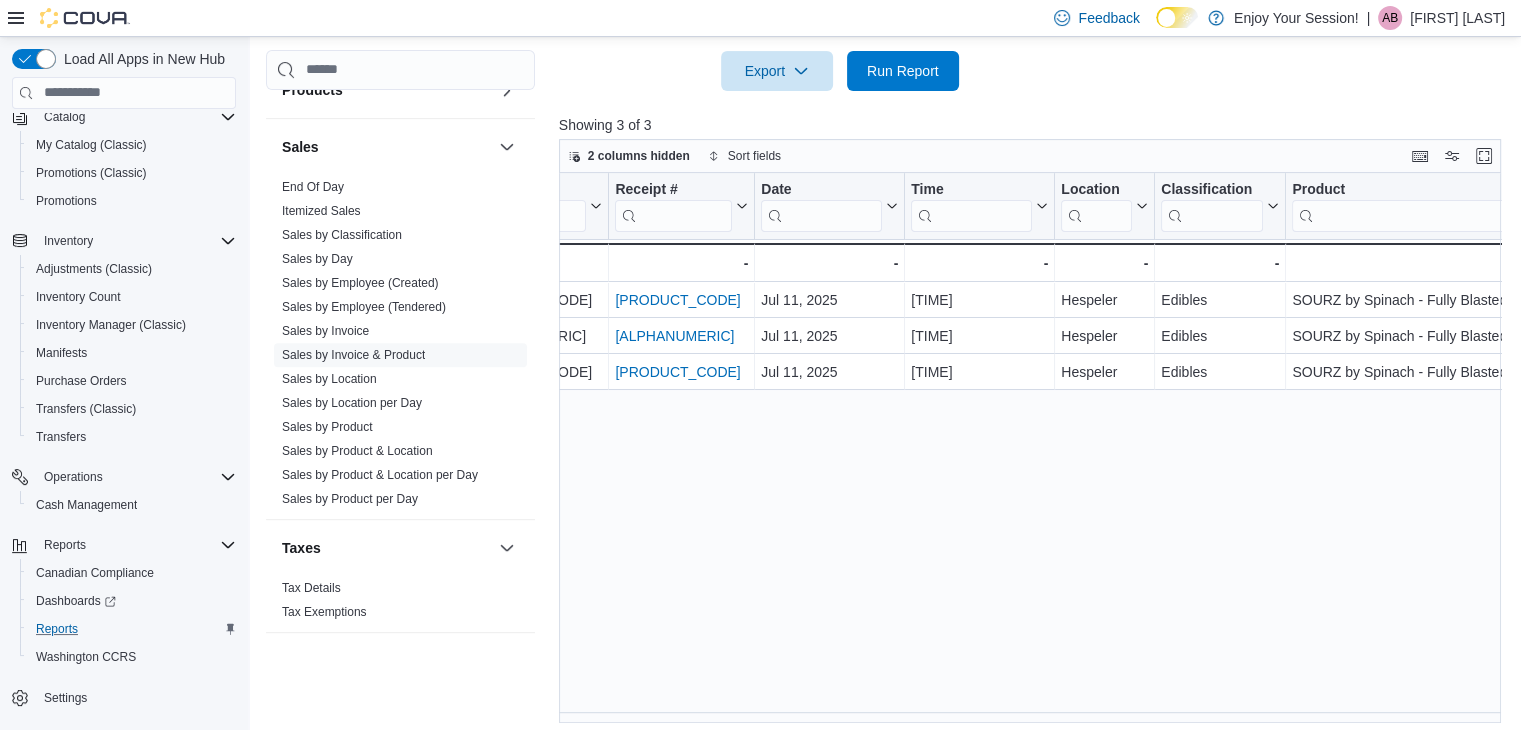 scroll, scrollTop: 0, scrollLeft: 0, axis: both 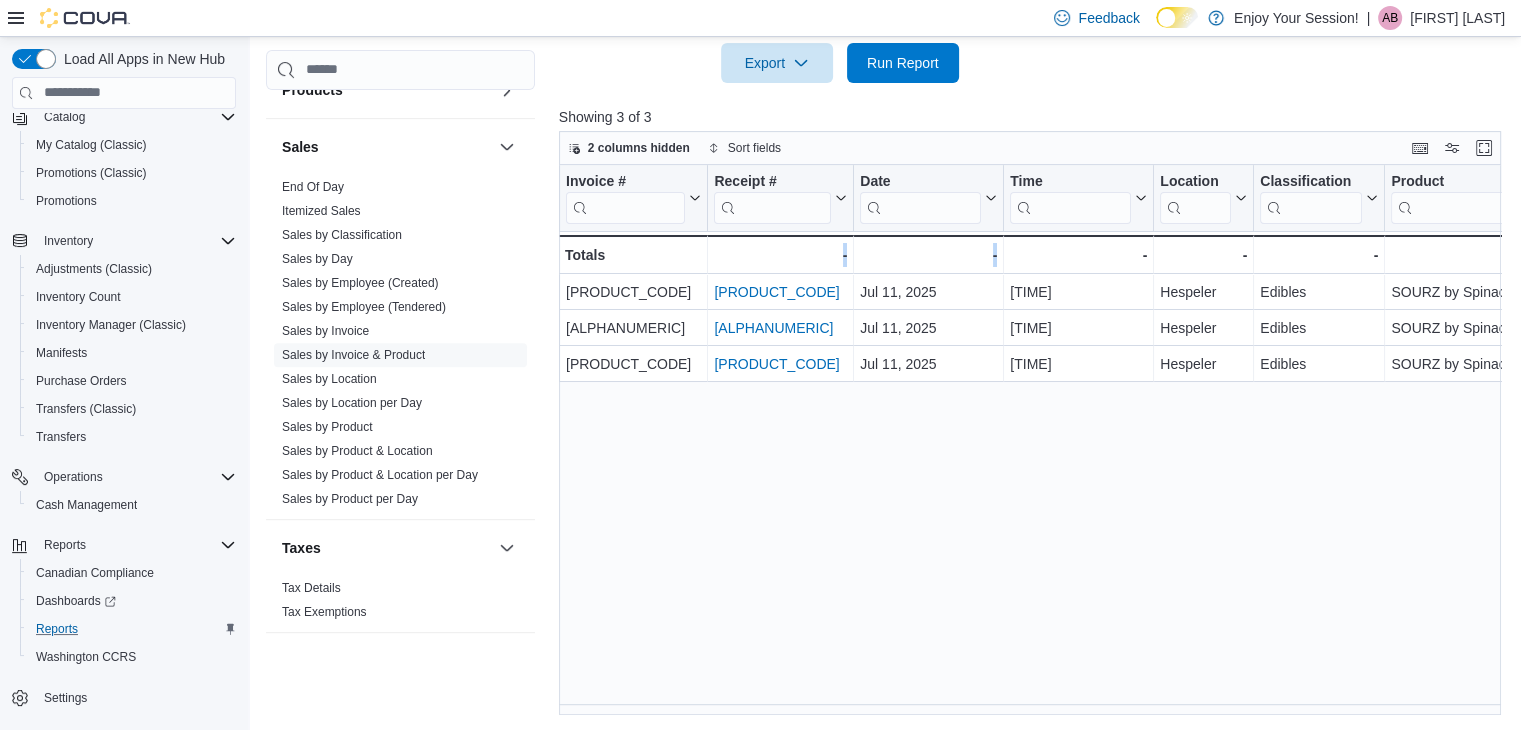 drag, startPoint x: 781, startPoint y: 702, endPoint x: 1048, endPoint y: 703, distance: 267.00186 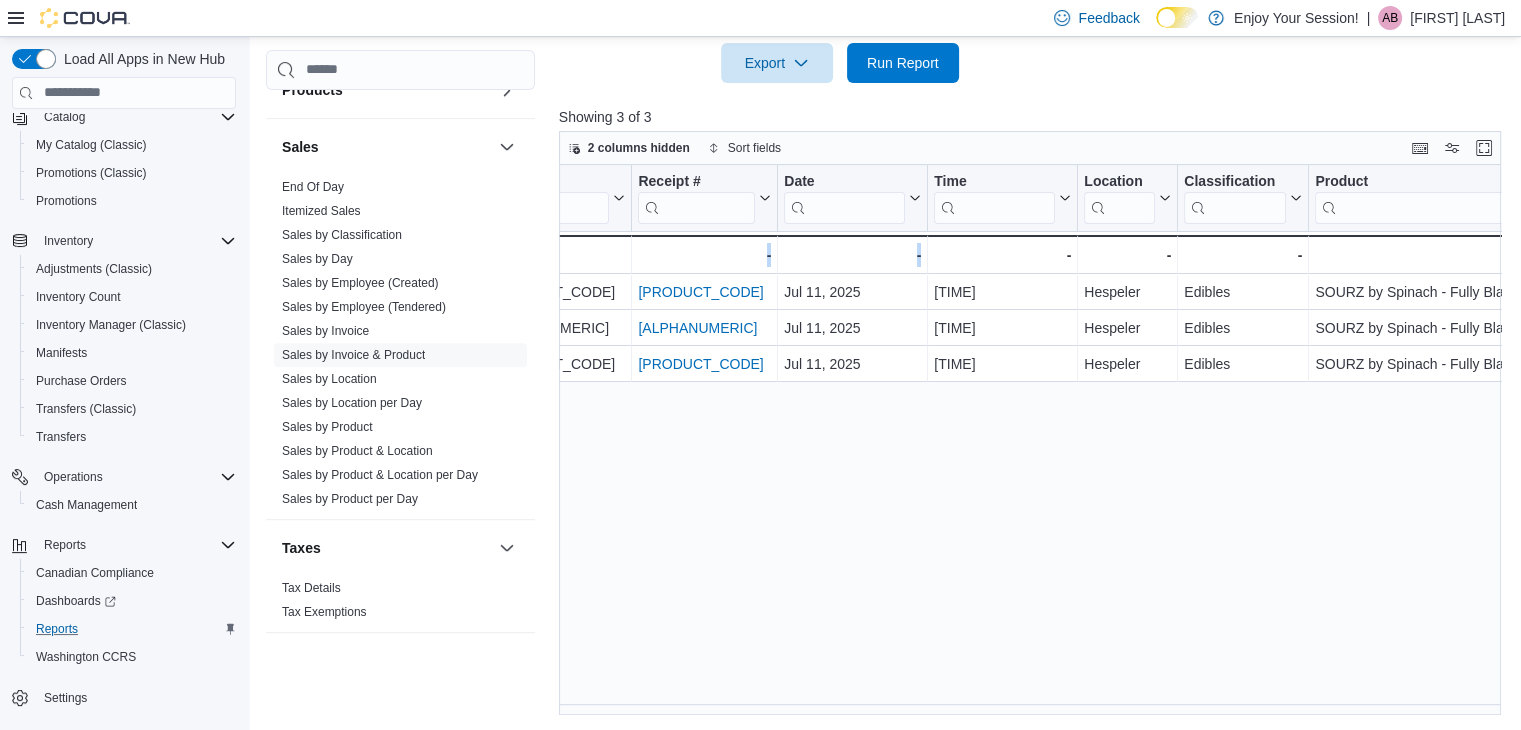scroll, scrollTop: 0, scrollLeft: 0, axis: both 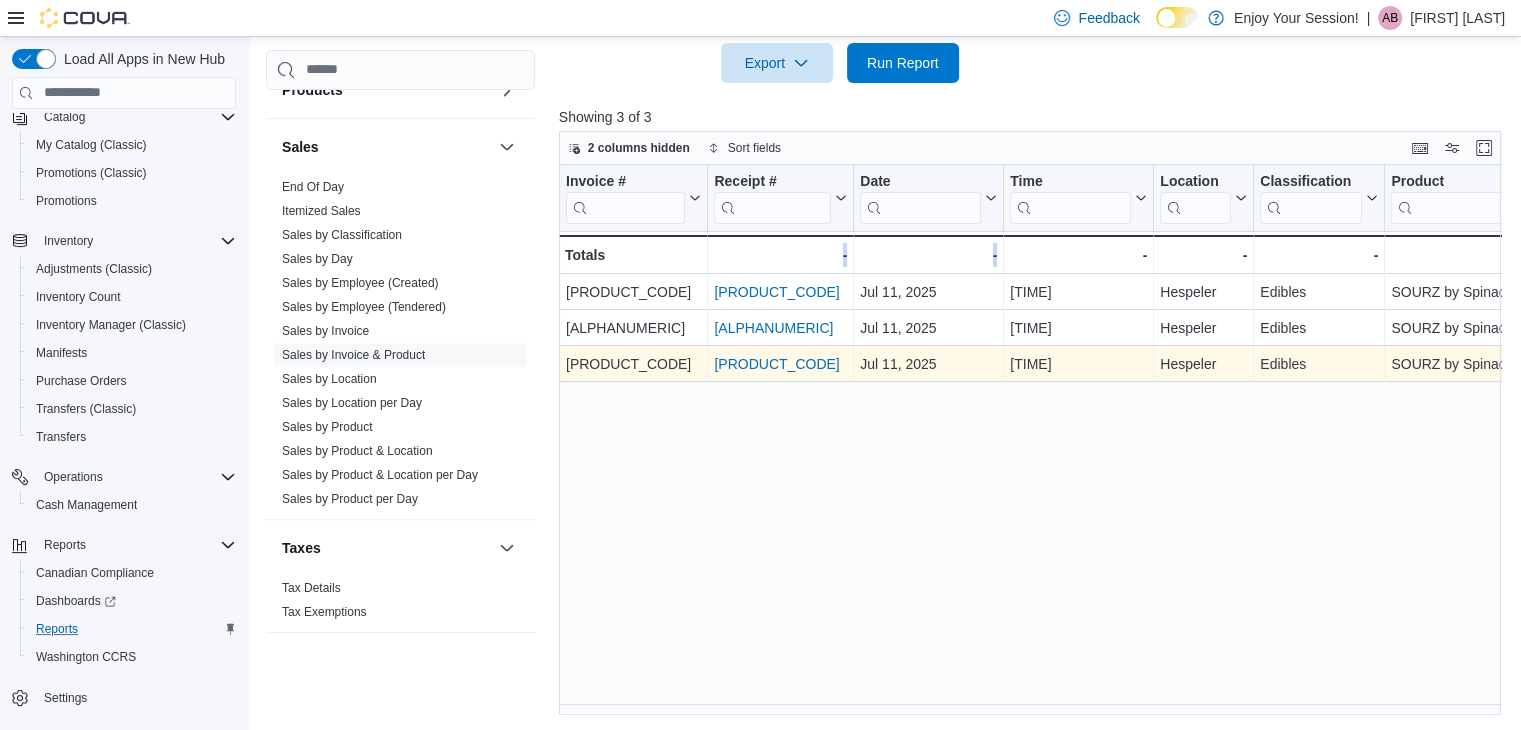 click on "[PRODUCT_CODE]" at bounding box center (776, 364) 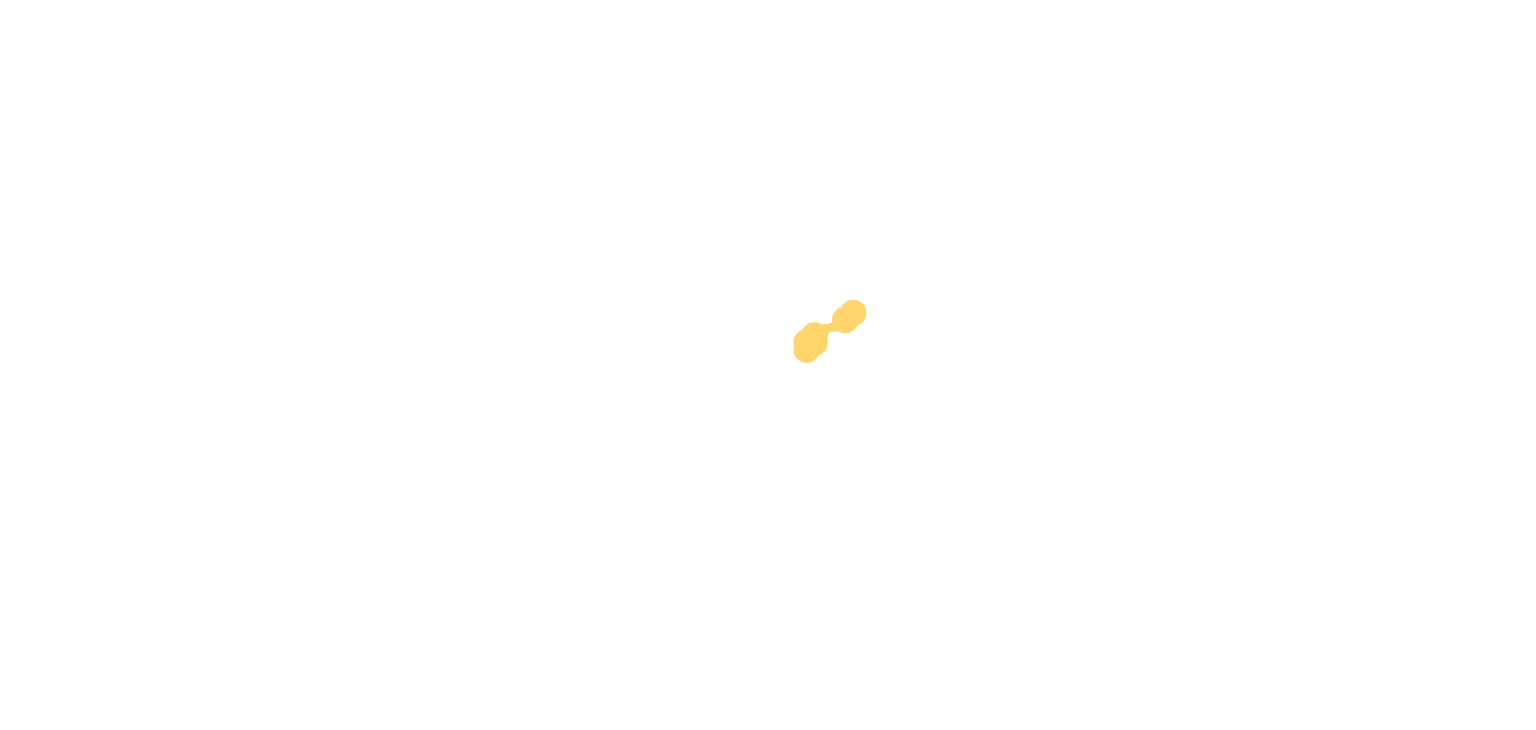 scroll, scrollTop: 0, scrollLeft: 0, axis: both 